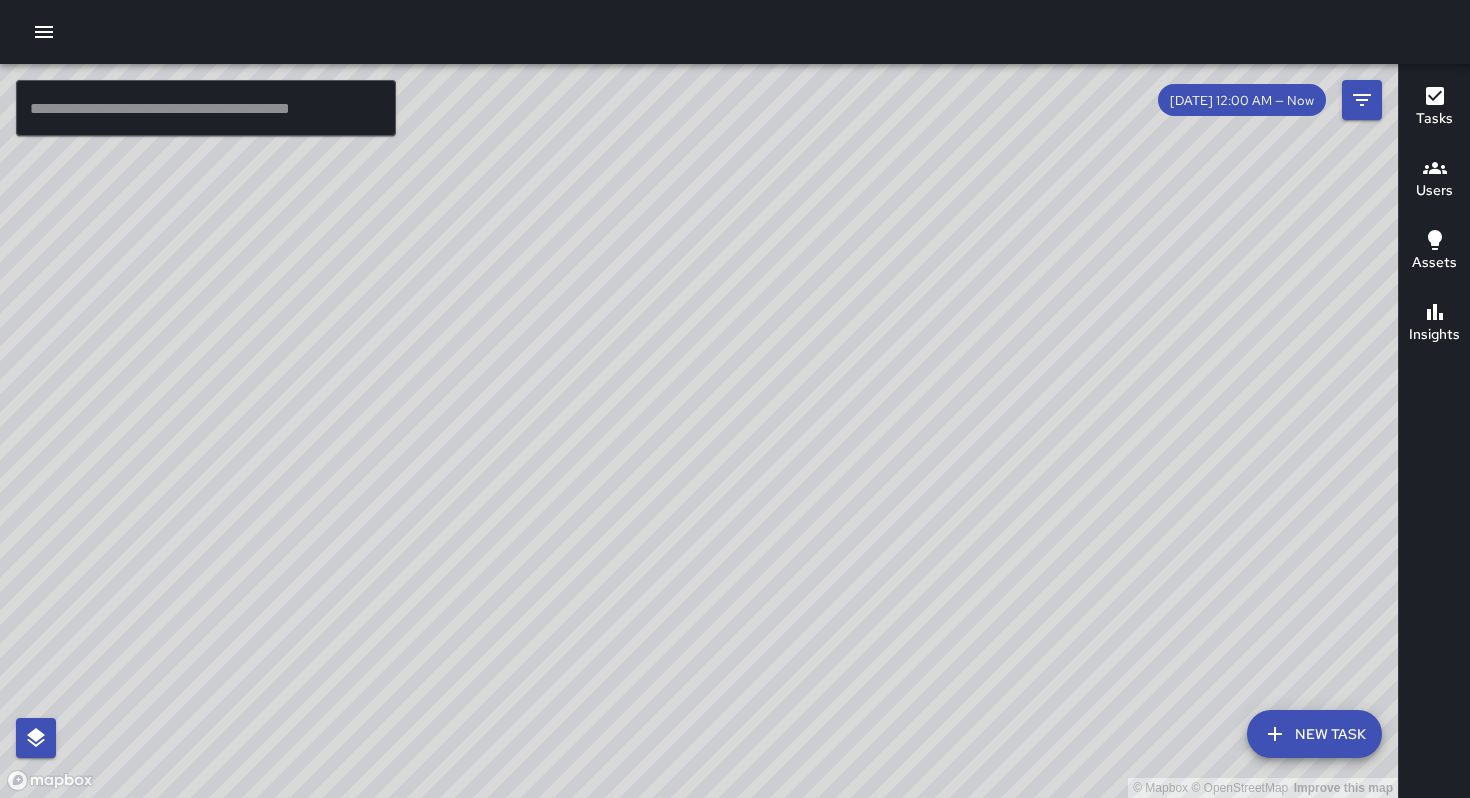scroll, scrollTop: 0, scrollLeft: 0, axis: both 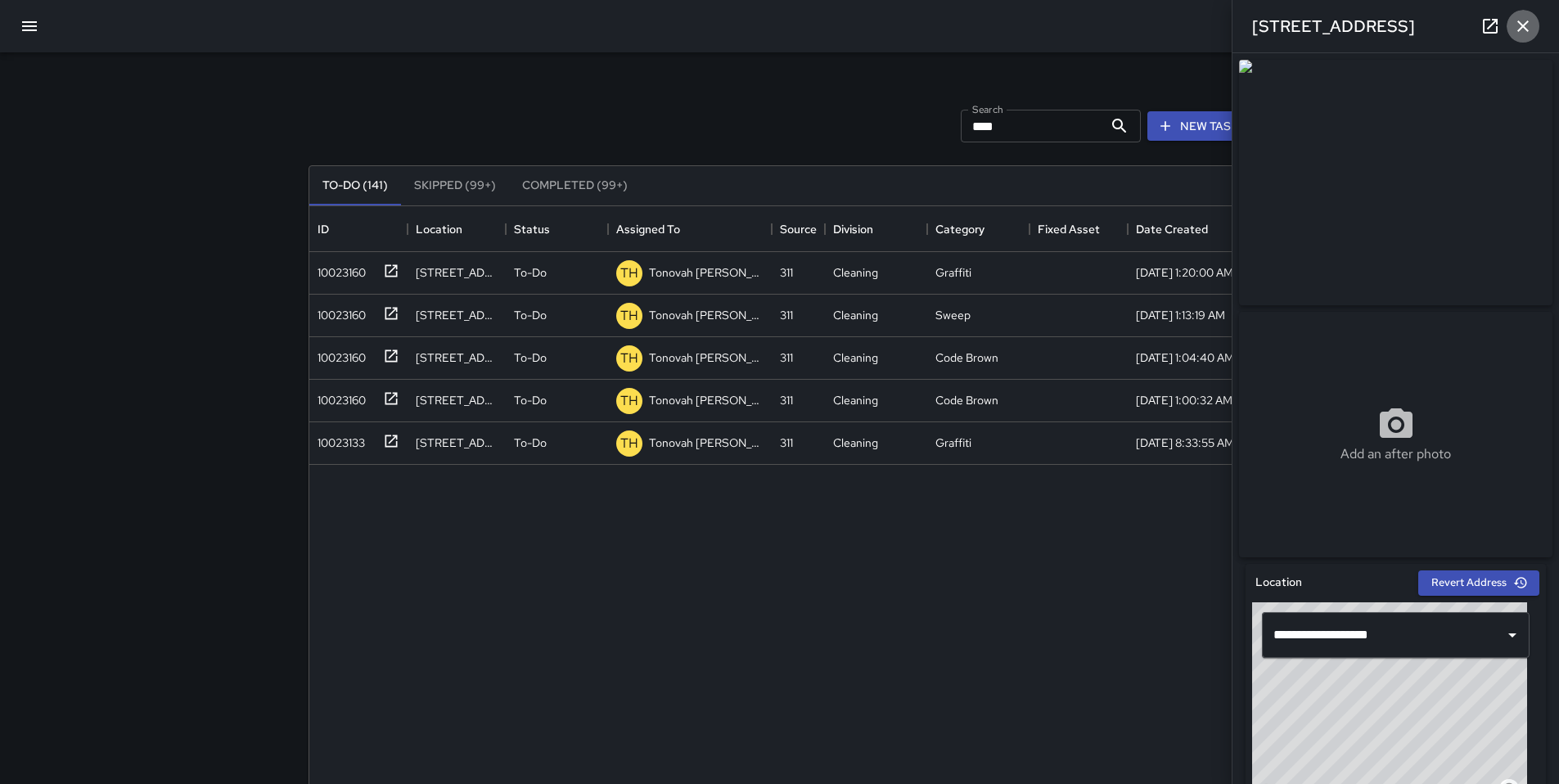 click 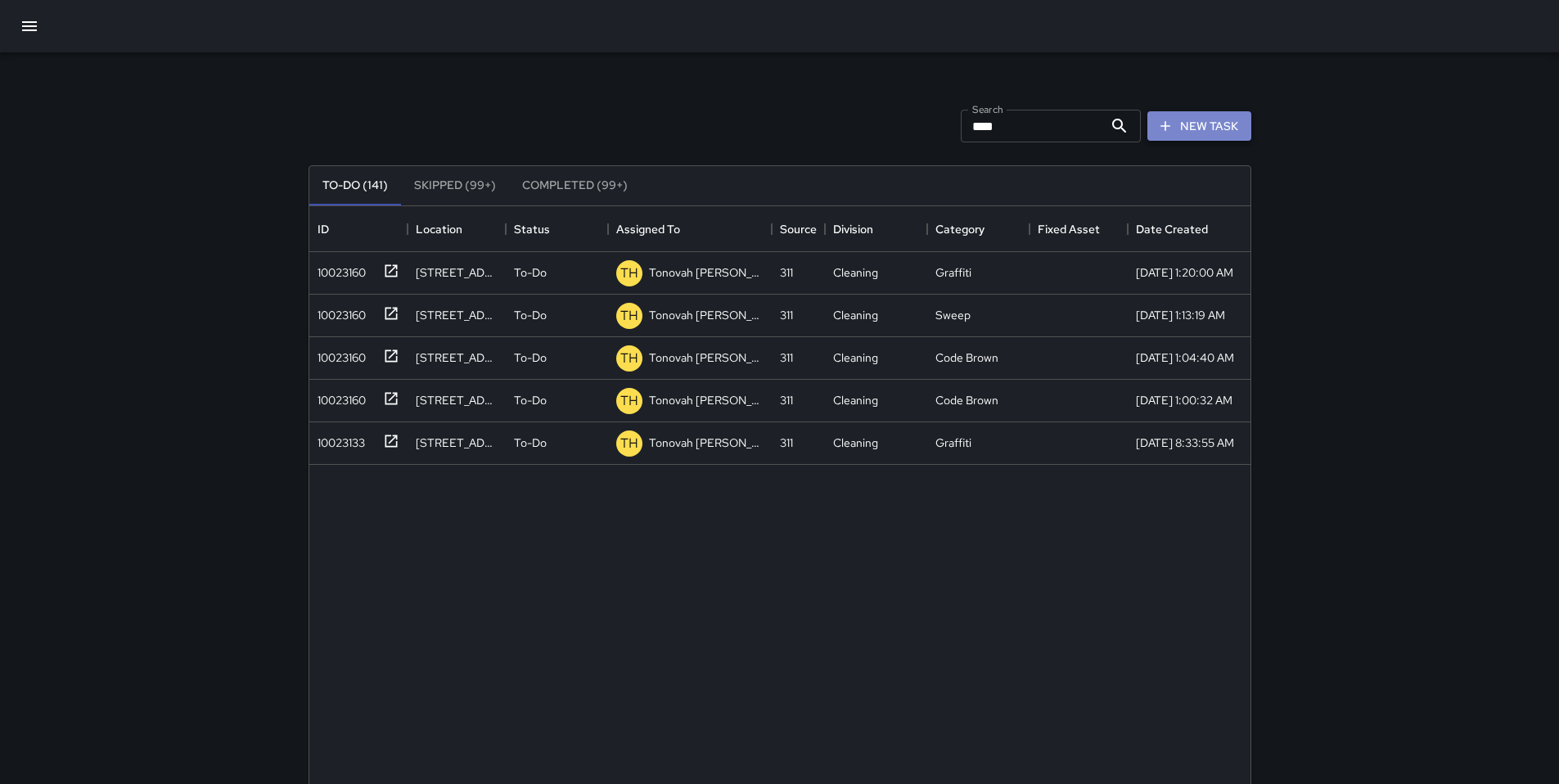 click on "New Task" at bounding box center (1199, 126) 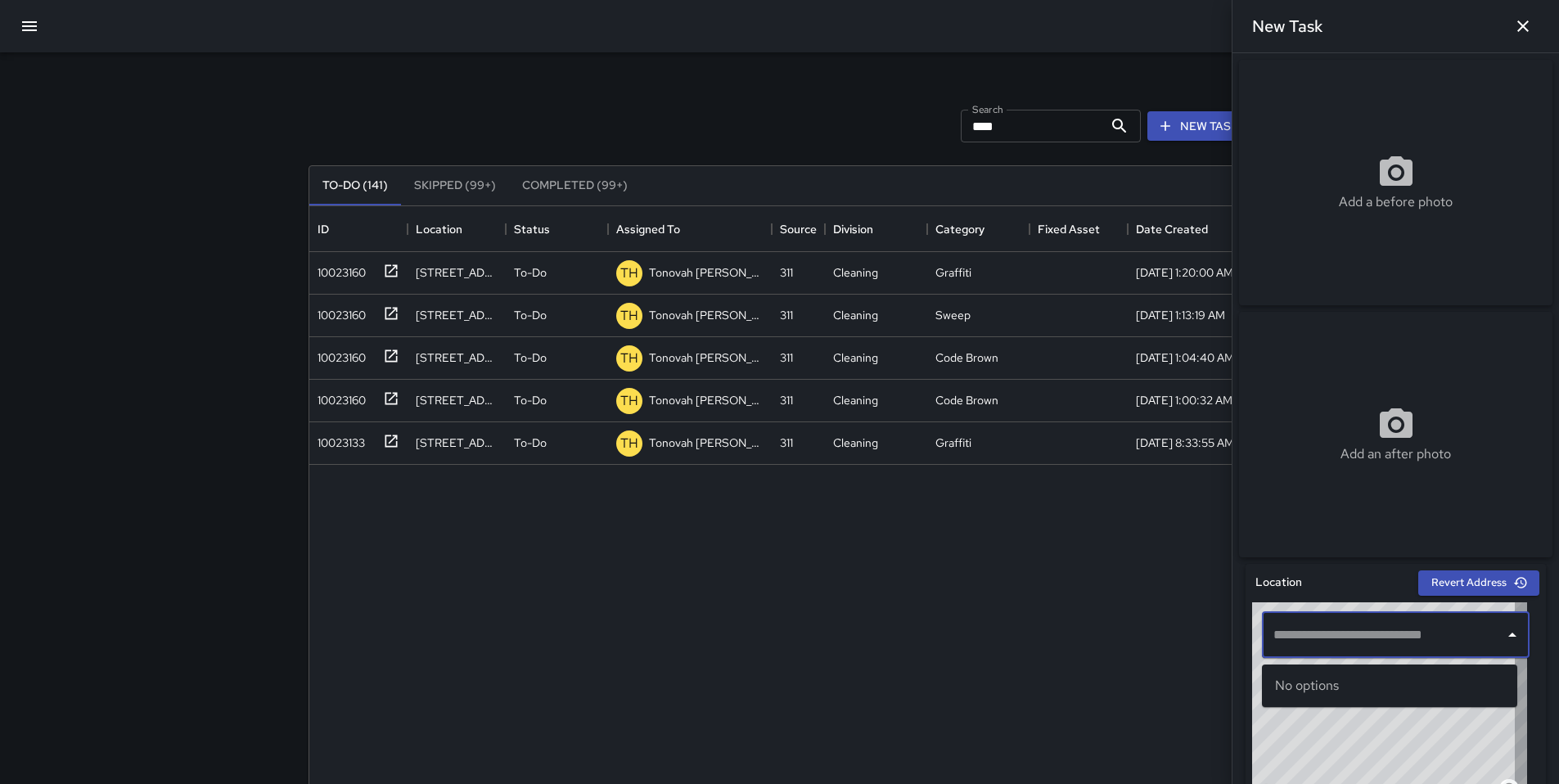 click at bounding box center (1383, 635) 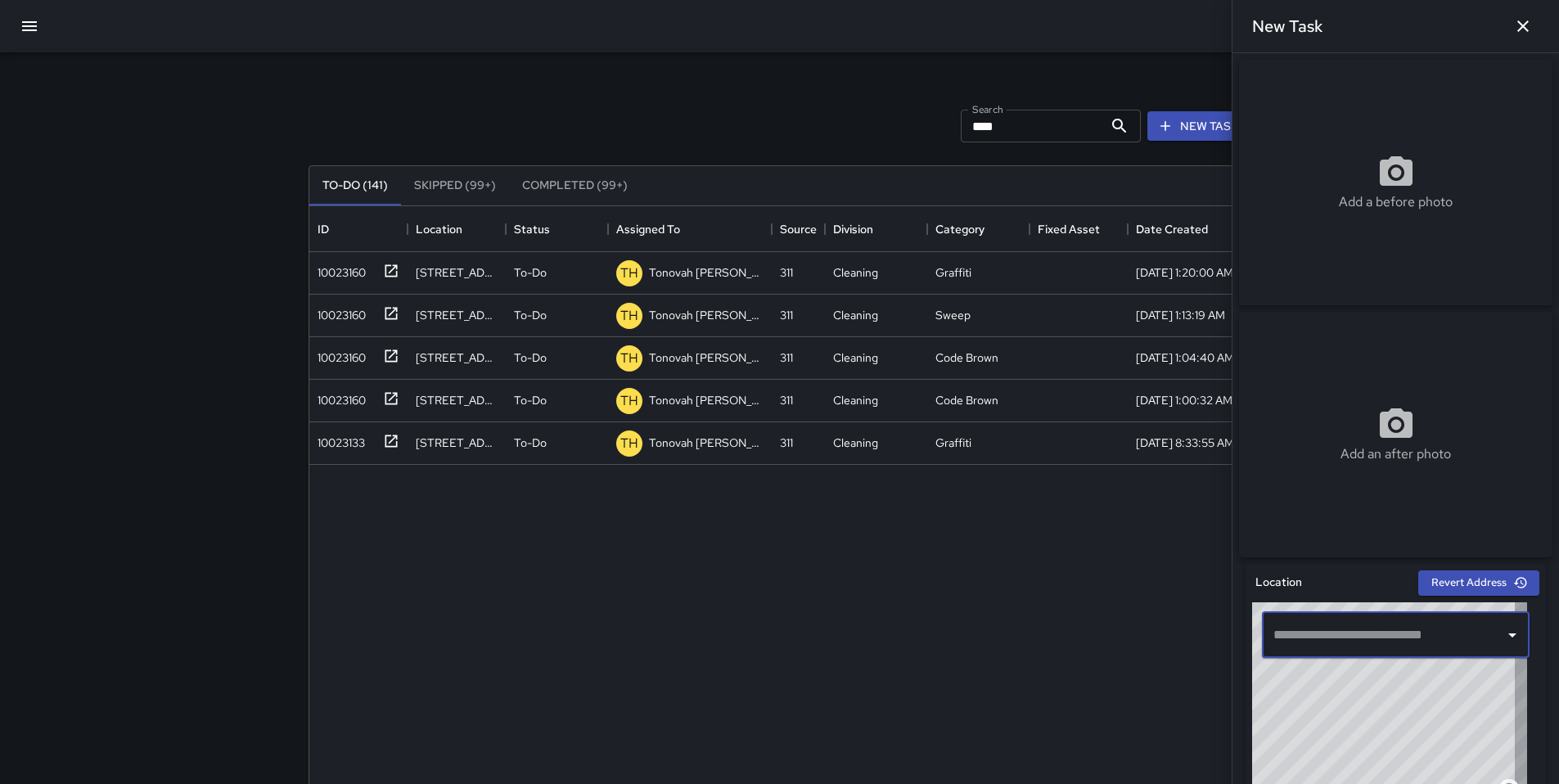 paste on "*********" 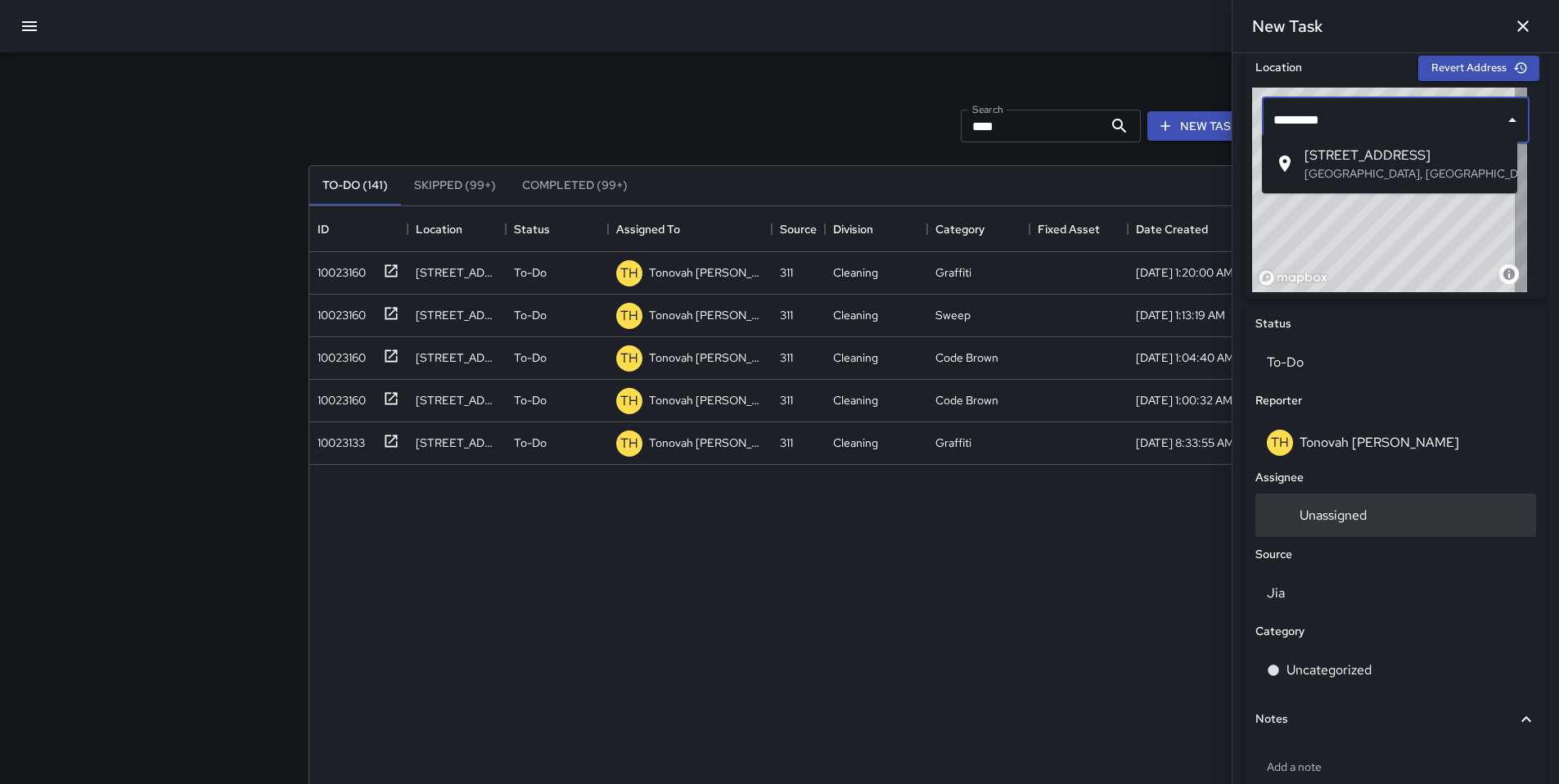 scroll, scrollTop: 530, scrollLeft: 0, axis: vertical 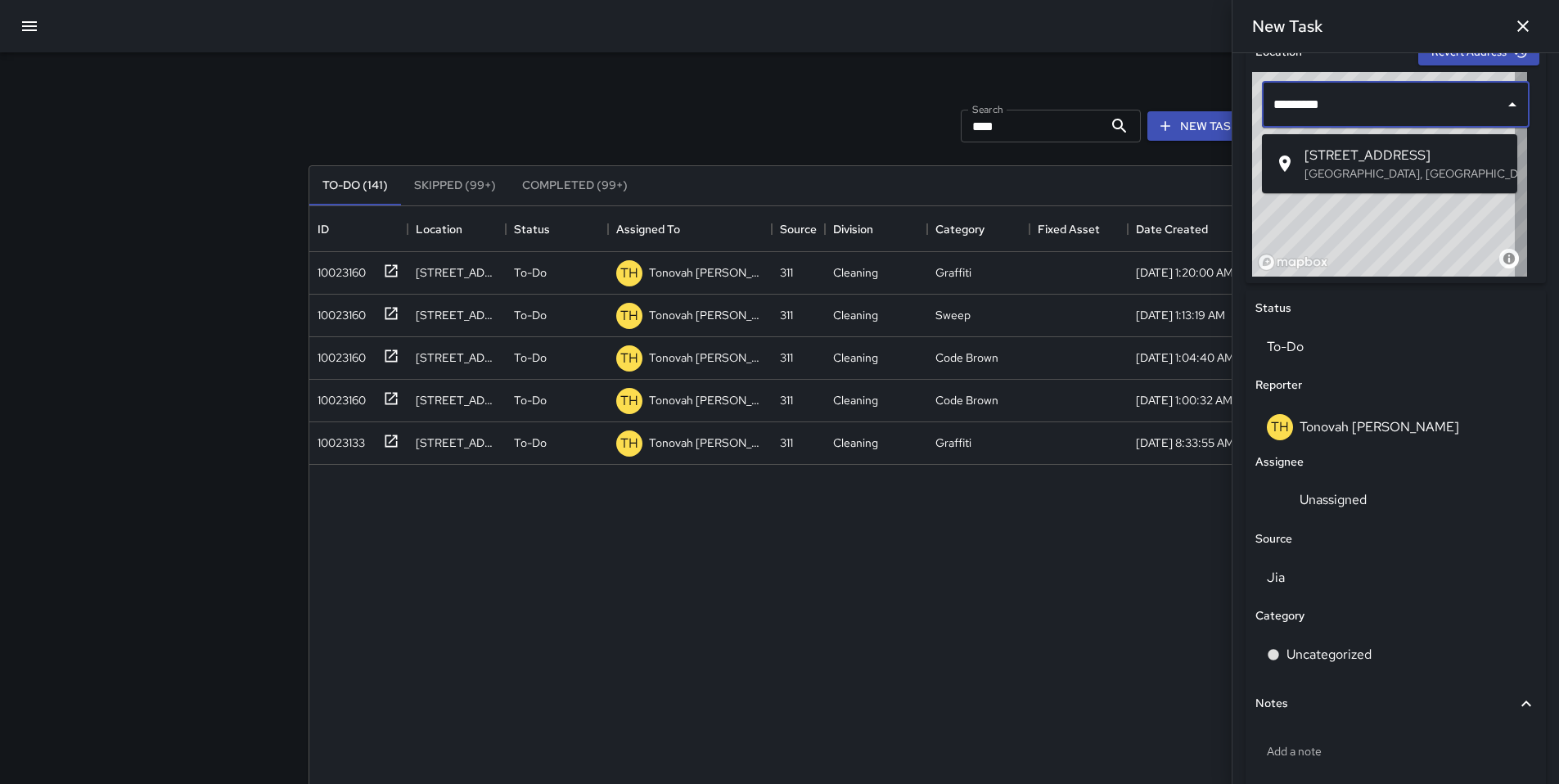 click on "[STREET_ADDRESS]" at bounding box center [1404, 155] 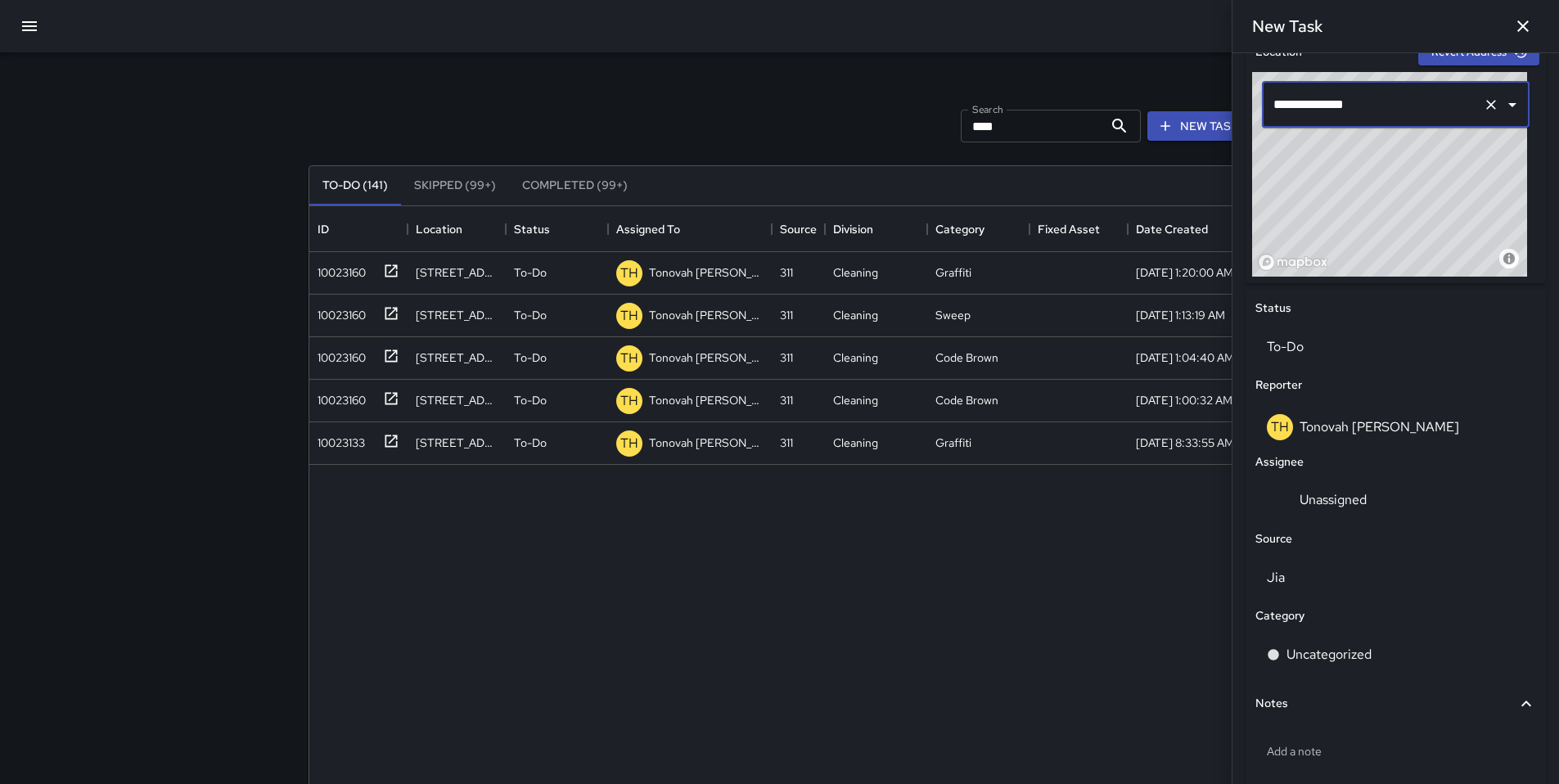 type on "**********" 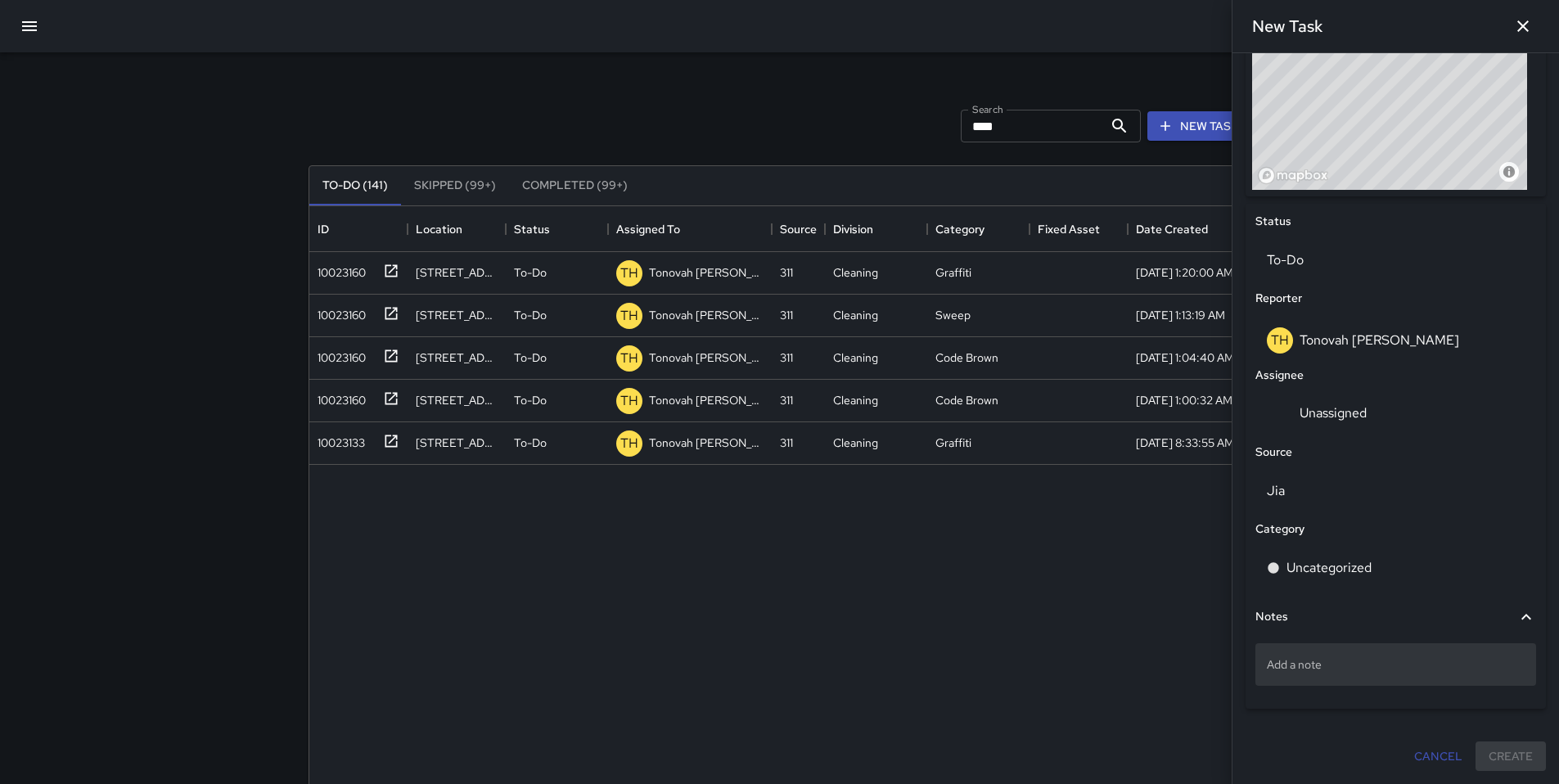 scroll, scrollTop: 624, scrollLeft: 0, axis: vertical 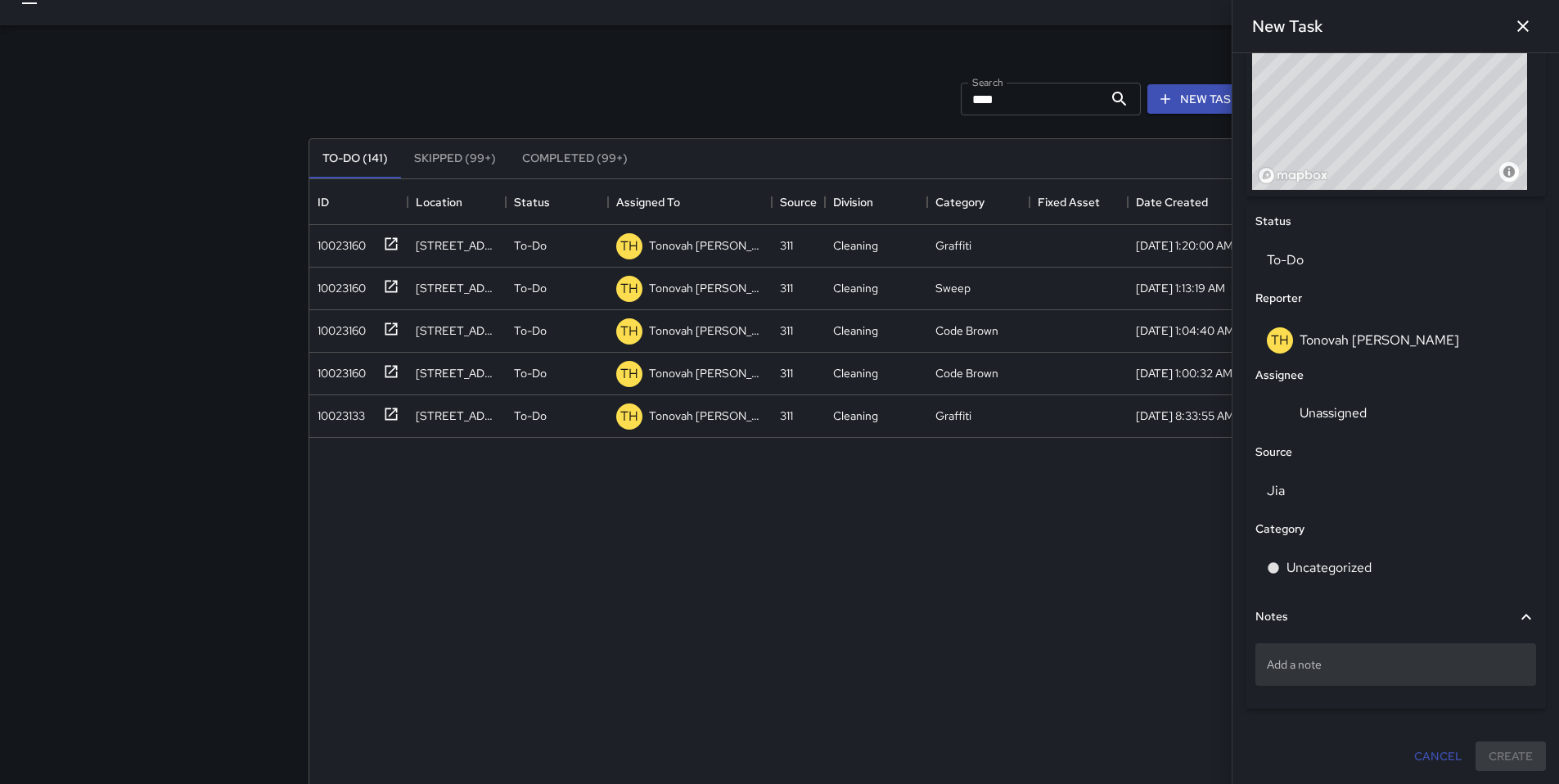 click on "Add a note" at bounding box center (1395, 665) 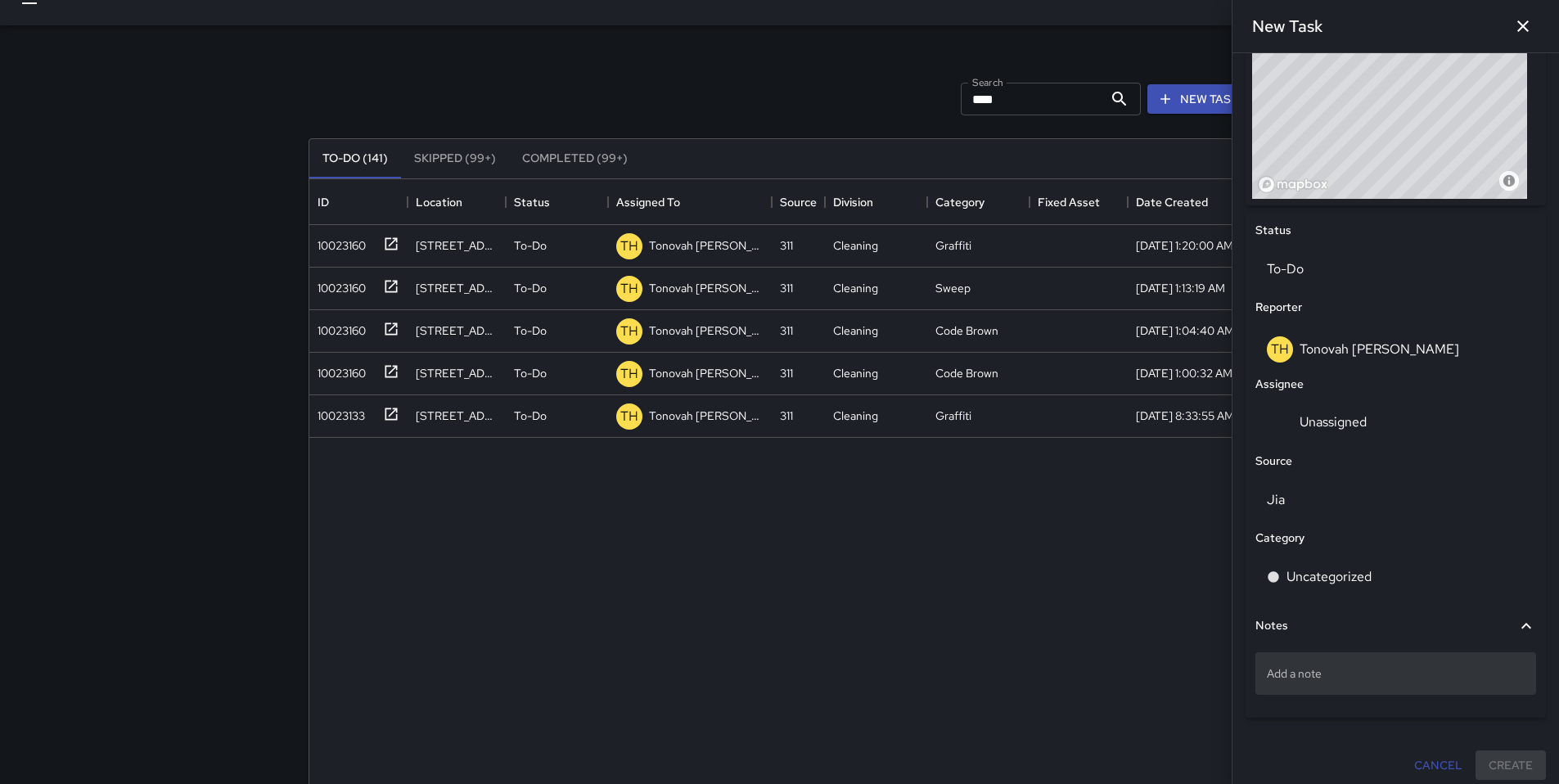 drag, startPoint x: 1328, startPoint y: 660, endPoint x: 1291, endPoint y: 690, distance: 47.634021 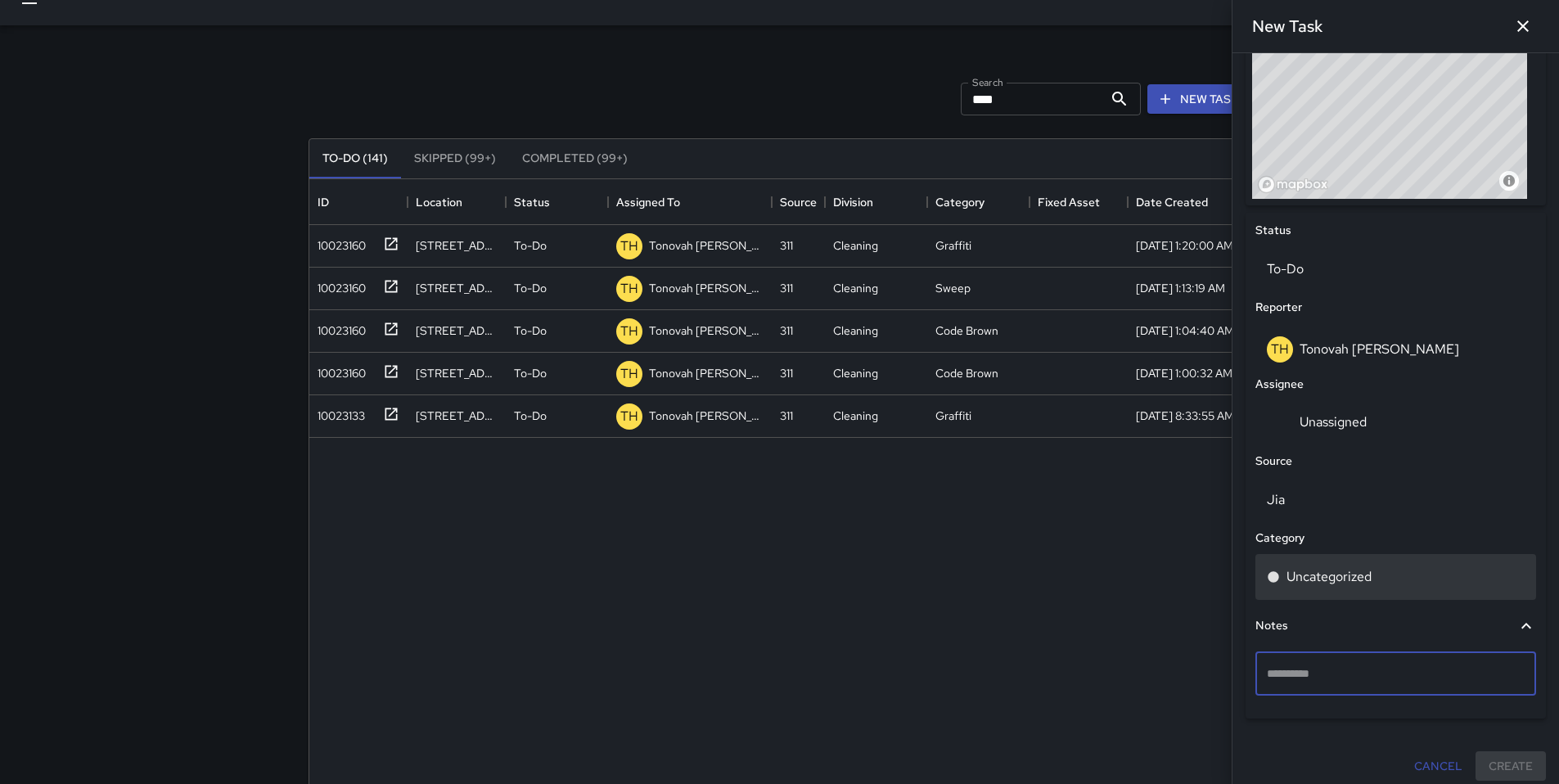 type on "**********" 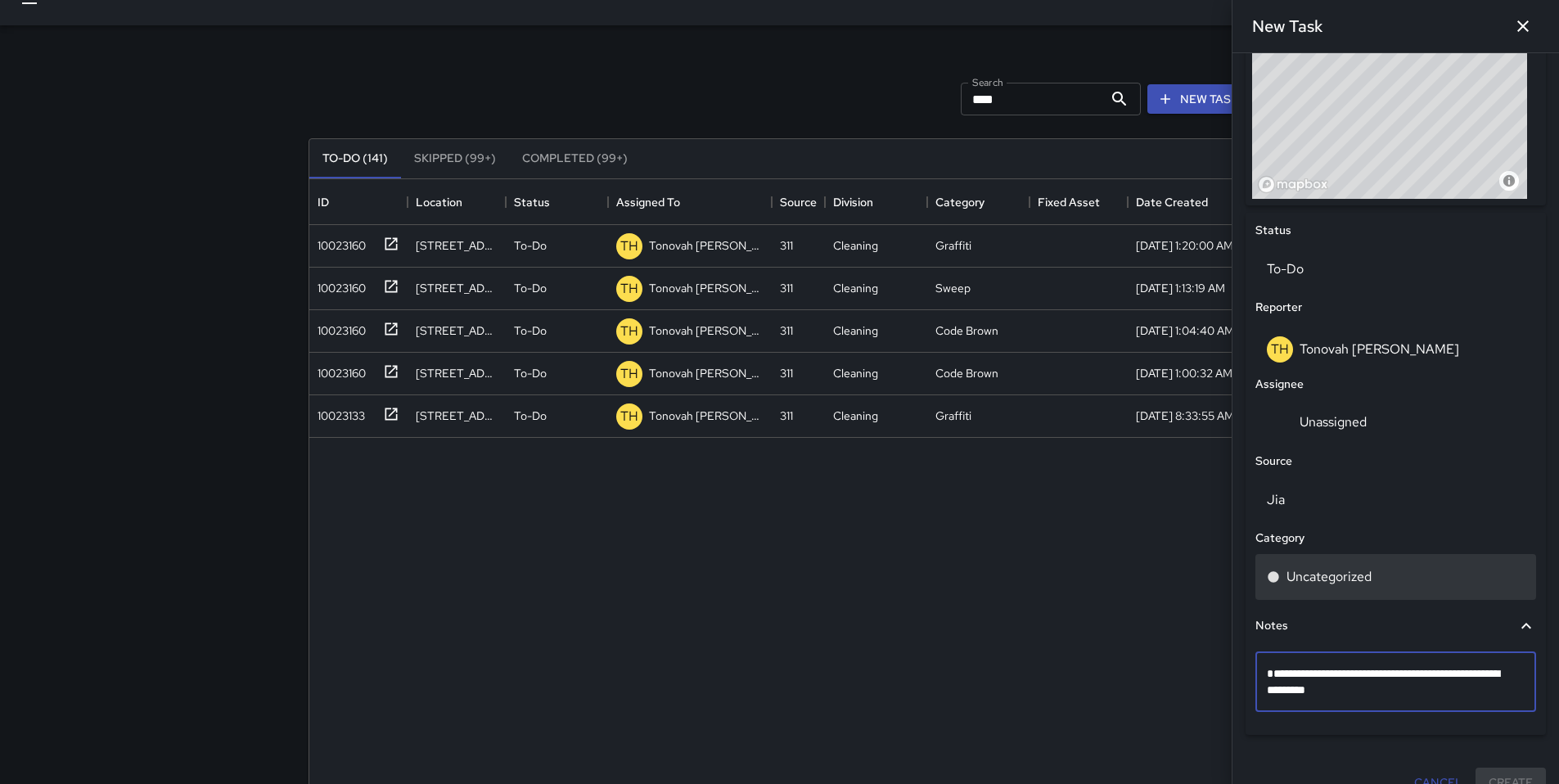 click on "Uncategorized" at bounding box center [1329, 577] 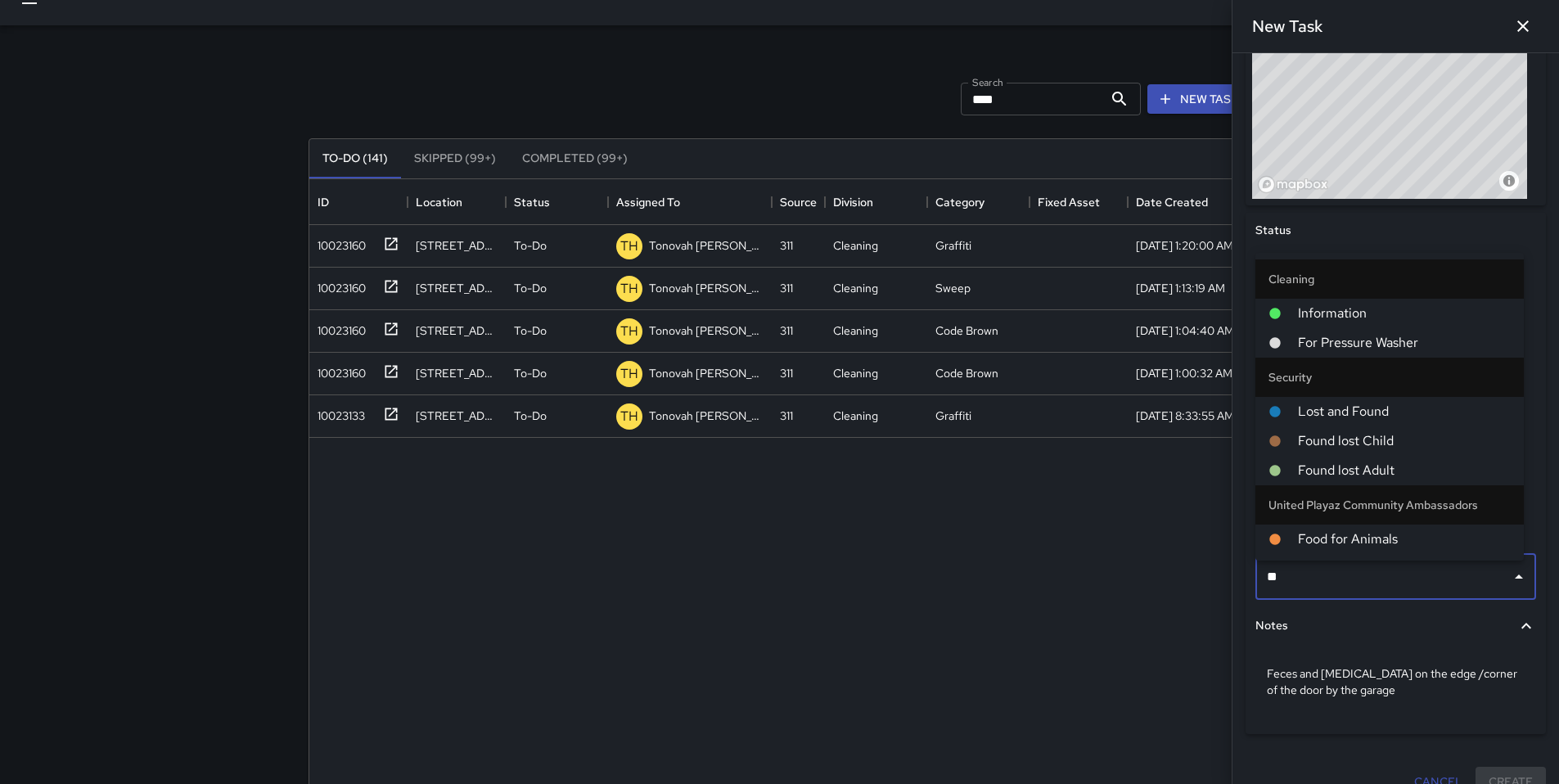 type on "*" 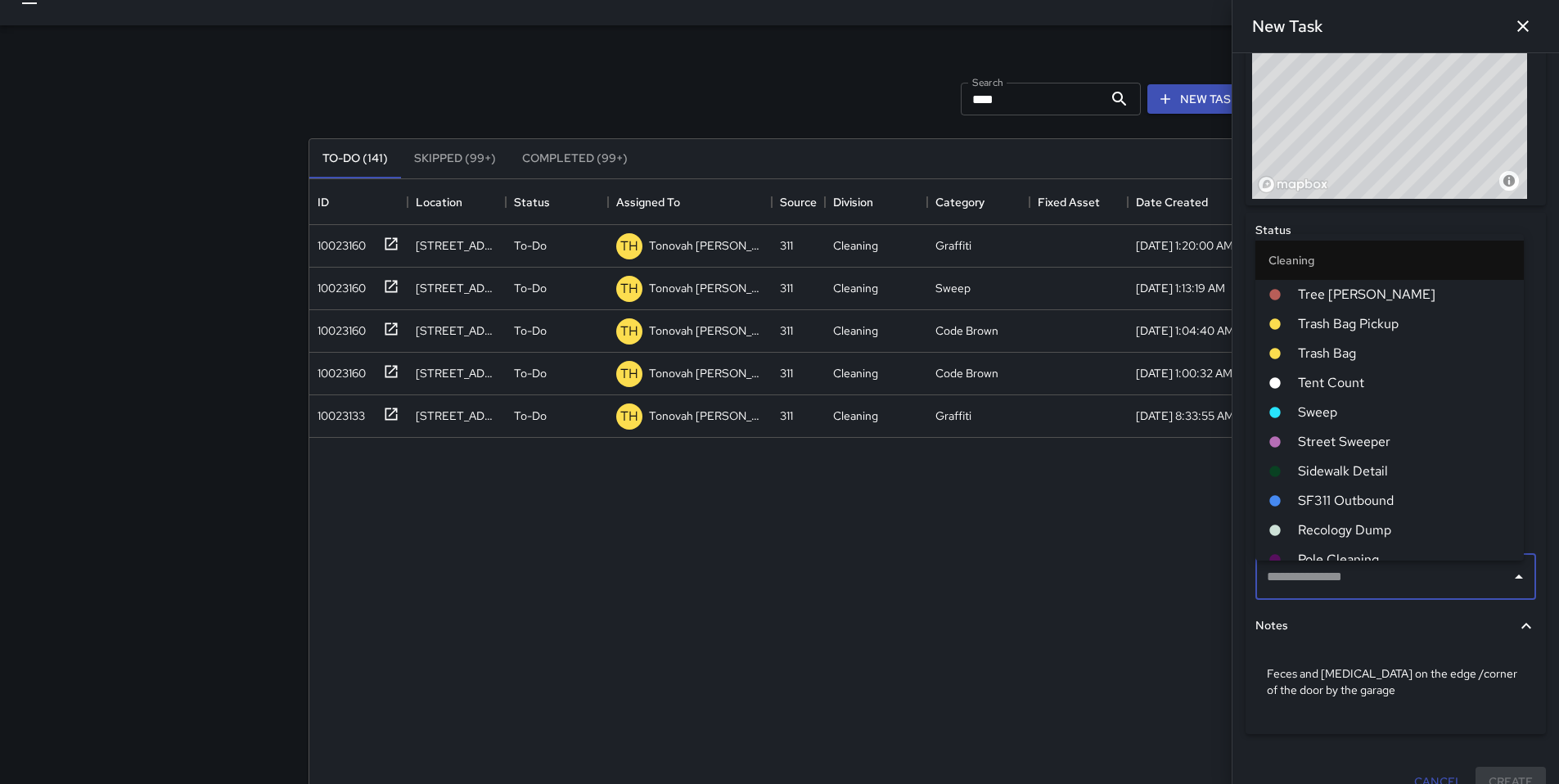 type on "*" 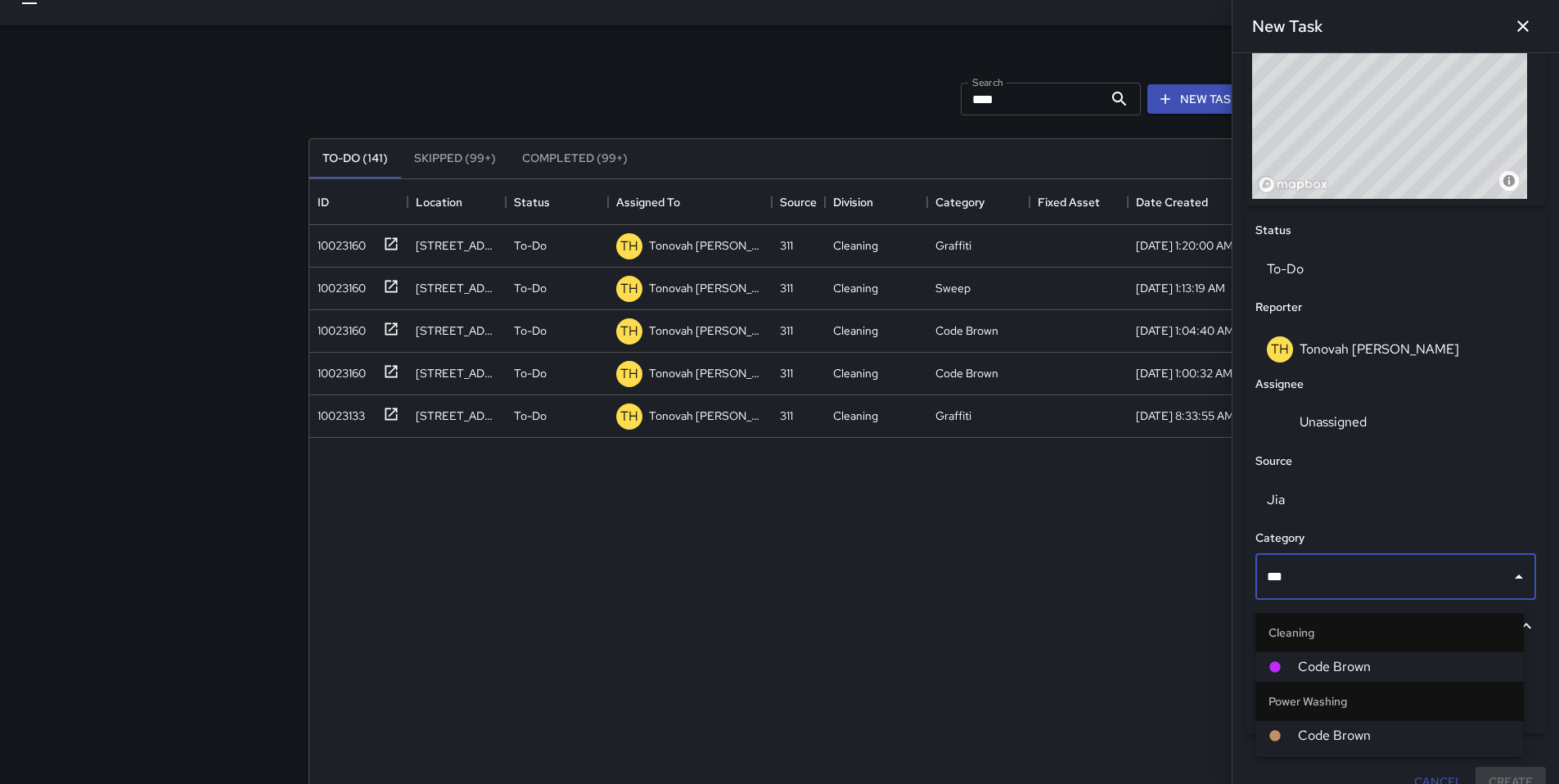 type on "****" 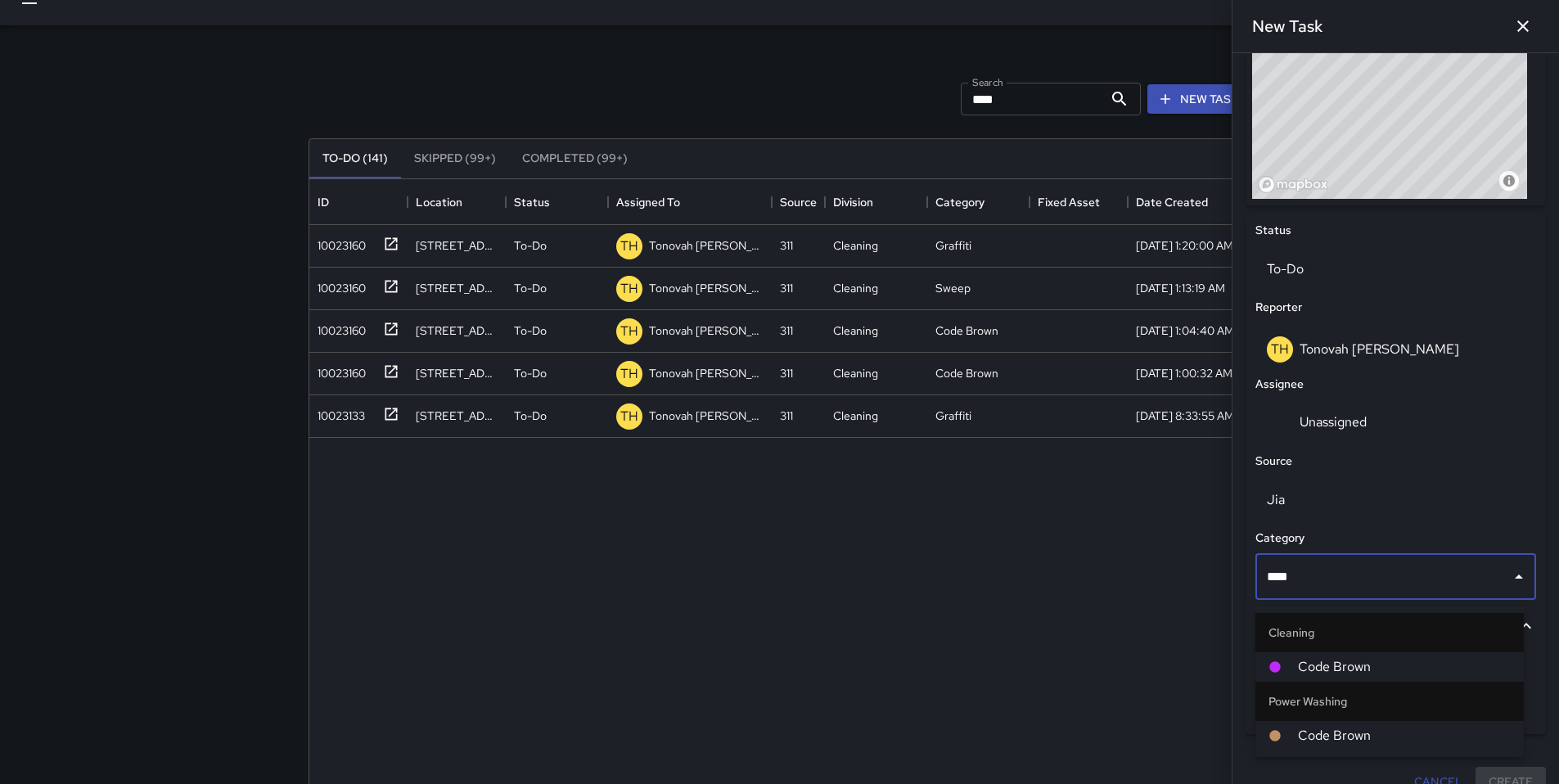 click on "Code Brown" at bounding box center (1390, 736) 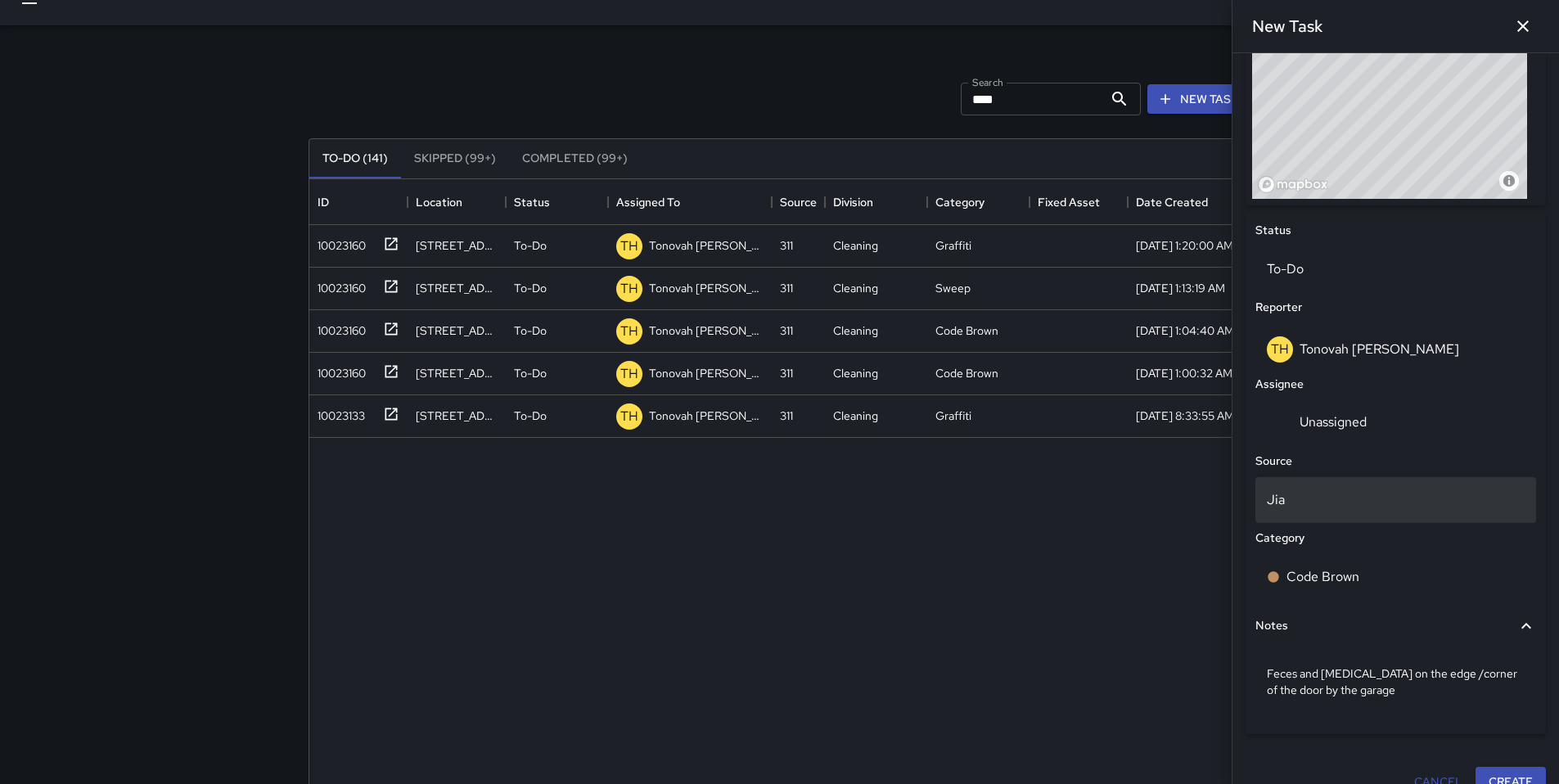 click on "Jia" at bounding box center [1395, 500] 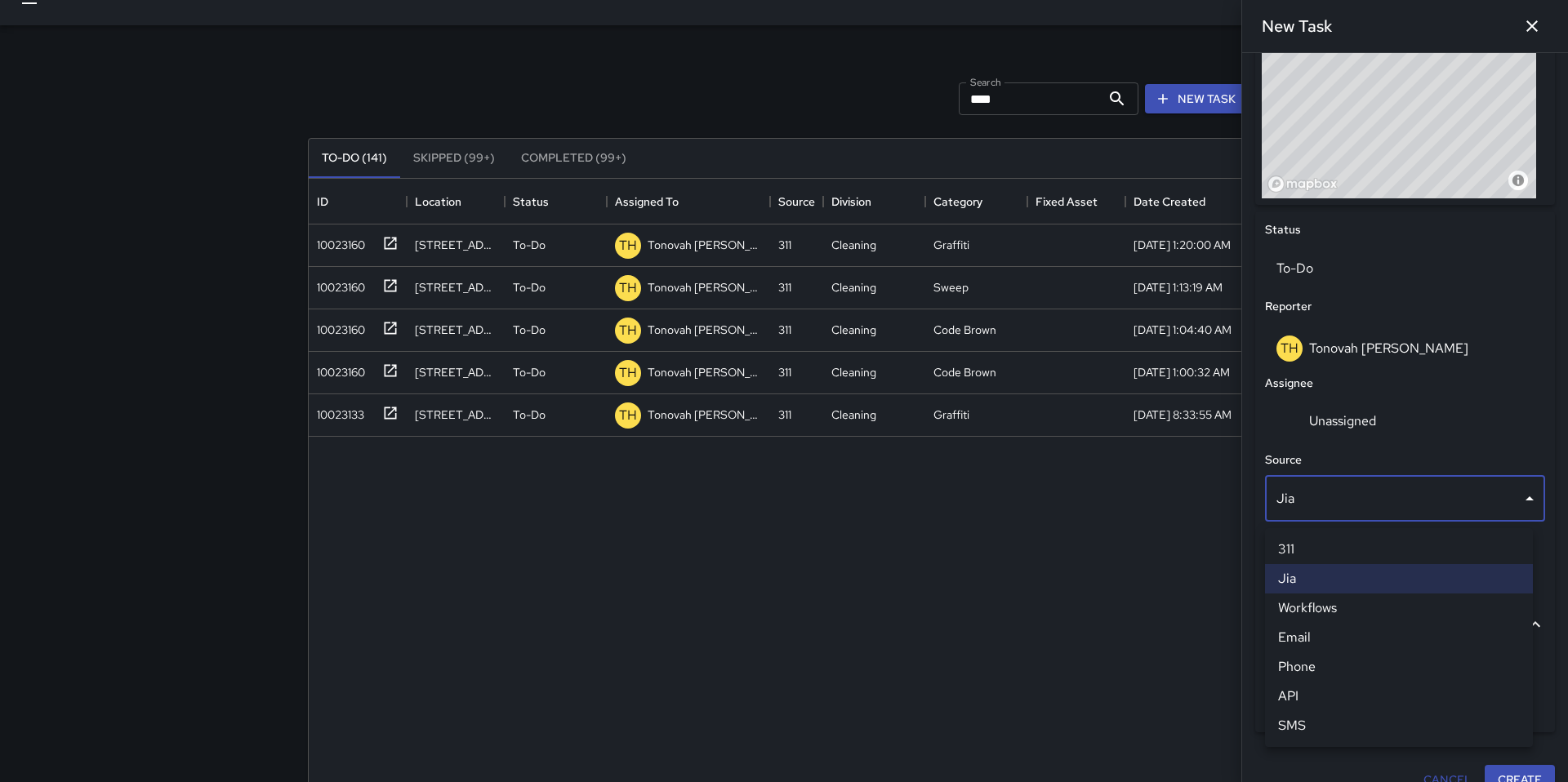 type 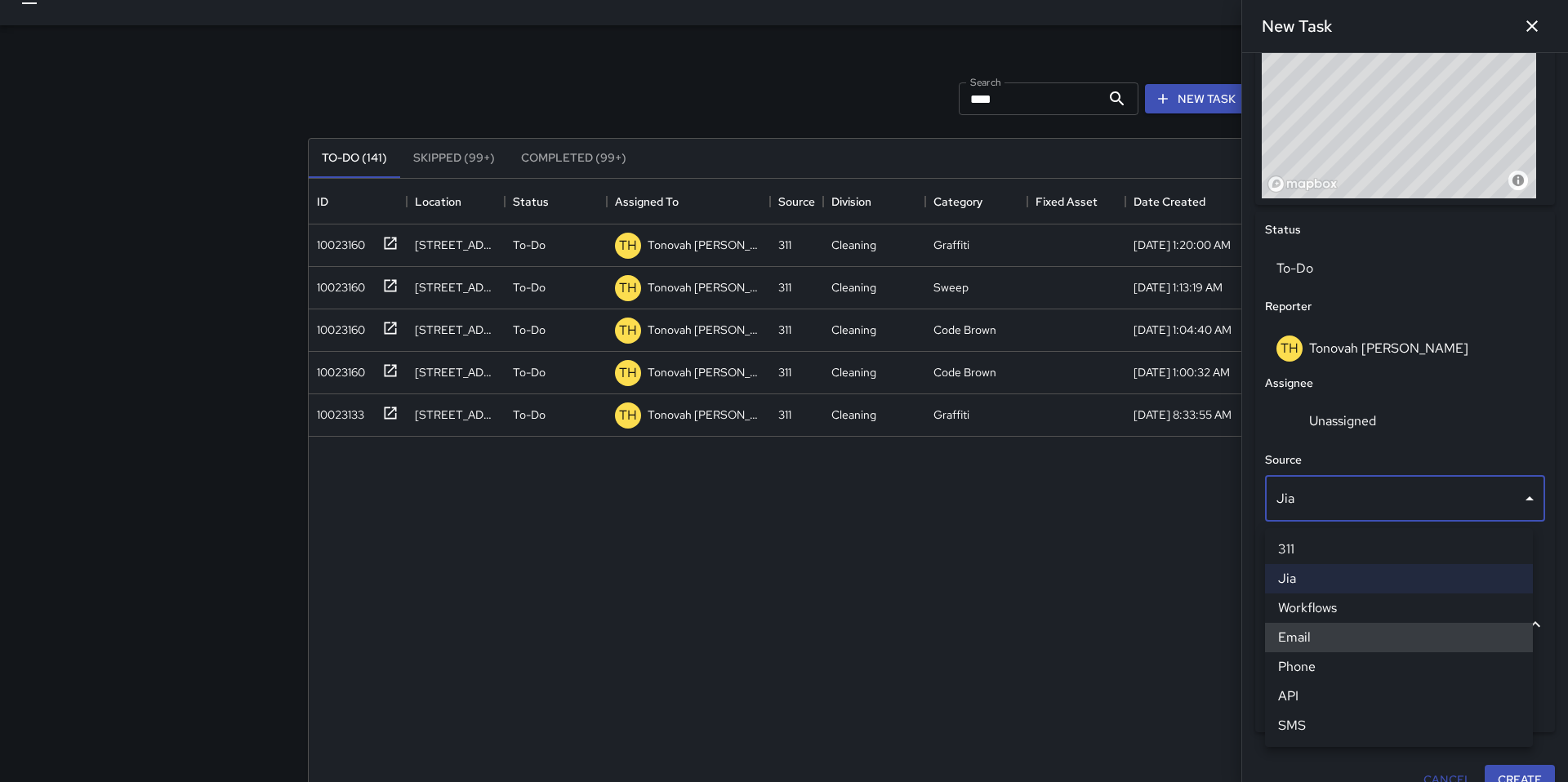 type 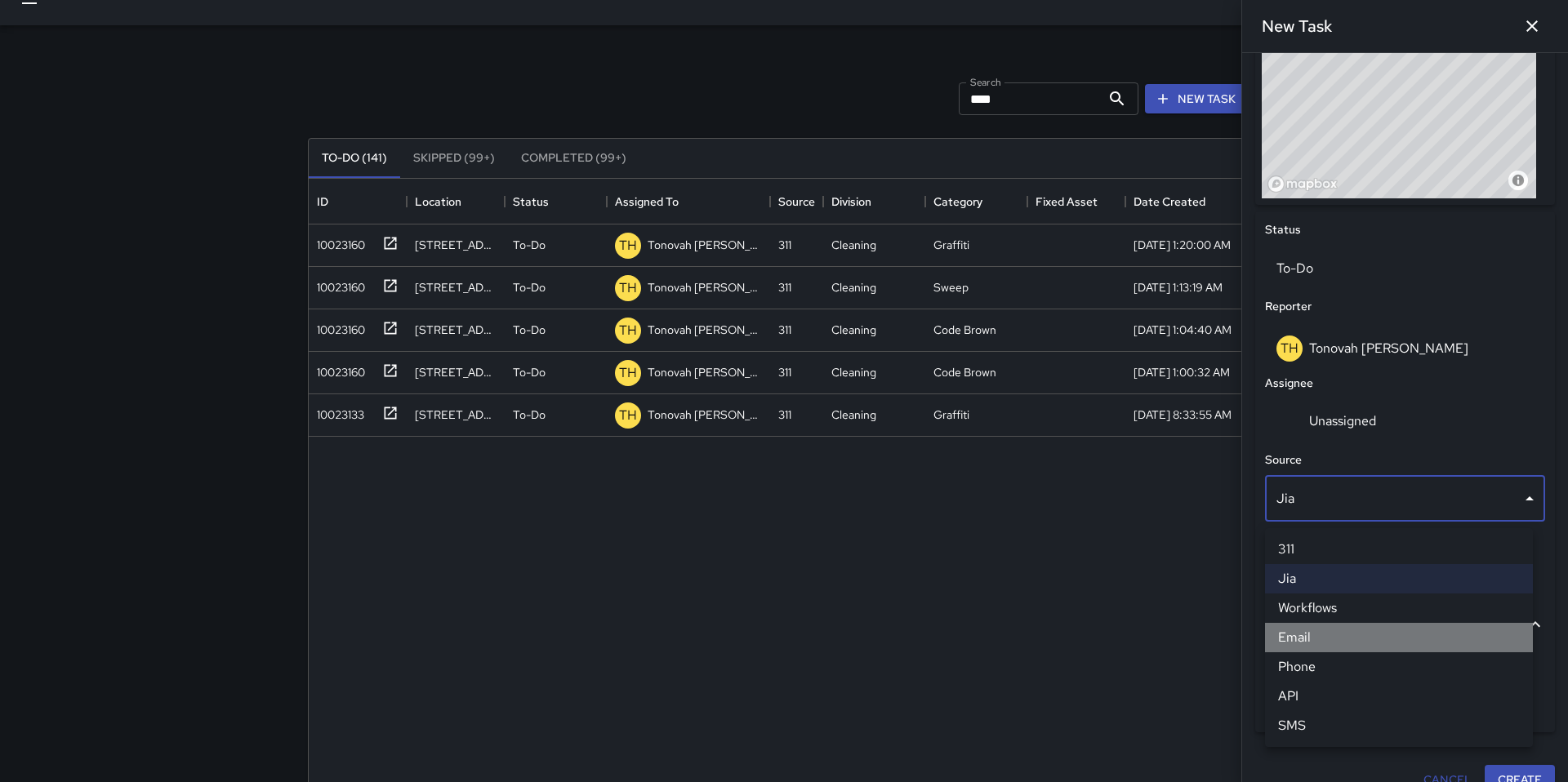click on "Email" at bounding box center (1399, 638) 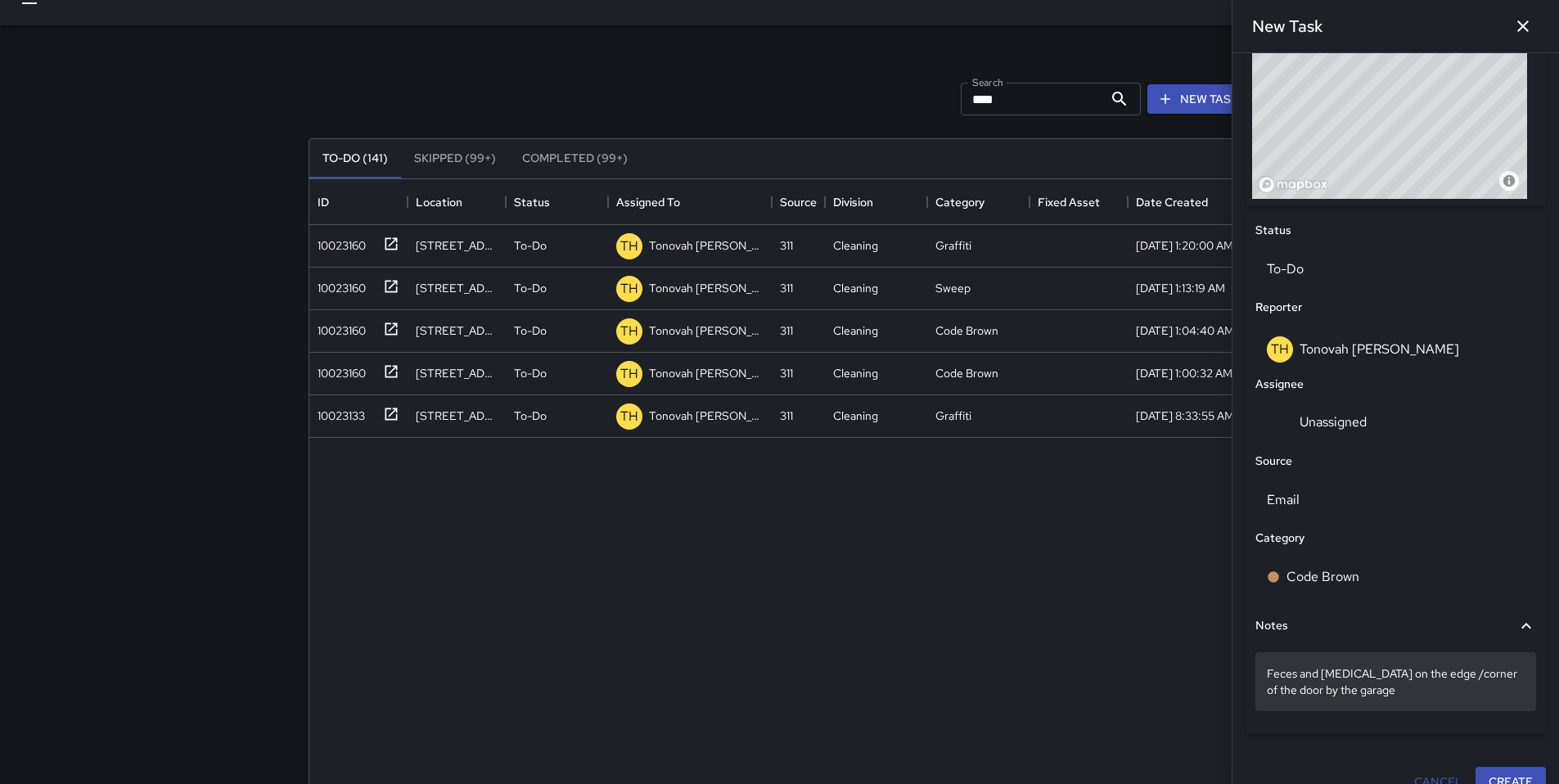 click on "Feces and [MEDICAL_DATA] on the edge /corner of the door by the garage" at bounding box center (1395, 682) 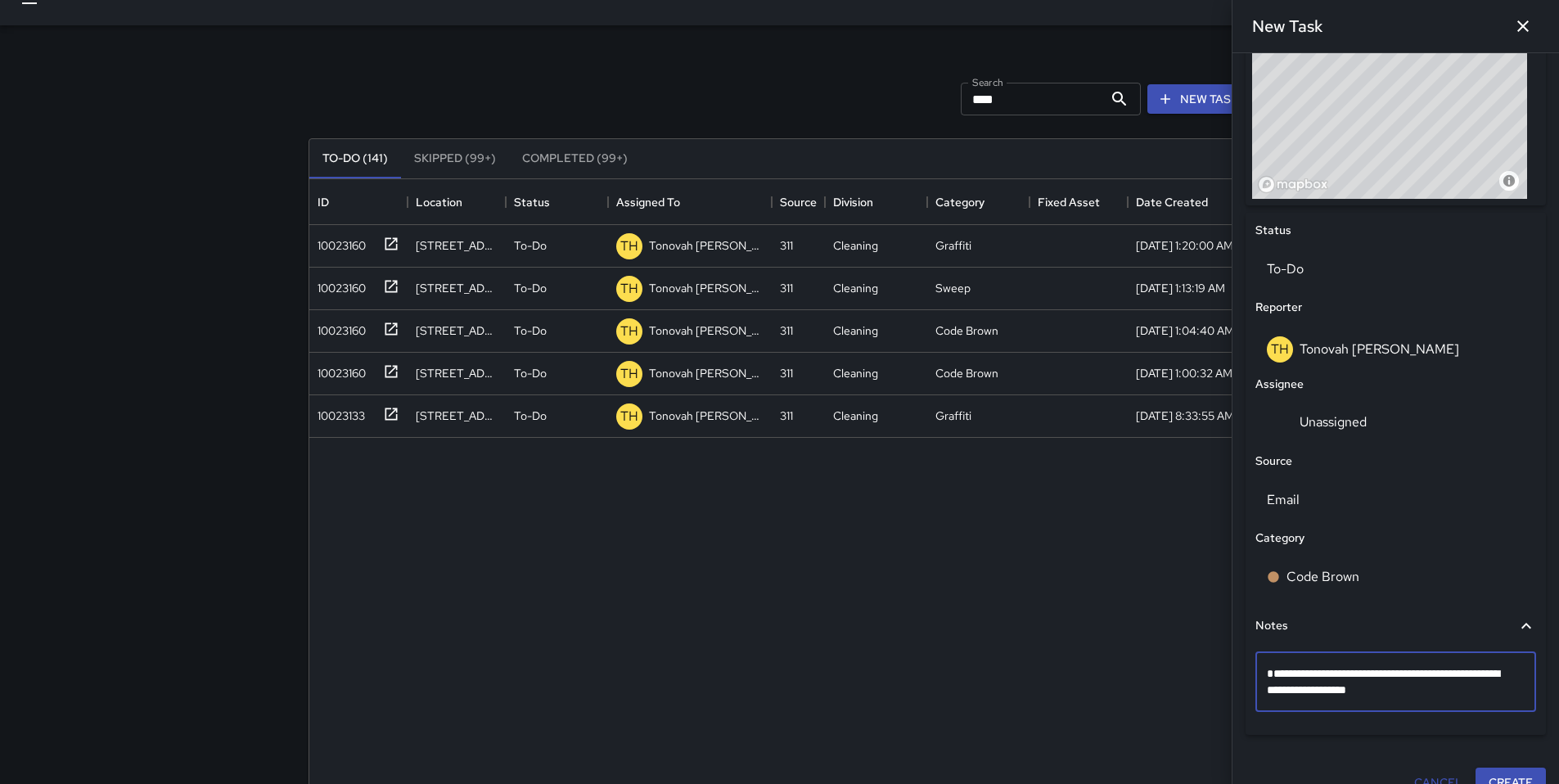 type on "**********" 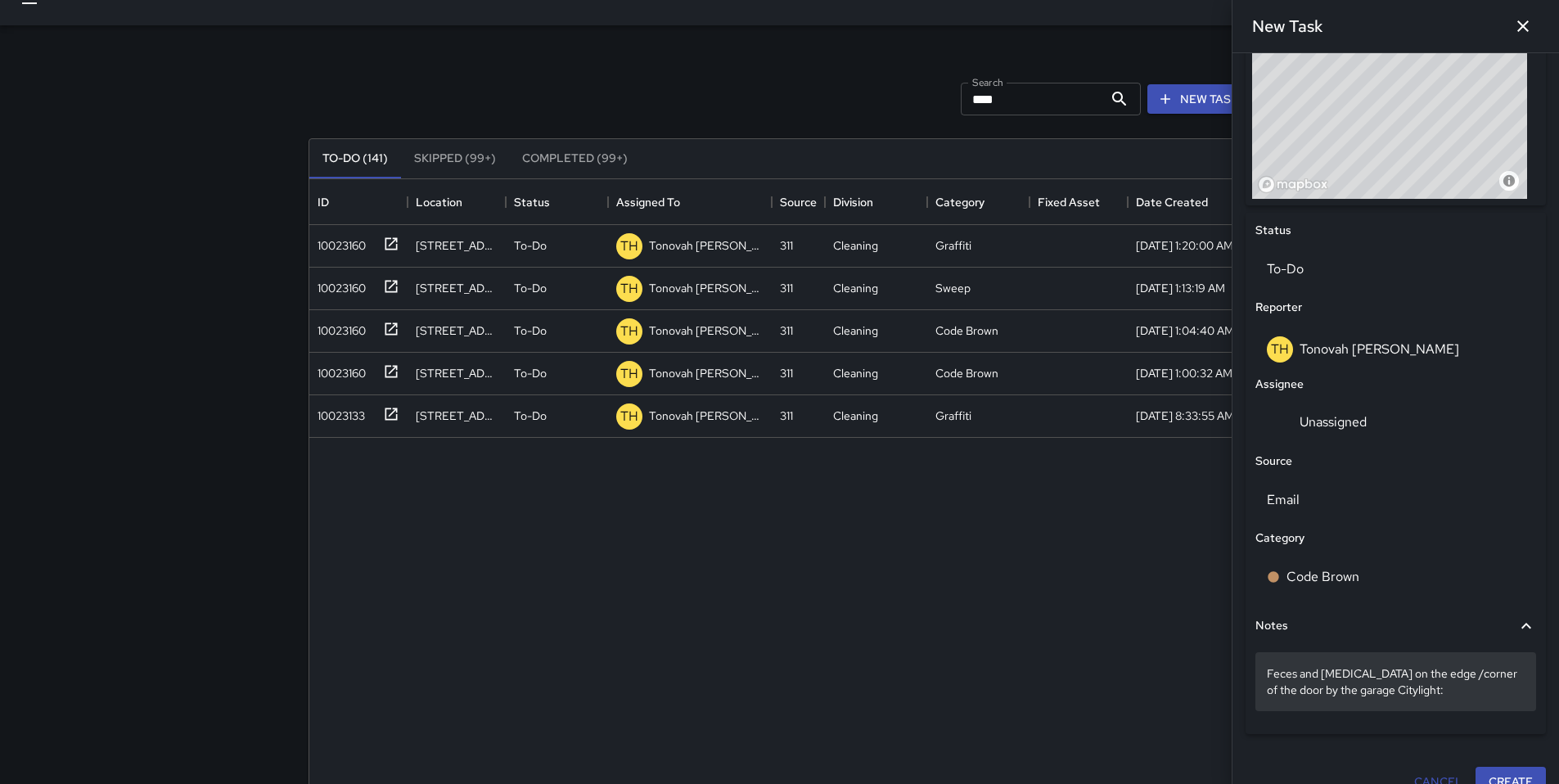 click on "Feces and [MEDICAL_DATA] on the edge /corner of the door by the garage Citylight:" at bounding box center (1395, 682) 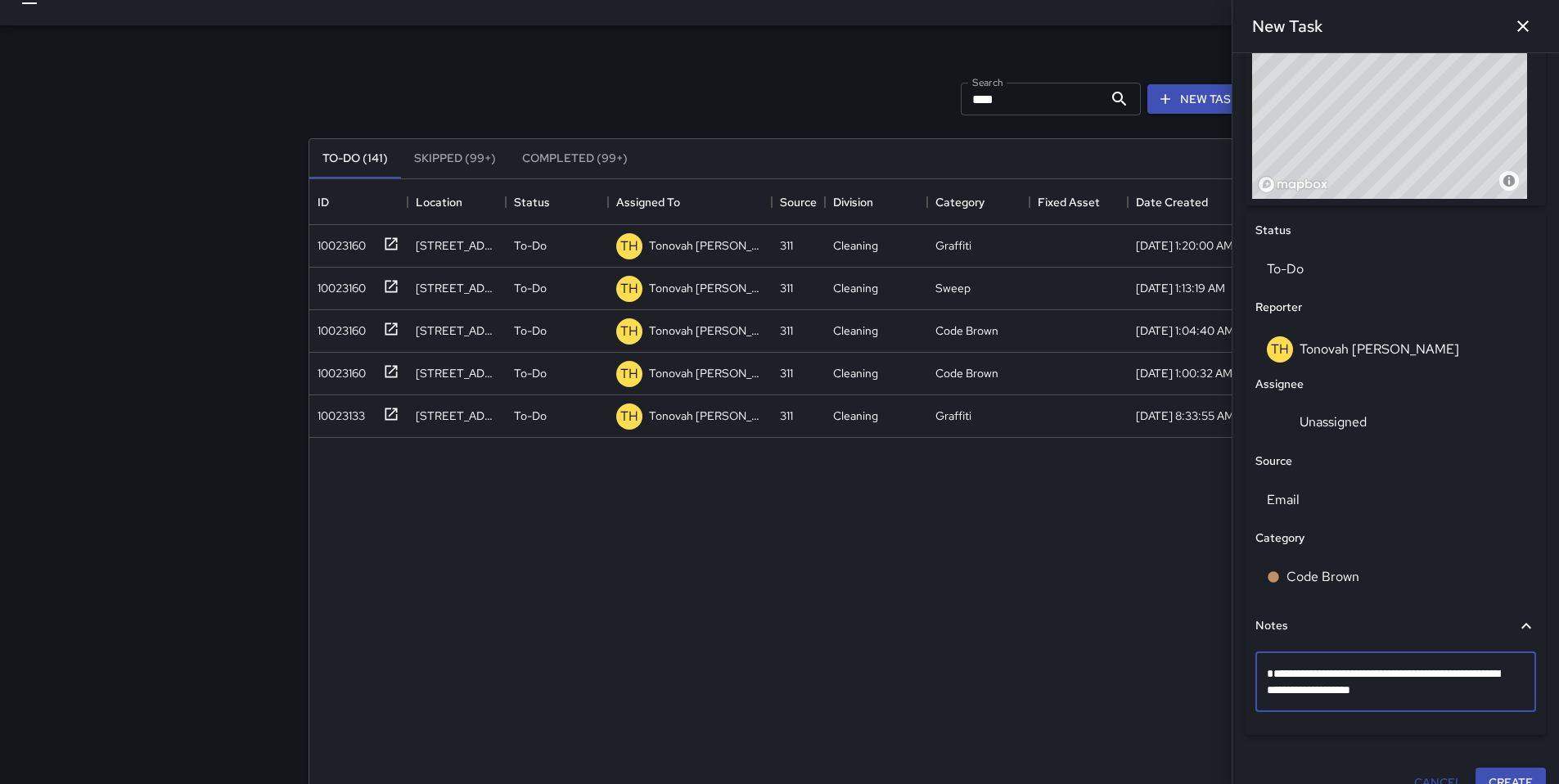 click on "**********" at bounding box center [1390, 682] 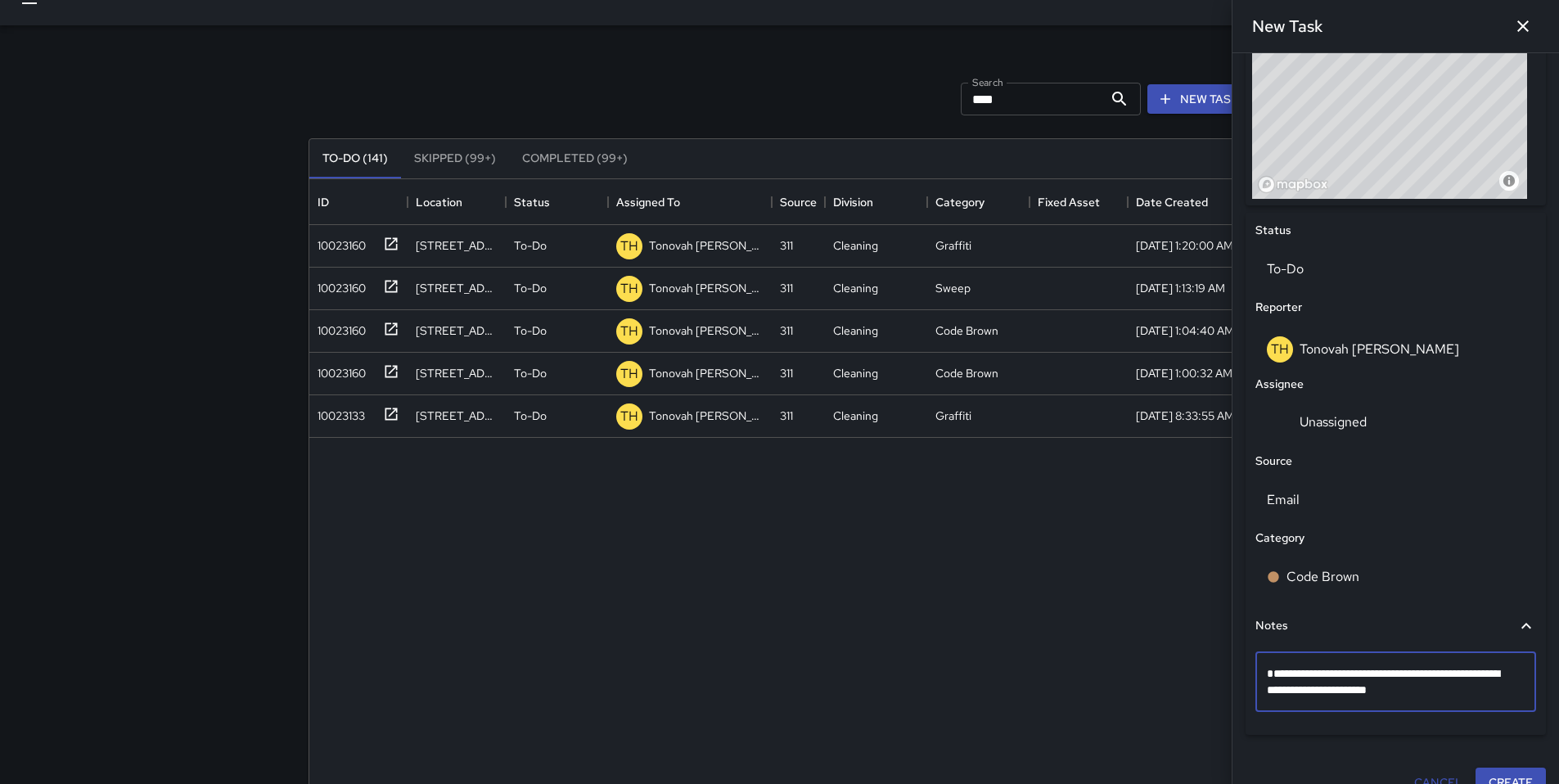 type on "**********" 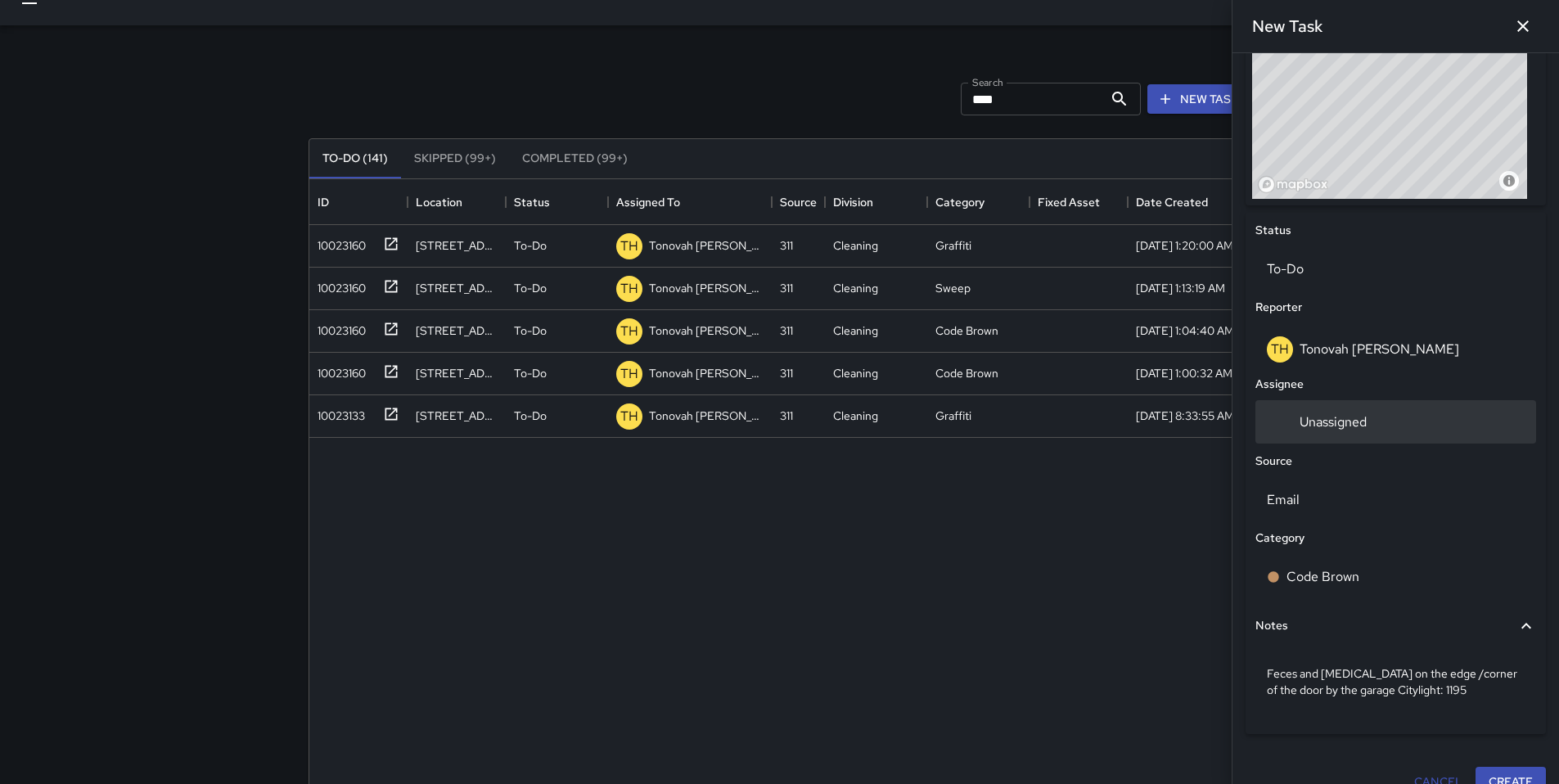 click on "Unassigned" at bounding box center [1395, 421] 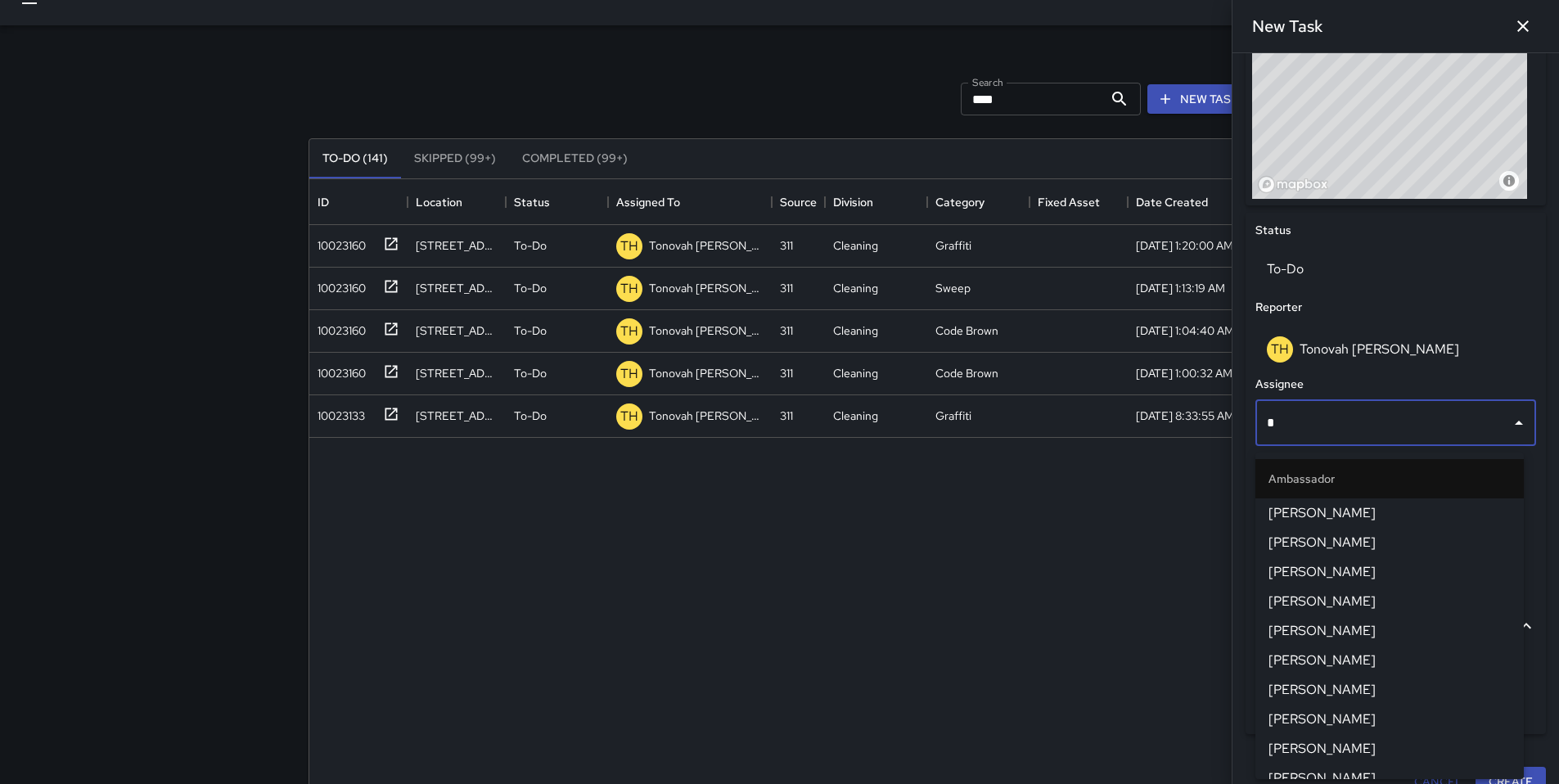 type on "**" 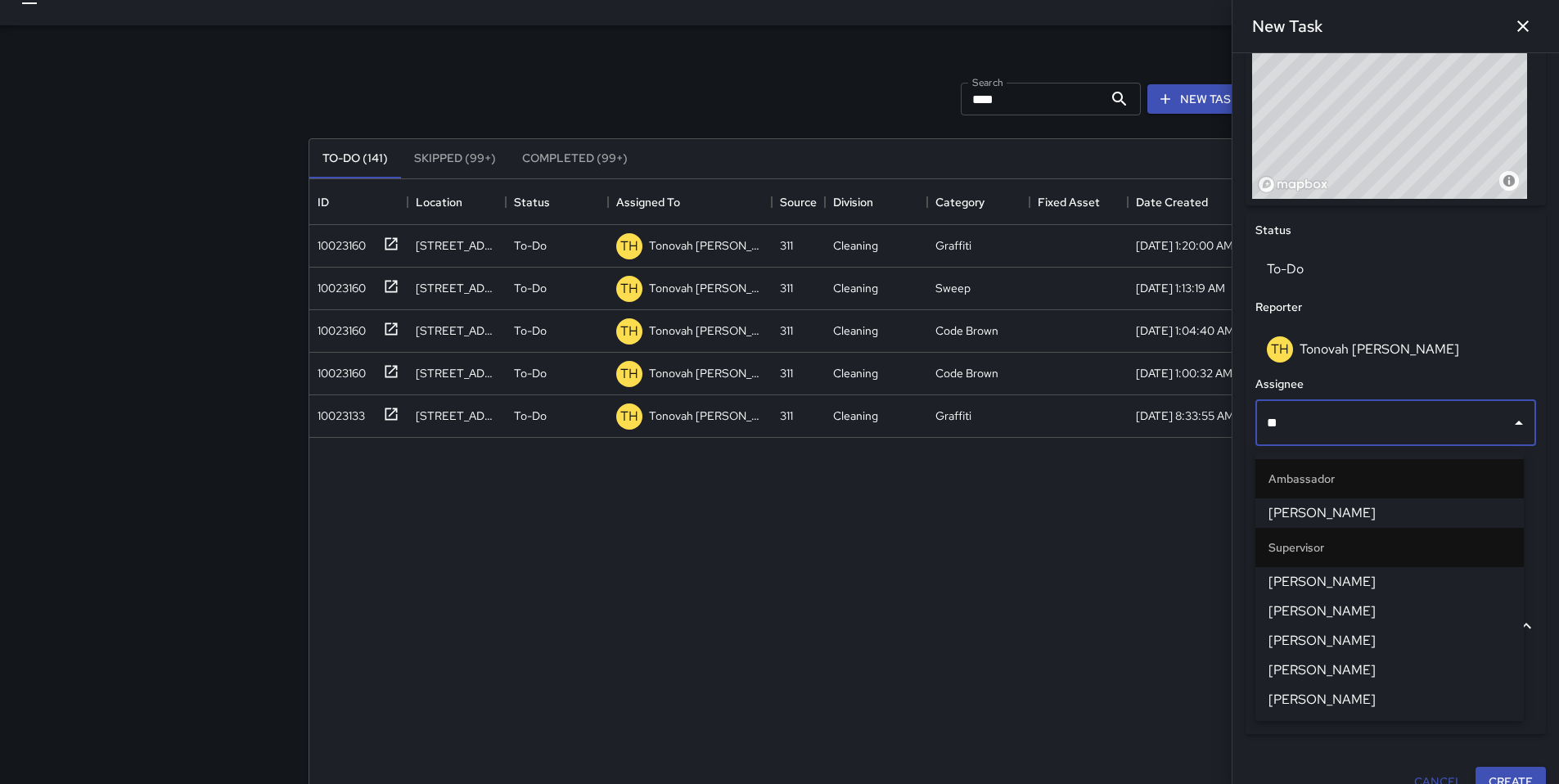 click on "[PERSON_NAME]" at bounding box center (1390, 582) 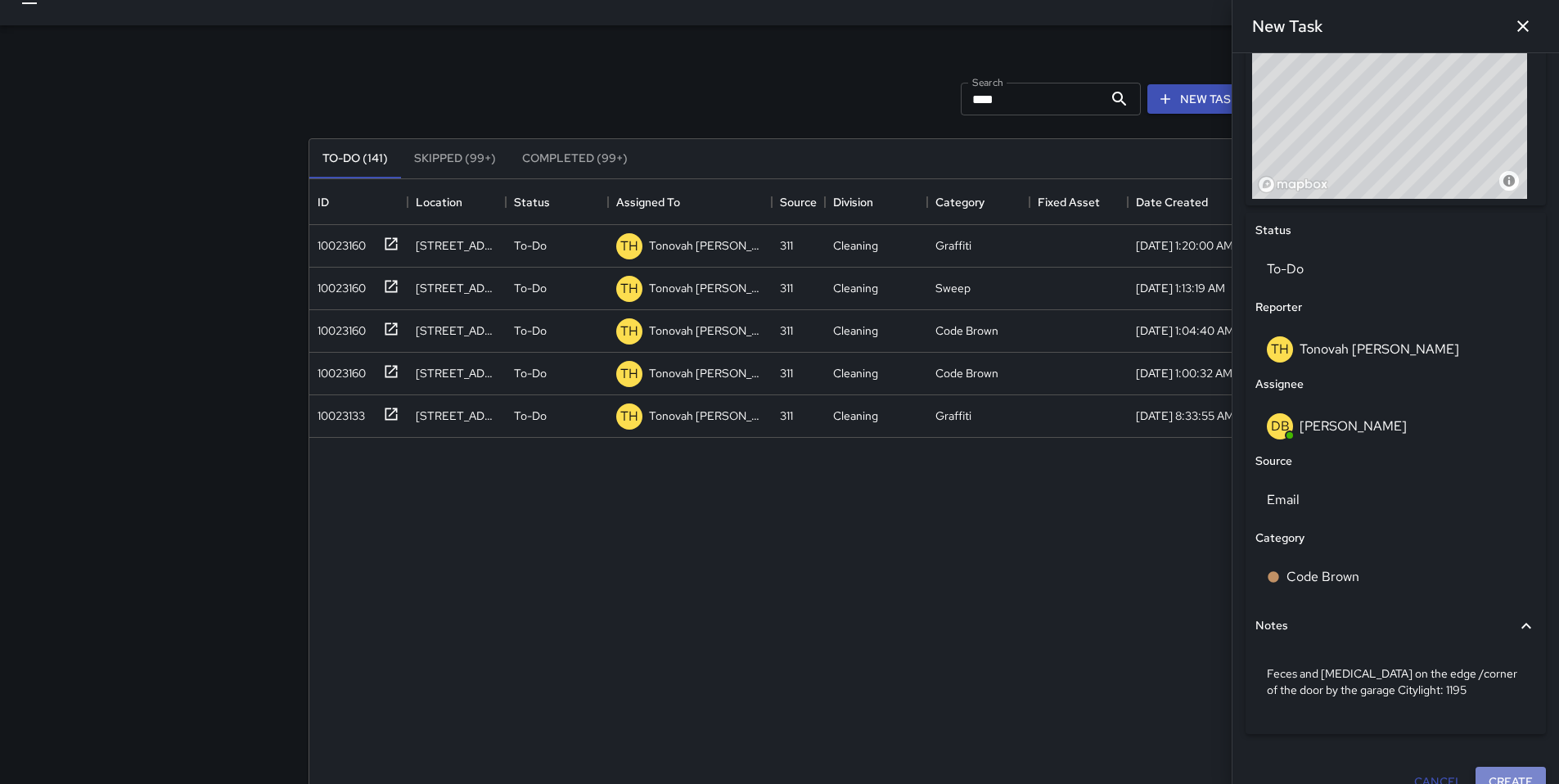 click on "Create" at bounding box center [1511, 782] 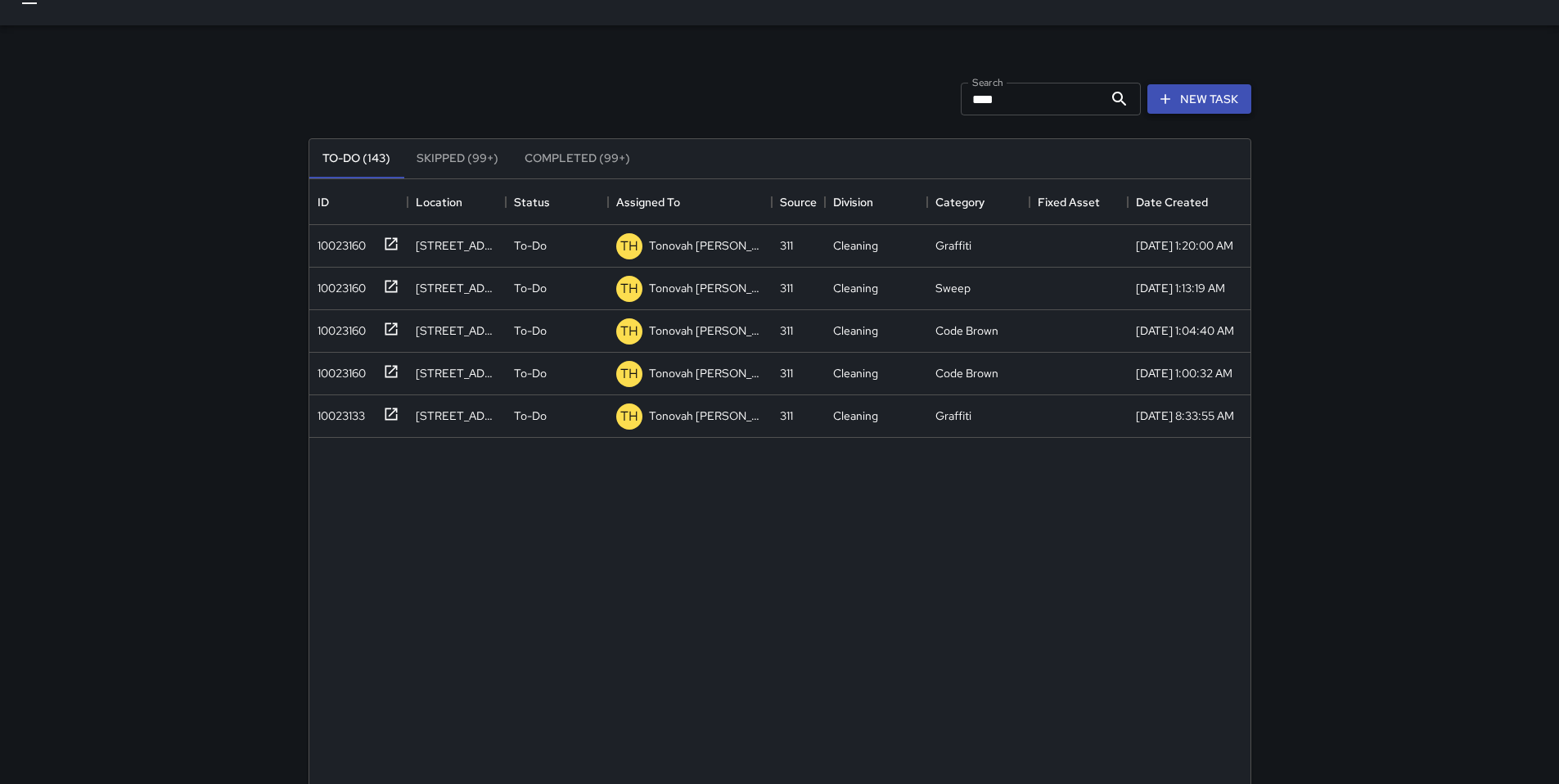 click on "New Task" at bounding box center [1199, 99] 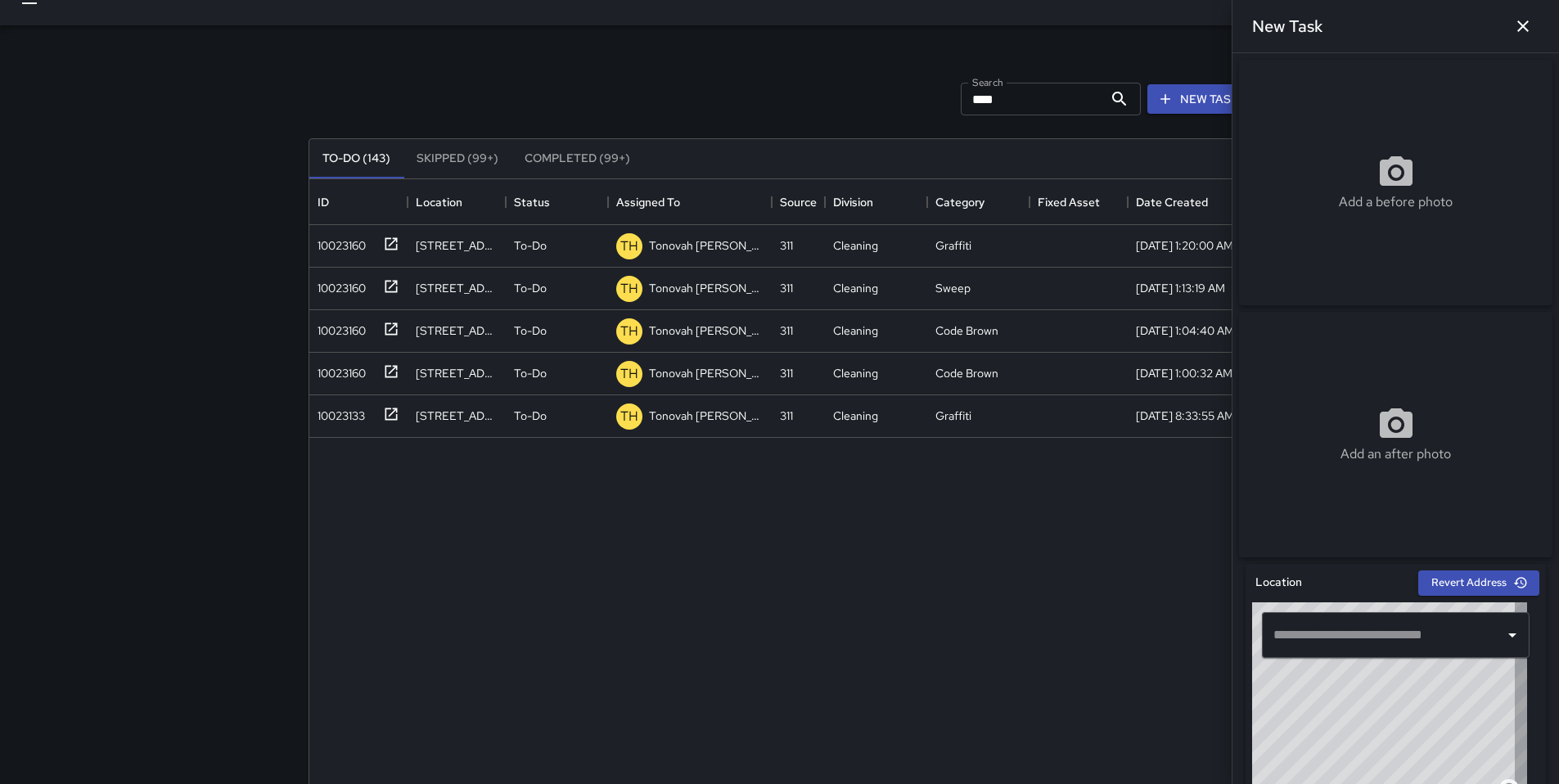 click on "Add a before photo" at bounding box center (1395, 182) 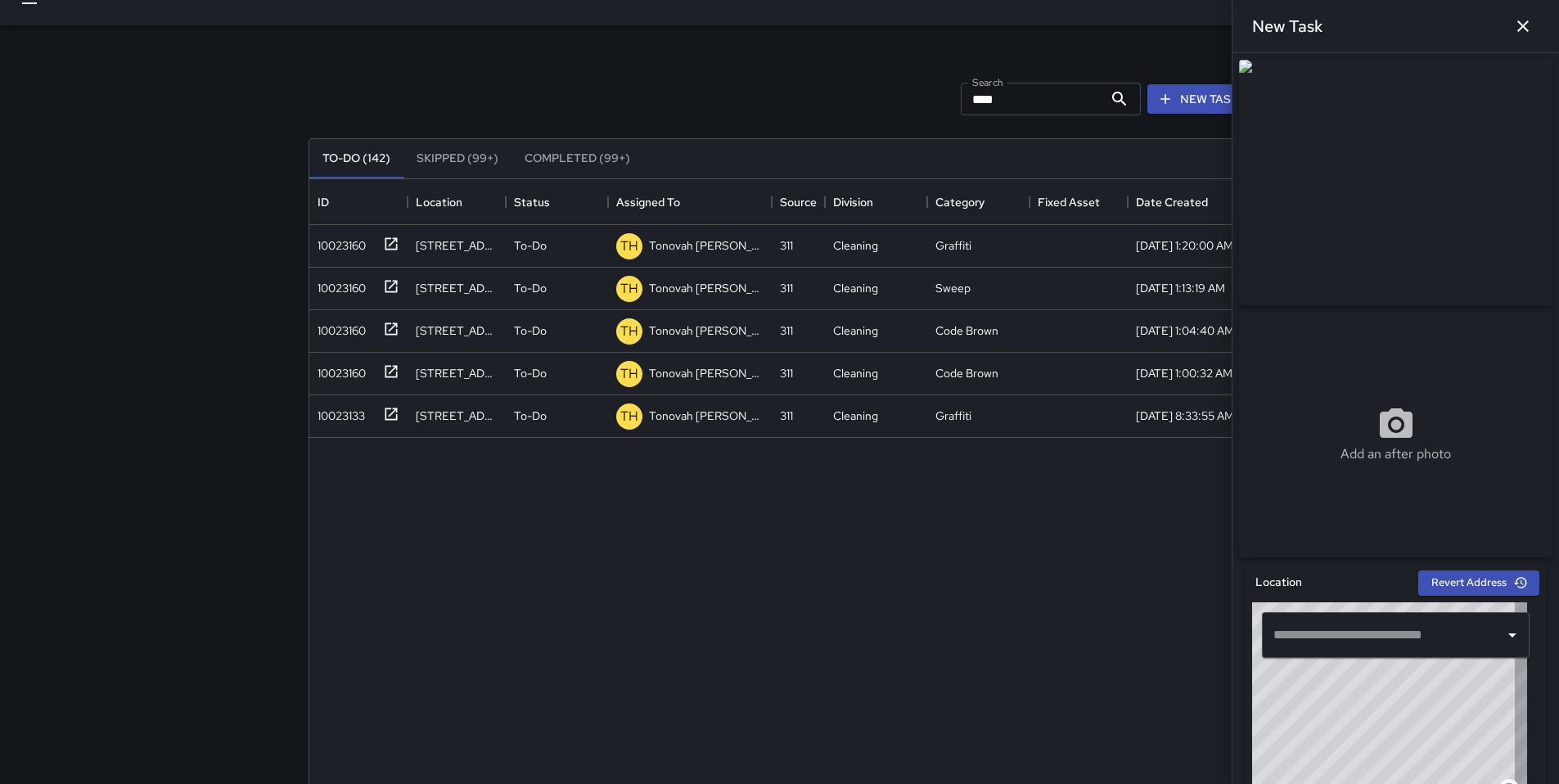 click at bounding box center (1383, 635) 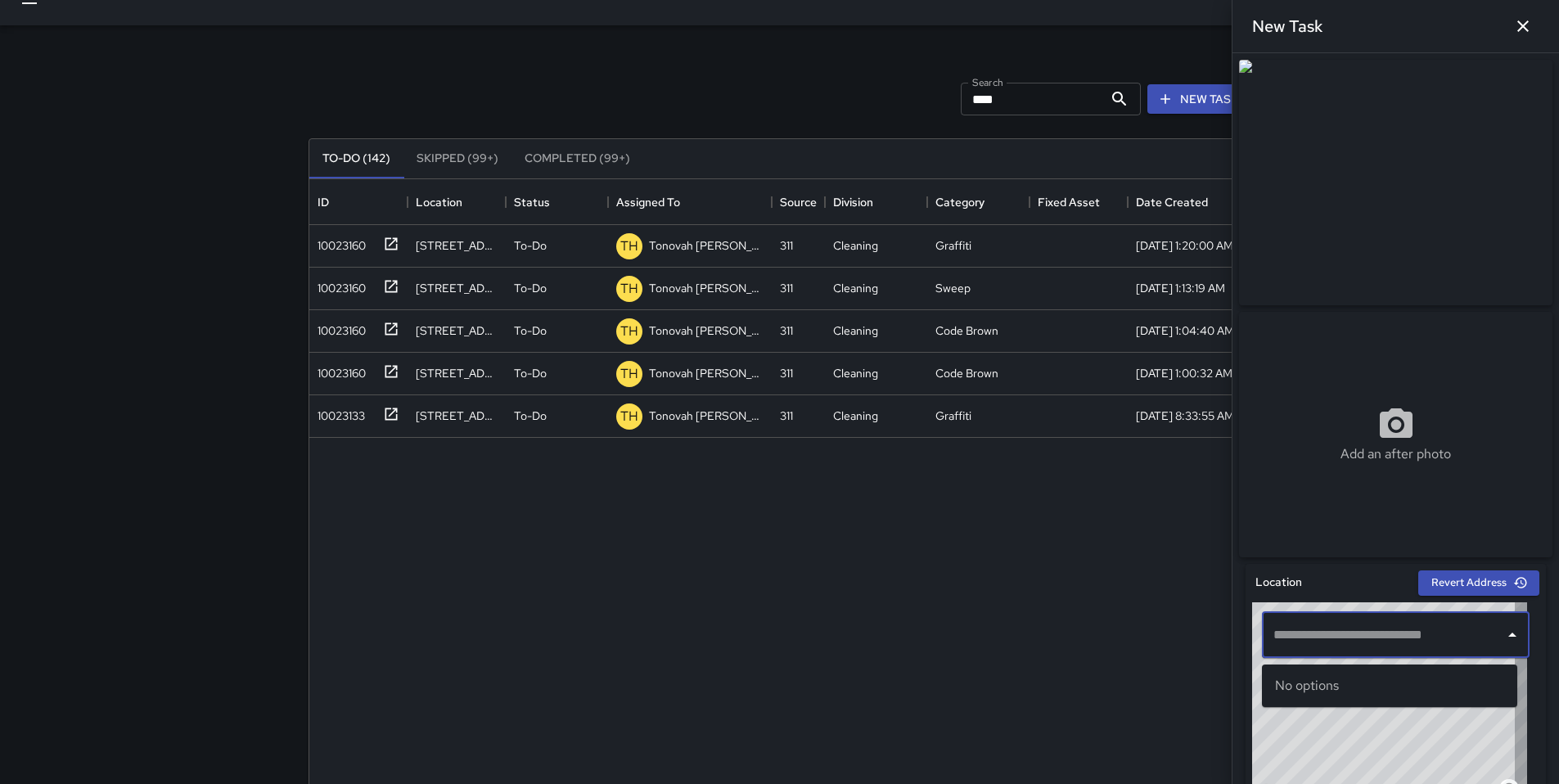 type on "*" 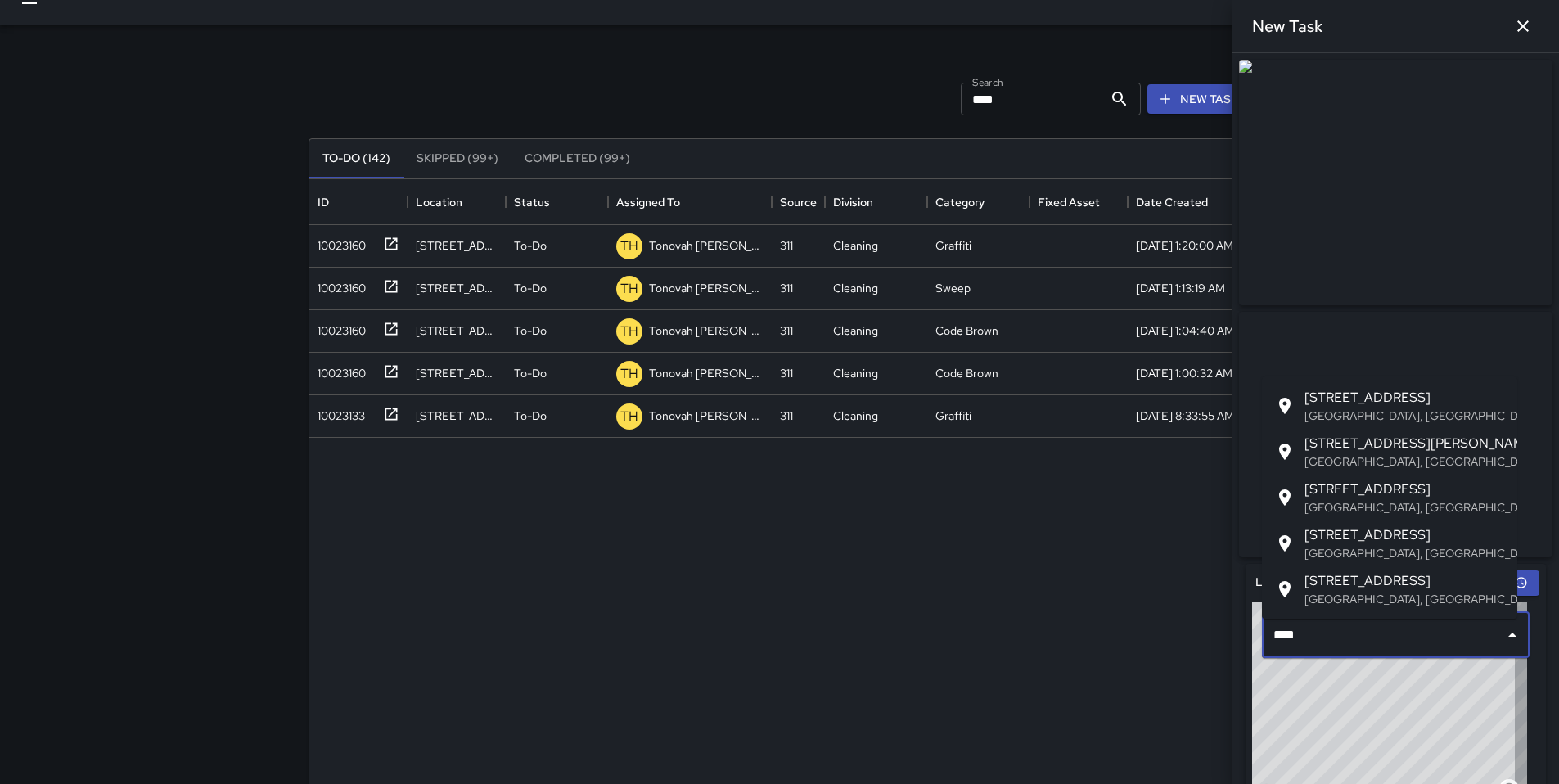 click on "[STREET_ADDRESS], [GEOGRAPHIC_DATA] [STREET_ADDRESS][PERSON_NAME] [STREET_ADDRESS] [STREET_ADDRESS] [GEOGRAPHIC_DATA], [GEOGRAPHIC_DATA]" at bounding box center (1390, 498) 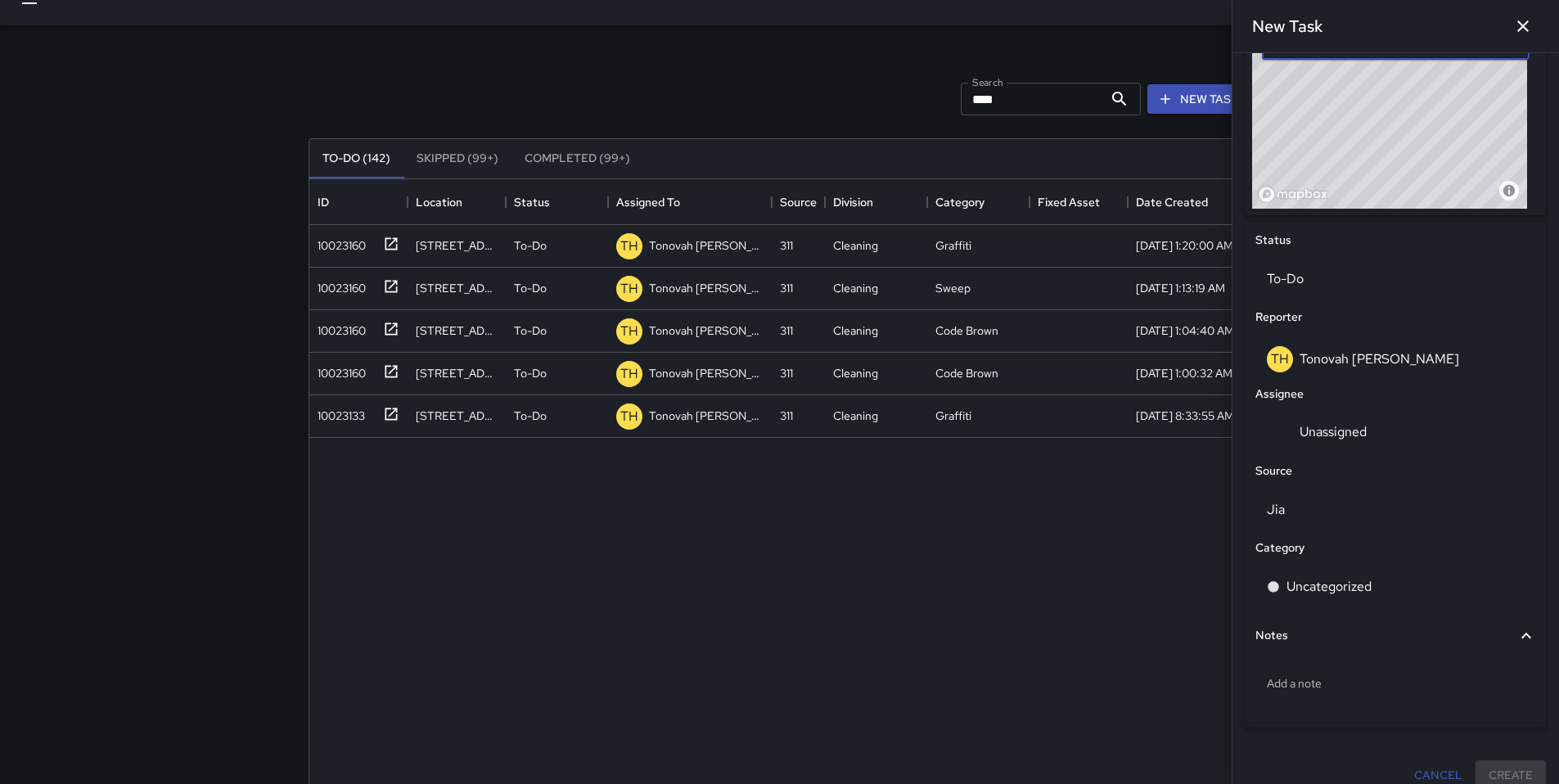 scroll, scrollTop: 622, scrollLeft: 0, axis: vertical 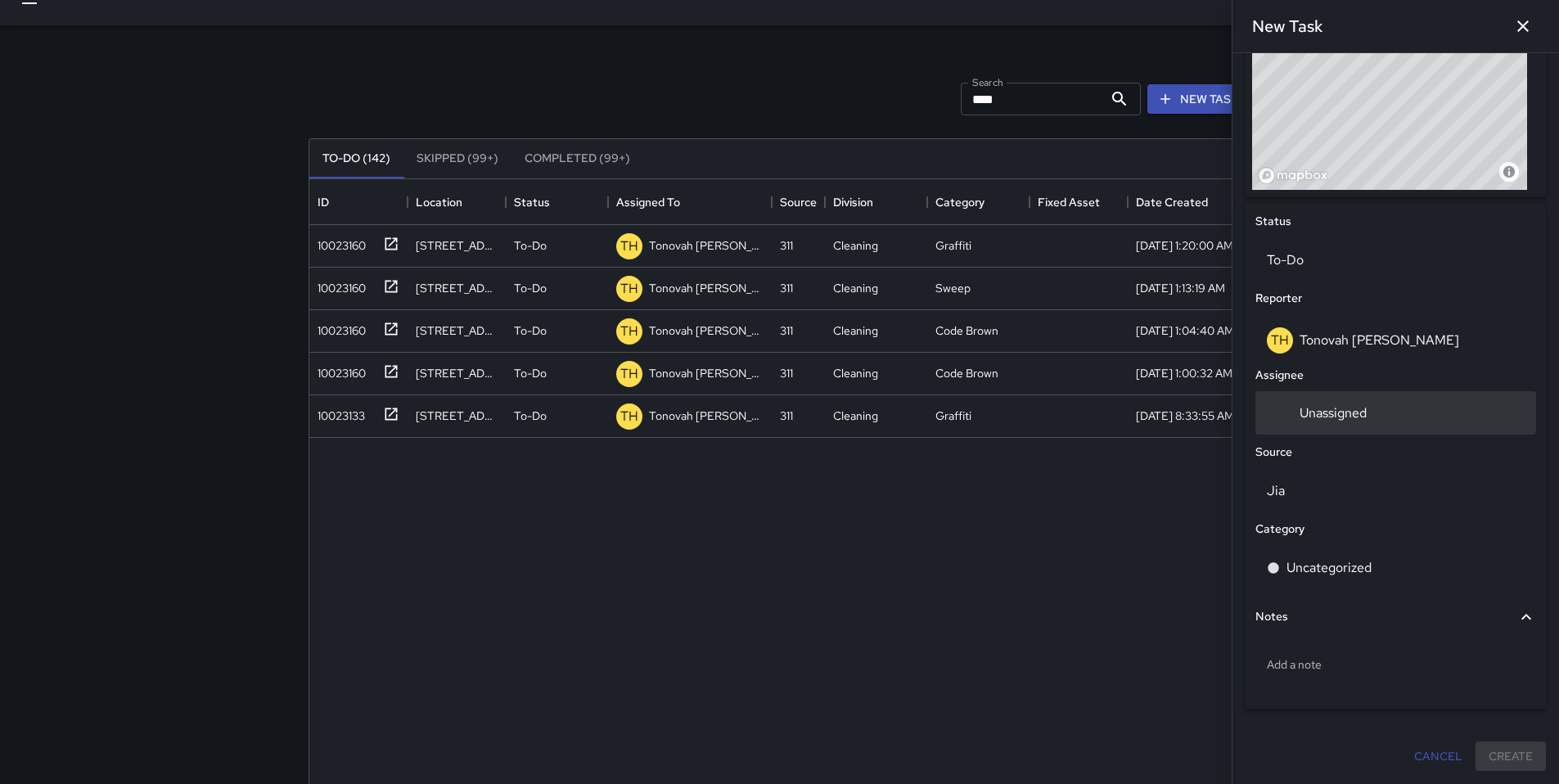 type on "**********" 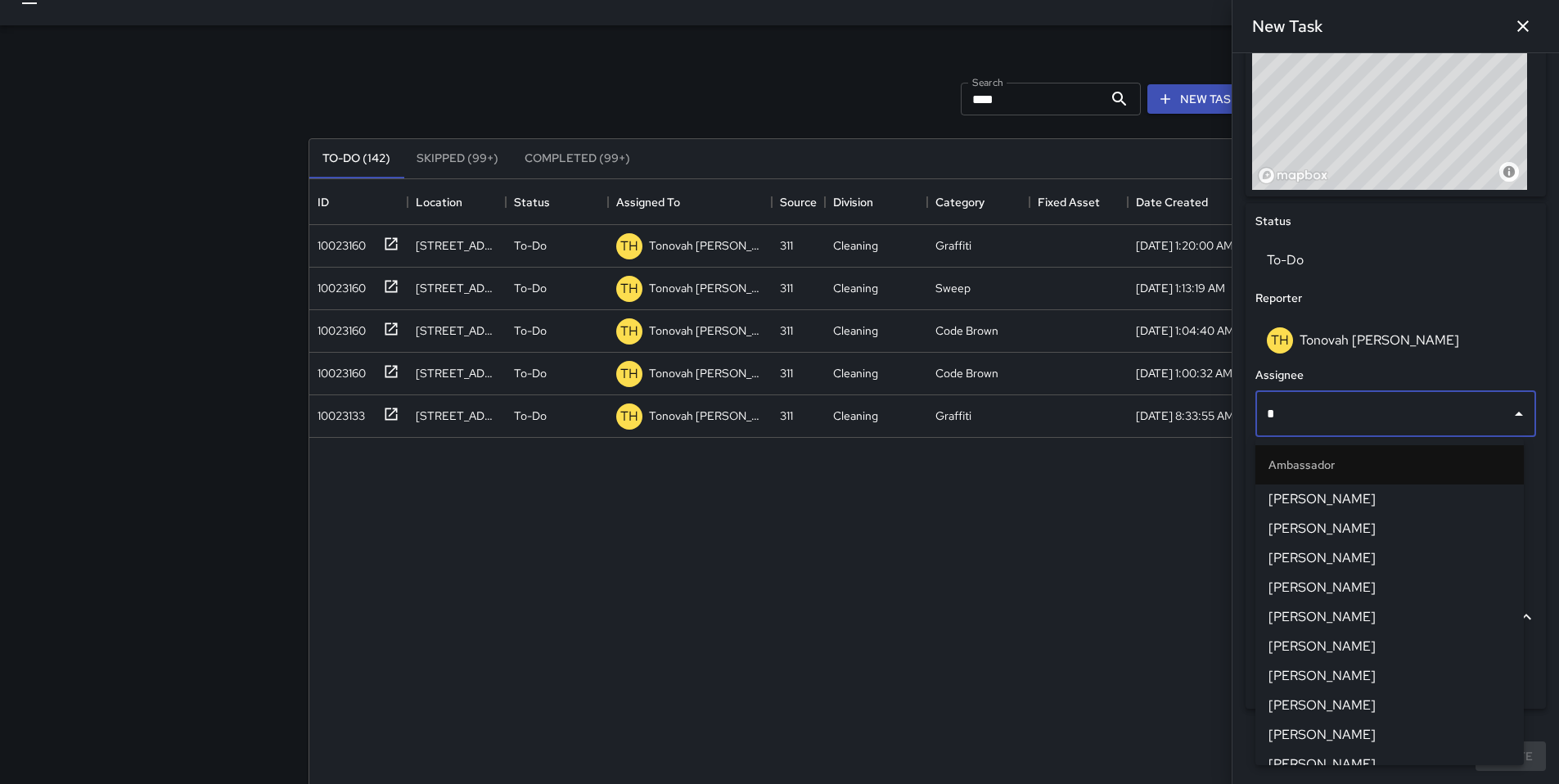 type on "**" 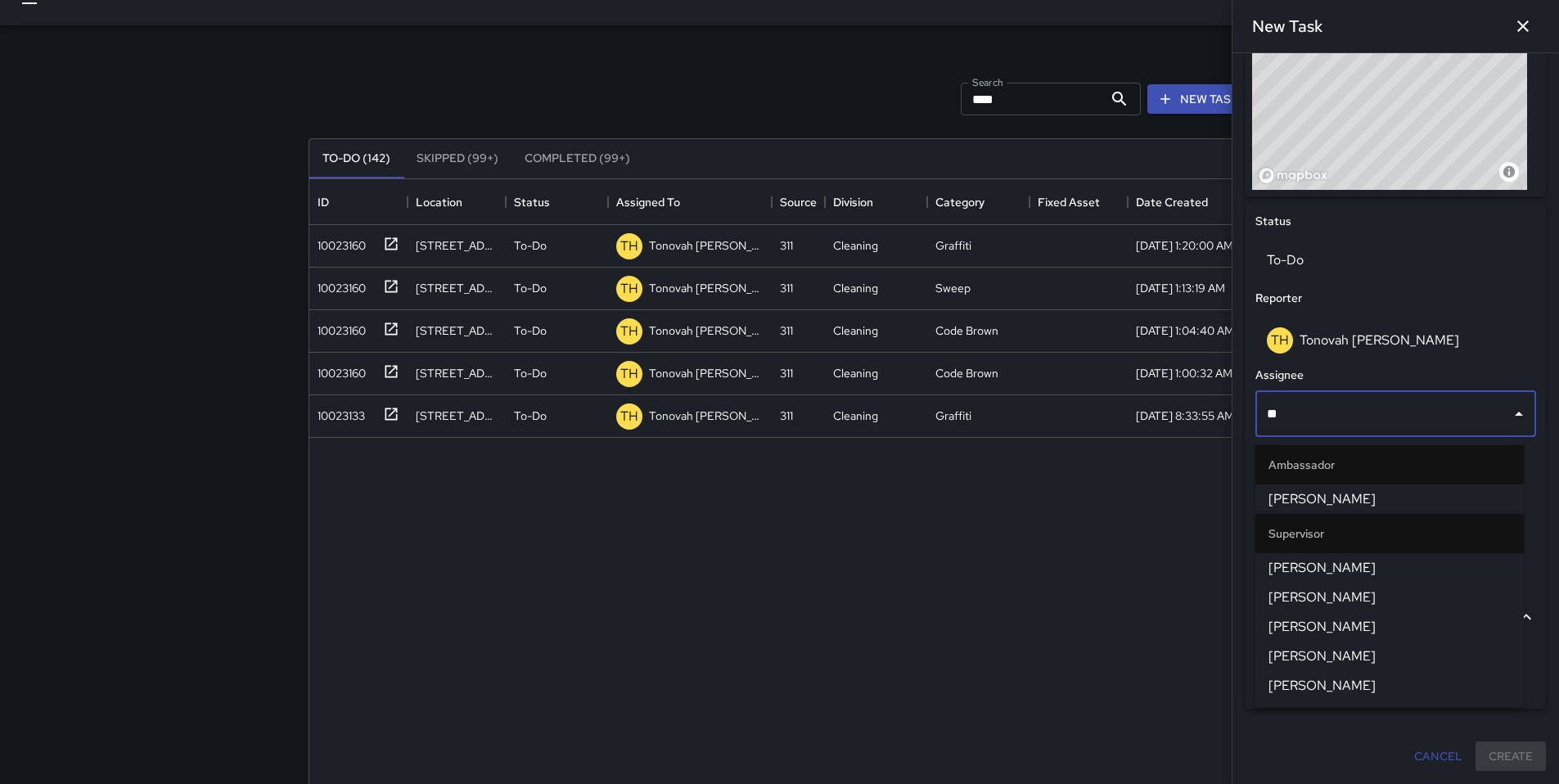 click on "[PERSON_NAME]" at bounding box center [1390, 568] 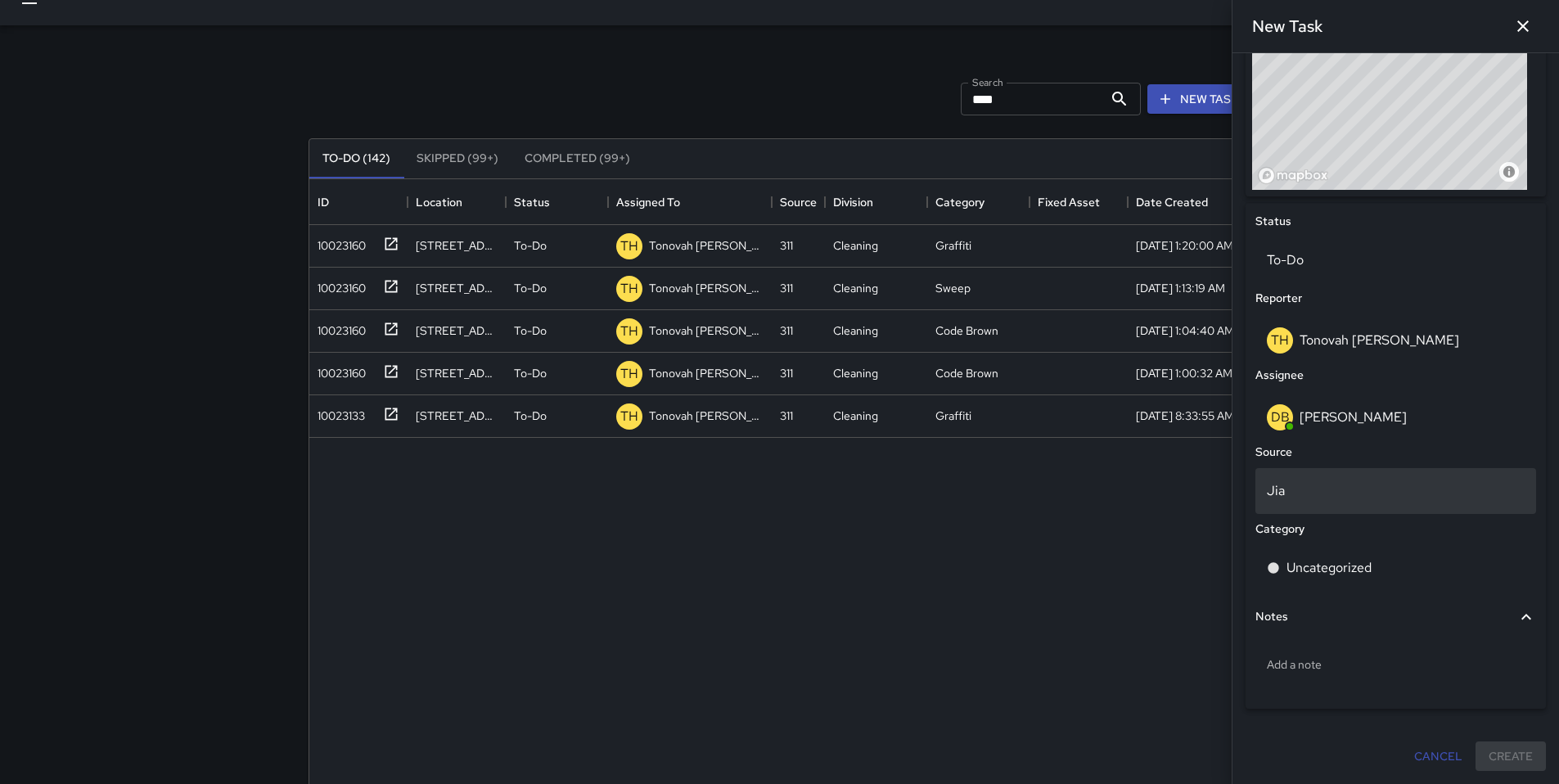 click on "Jia" at bounding box center (1395, 491) 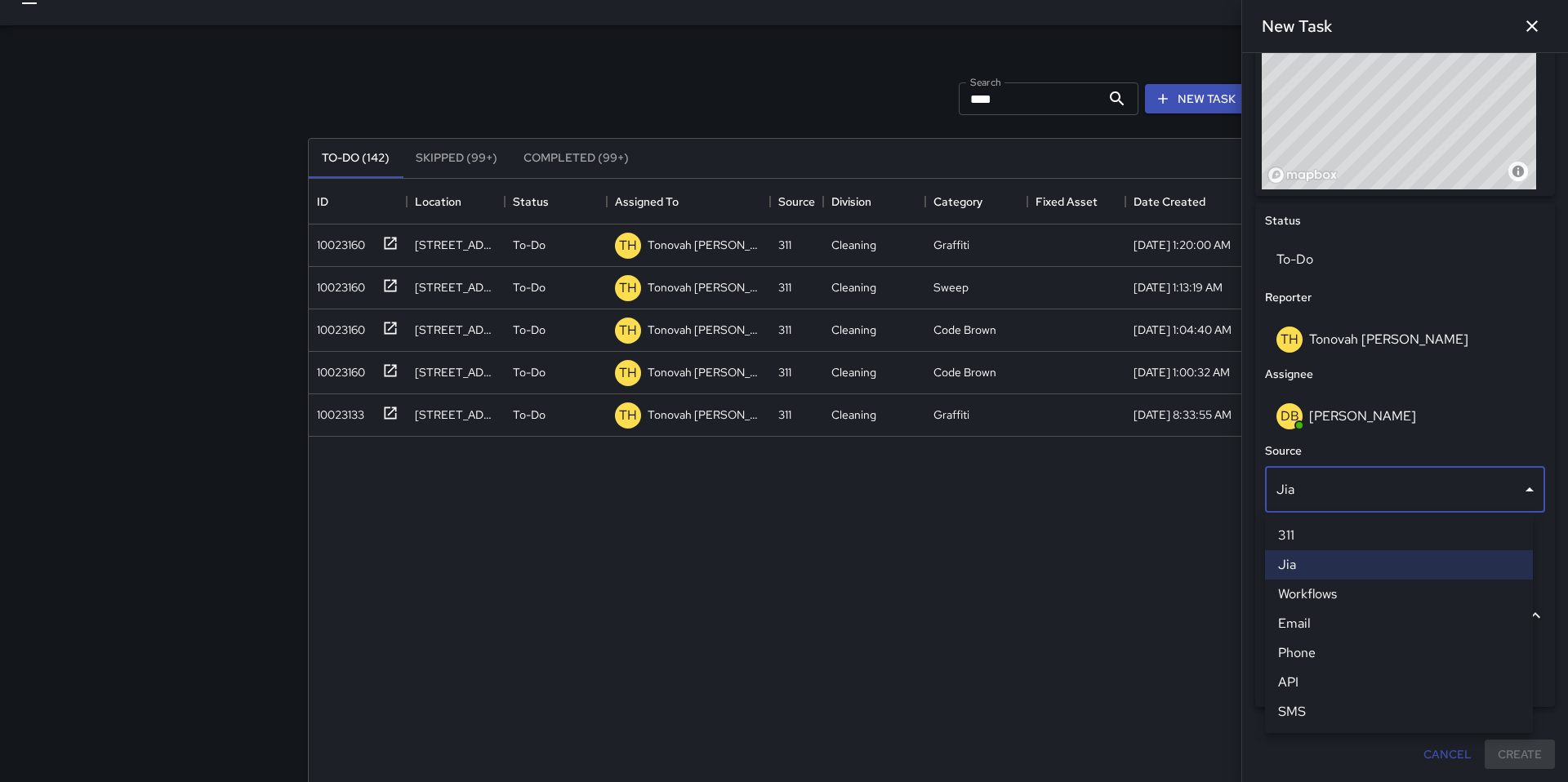 type 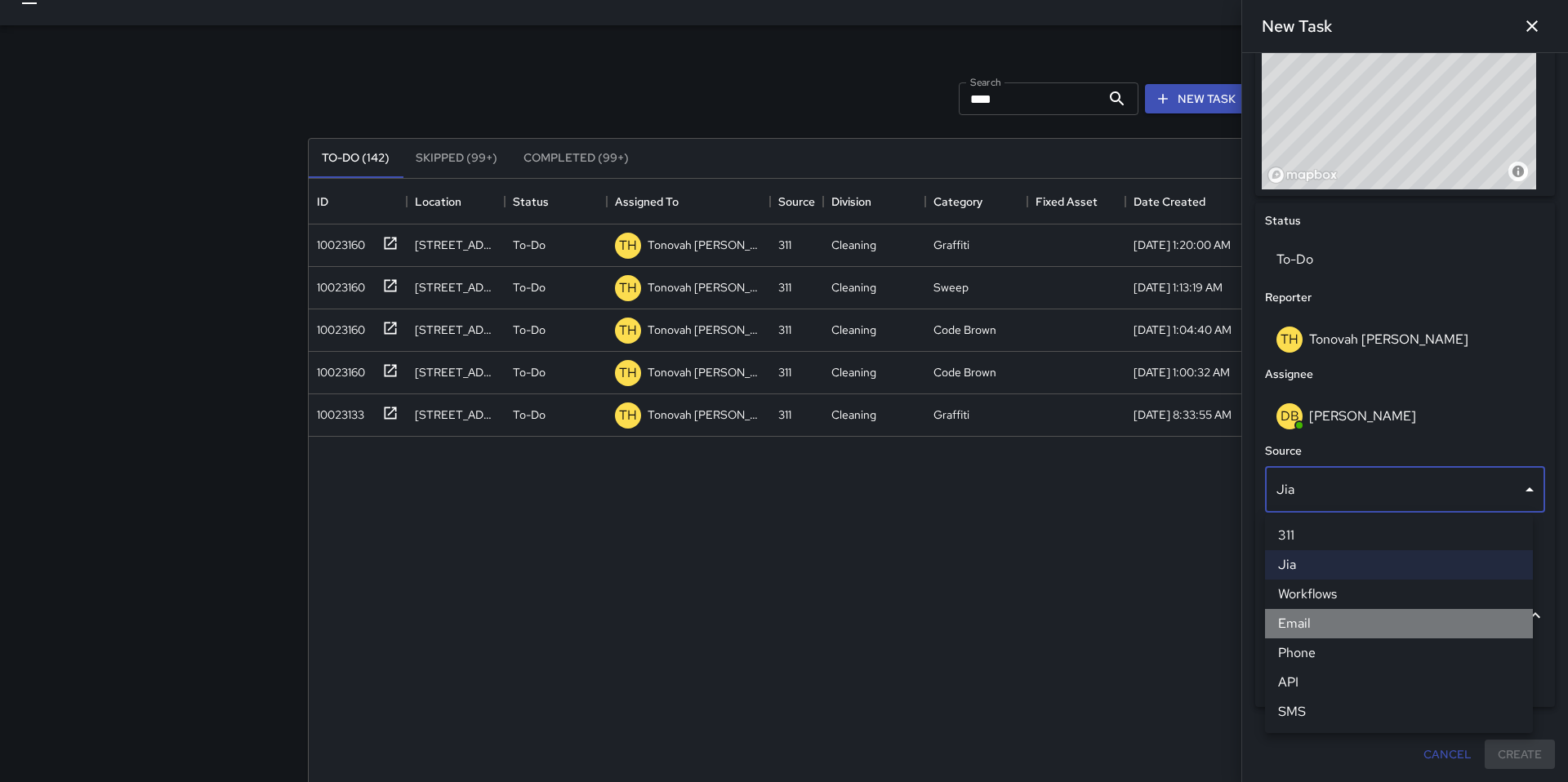 click on "Email" at bounding box center (1399, 624) 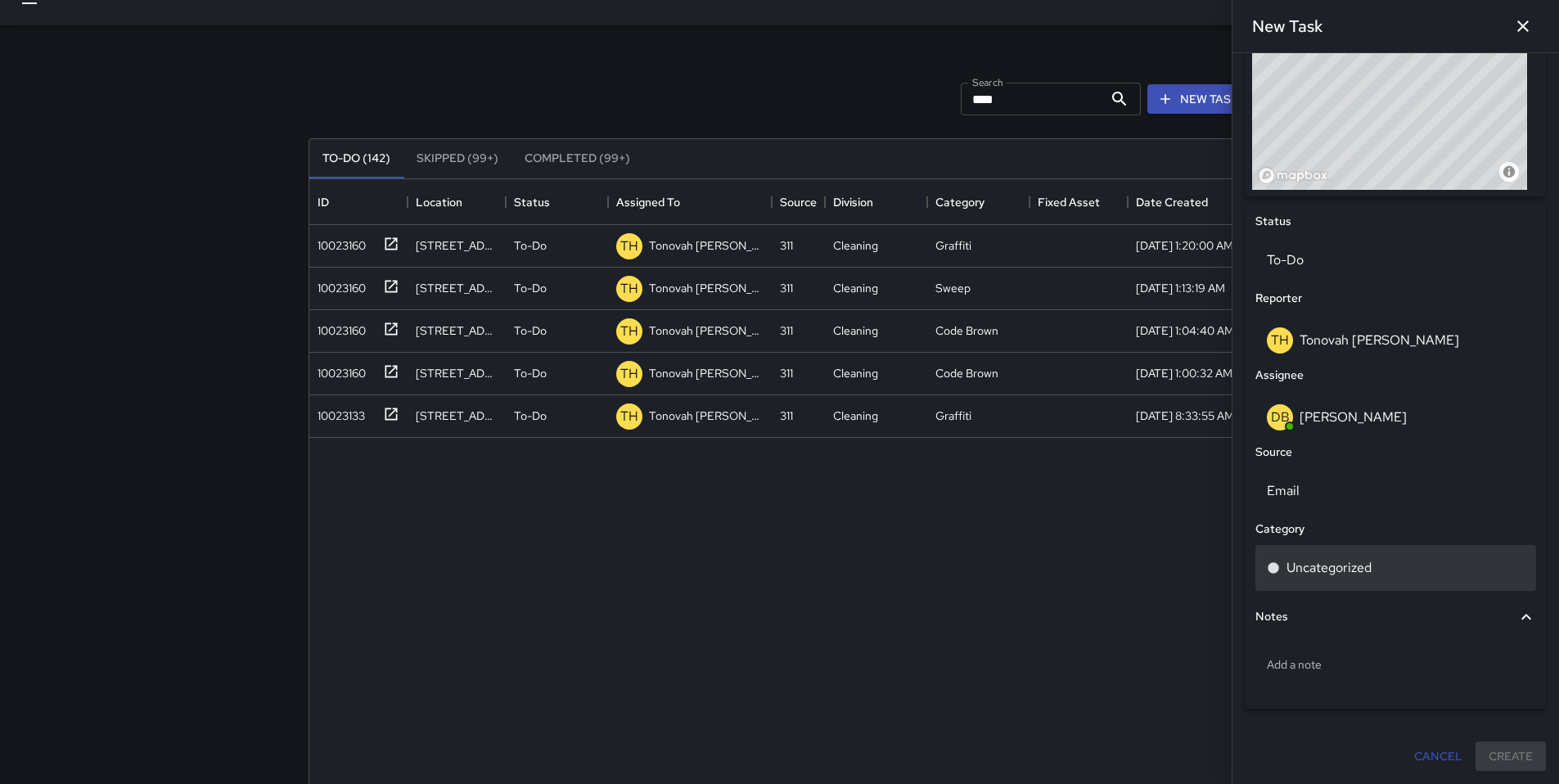 click on "Uncategorized" at bounding box center [1329, 568] 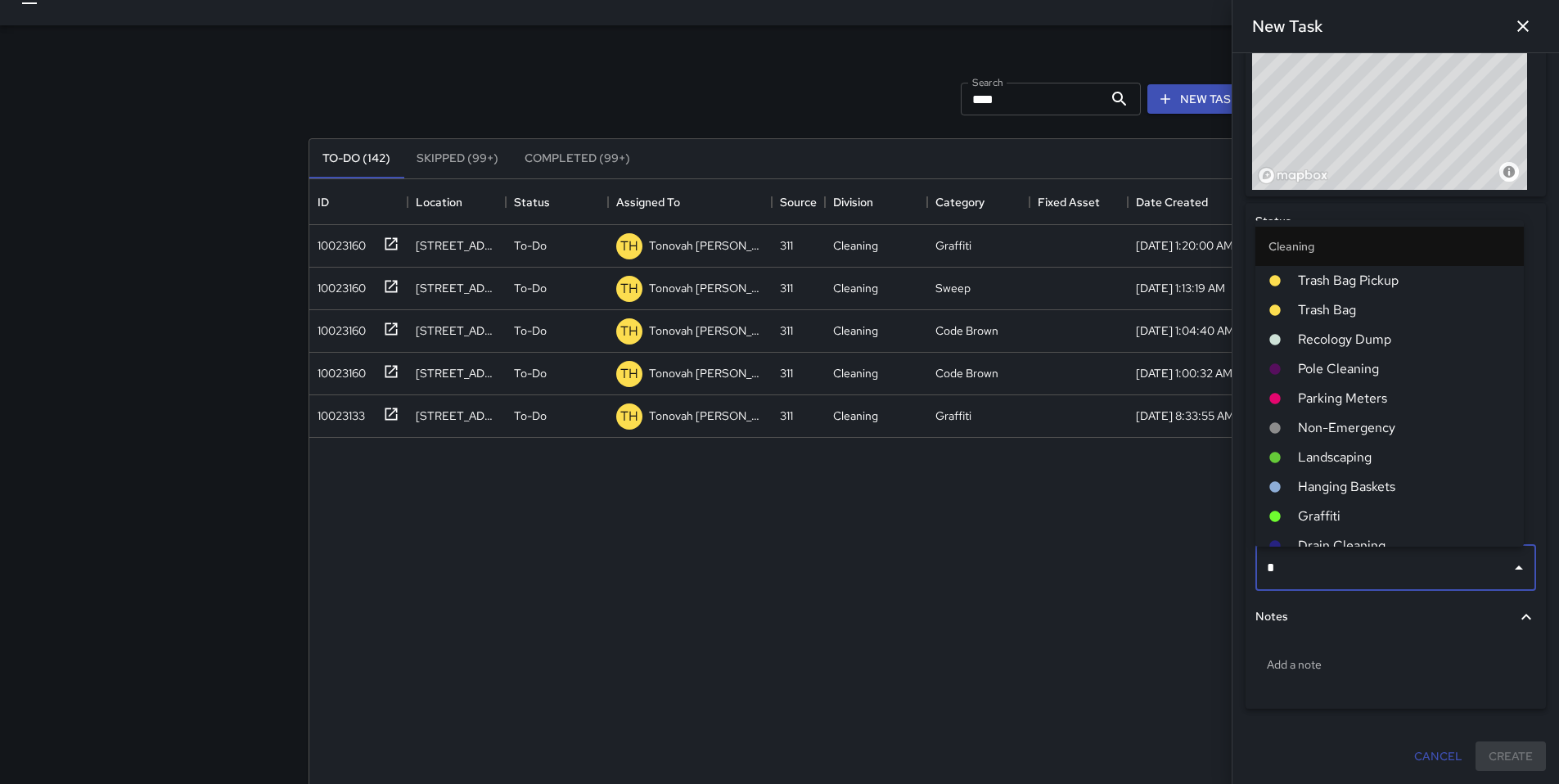 type on "**" 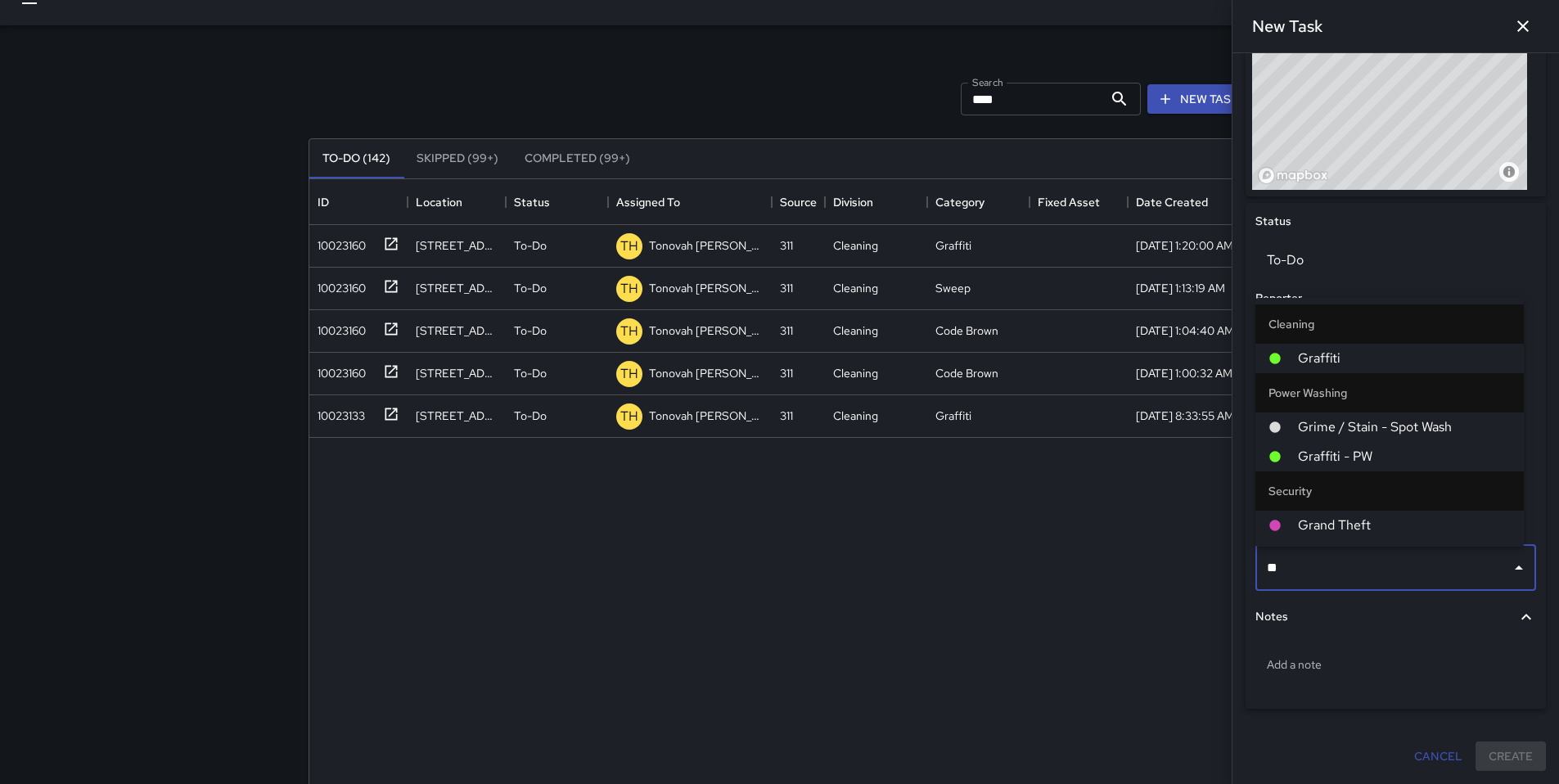 click on "Graffiti - PW" at bounding box center (1404, 457) 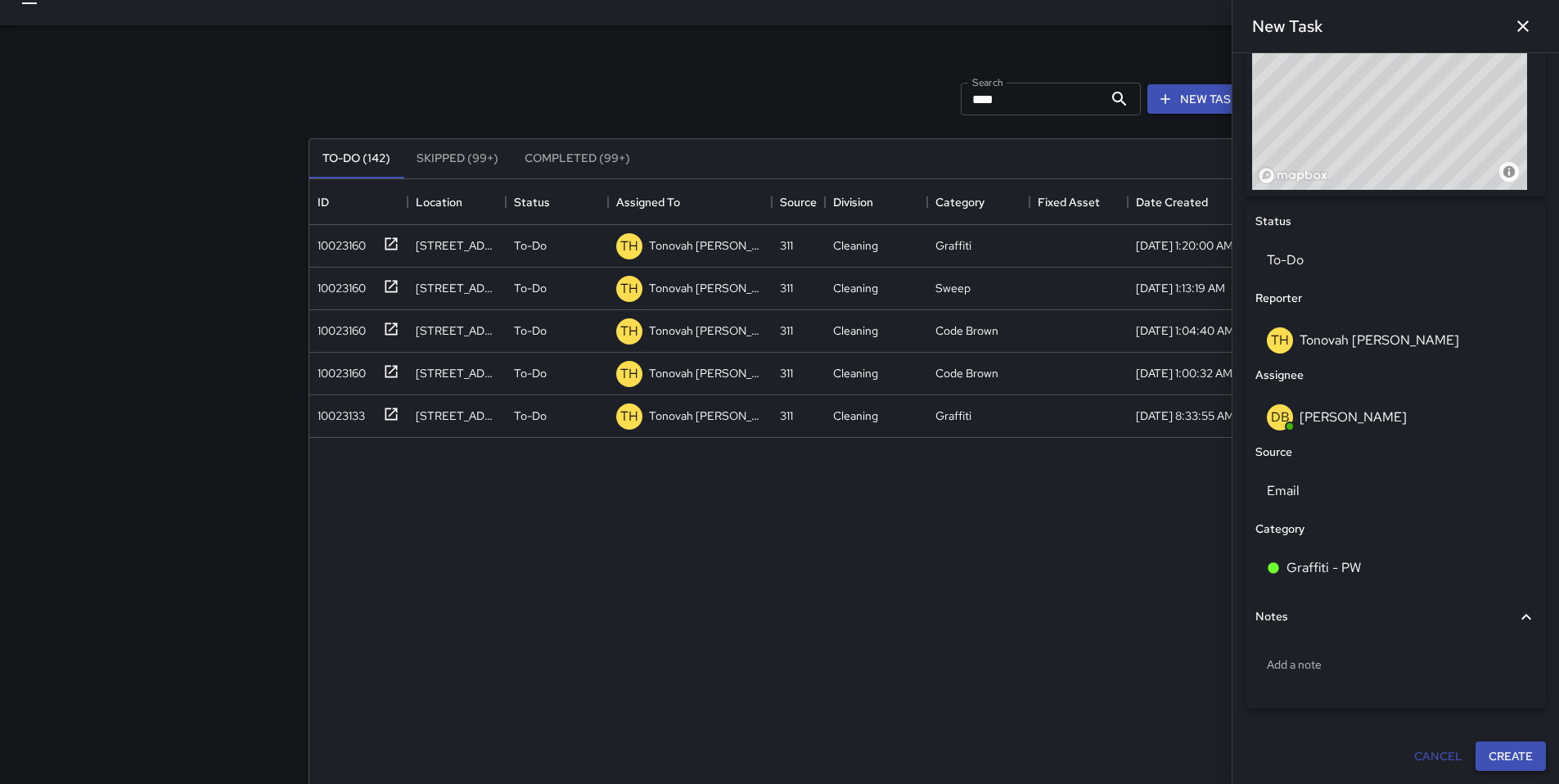 click on "Create" at bounding box center (1511, 756) 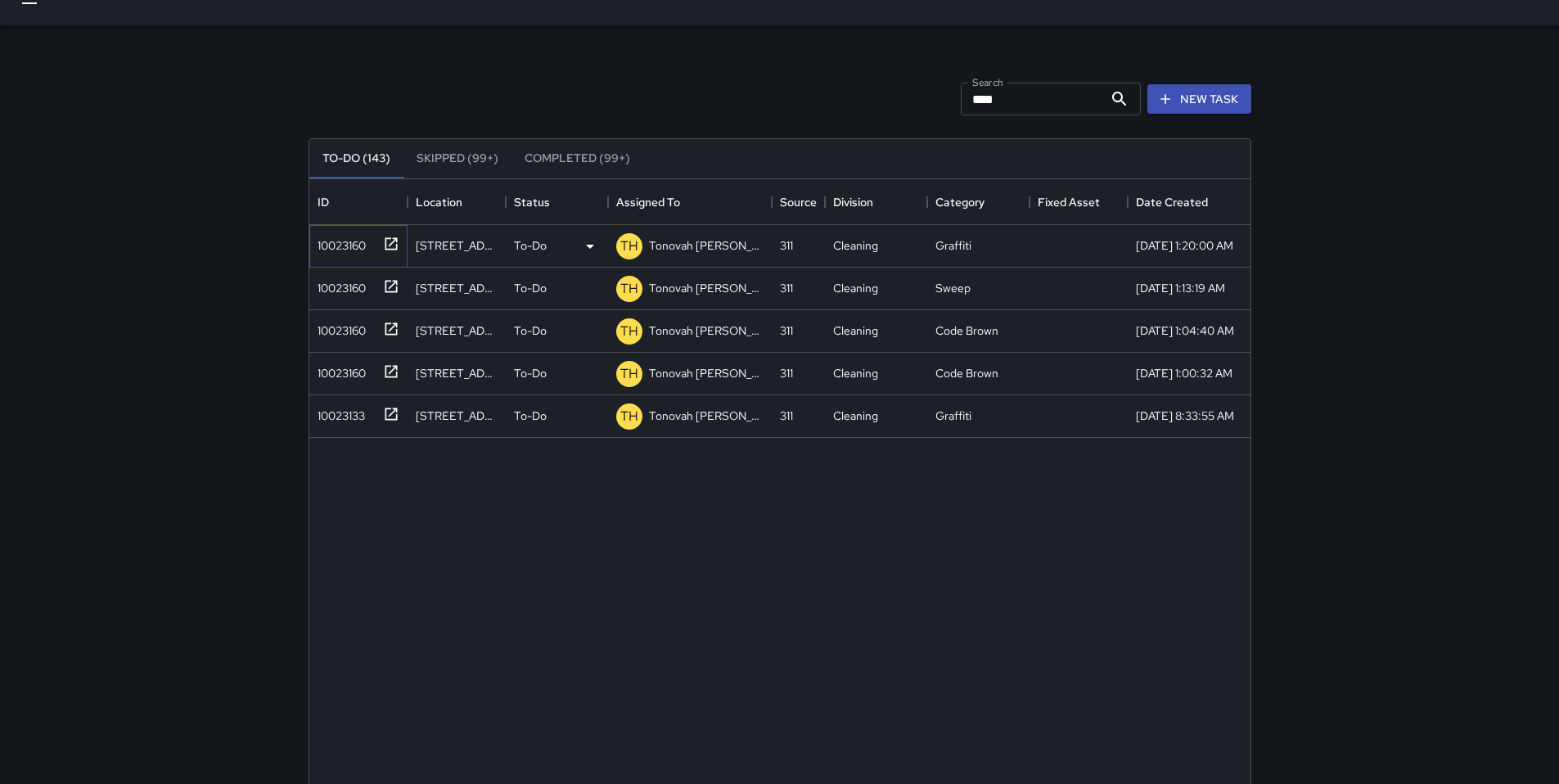 click on "10023160" at bounding box center [338, 242] 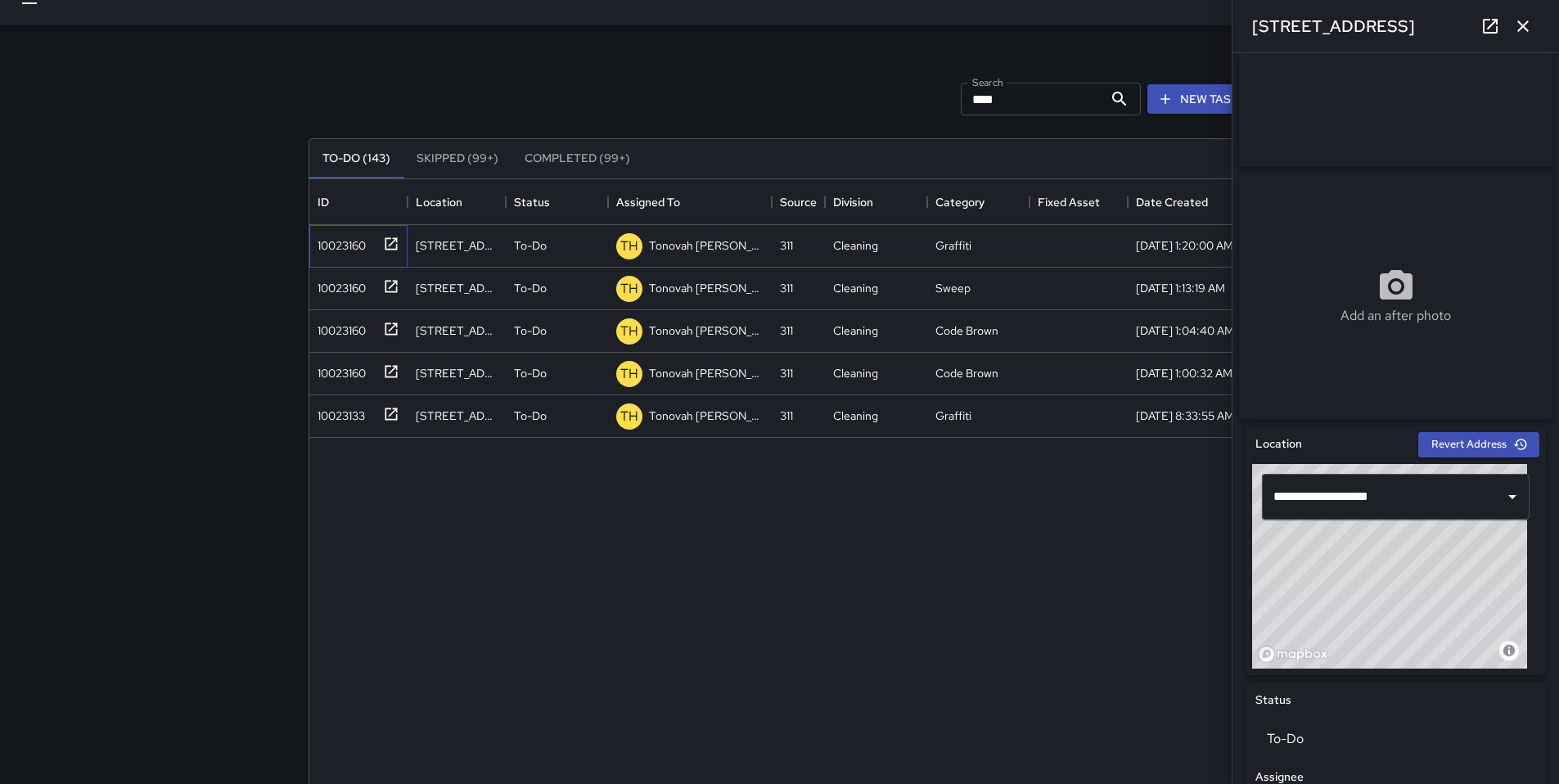 scroll, scrollTop: 142, scrollLeft: 0, axis: vertical 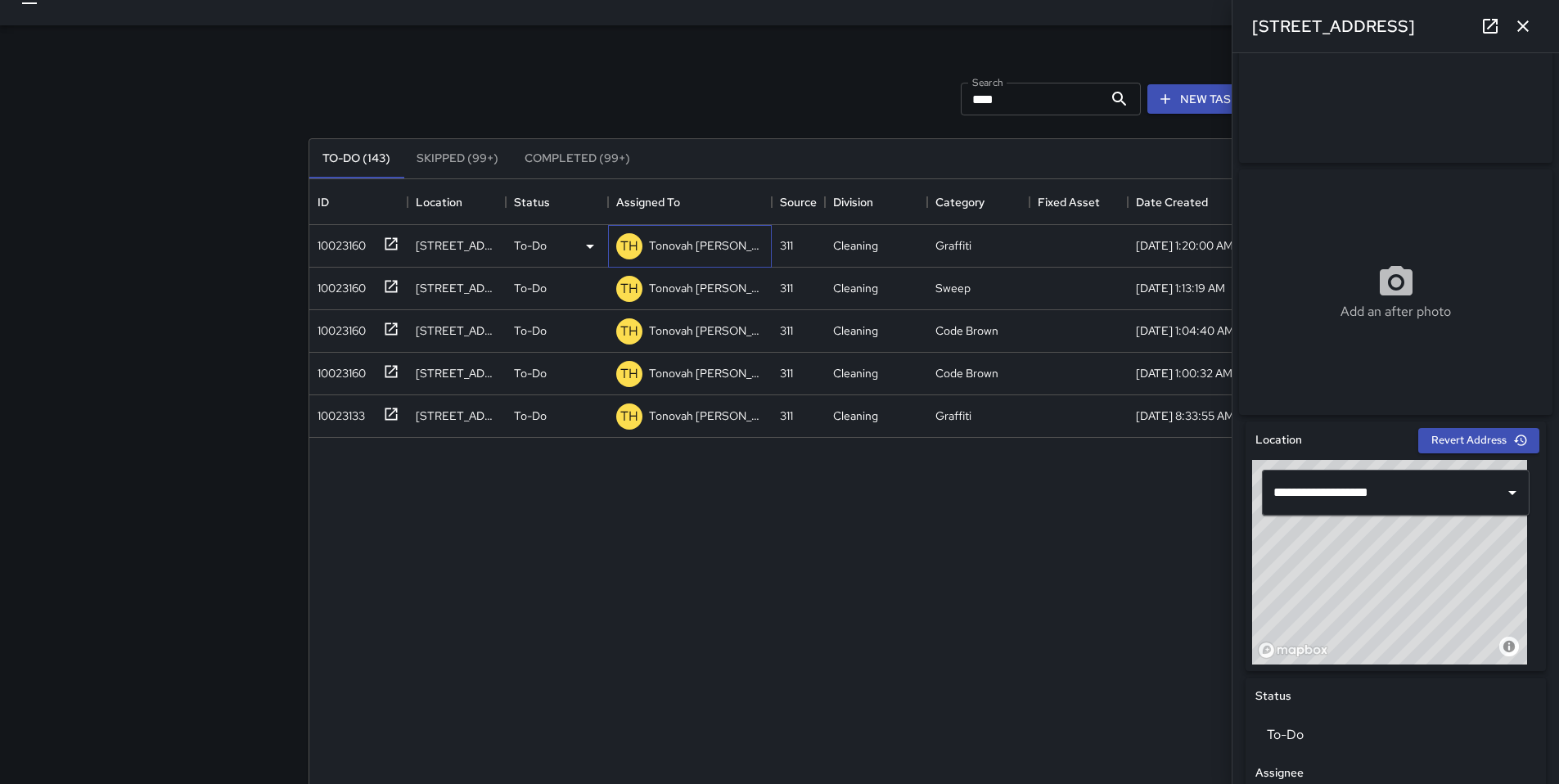 click on "Tonovah [PERSON_NAME]" at bounding box center [706, 246] 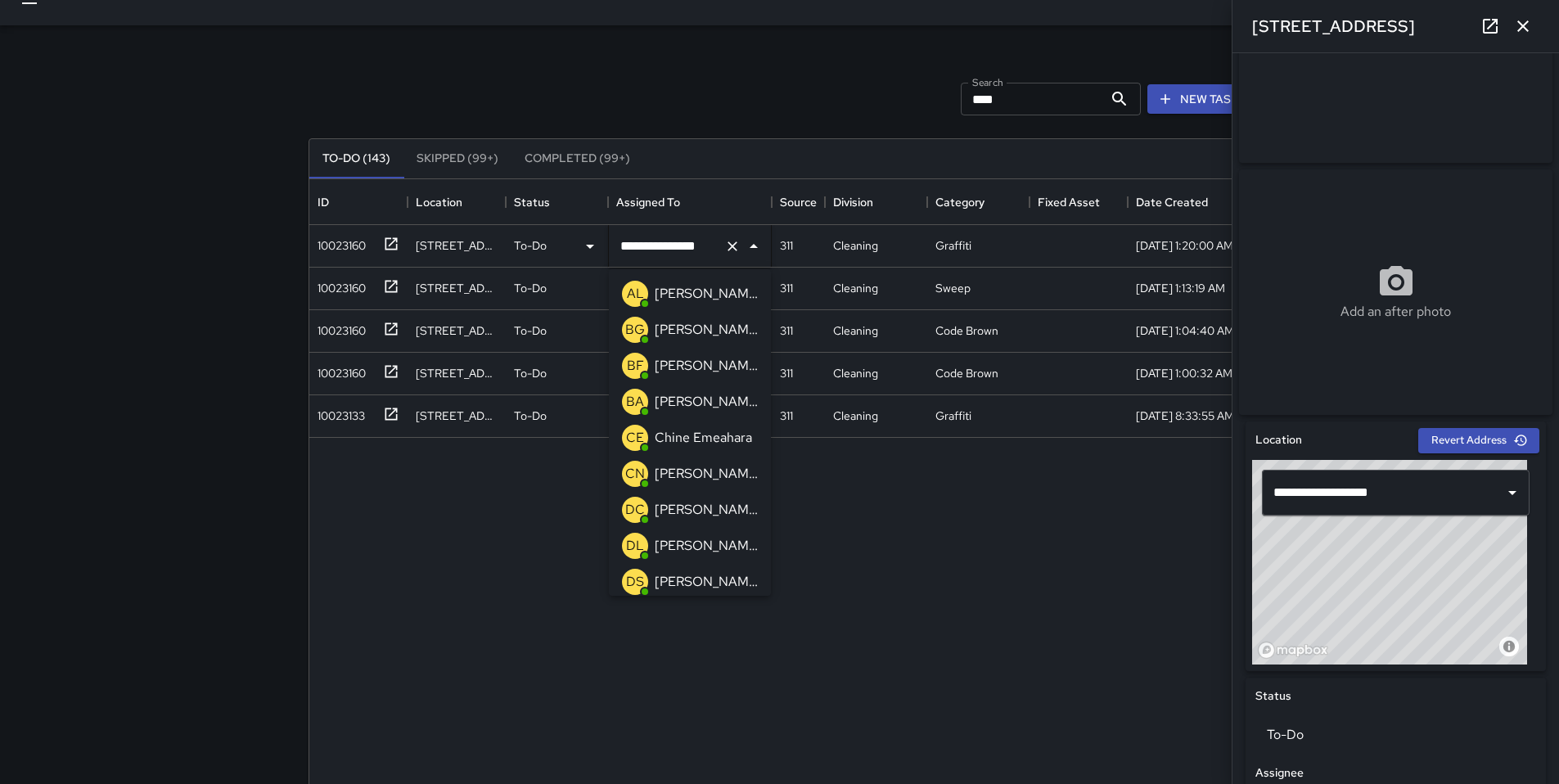 scroll, scrollTop: 2129, scrollLeft: 0, axis: vertical 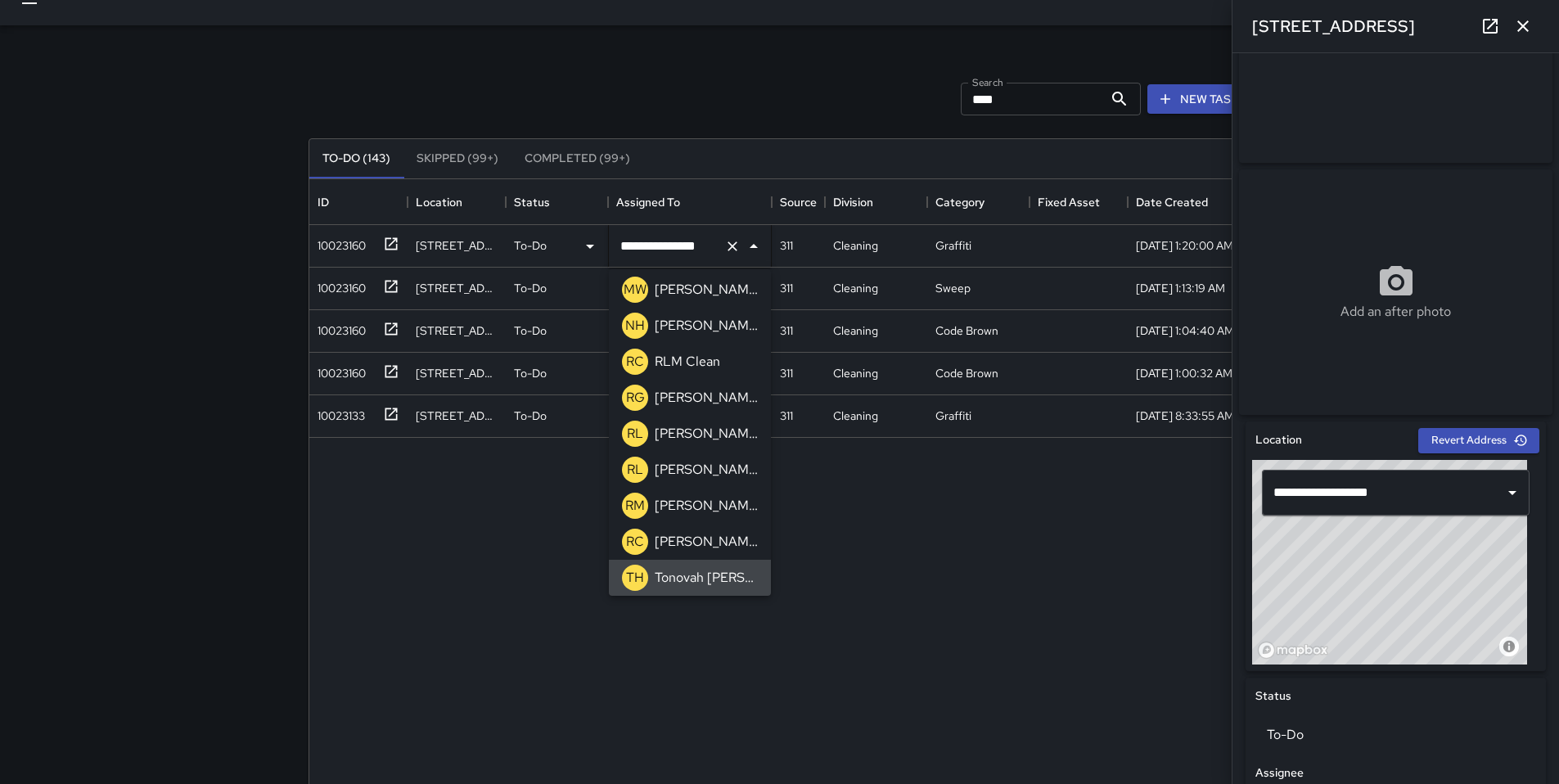 drag, startPoint x: 717, startPoint y: 248, endPoint x: 588, endPoint y: 238, distance: 129.38702 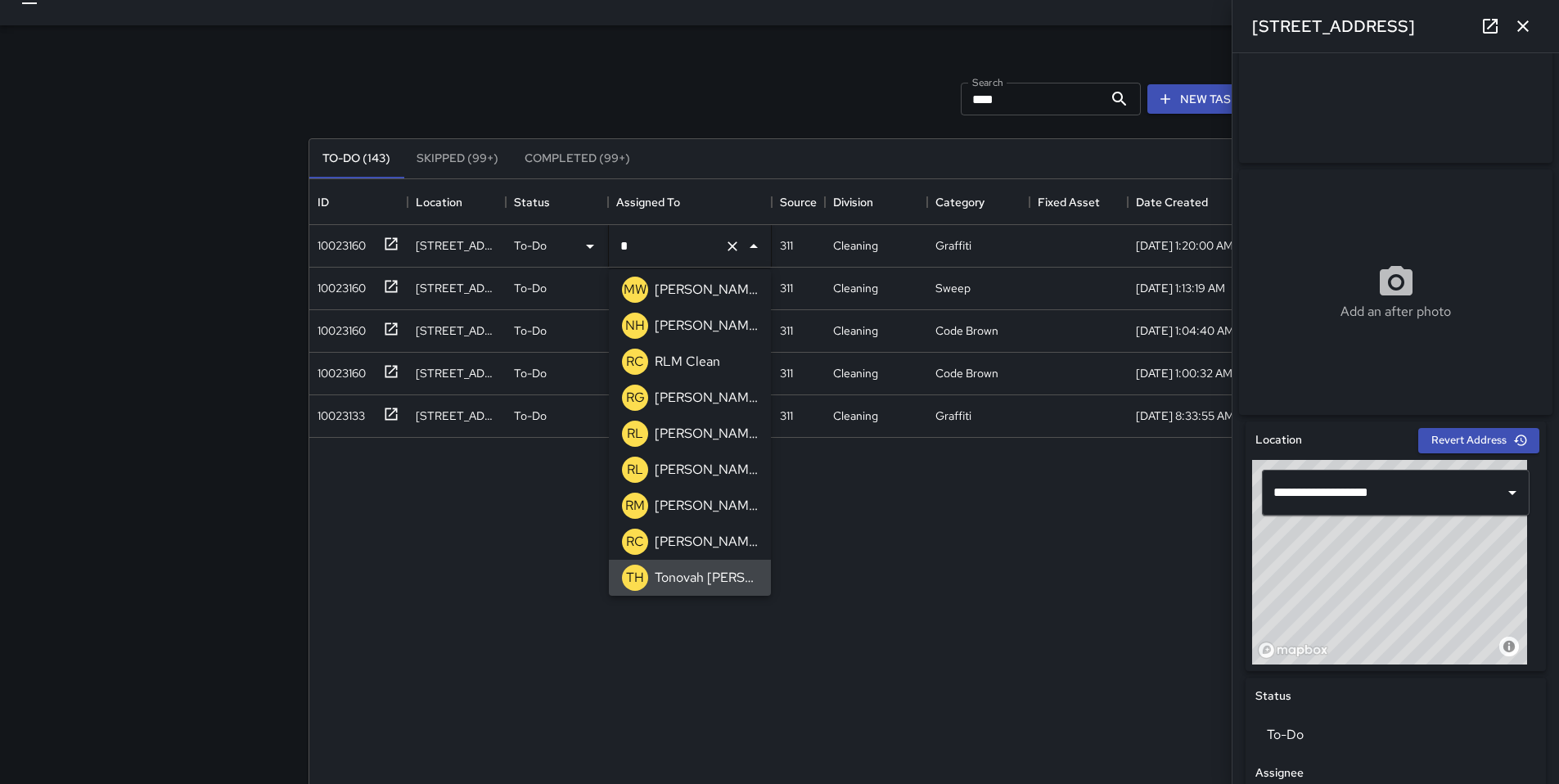 scroll, scrollTop: 7, scrollLeft: 0, axis: vertical 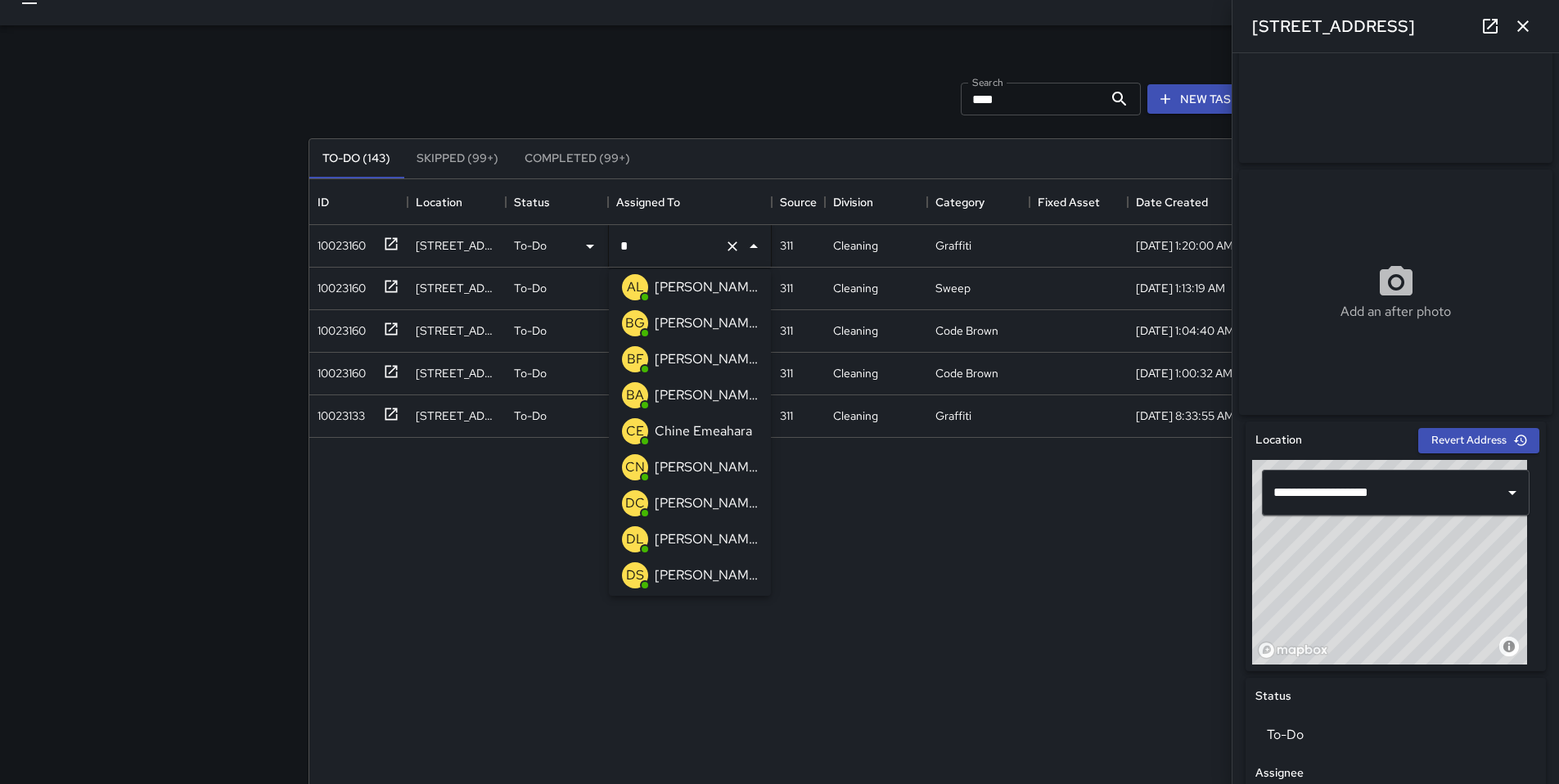 type on "**" 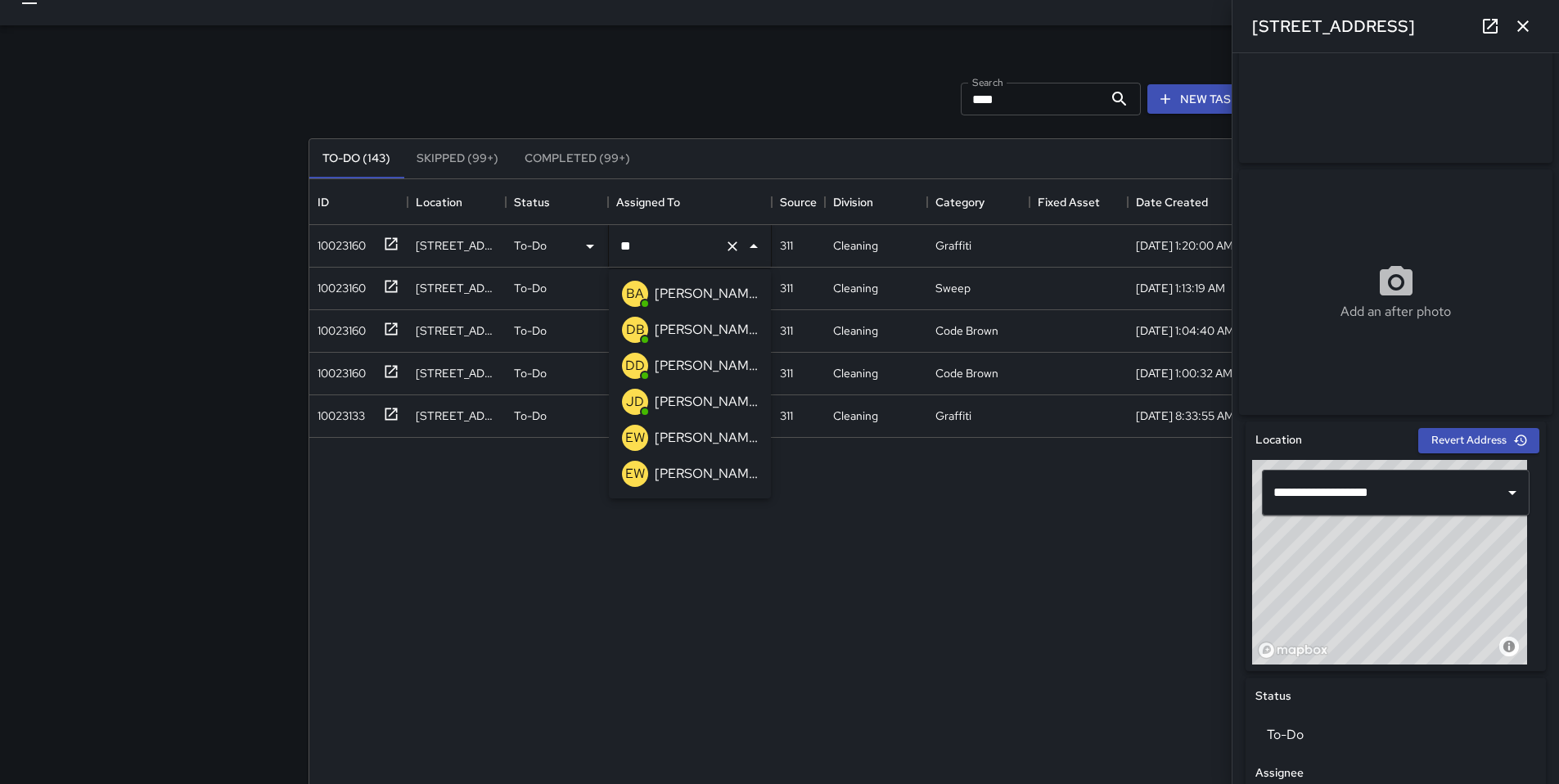 scroll, scrollTop: 0, scrollLeft: 0, axis: both 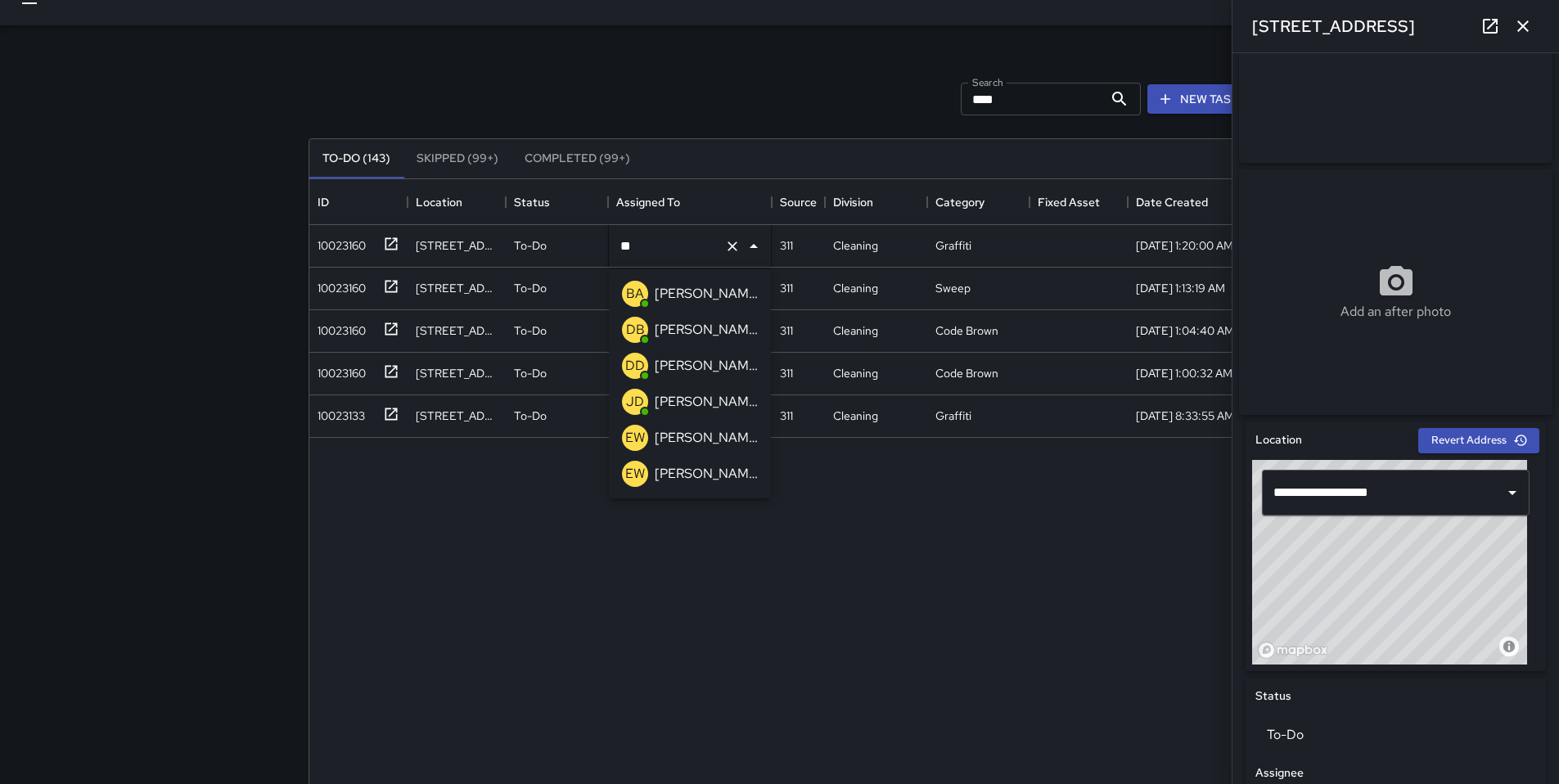 click on "[PERSON_NAME]" at bounding box center (706, 330) 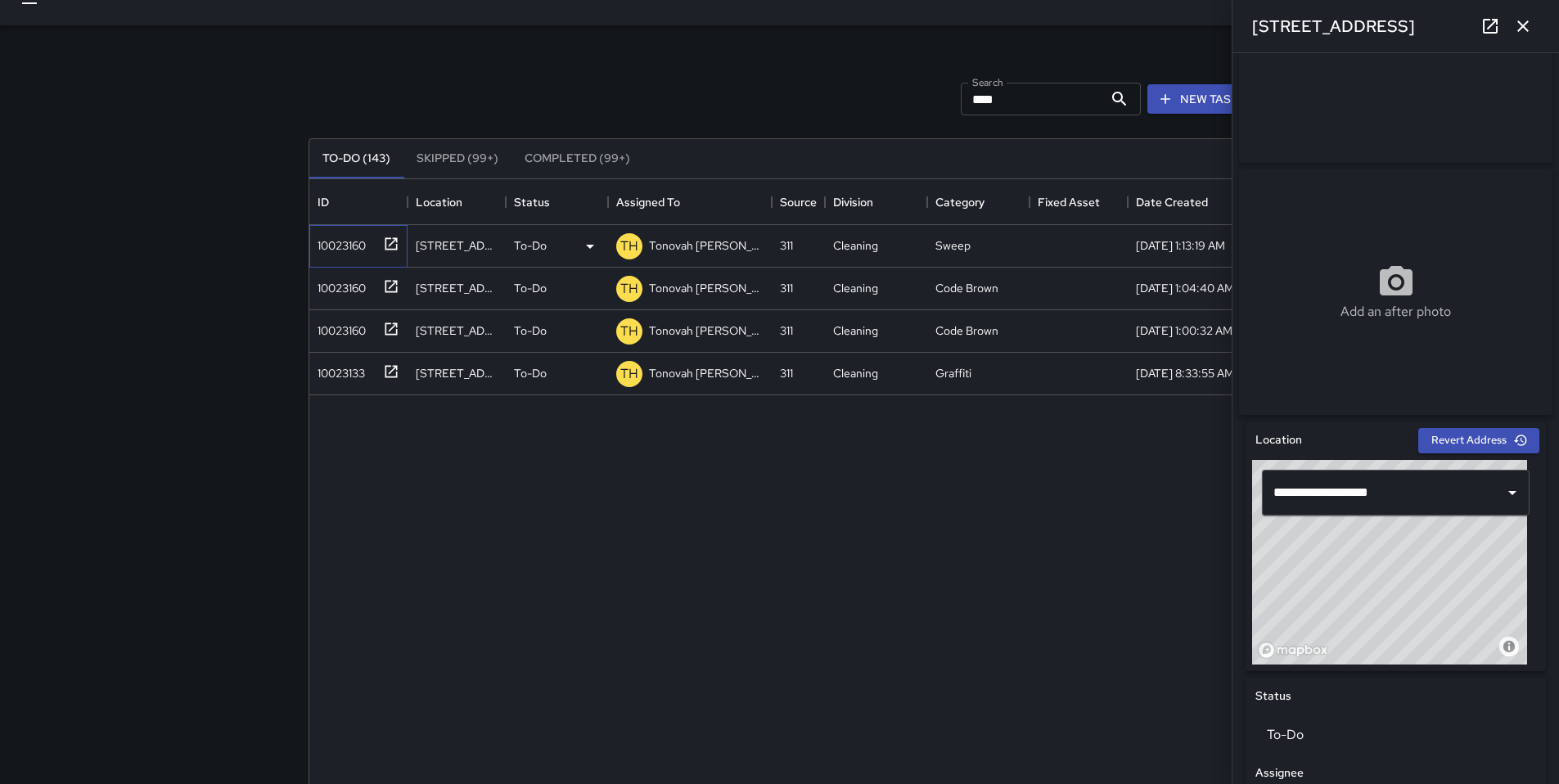 click on "10023160" at bounding box center (338, 242) 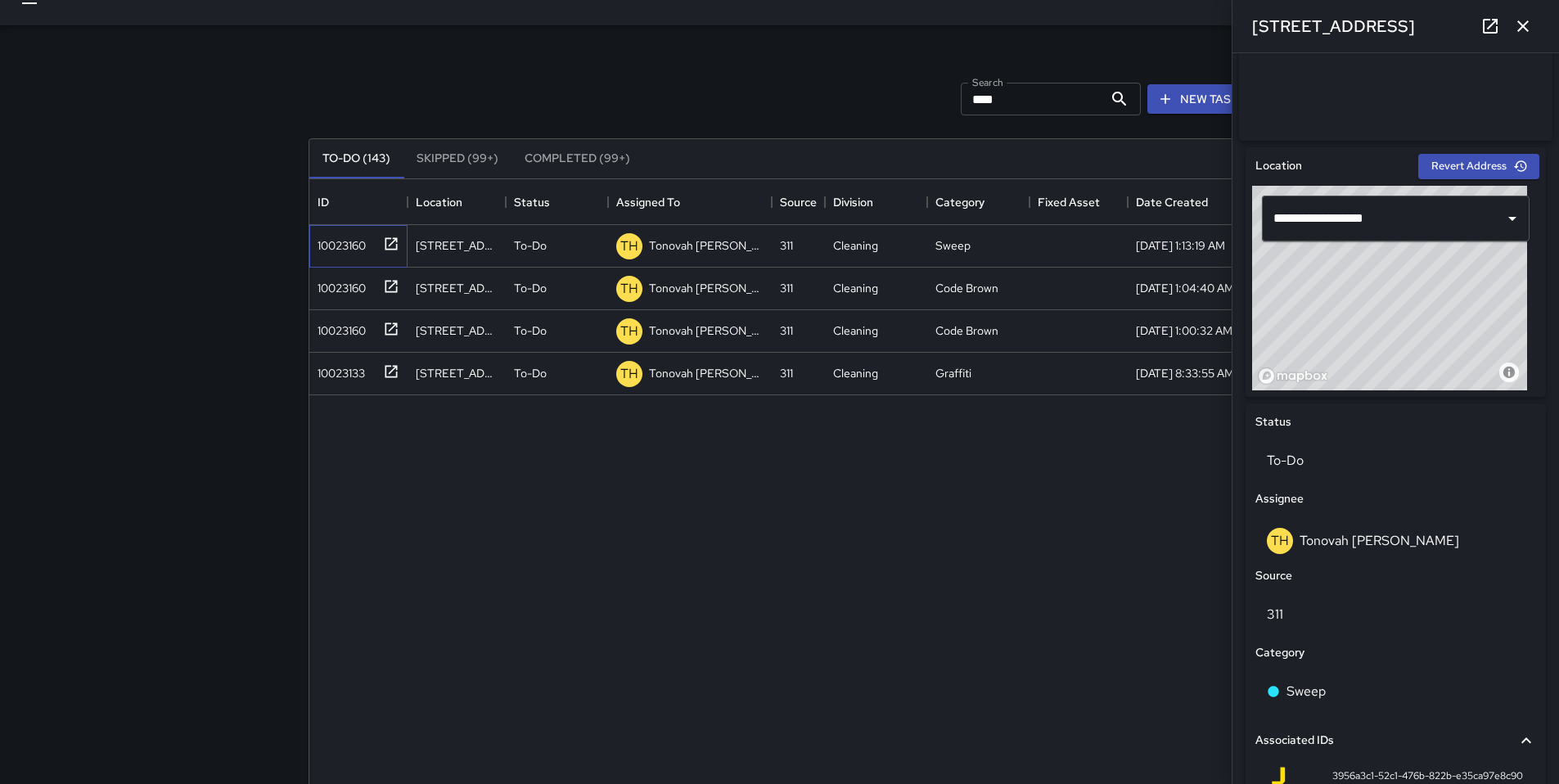 scroll, scrollTop: 638, scrollLeft: 0, axis: vertical 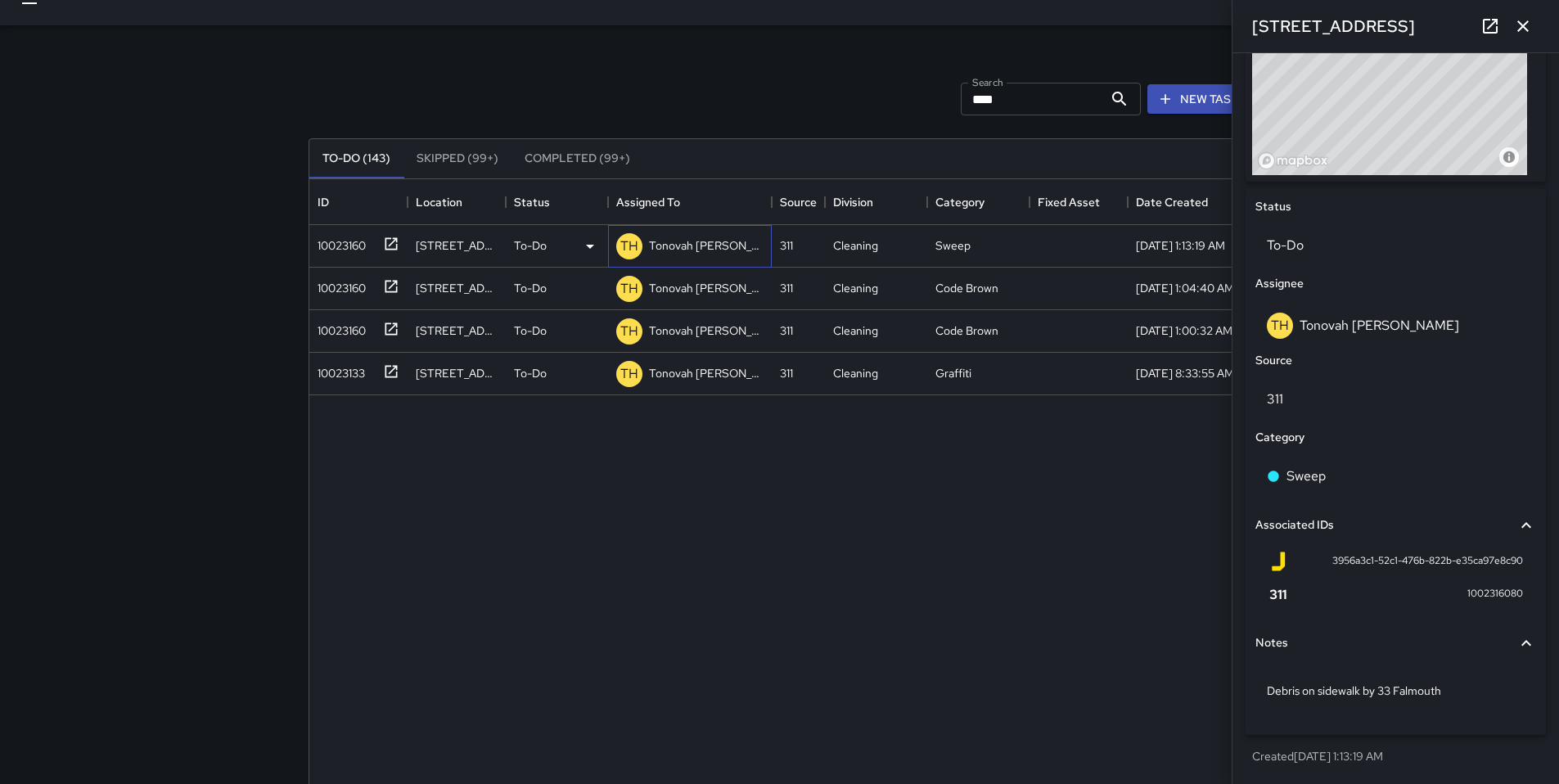 click on "Tonovah [PERSON_NAME]" at bounding box center (706, 246) 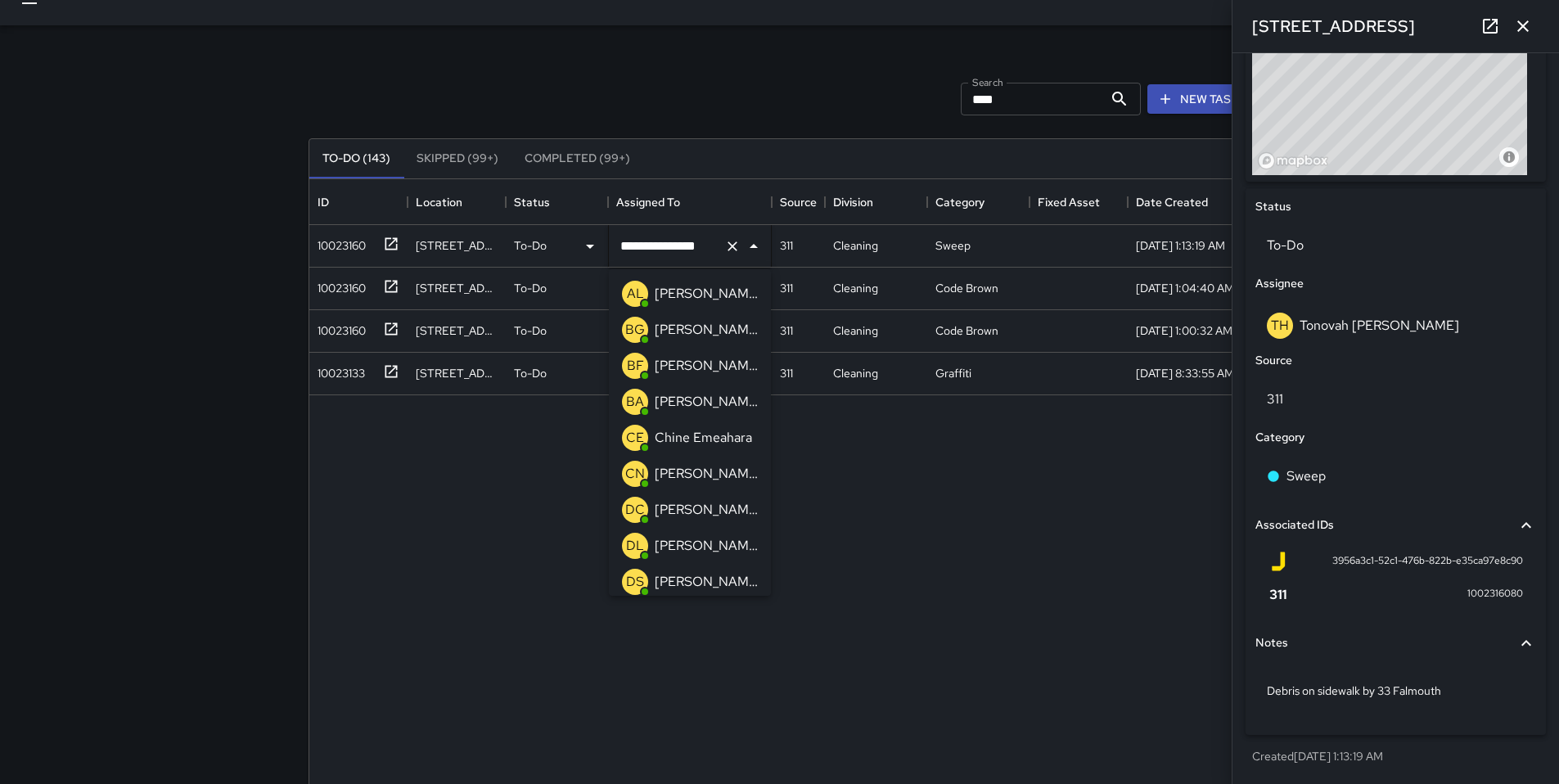 scroll, scrollTop: 2129, scrollLeft: 0, axis: vertical 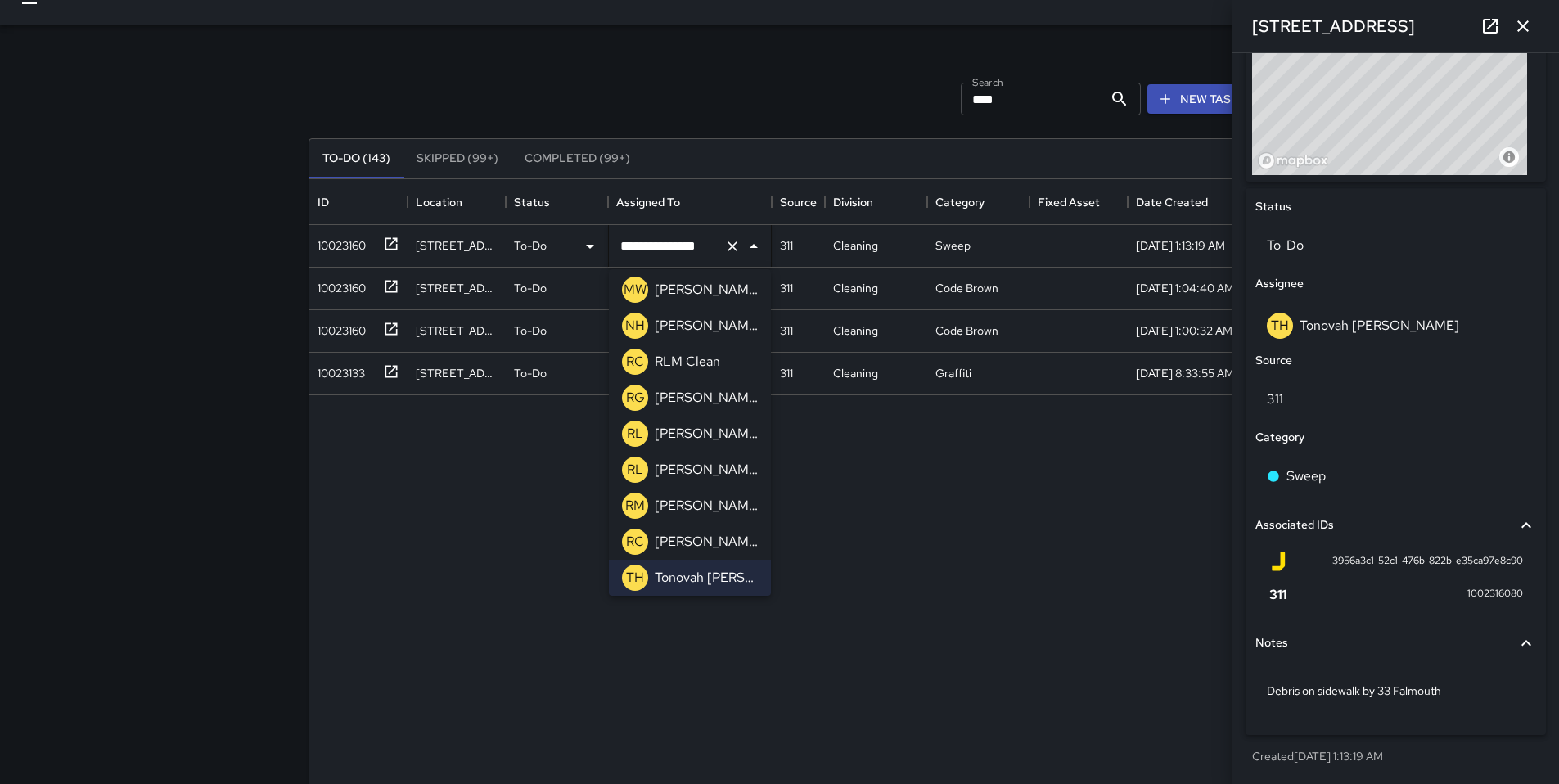 drag, startPoint x: 719, startPoint y: 249, endPoint x: 553, endPoint y: 232, distance: 166.86821 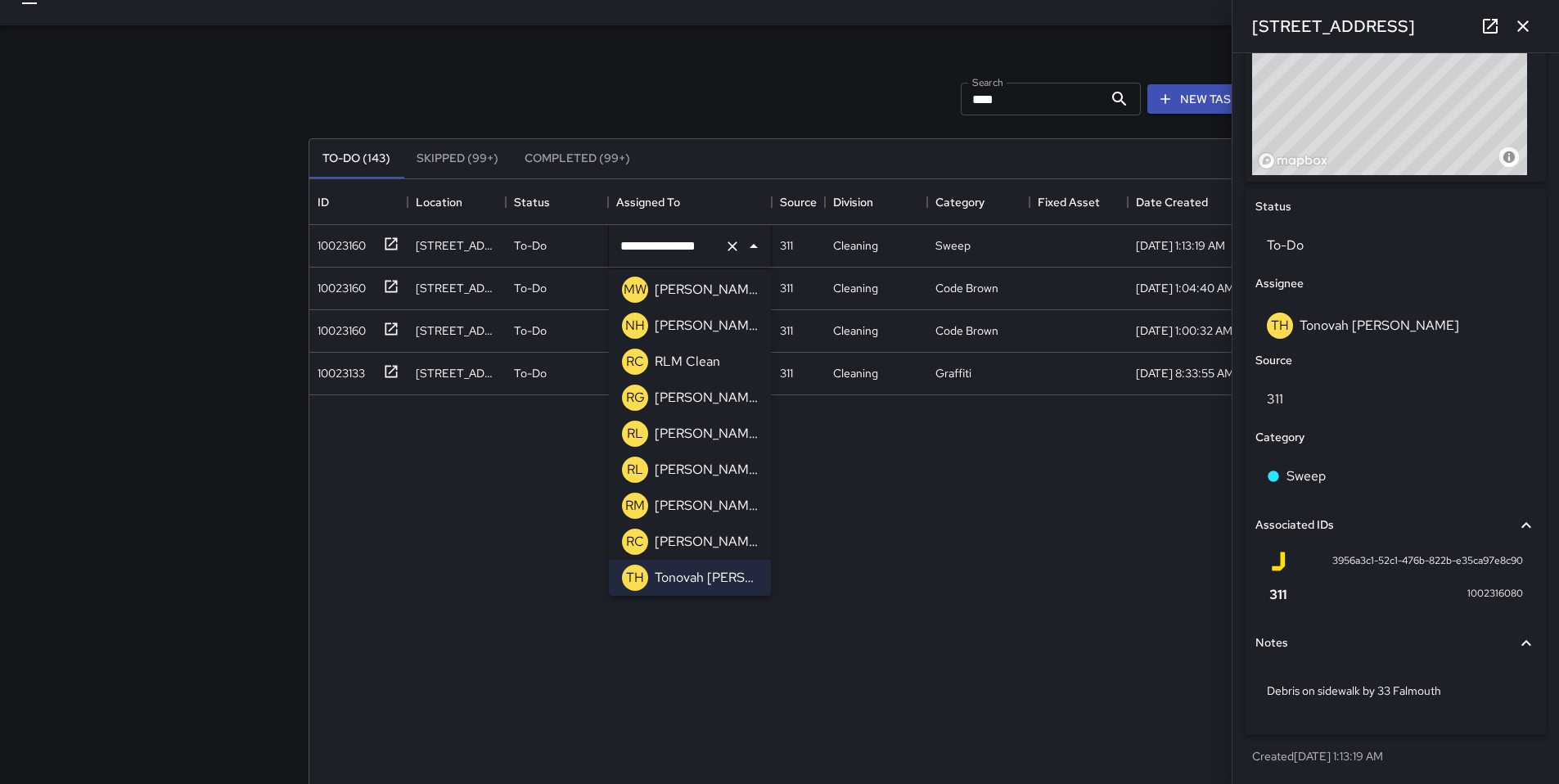 drag, startPoint x: 718, startPoint y: 248, endPoint x: 676, endPoint y: 238, distance: 43.174066 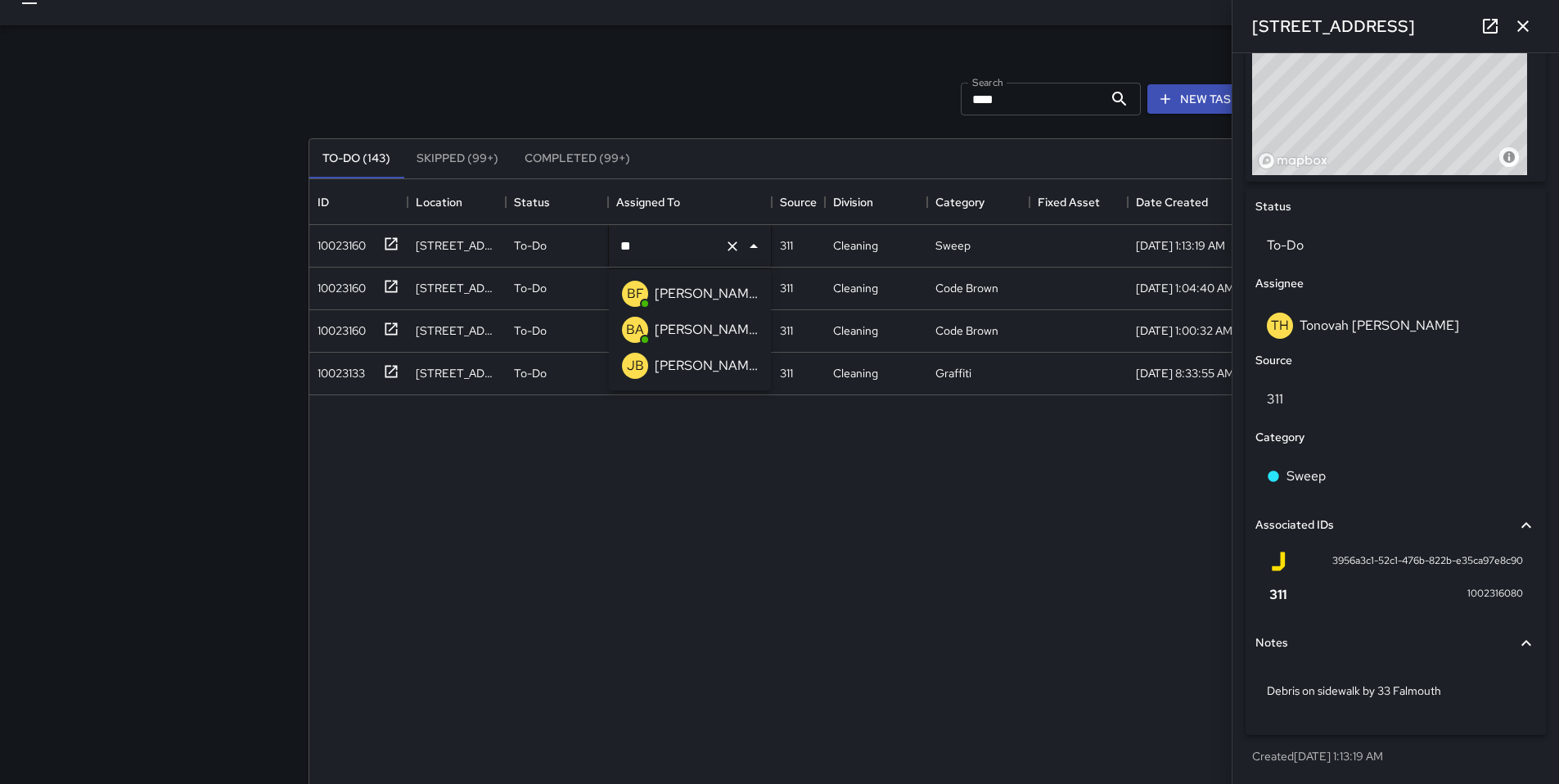 scroll, scrollTop: 0, scrollLeft: 0, axis: both 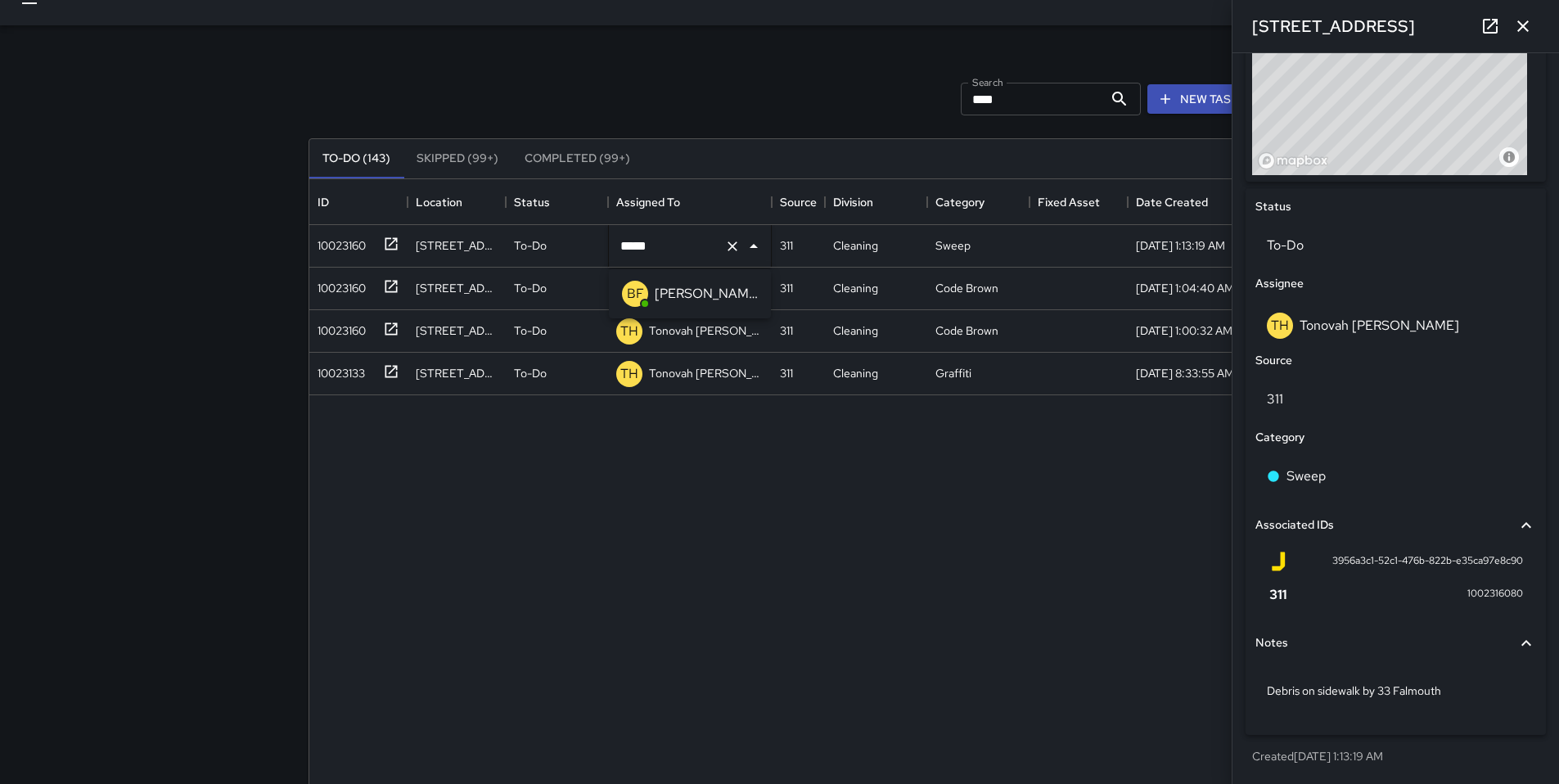 type on "******" 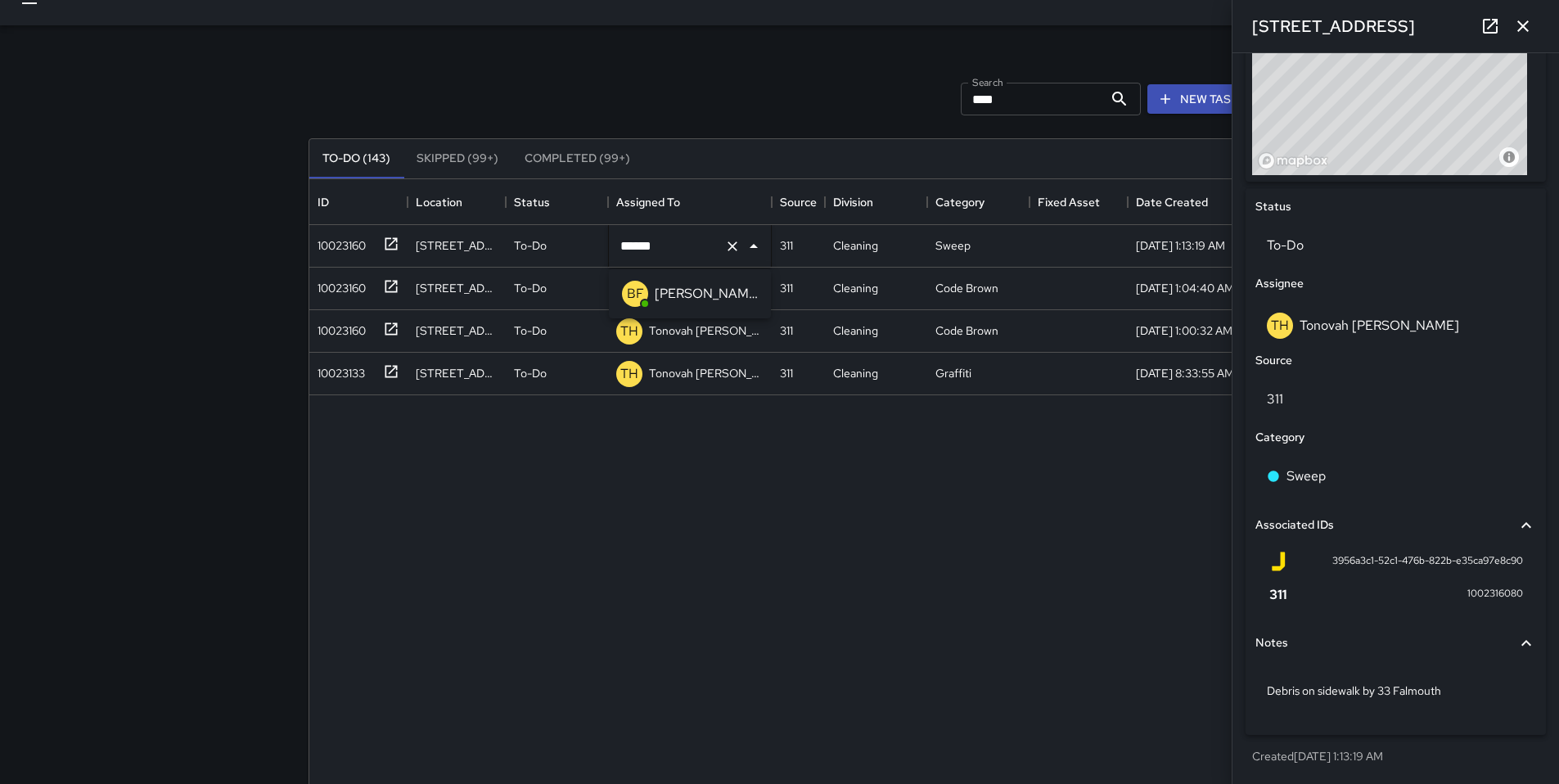 click on "[PERSON_NAME]" at bounding box center (706, 294) 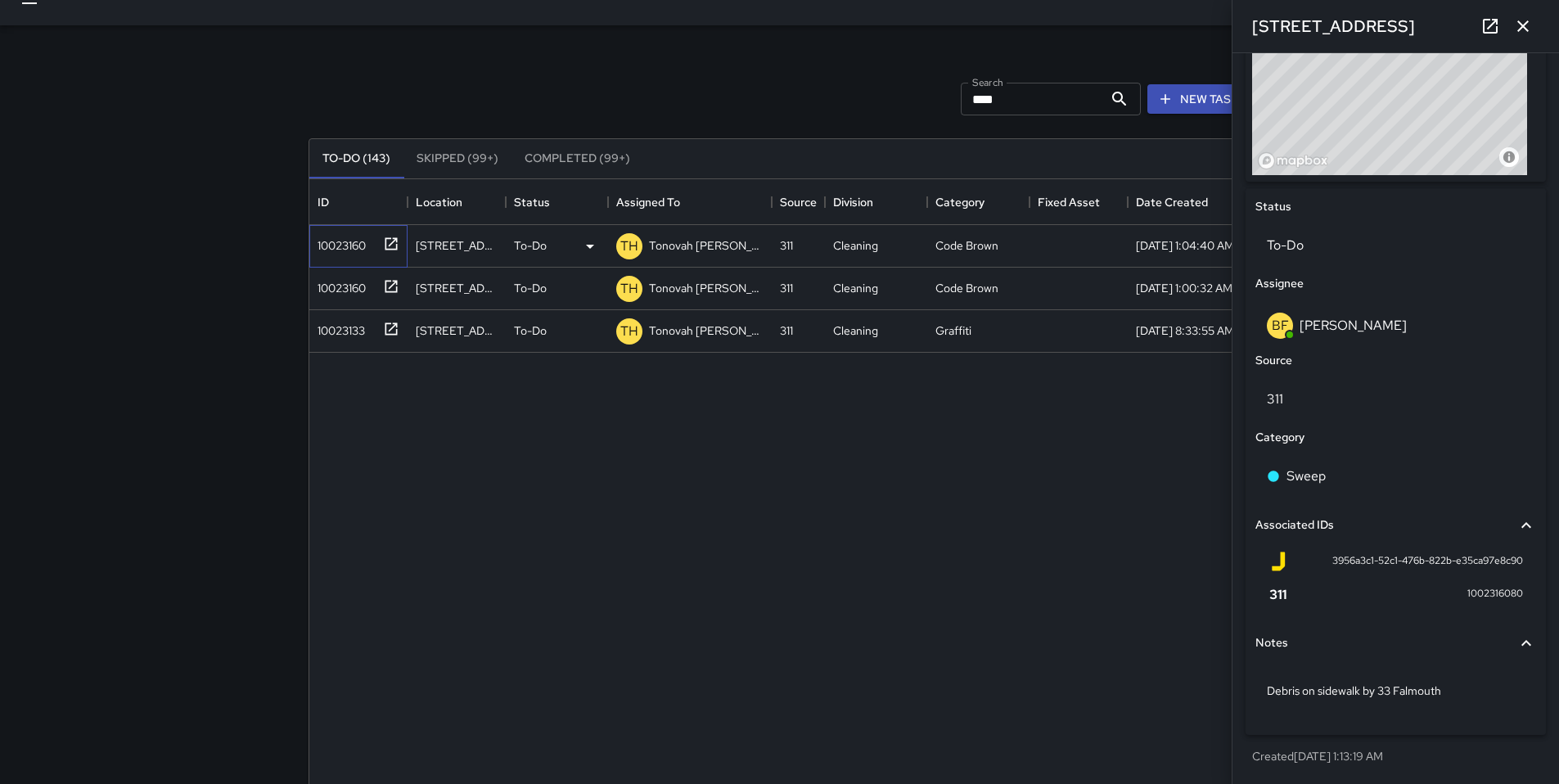 click on "10023160" at bounding box center [338, 242] 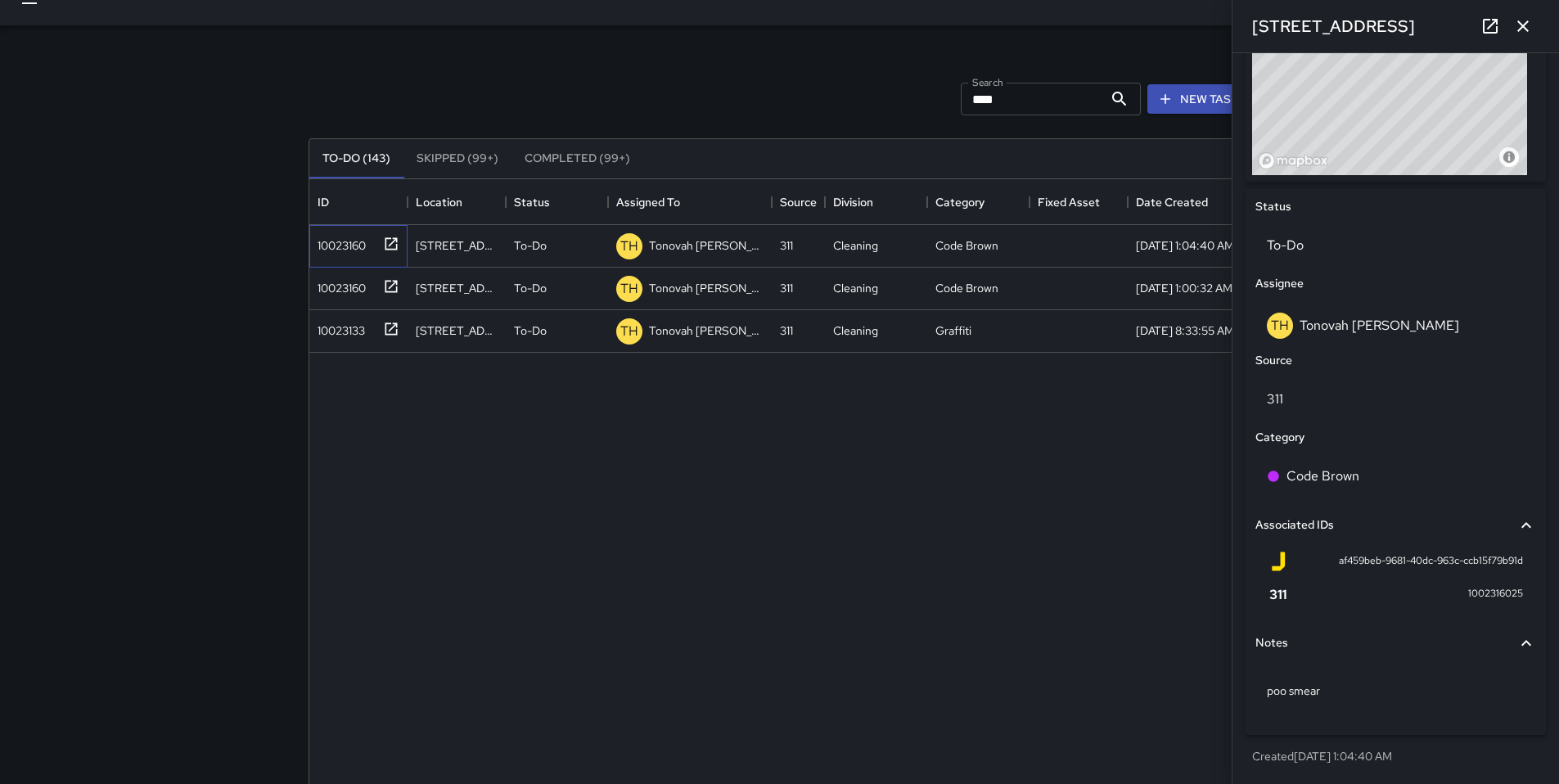 scroll, scrollTop: 638, scrollLeft: 0, axis: vertical 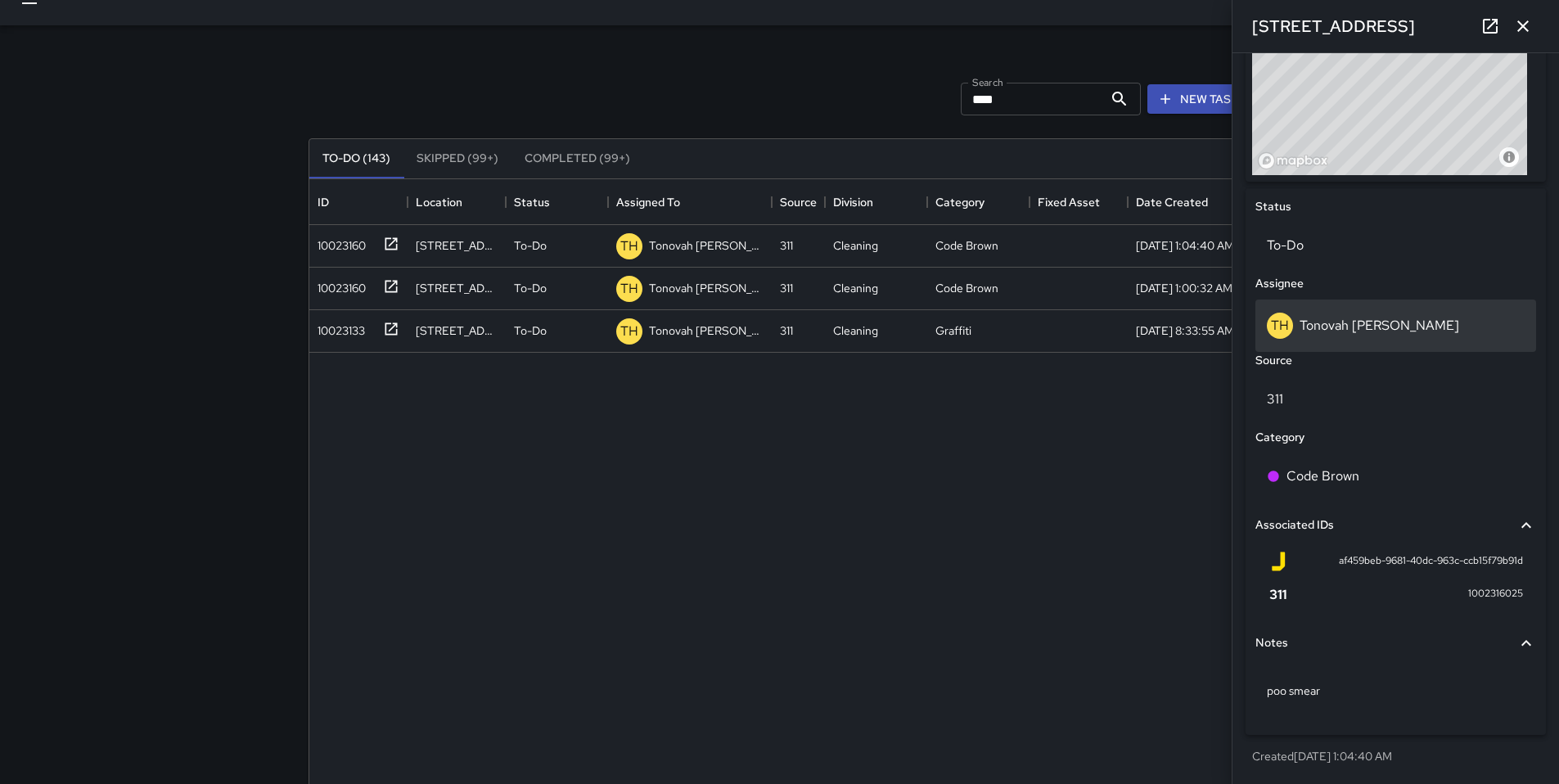 click on "Tonovah [PERSON_NAME]" at bounding box center (1379, 325) 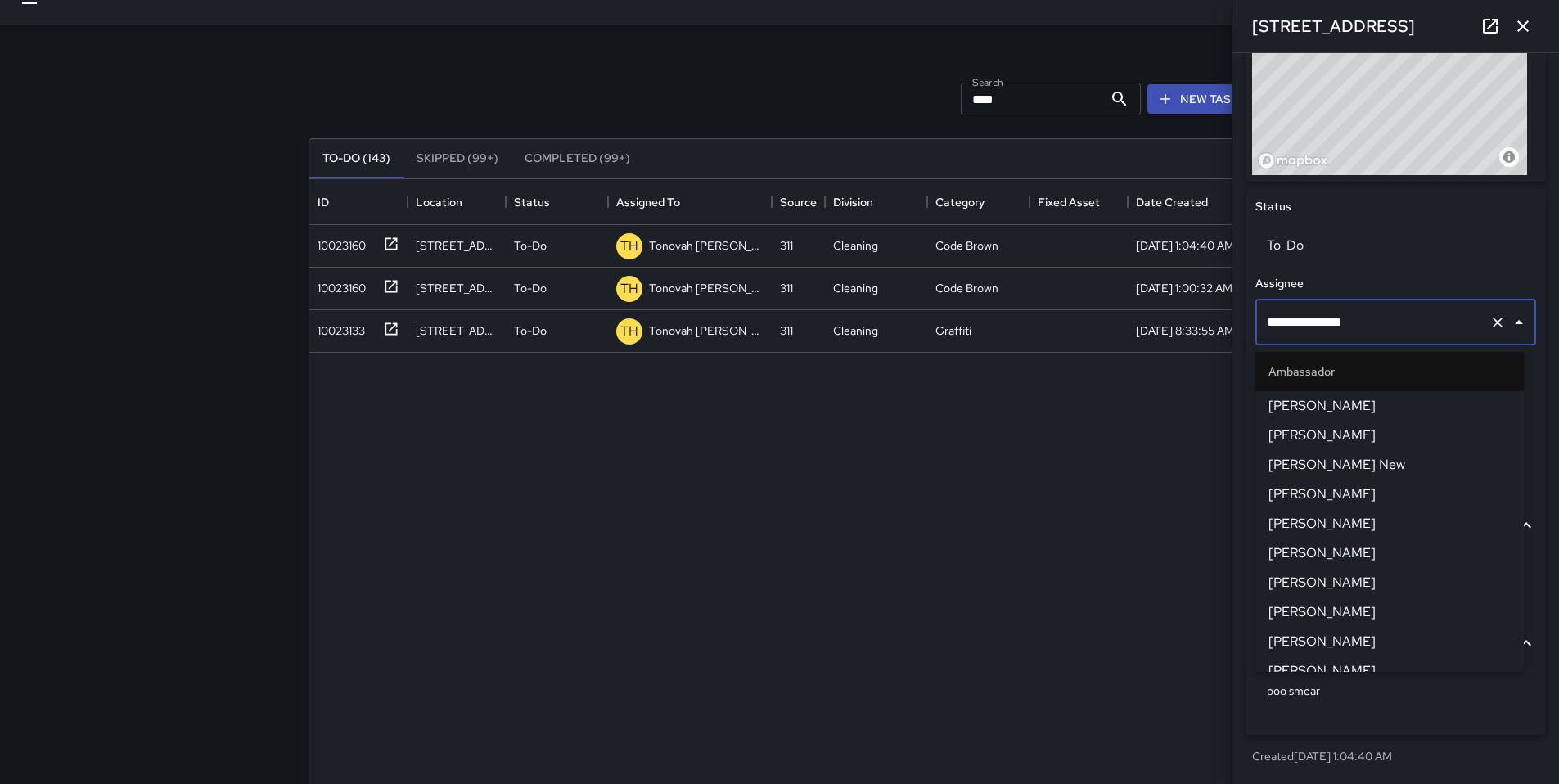 scroll, scrollTop: 1084, scrollLeft: 0, axis: vertical 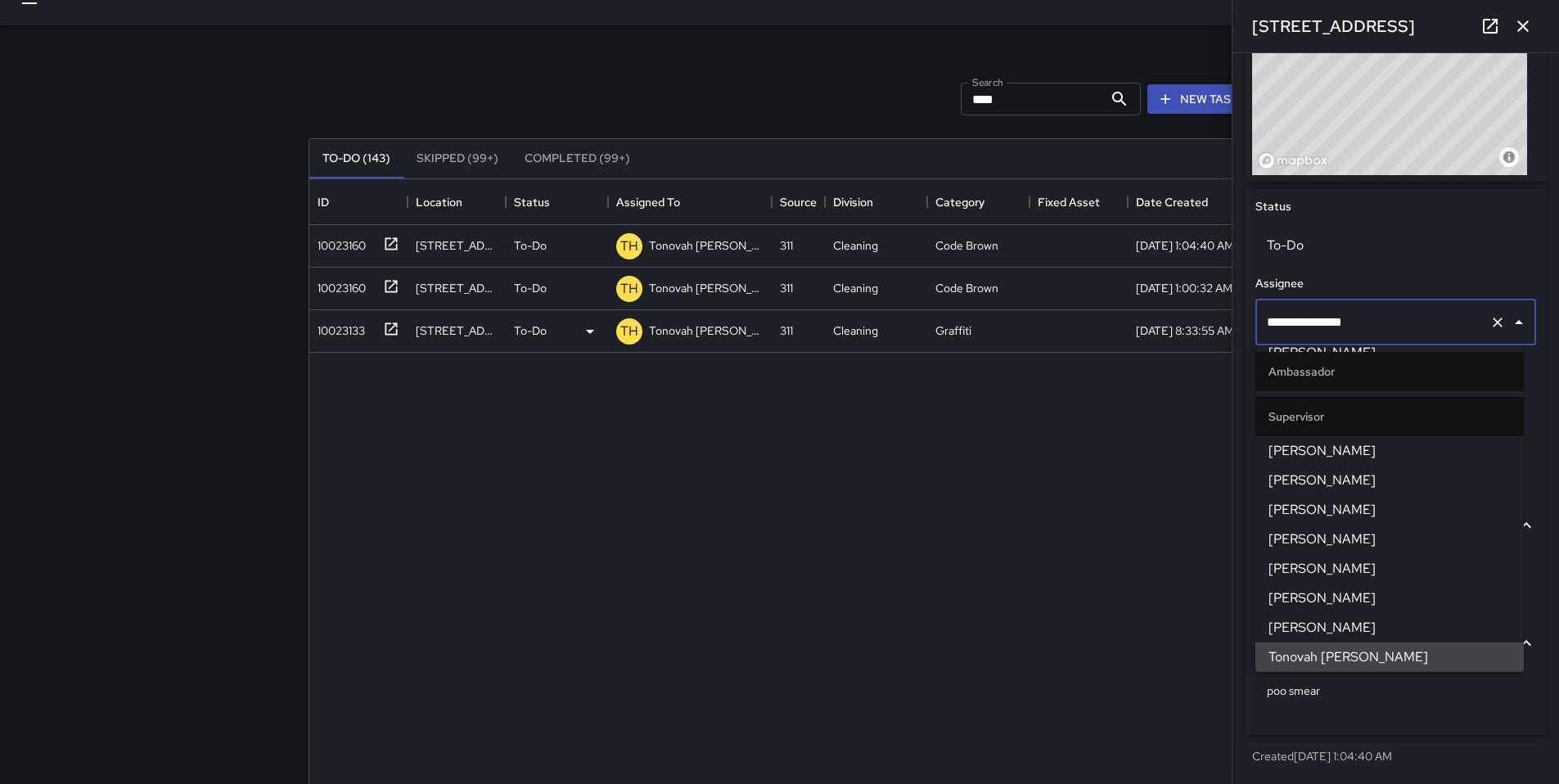 drag, startPoint x: 1368, startPoint y: 316, endPoint x: 1168, endPoint y: 326, distance: 200.2498 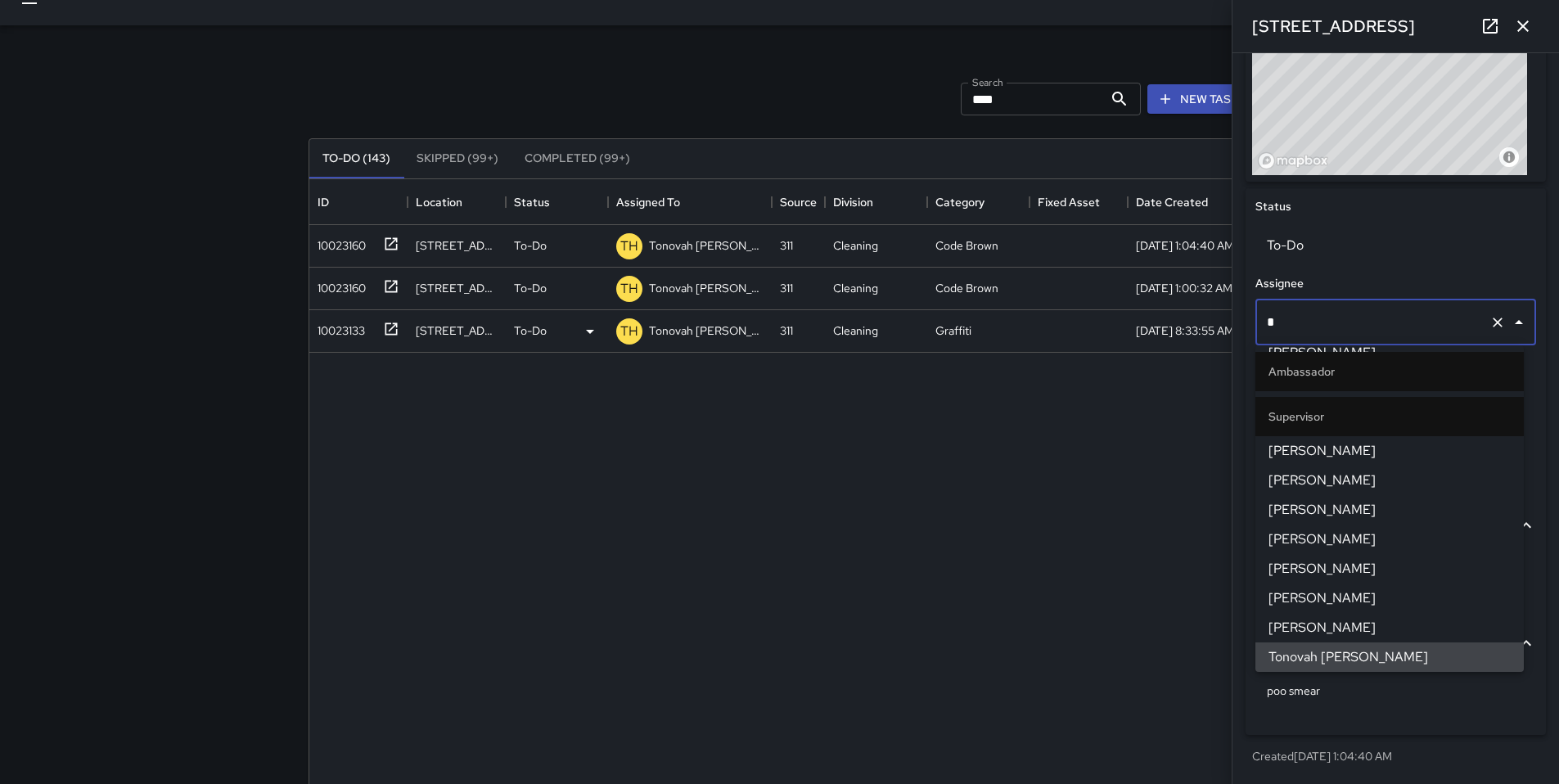 scroll, scrollTop: 0, scrollLeft: 0, axis: both 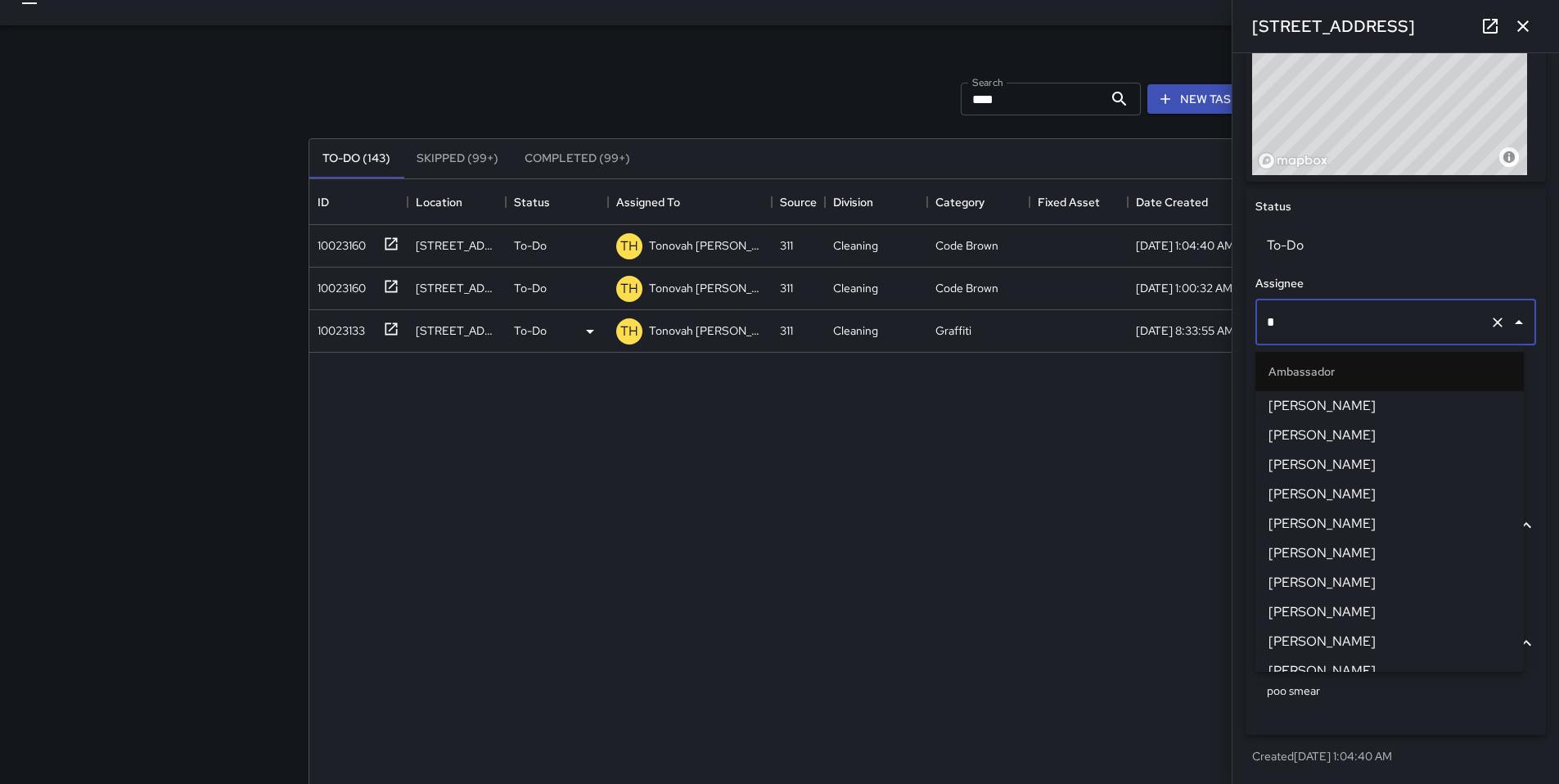 type on "**" 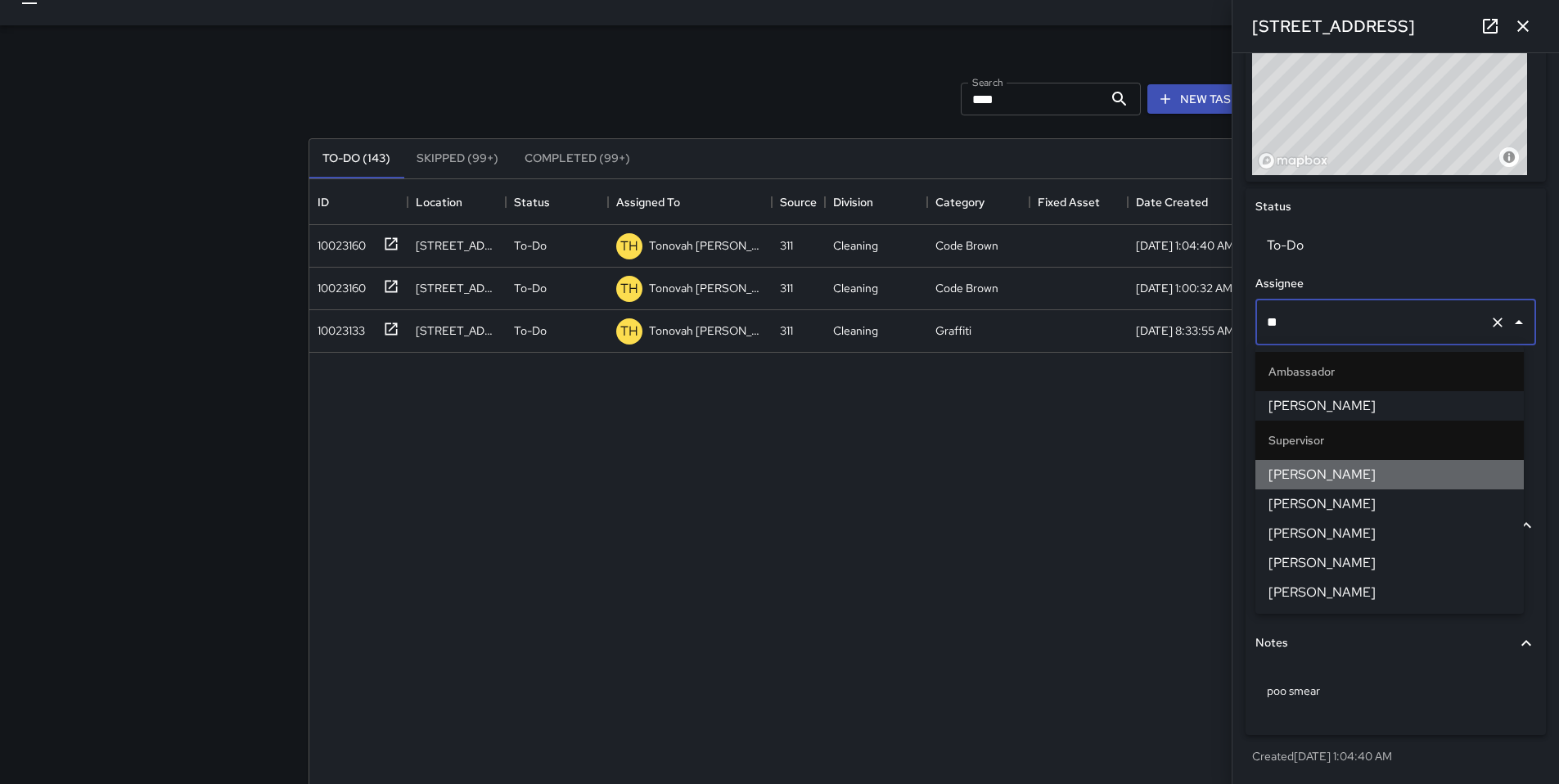 click on "[PERSON_NAME]" at bounding box center [1390, 475] 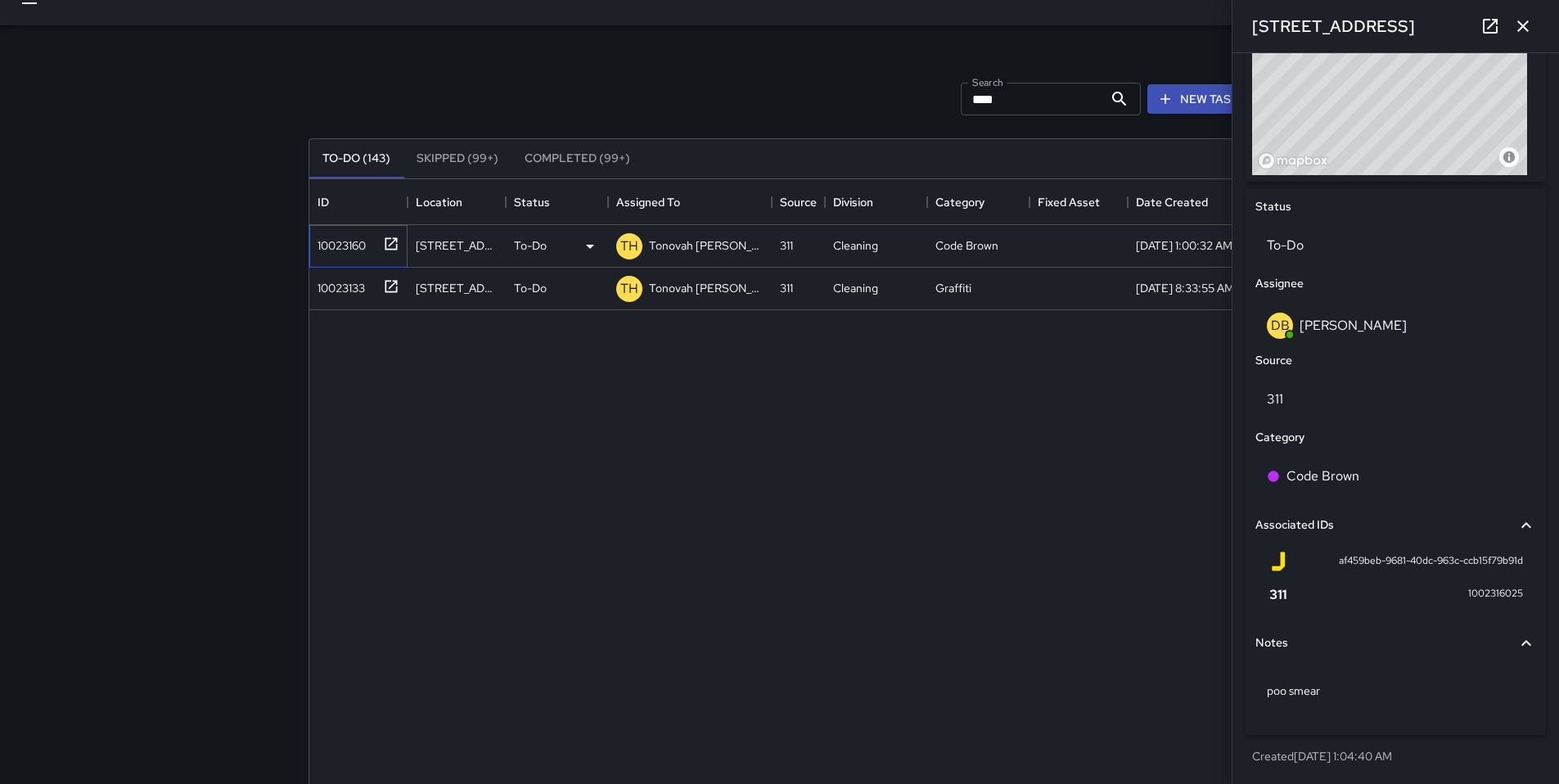 click on "10023160" at bounding box center [338, 242] 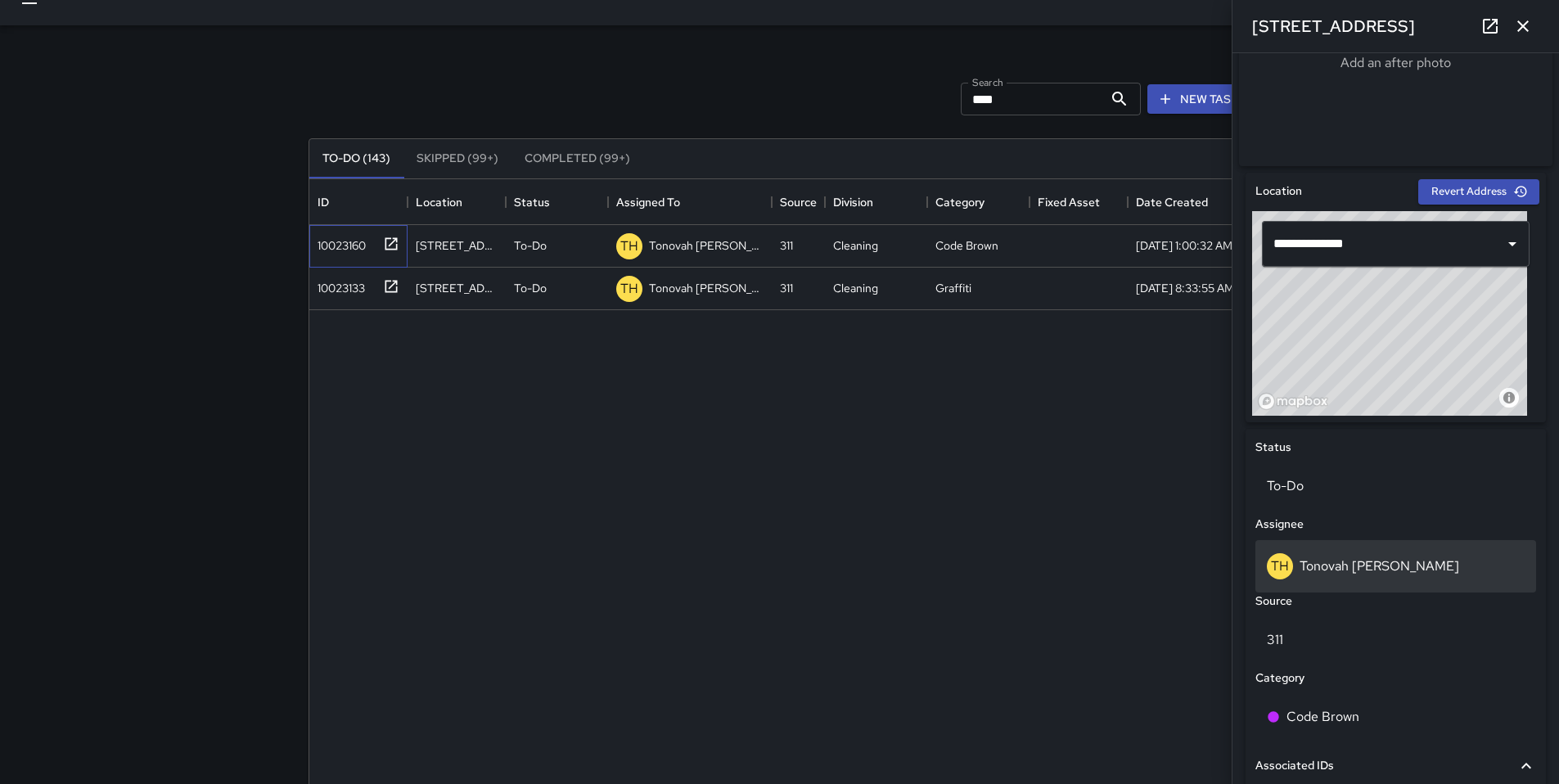 scroll, scrollTop: 637, scrollLeft: 0, axis: vertical 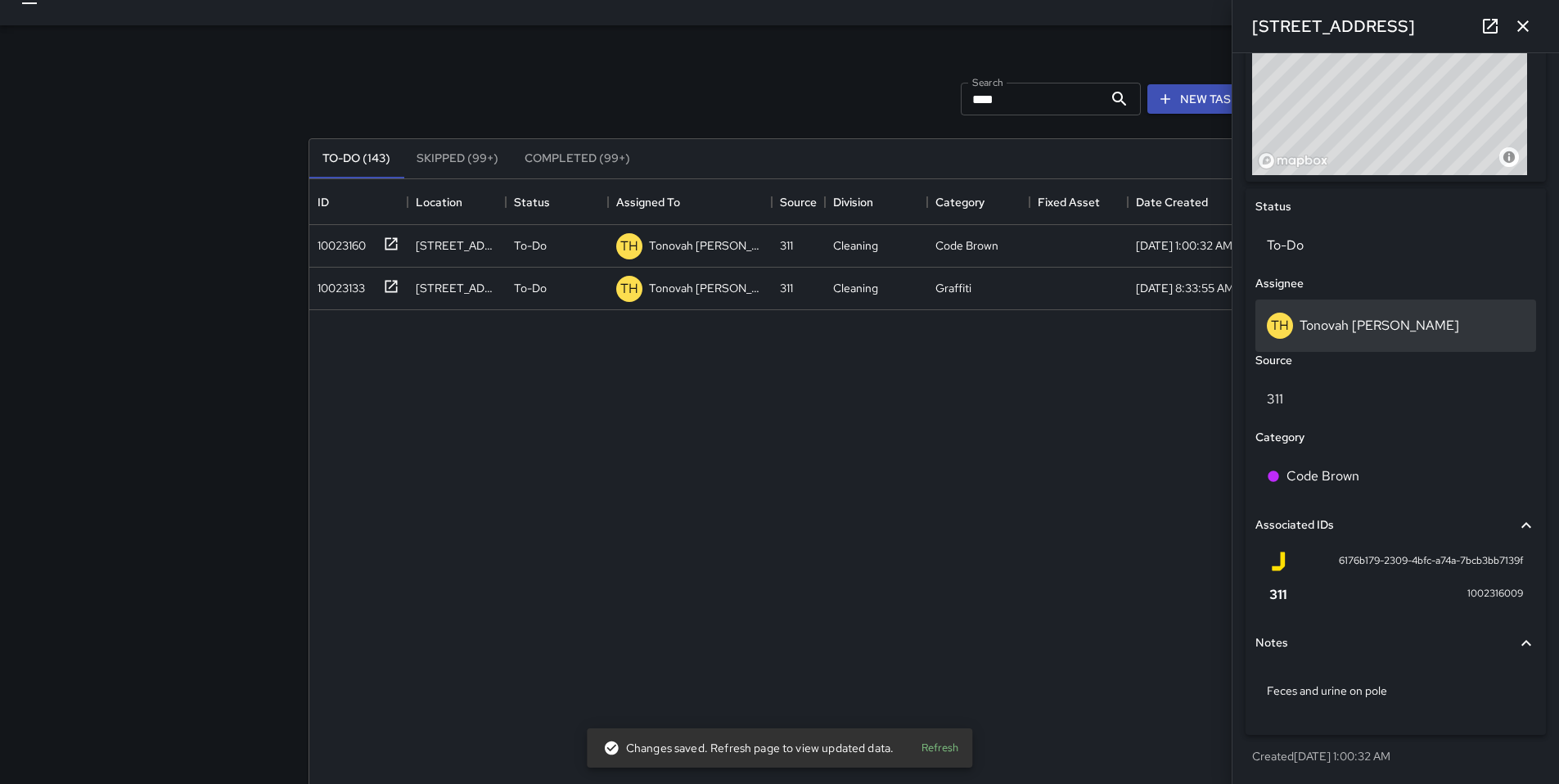 click on "Tonovah [PERSON_NAME]" at bounding box center [1379, 325] 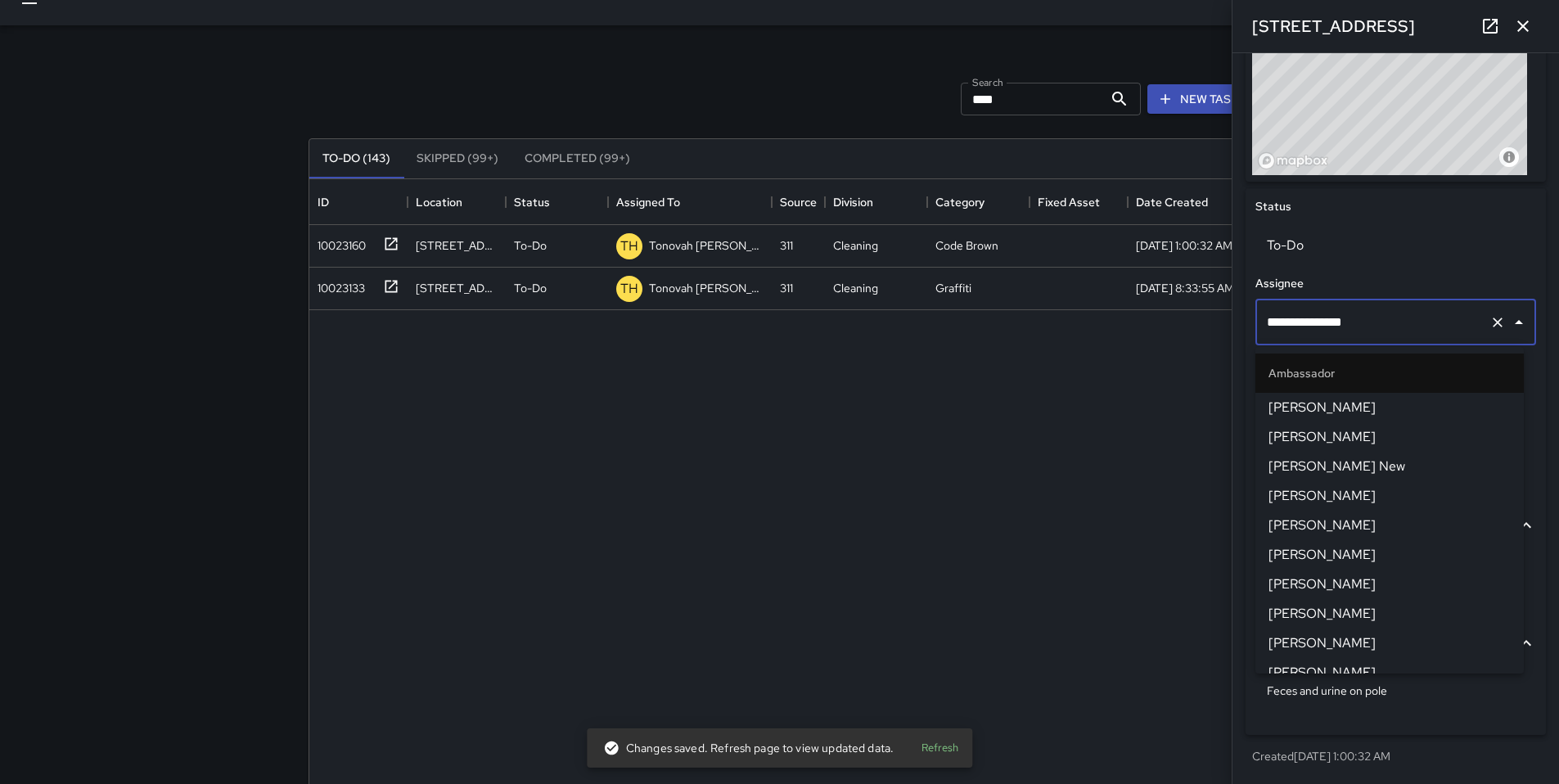 scroll, scrollTop: 1084, scrollLeft: 0, axis: vertical 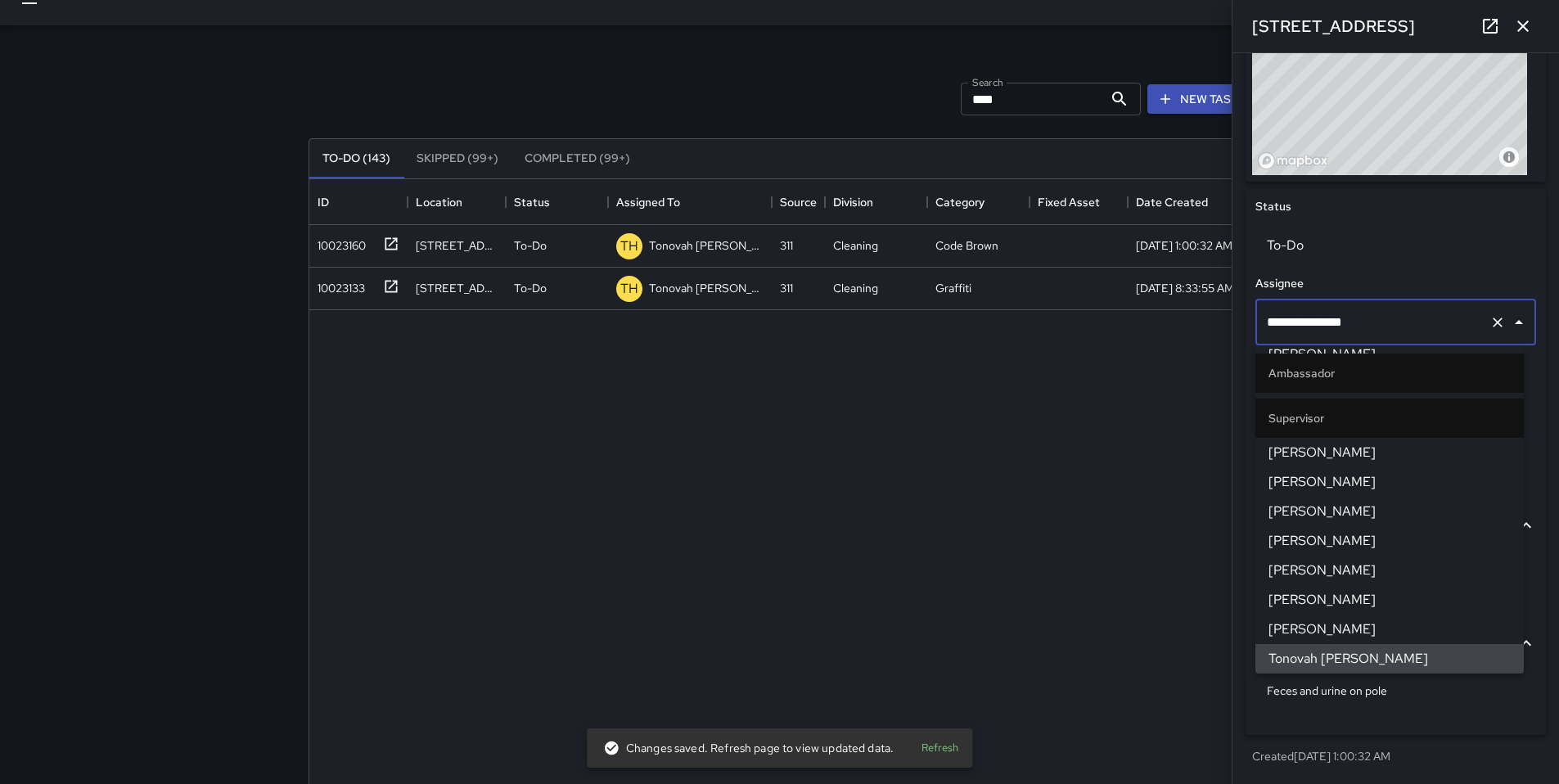 drag, startPoint x: 1359, startPoint y: 325, endPoint x: 1182, endPoint y: 322, distance: 177.02542 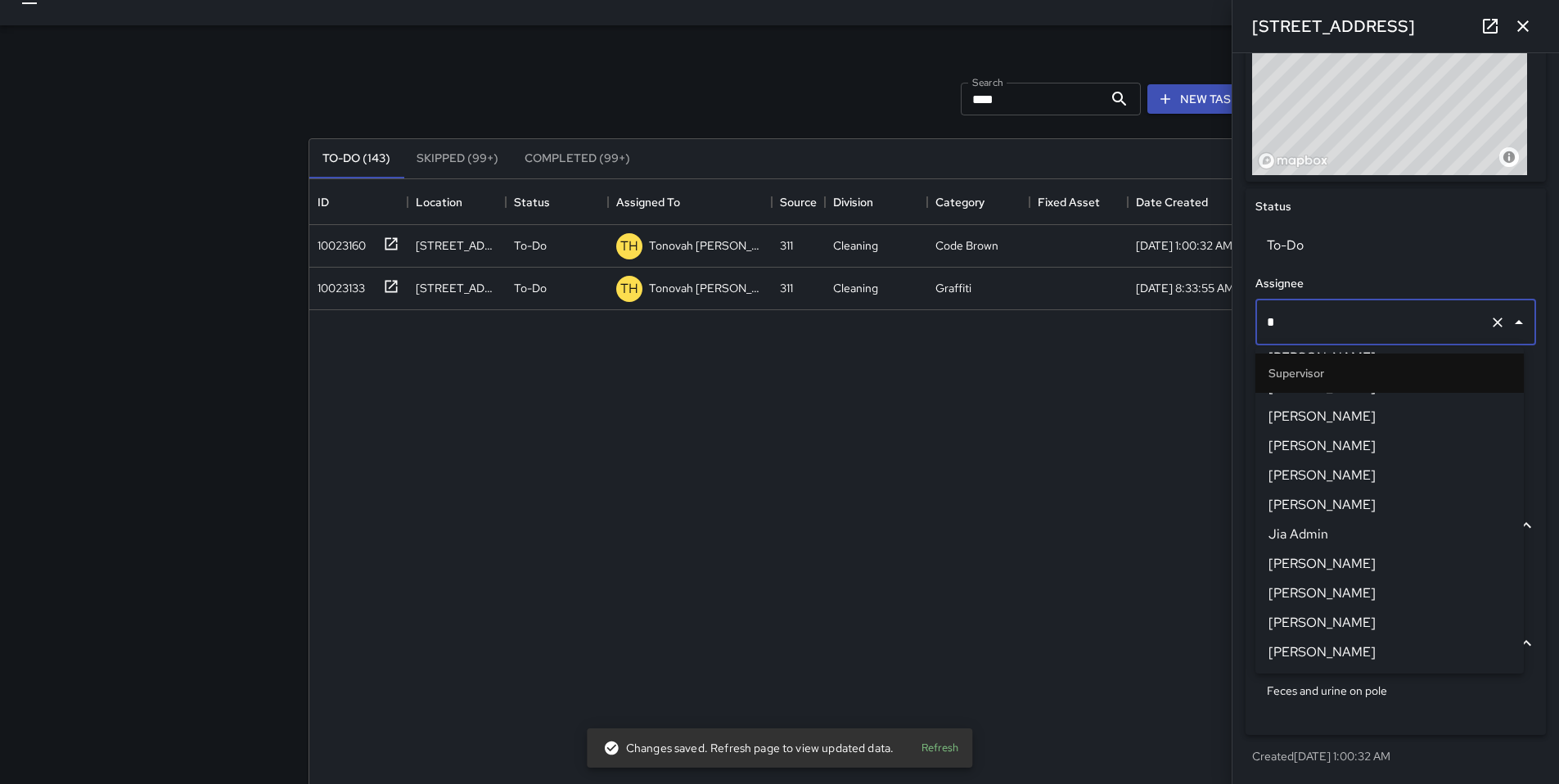 scroll, scrollTop: 0, scrollLeft: 0, axis: both 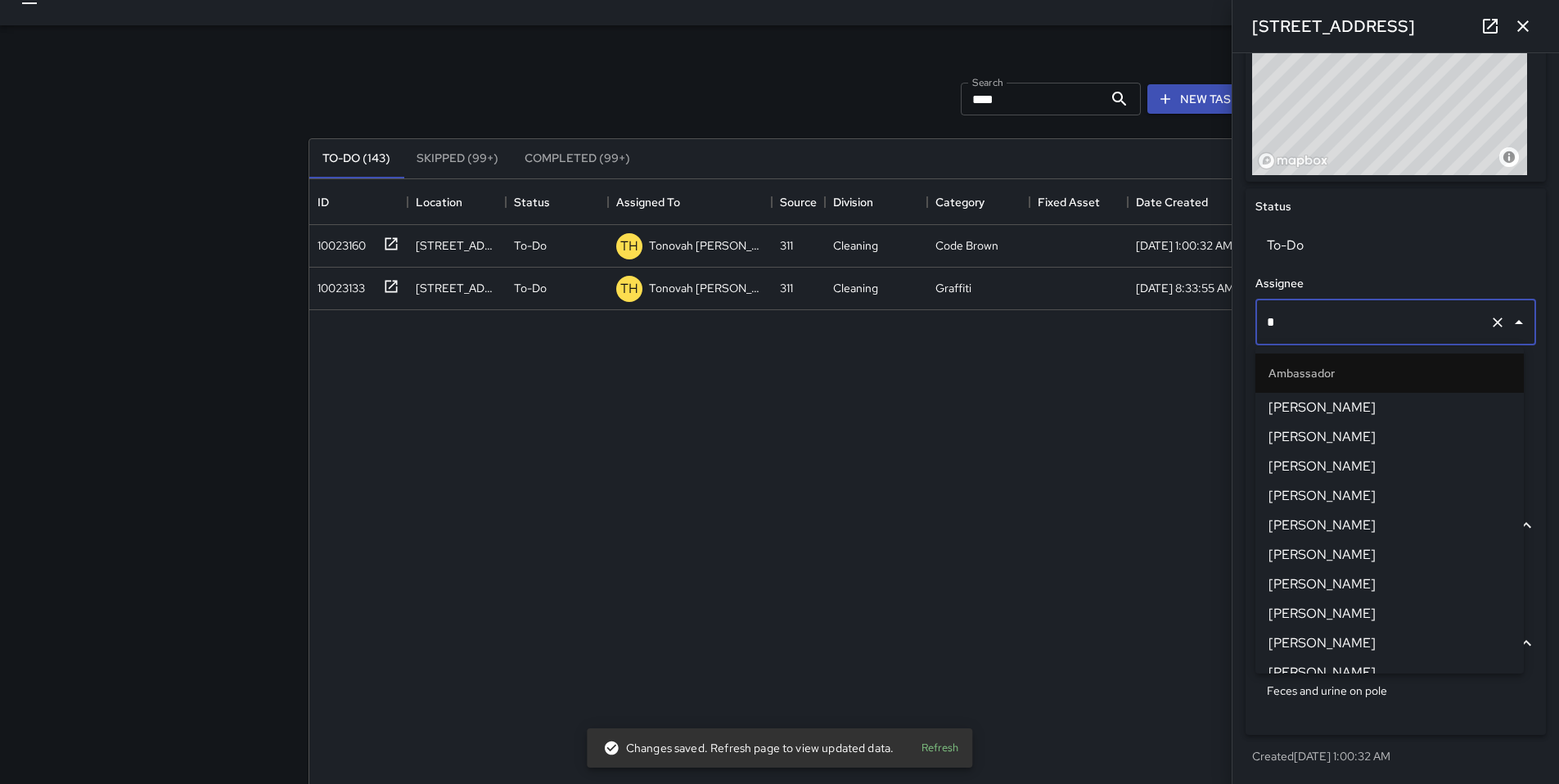 type on "**" 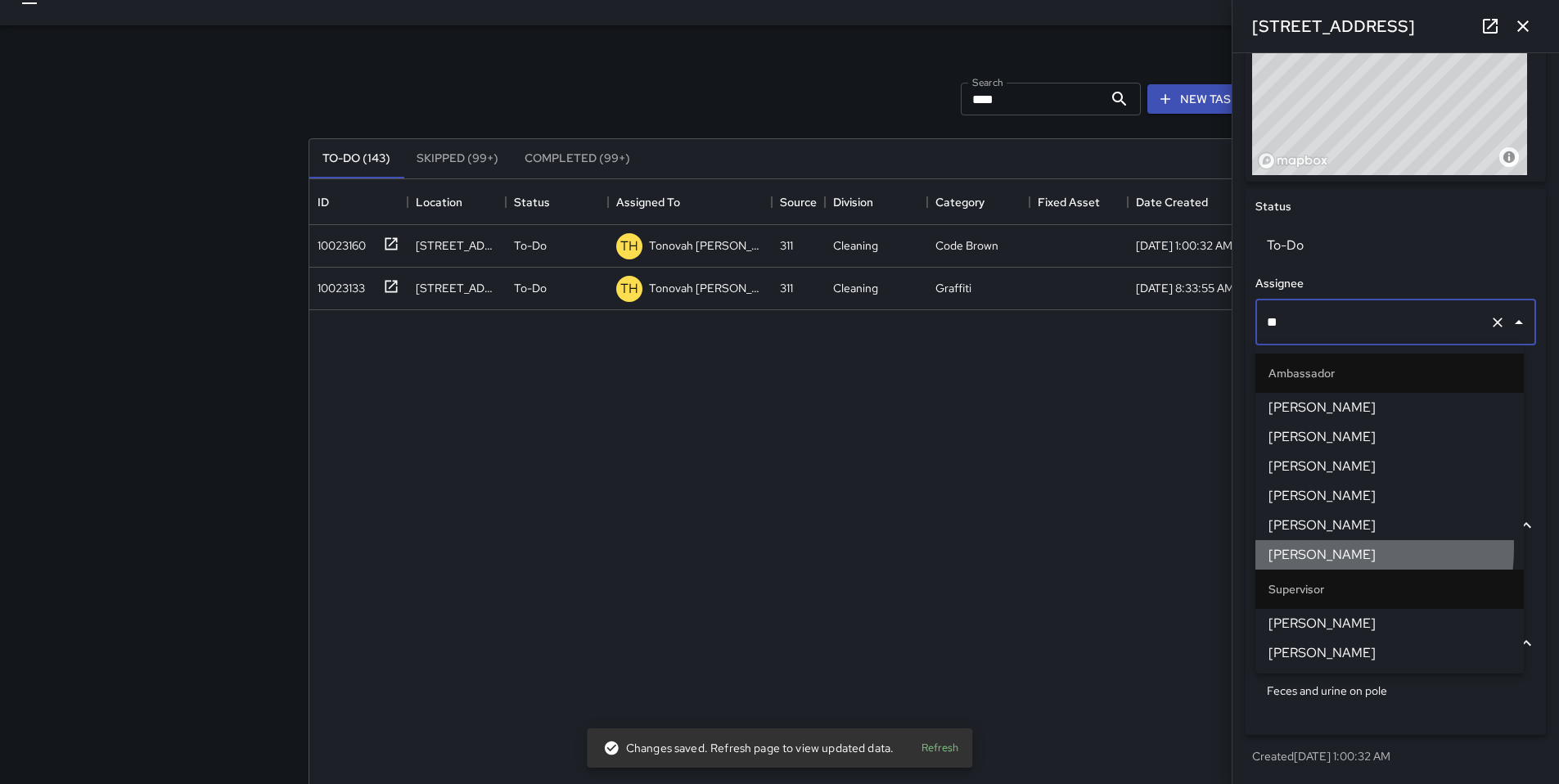 click on "[PERSON_NAME]" at bounding box center [1390, 555] 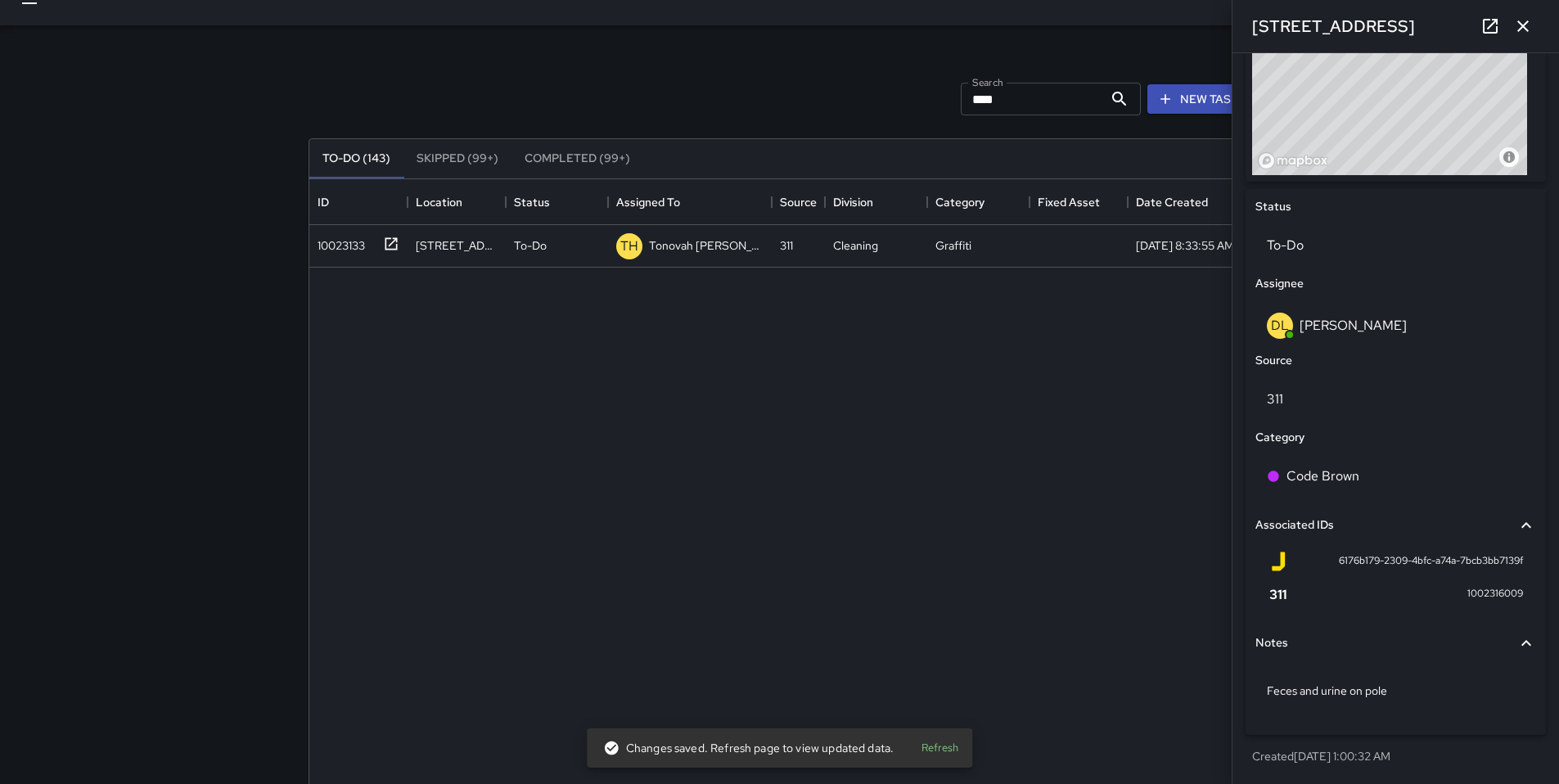 click on "10023133 [STREET_ADDRESS] To-[GEOGRAPHIC_DATA][PERSON_NAME] 311 Cleaning Graffiti [DATE] 8:33:55 AM" at bounding box center [790, 548] 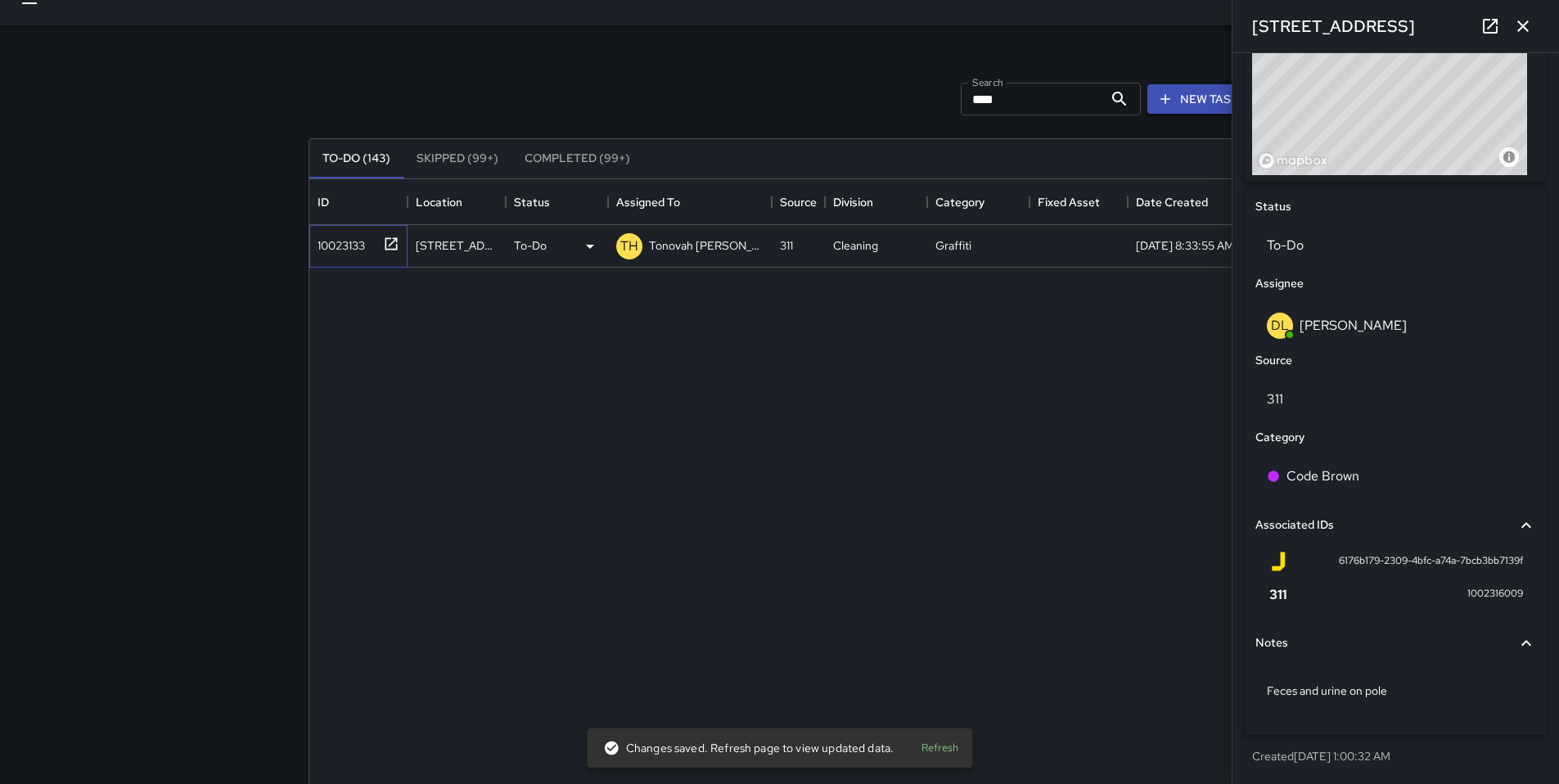 click on "10023133" at bounding box center (338, 242) 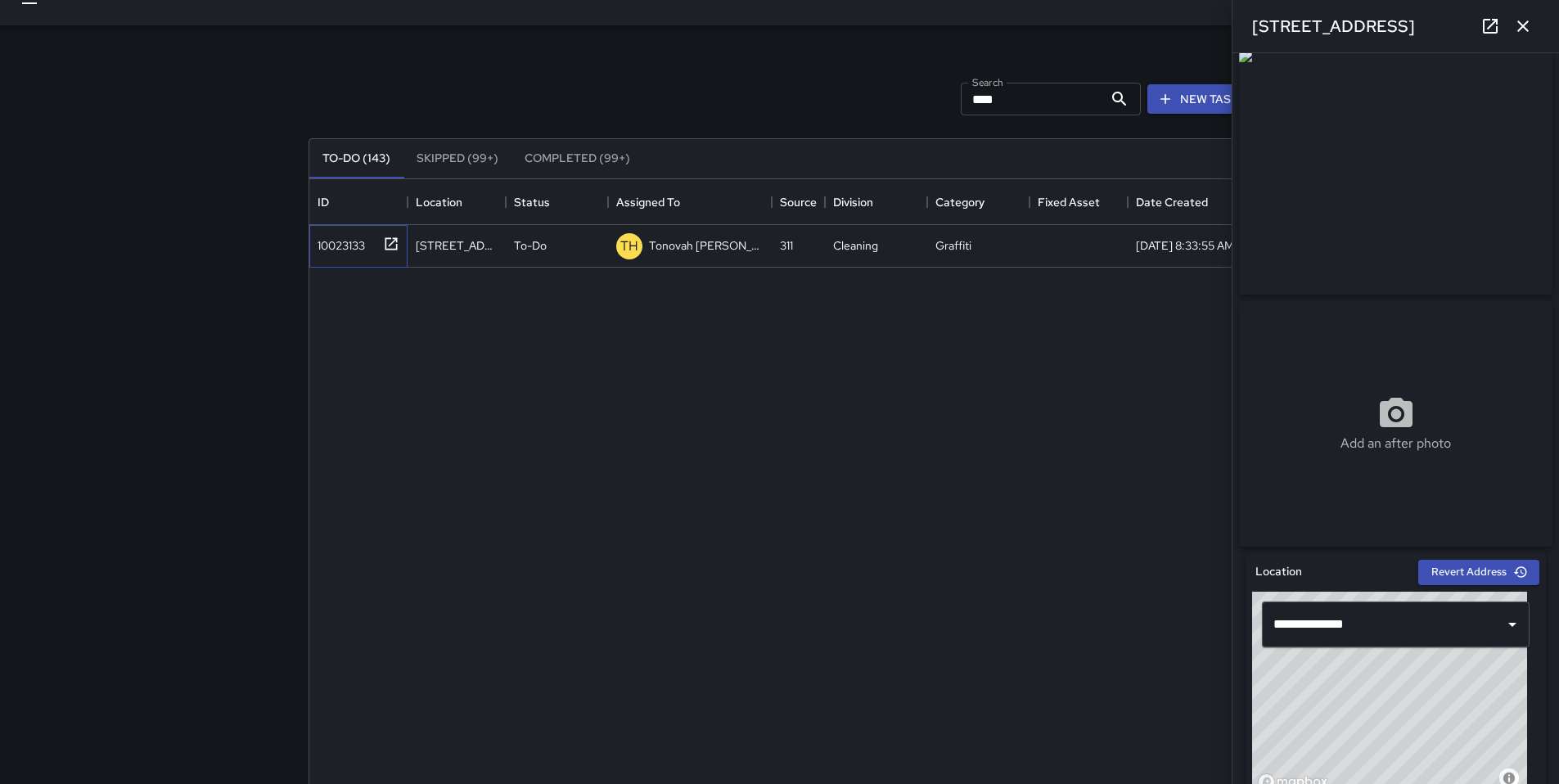 scroll, scrollTop: 0, scrollLeft: 0, axis: both 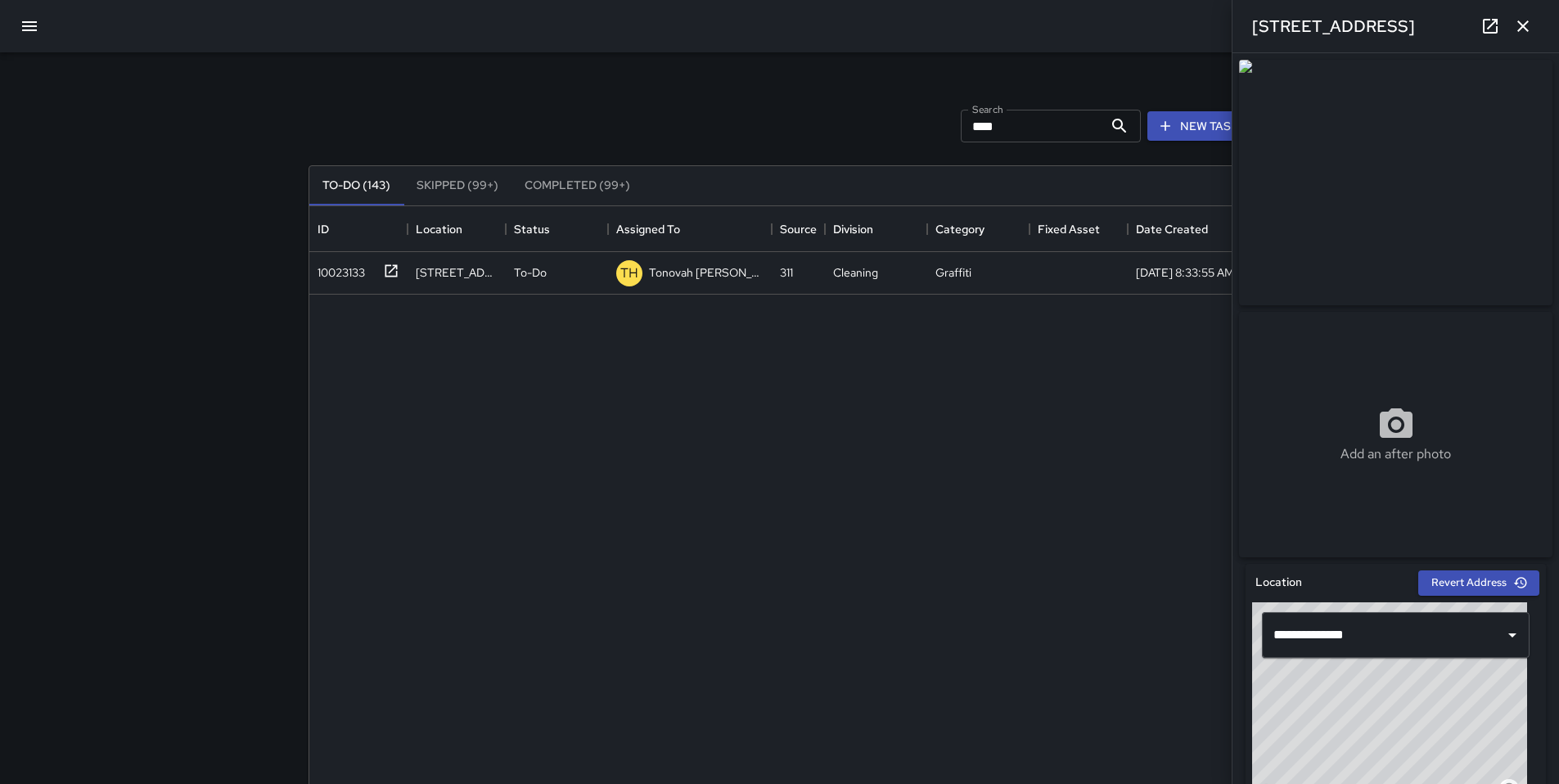 click on "Add an after photo" at bounding box center (1395, 435) 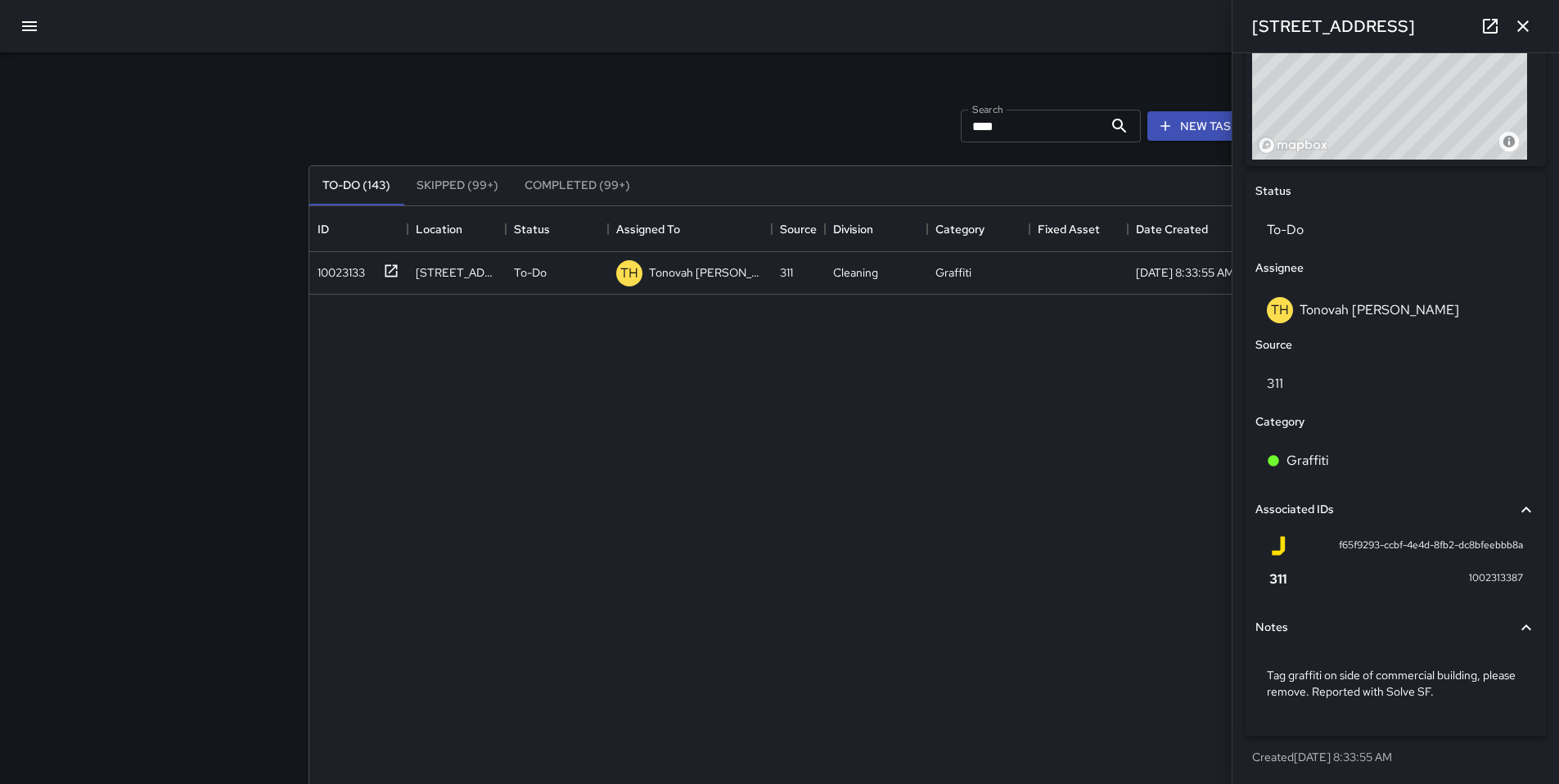 scroll, scrollTop: 655, scrollLeft: 0, axis: vertical 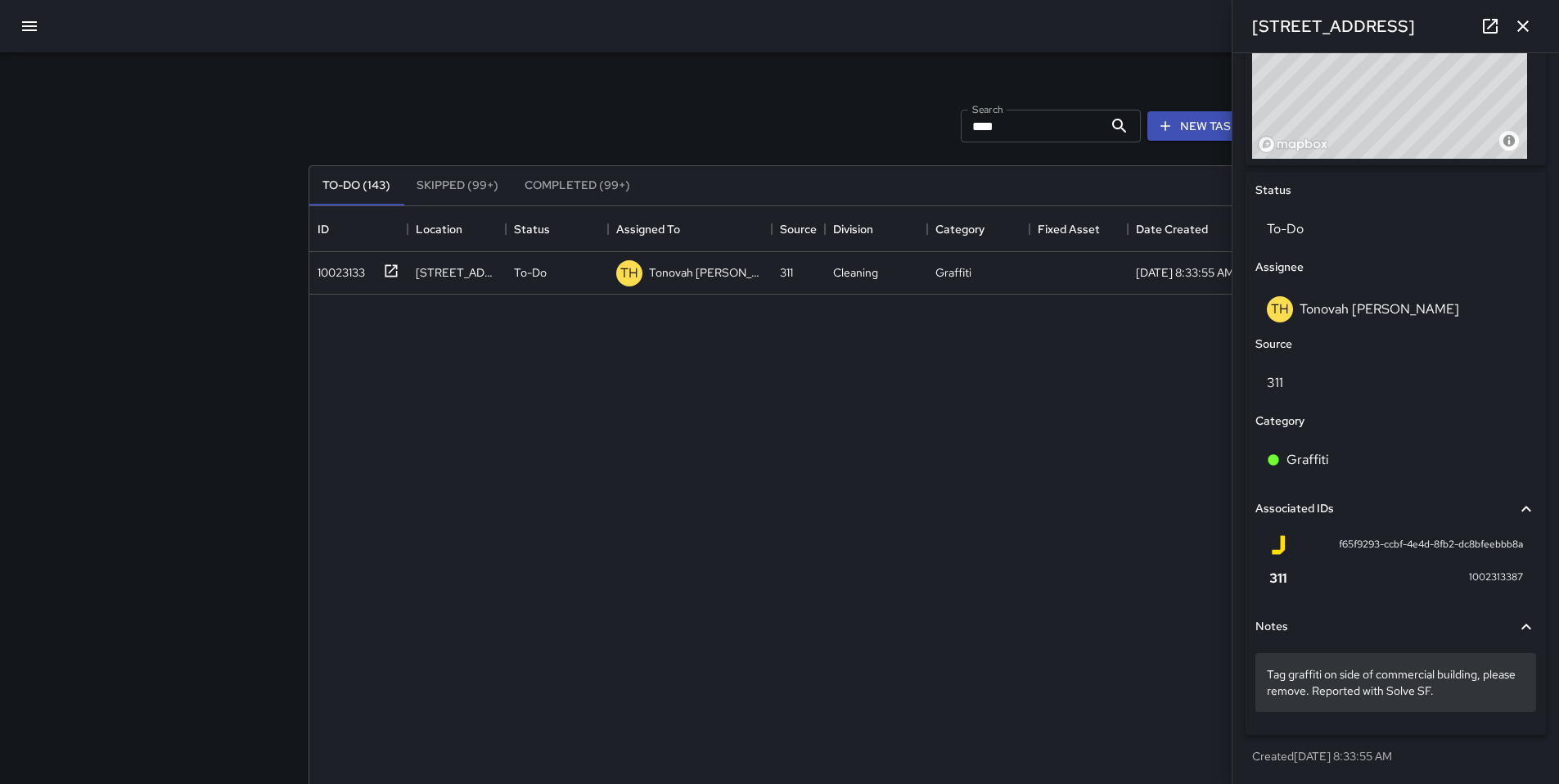 click on "Tag graffiti on side of commercial building, please remove. Reported with Solve SF." at bounding box center (1395, 683) 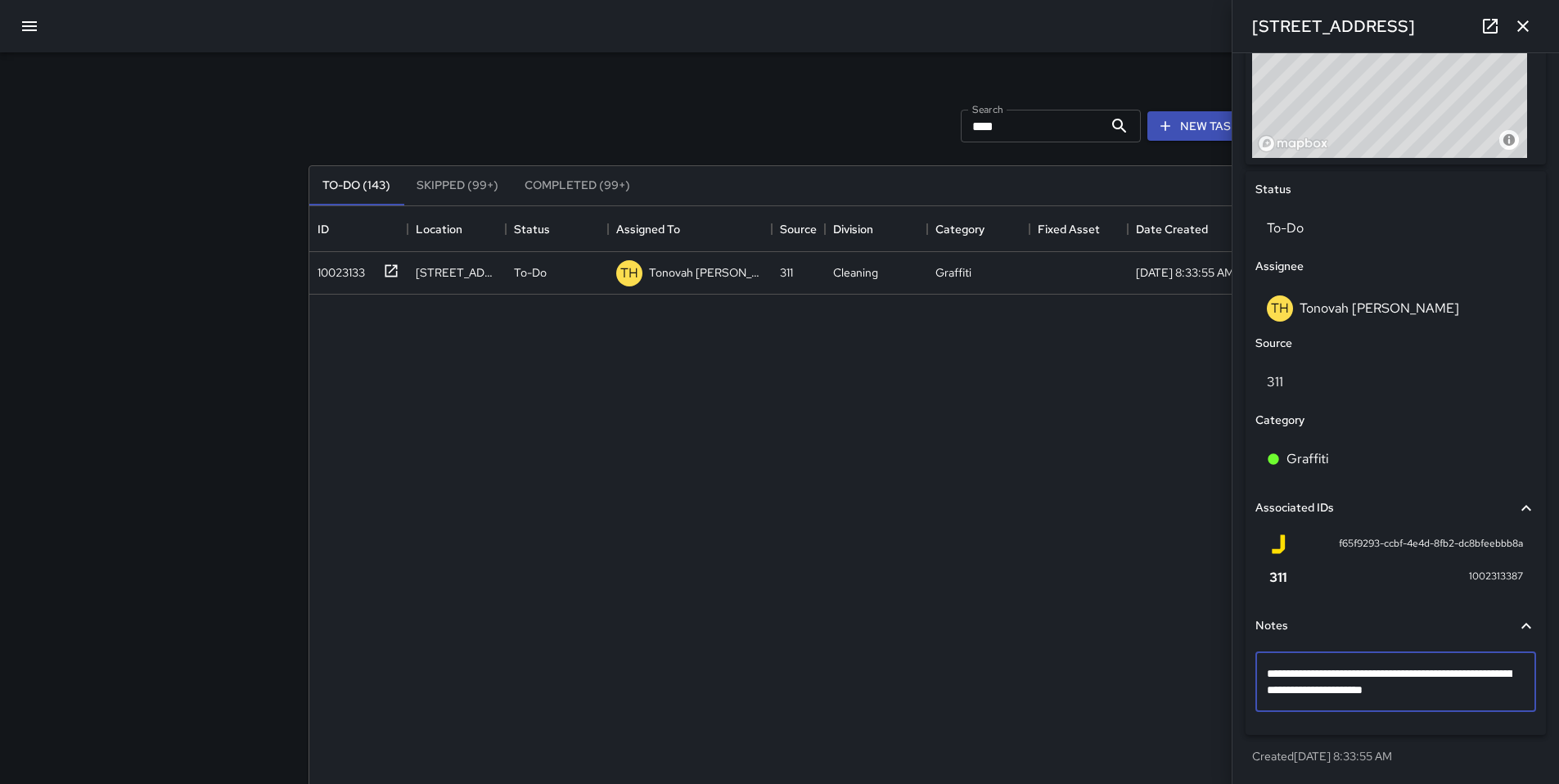 scroll, scrollTop: 623, scrollLeft: 0, axis: vertical 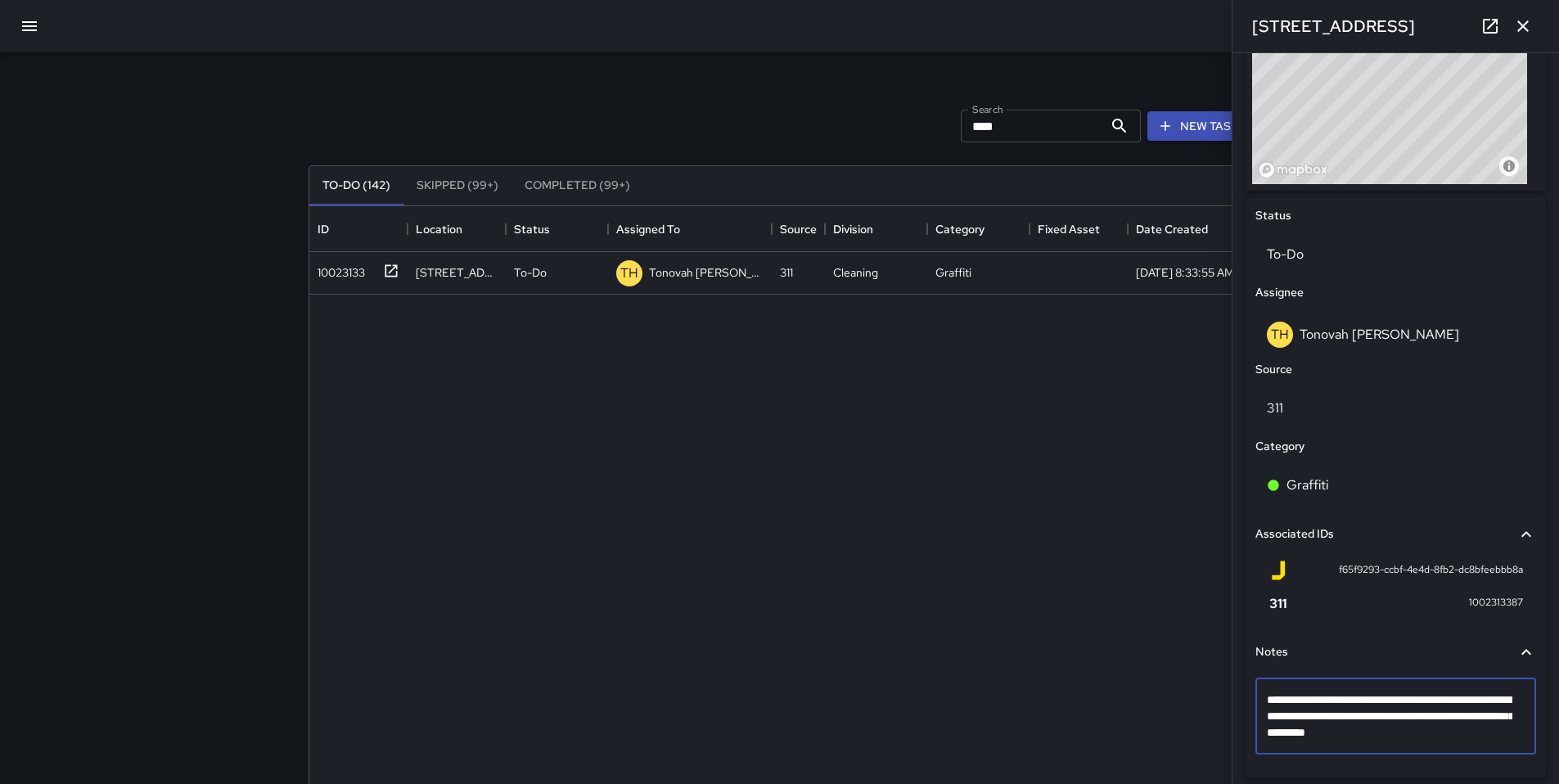 type on "**********" 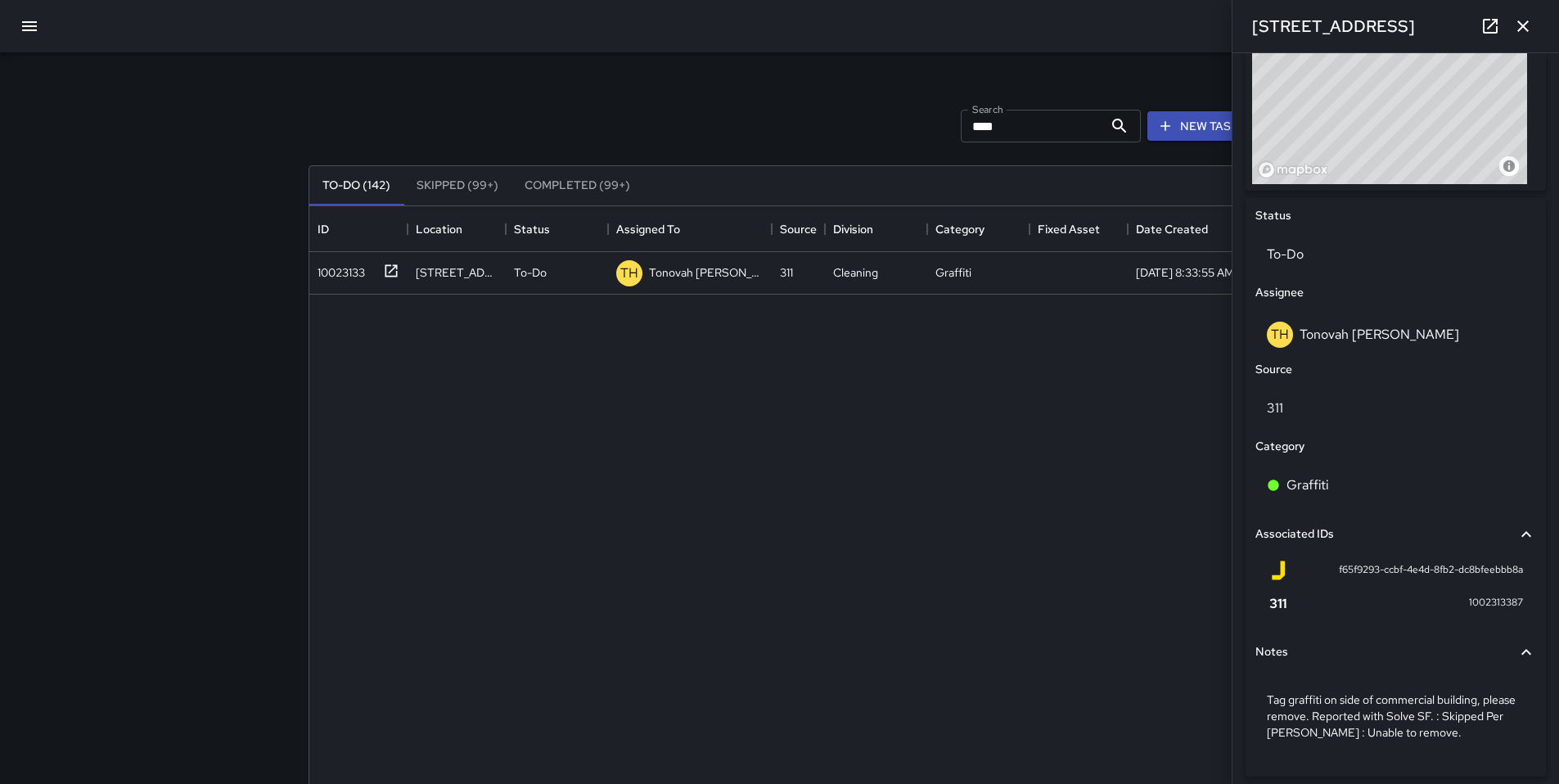 drag, startPoint x: 1107, startPoint y: 681, endPoint x: 1113, endPoint y: 674, distance: 9.219544 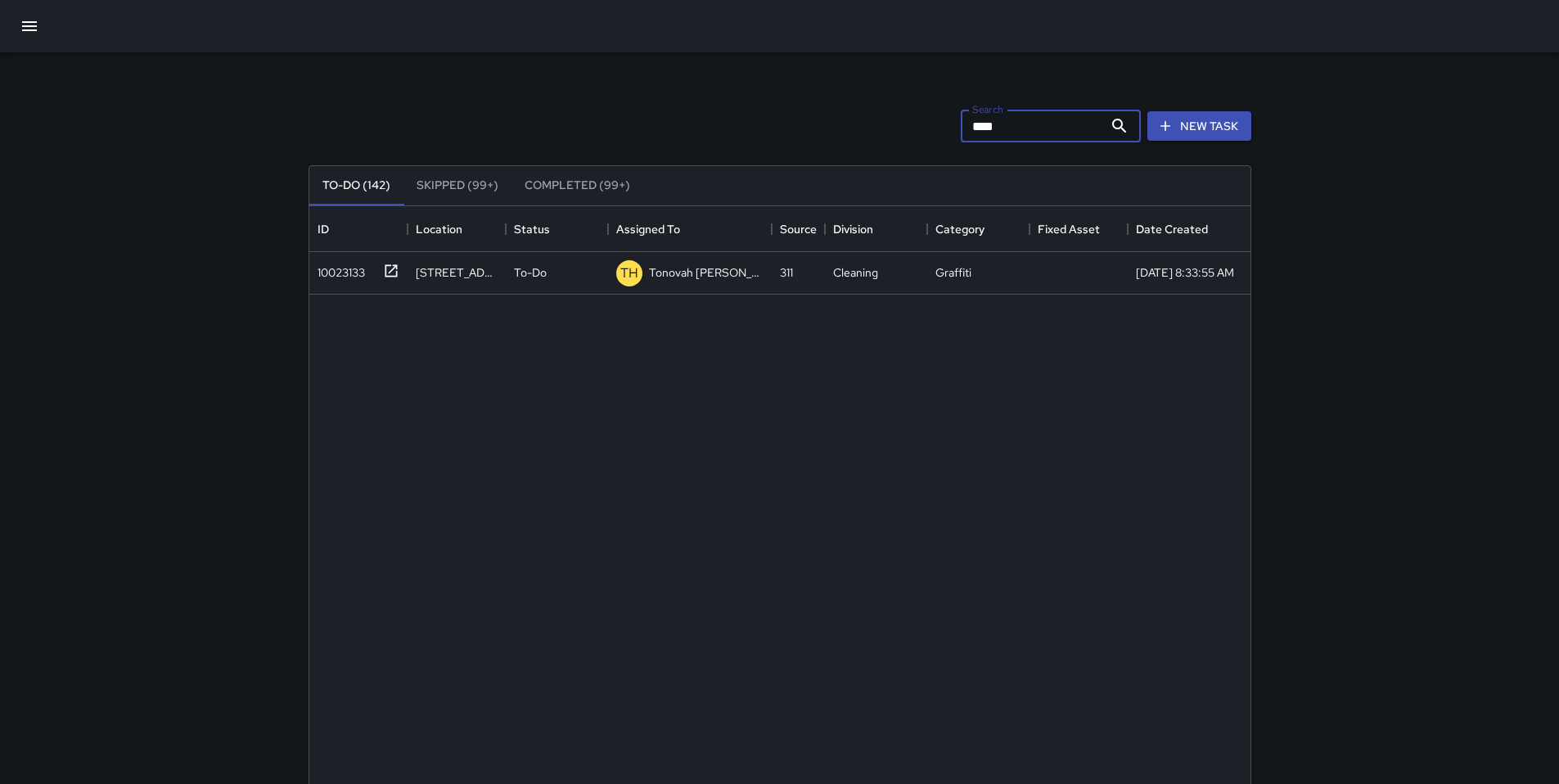 click on "****" at bounding box center (1032, 126) 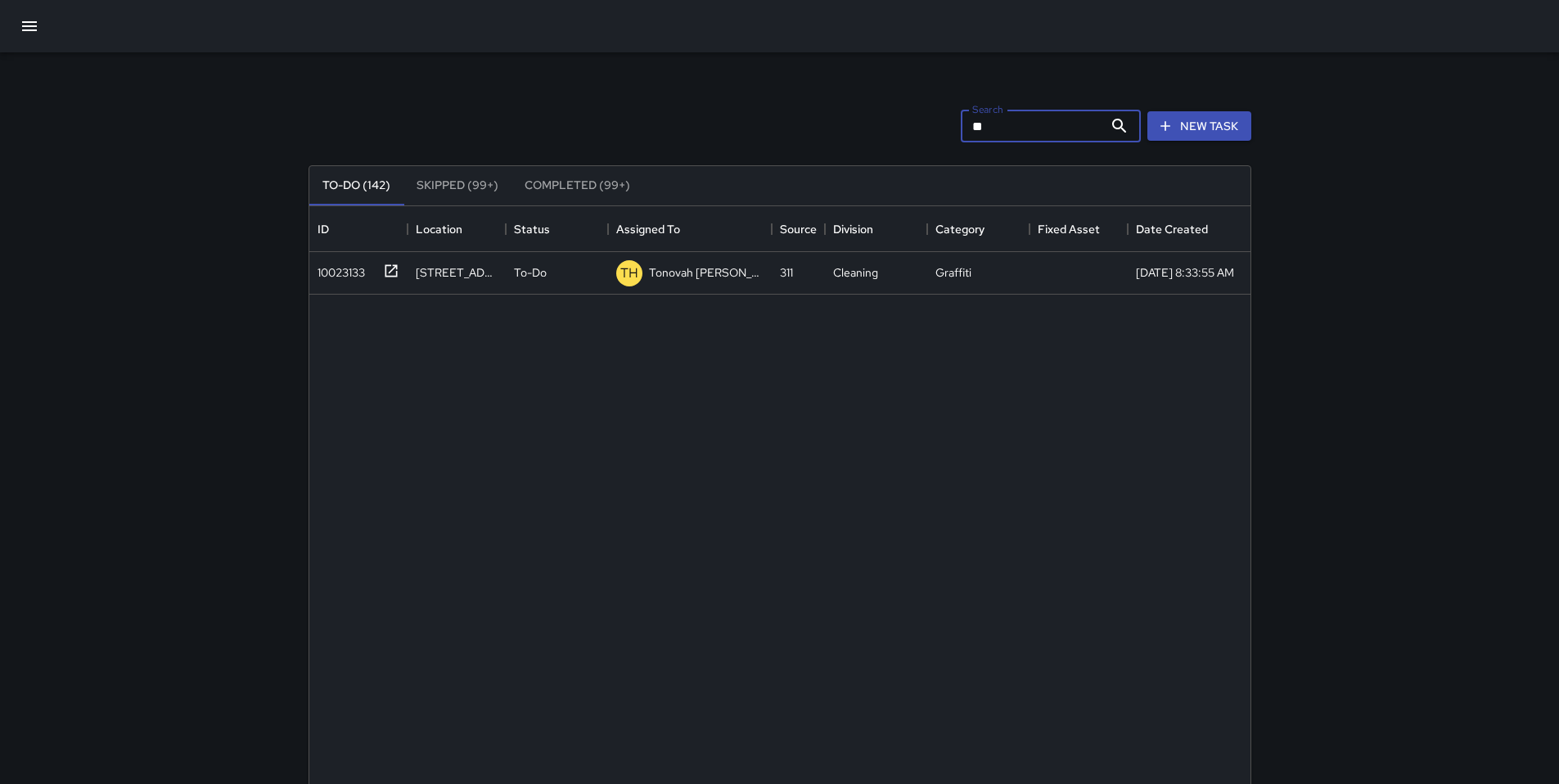 type on "*" 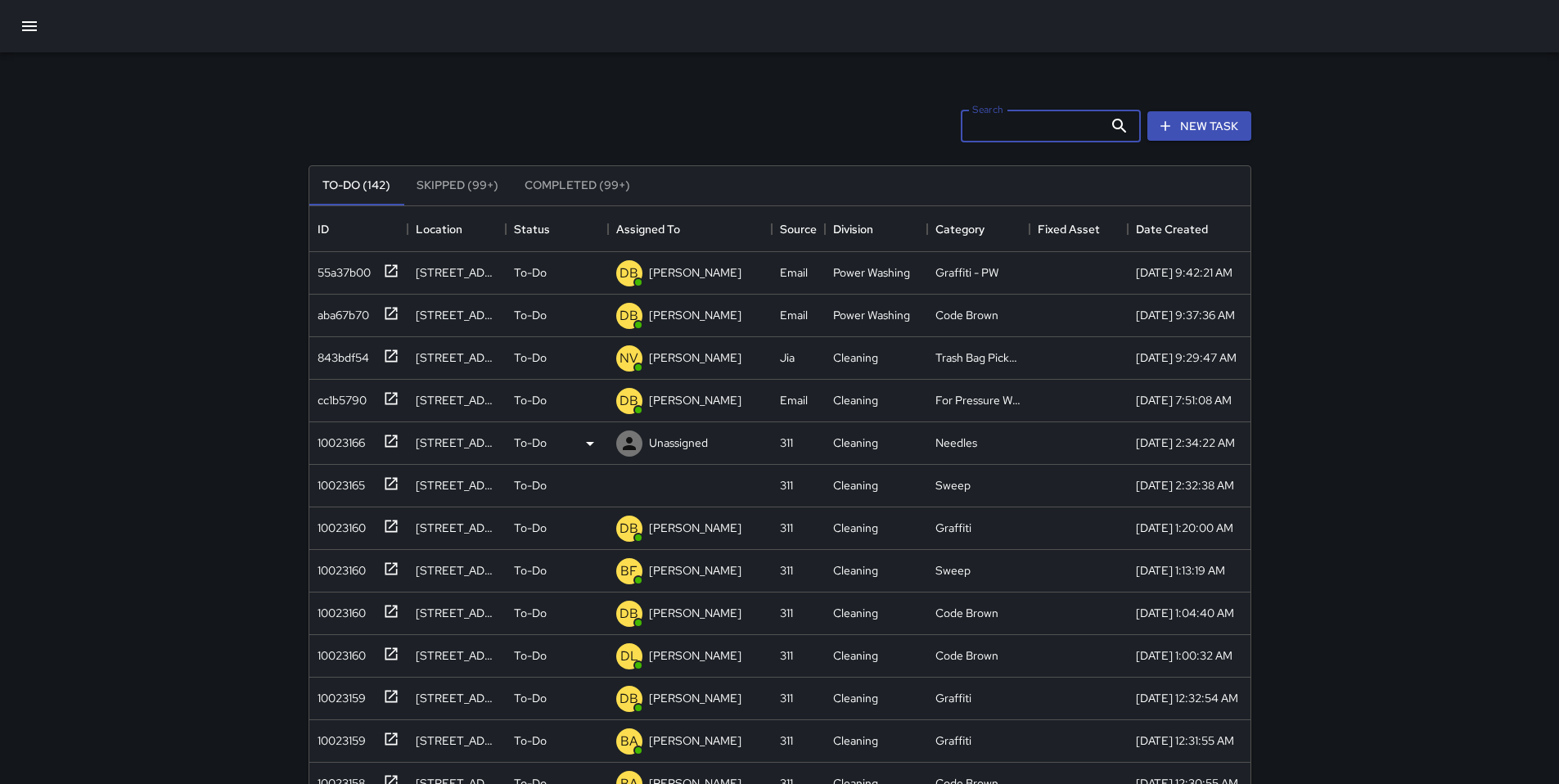 type 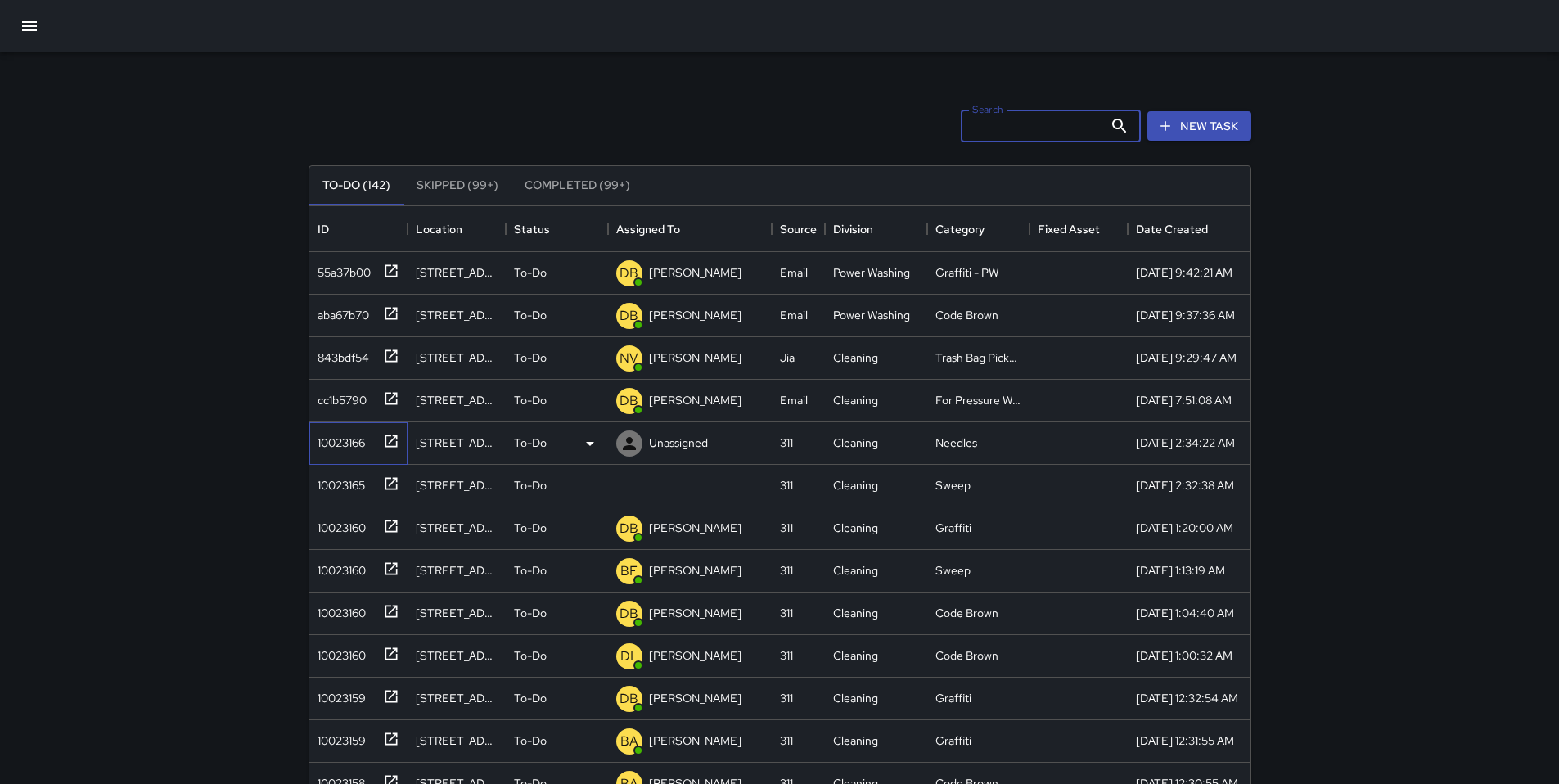 click on "10023166" at bounding box center (338, 439) 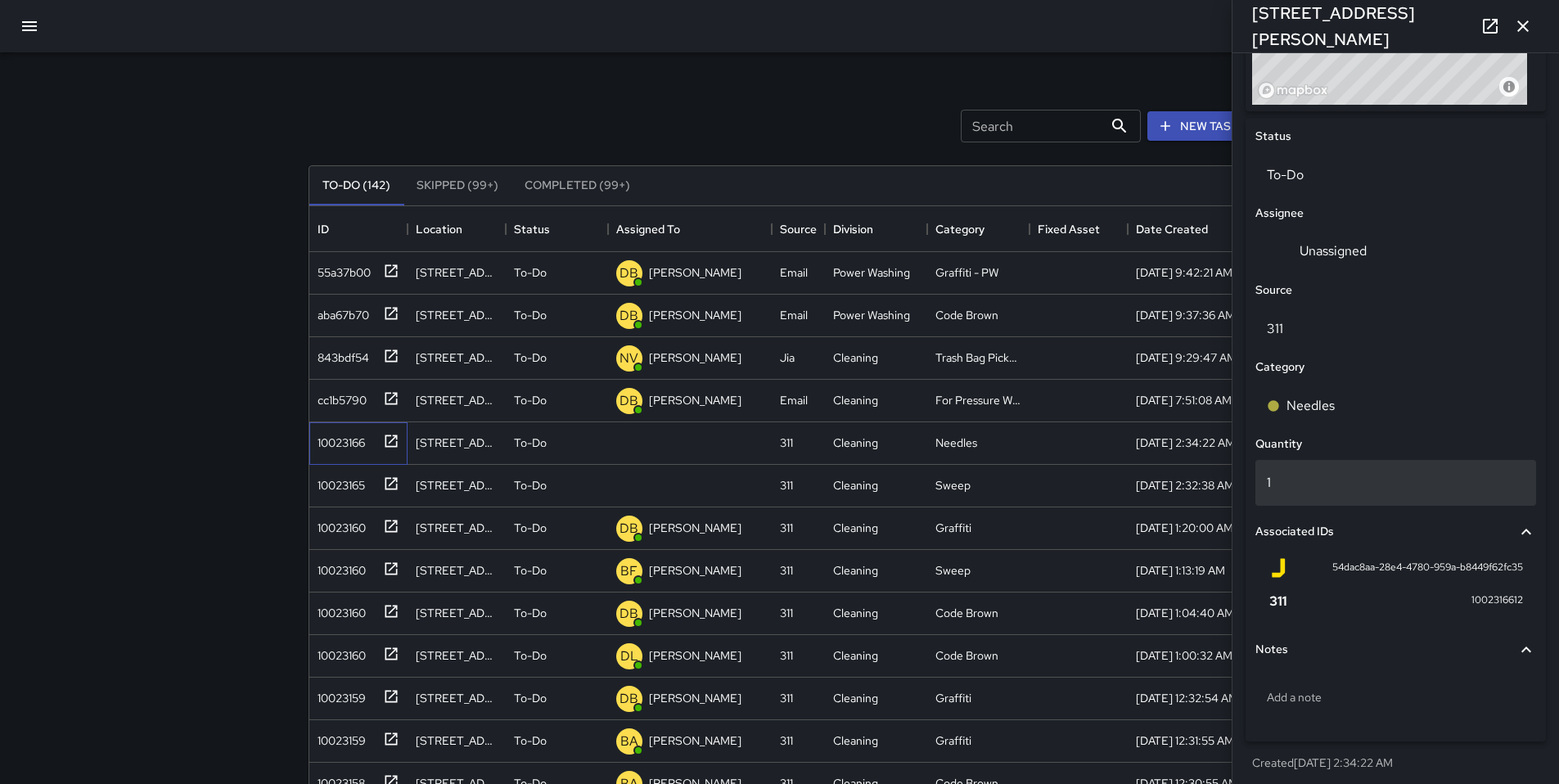 scroll, scrollTop: 715, scrollLeft: 0, axis: vertical 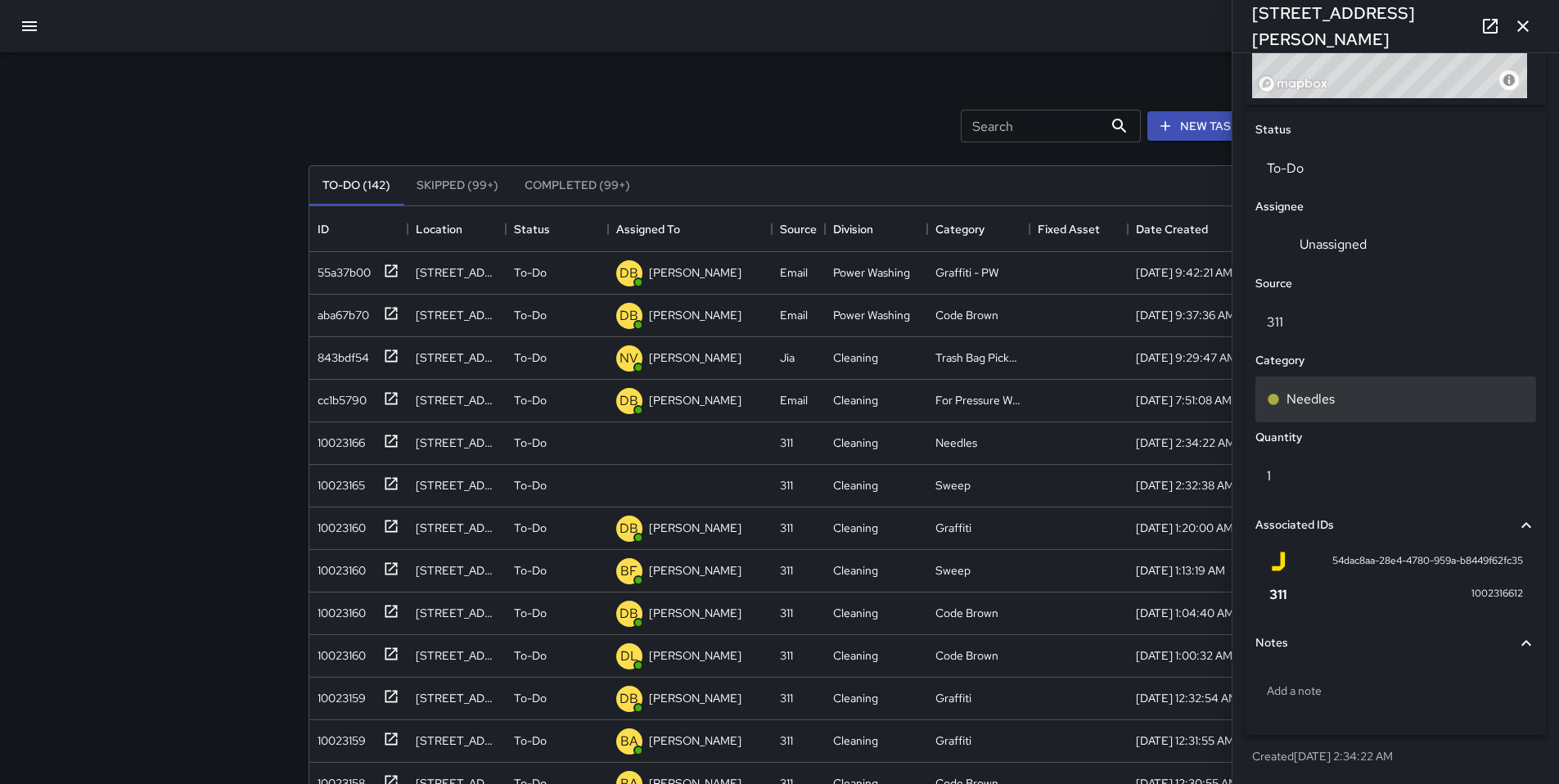click on "Needles" at bounding box center [1310, 399] 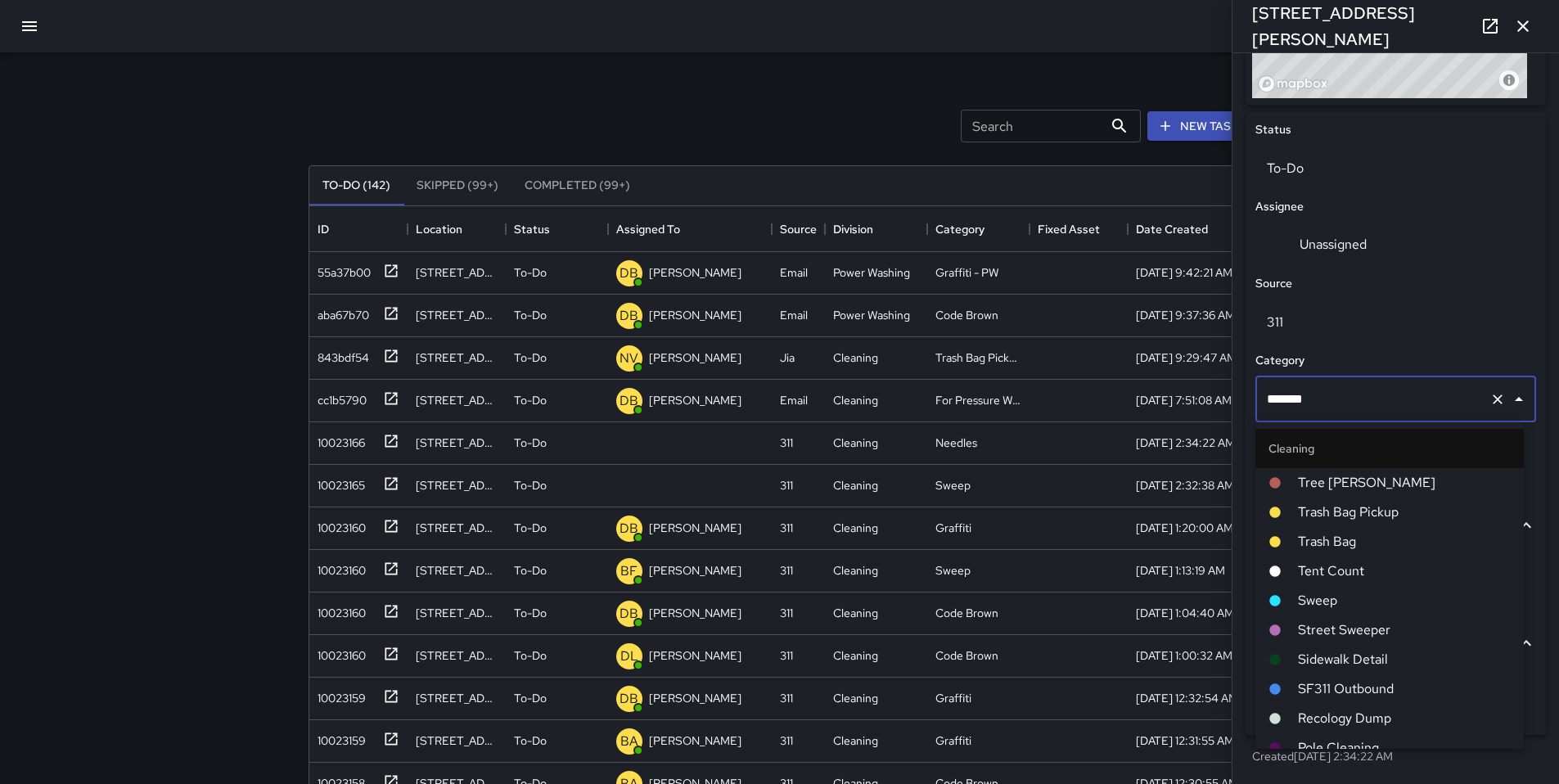 scroll, scrollTop: 132, scrollLeft: 0, axis: vertical 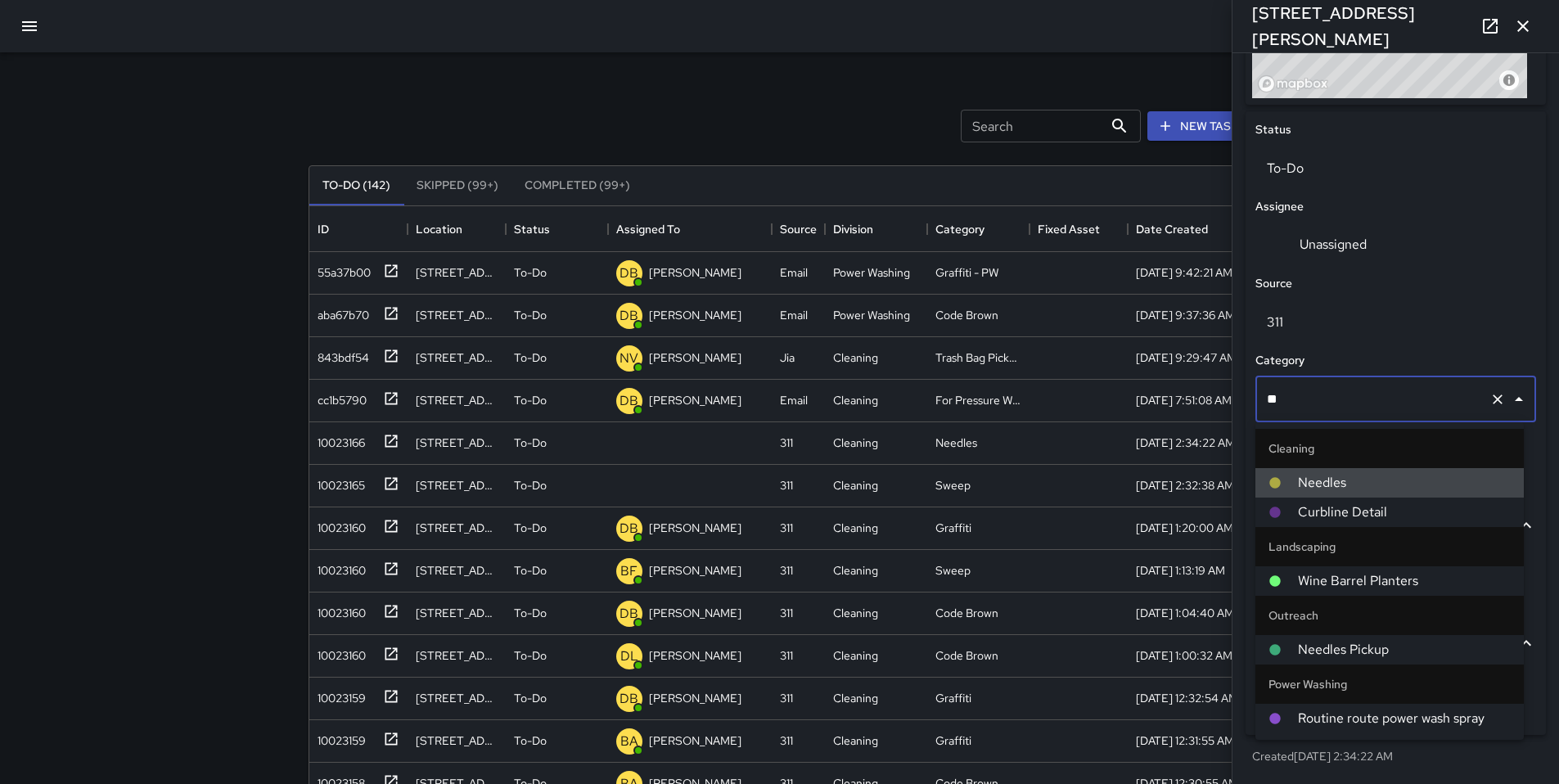 type on "*" 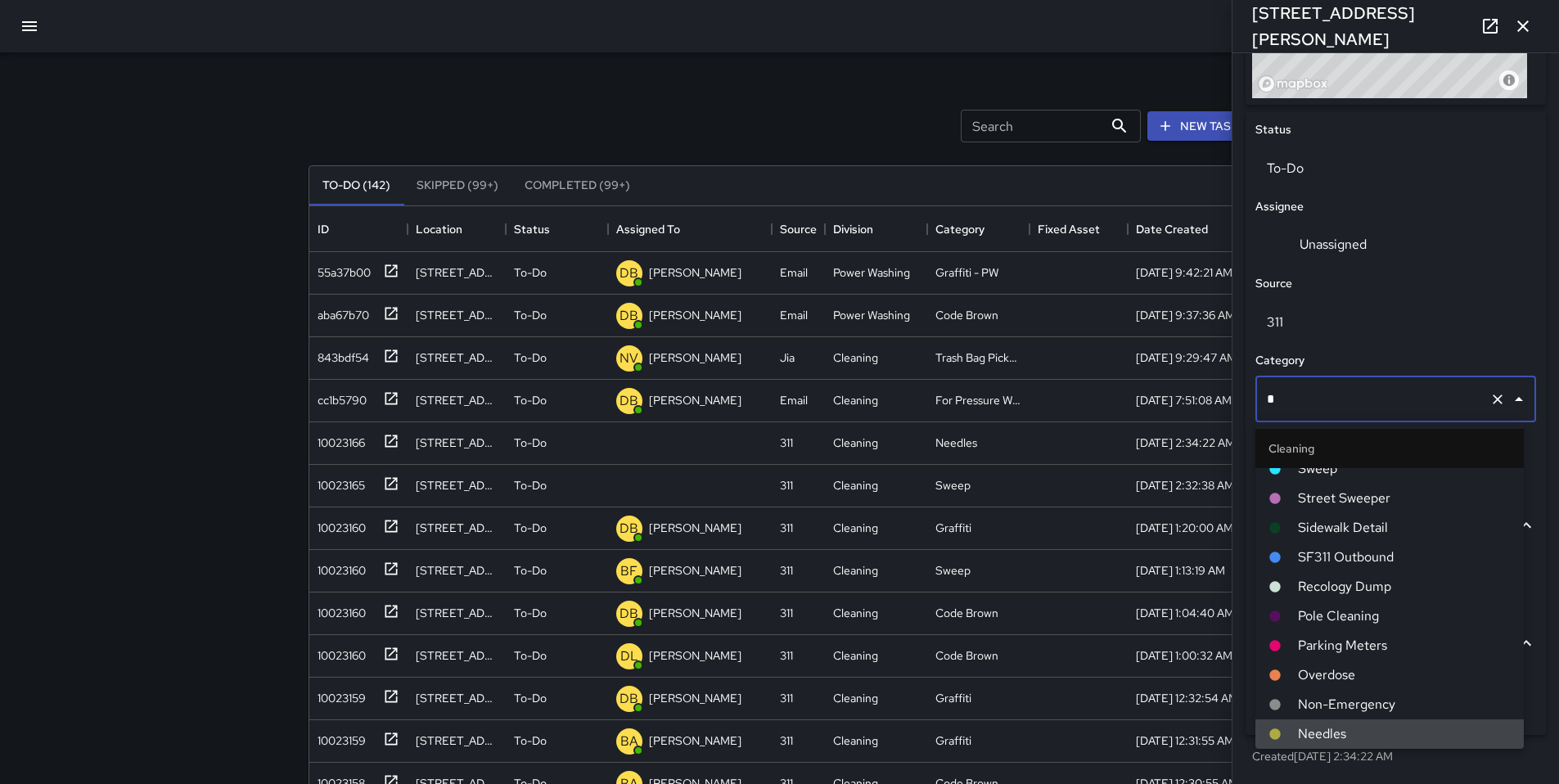 scroll, scrollTop: 0, scrollLeft: 0, axis: both 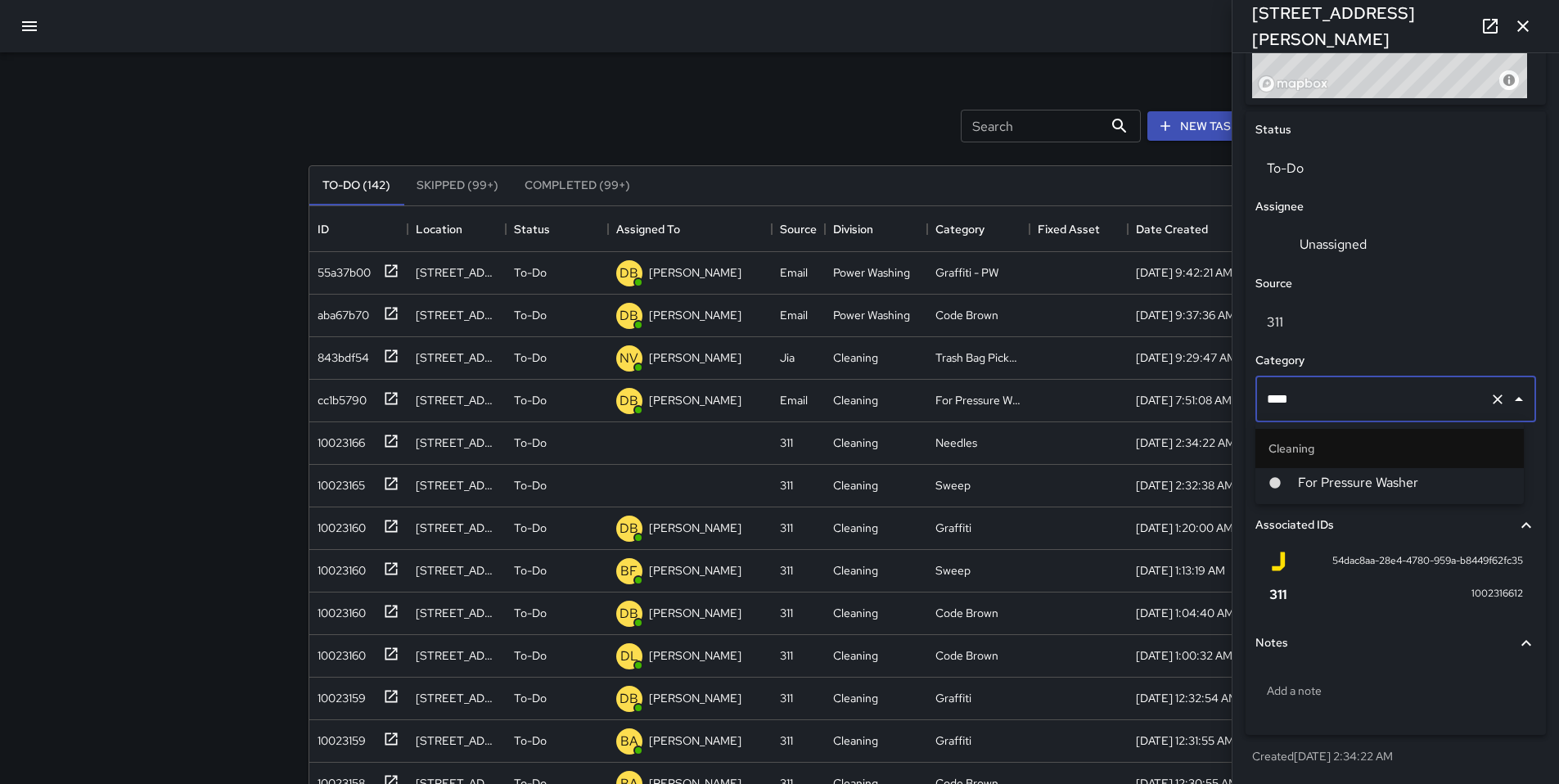 type on "*****" 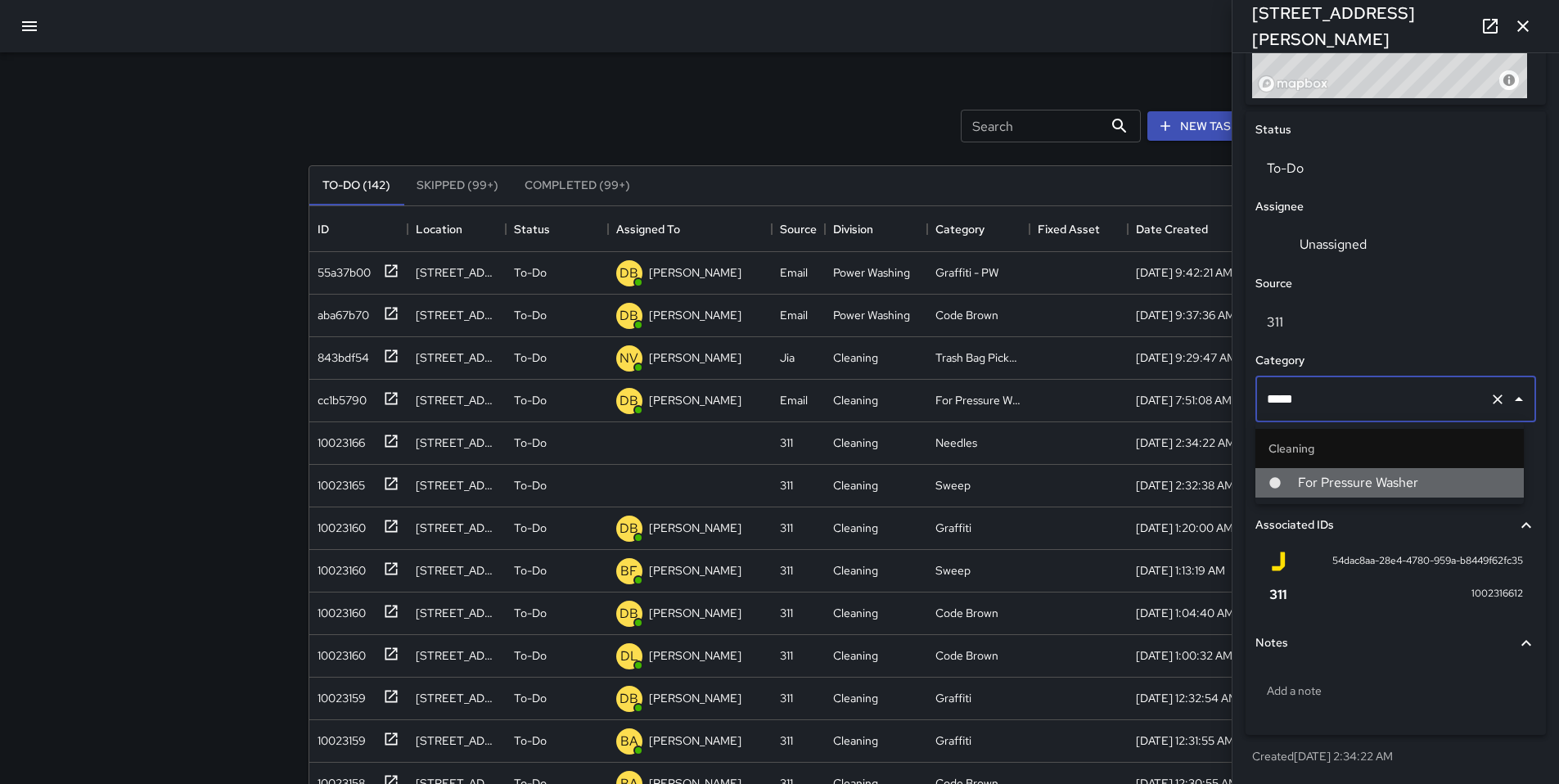 click on "For Pressure Washer" at bounding box center (1404, 483) 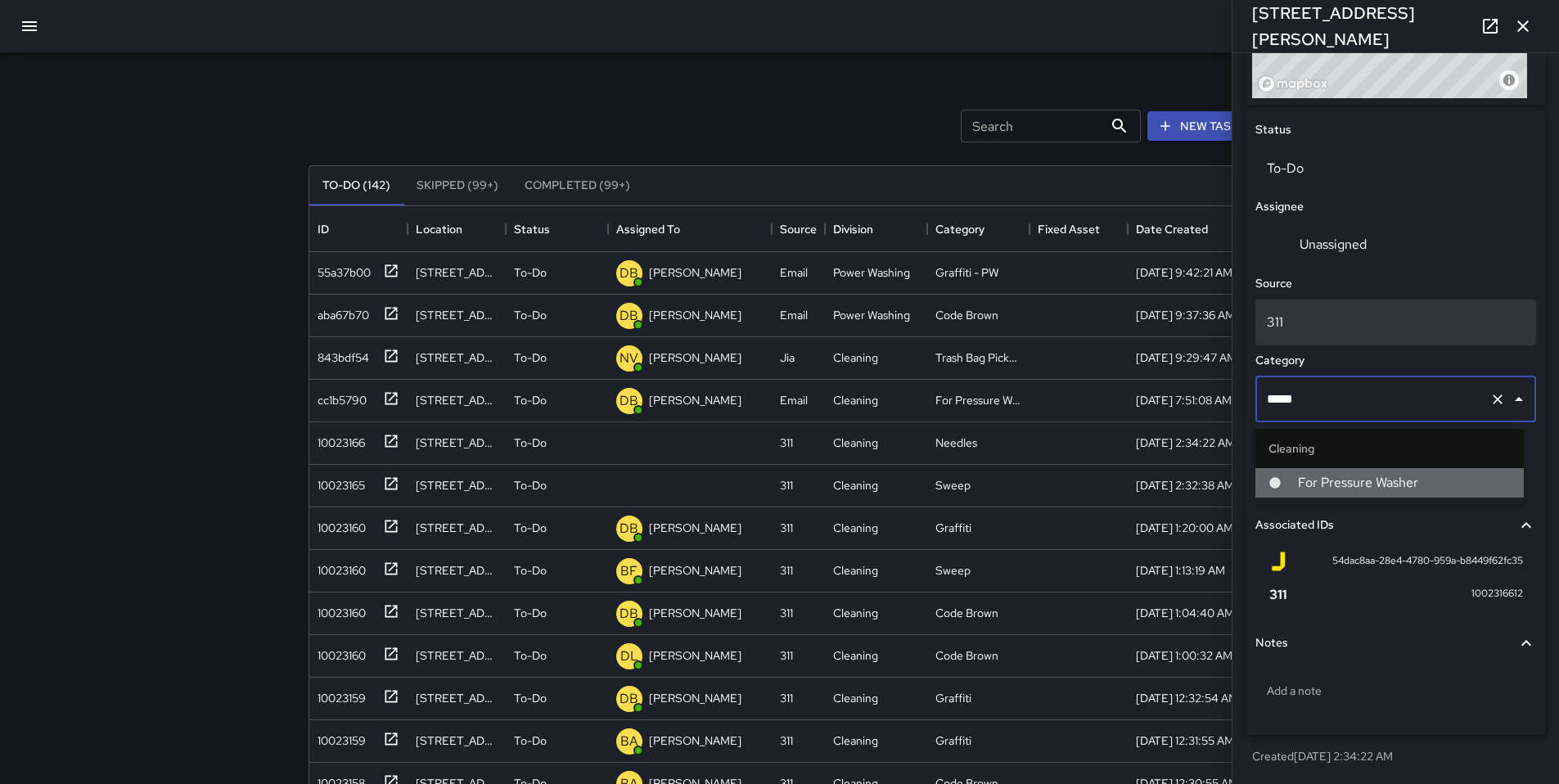scroll, scrollTop: 638, scrollLeft: 0, axis: vertical 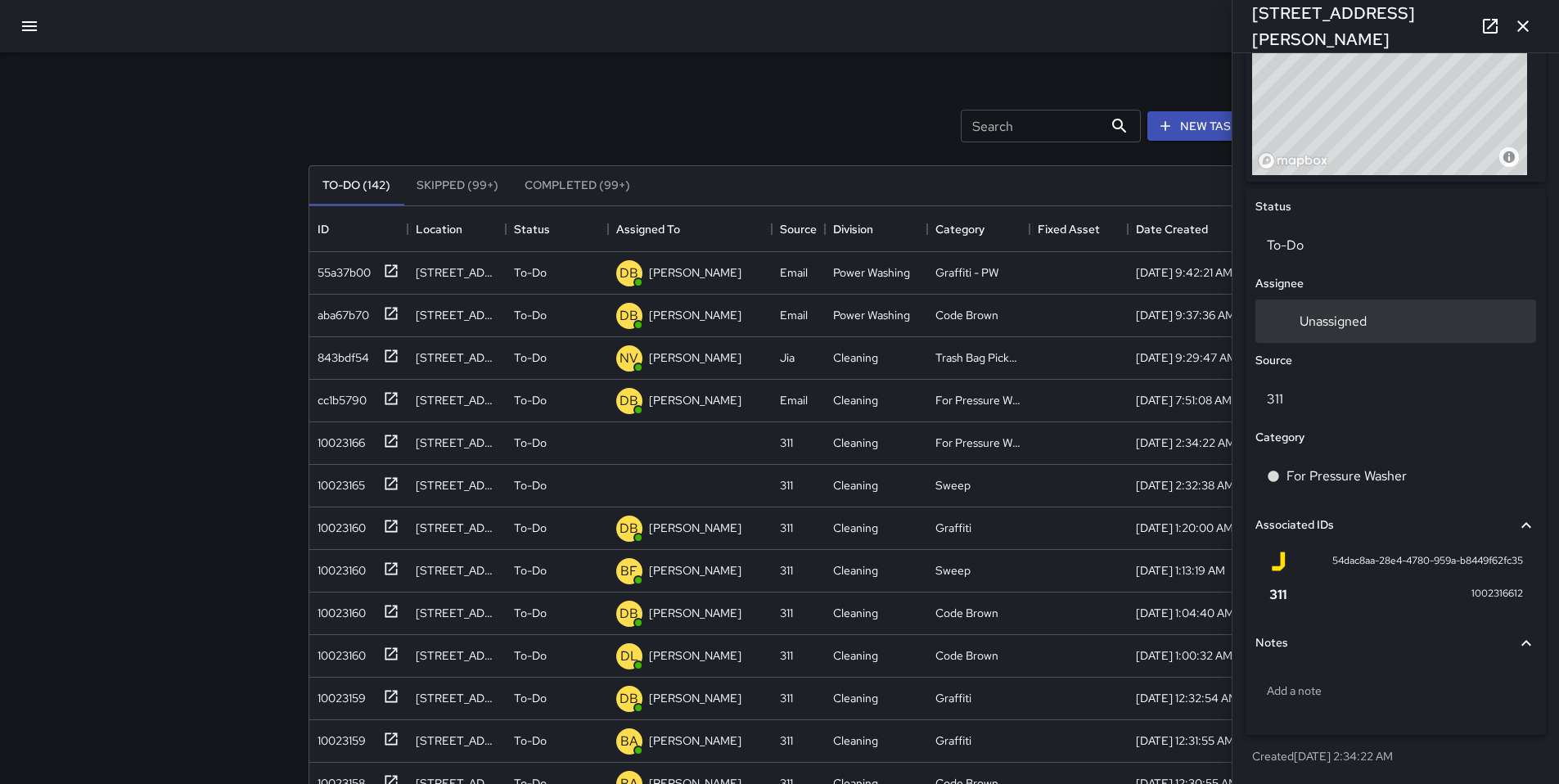 click on "Unassigned" at bounding box center [1333, 321] 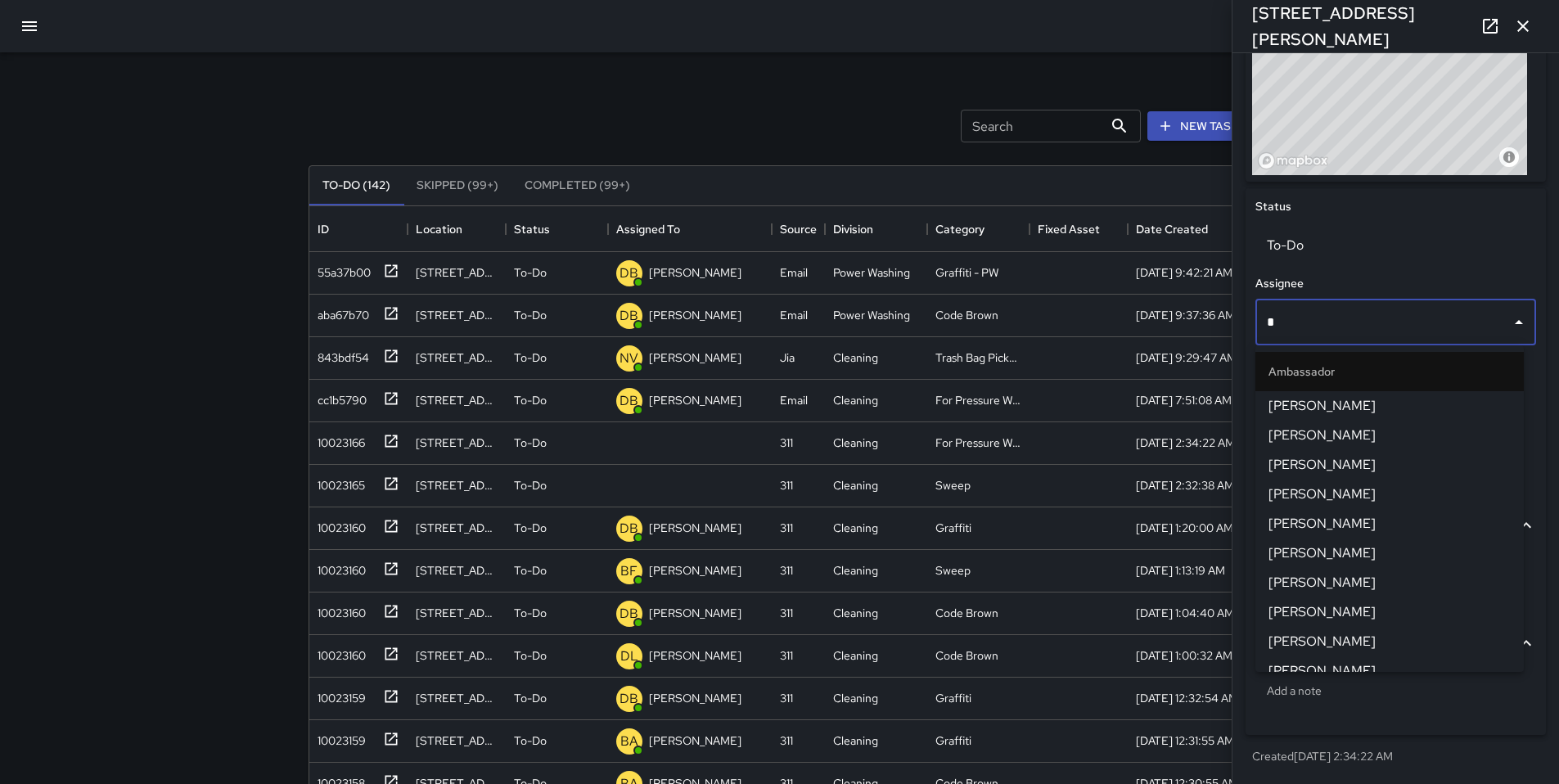 type on "**" 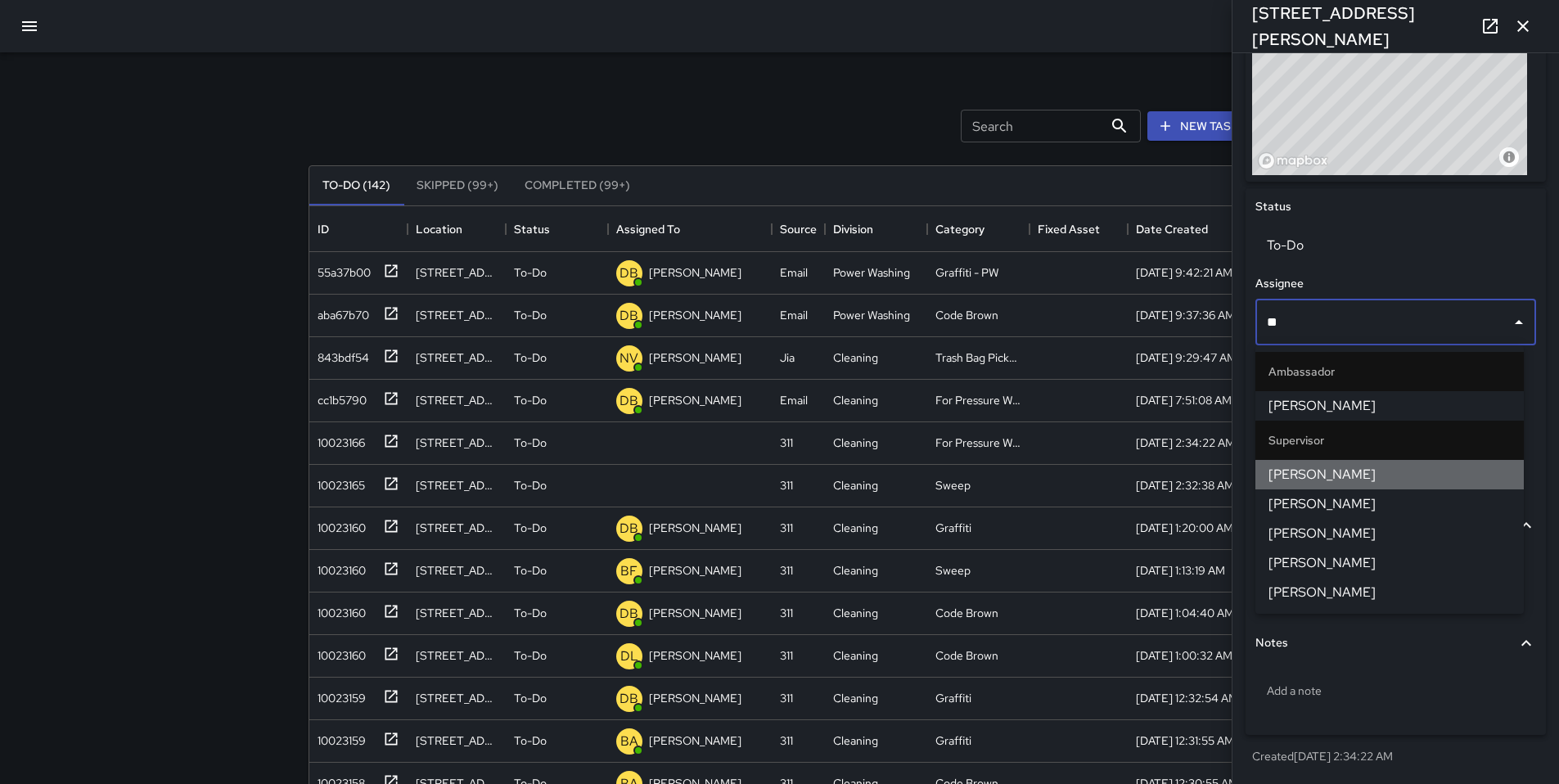 click on "[PERSON_NAME]" at bounding box center (1390, 475) 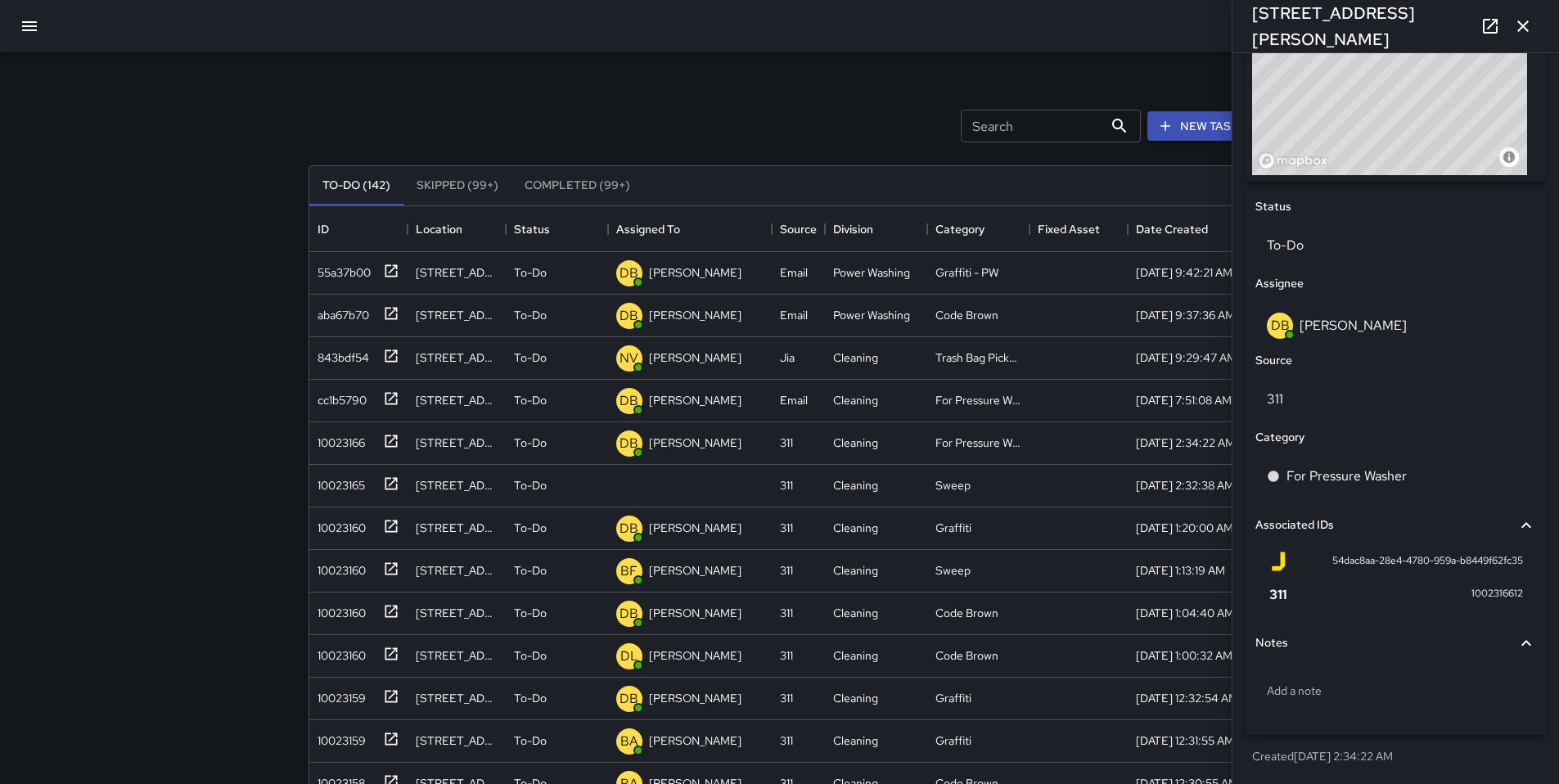 drag, startPoint x: 889, startPoint y: 152, endPoint x: 867, endPoint y: 155, distance: 22.203603 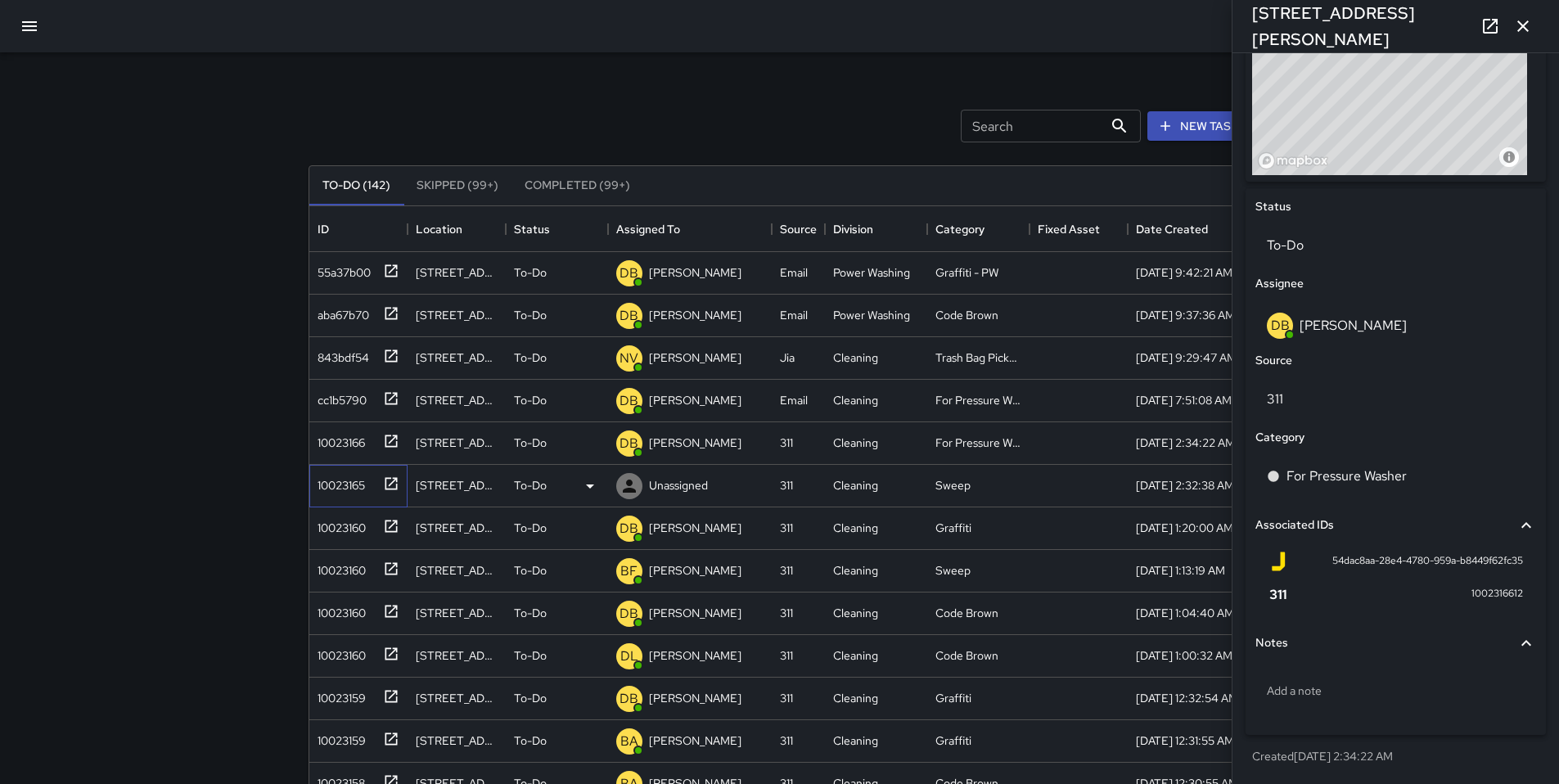 click on "10023165" at bounding box center [338, 482] 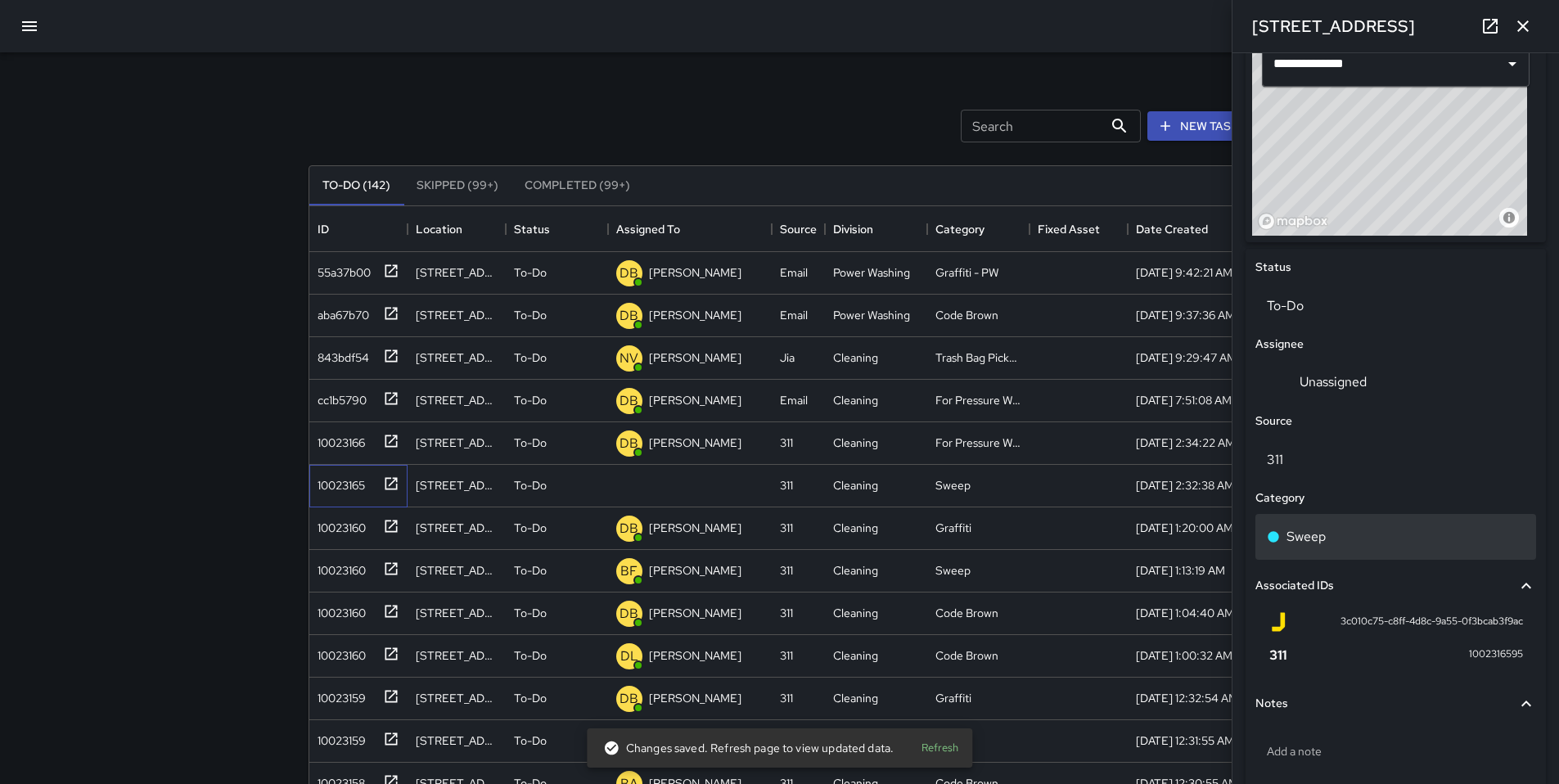 scroll, scrollTop: 638, scrollLeft: 0, axis: vertical 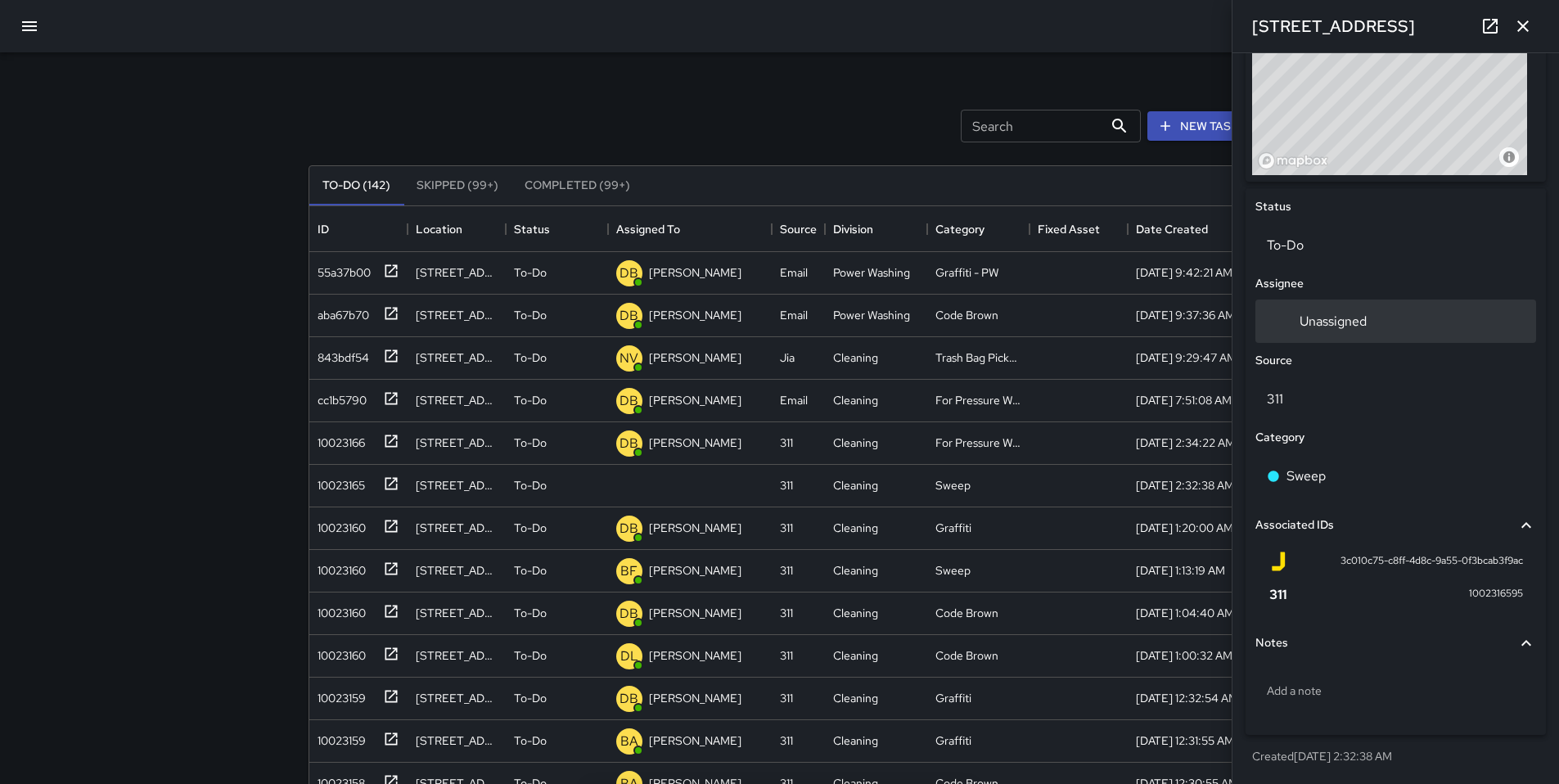 click on "Unassigned" at bounding box center [1395, 321] 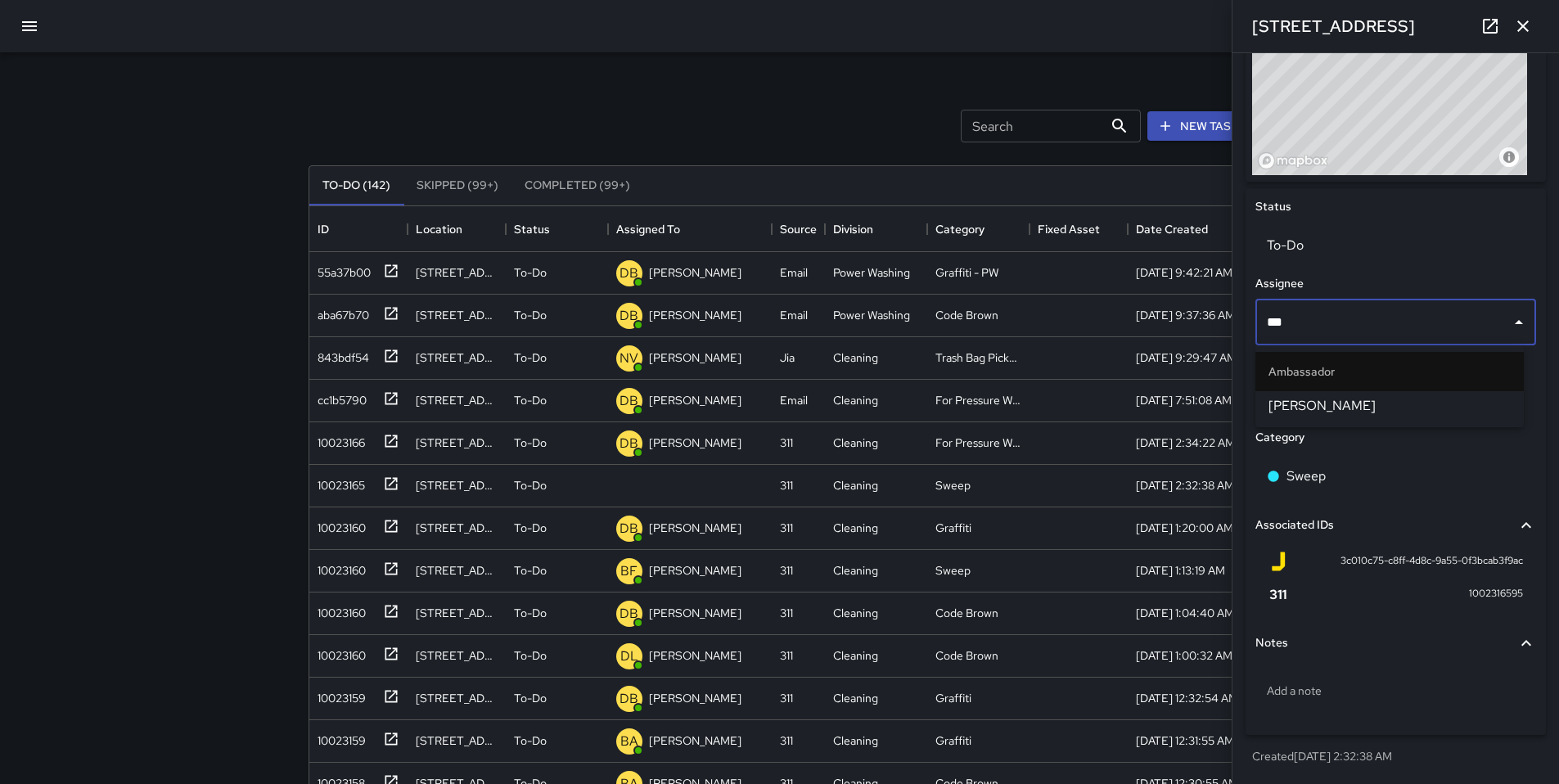 type on "****" 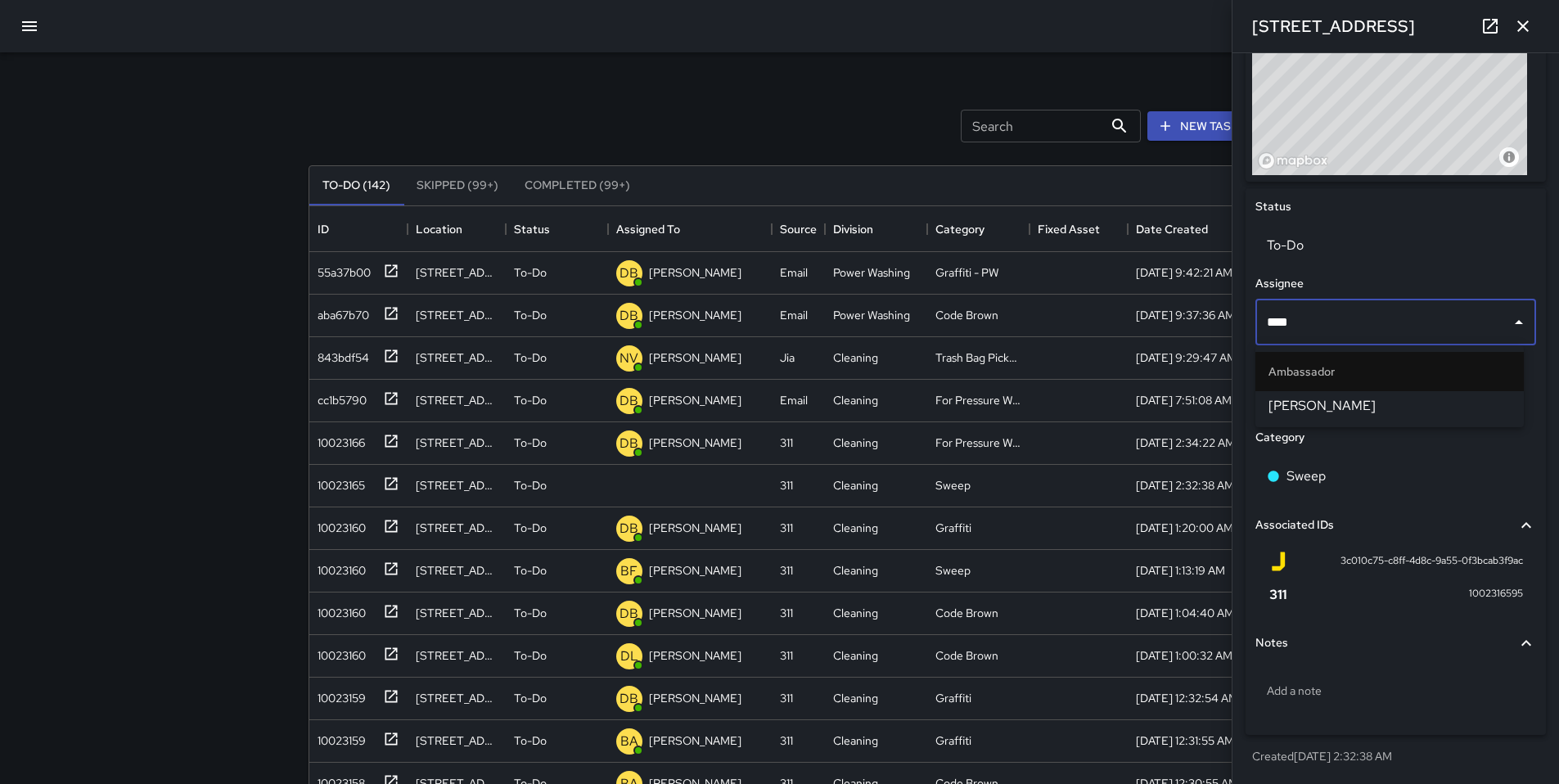 click on "[PERSON_NAME]" at bounding box center [1390, 406] 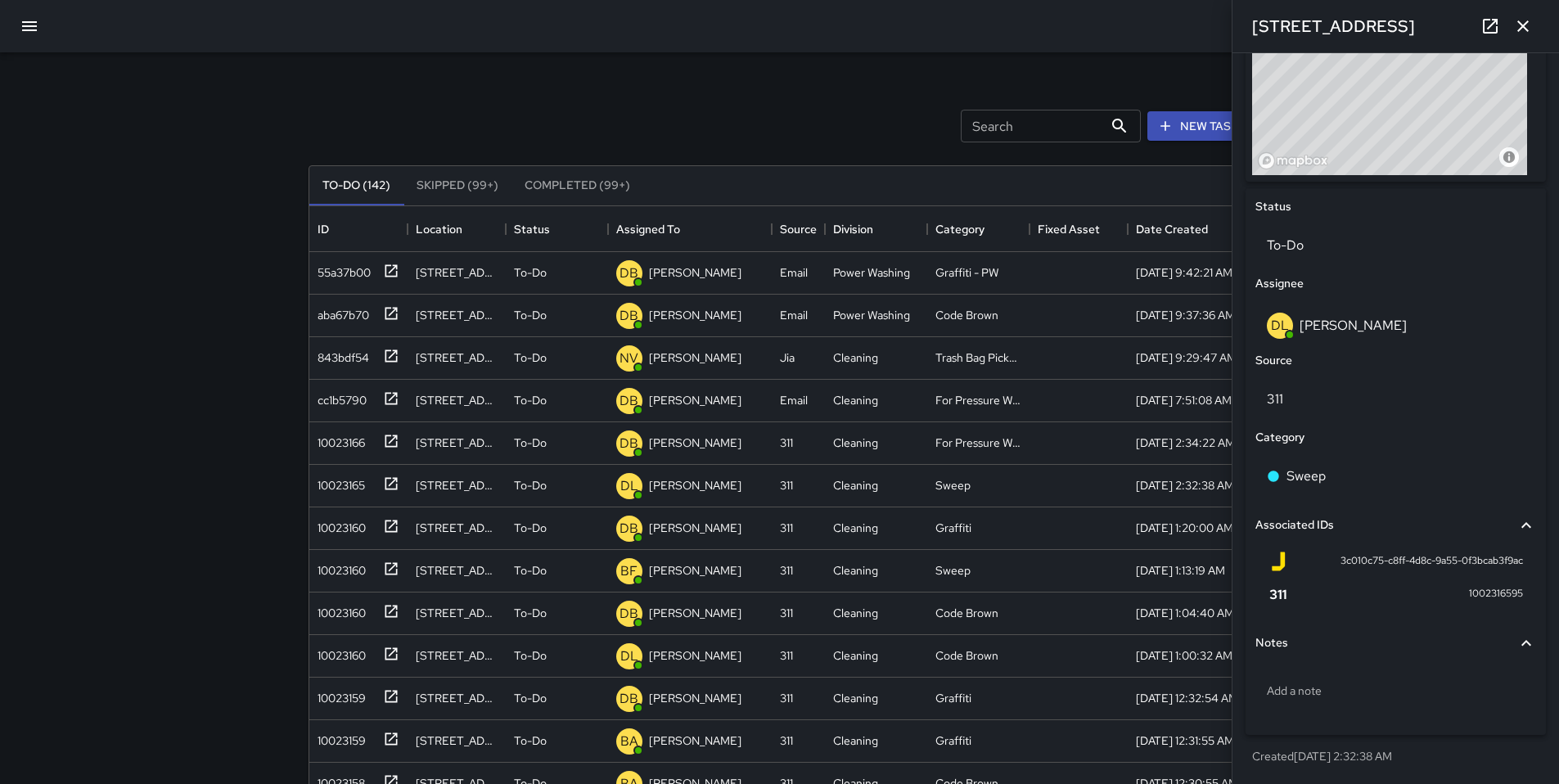 click on "Search Search New Task" at bounding box center [780, 126] 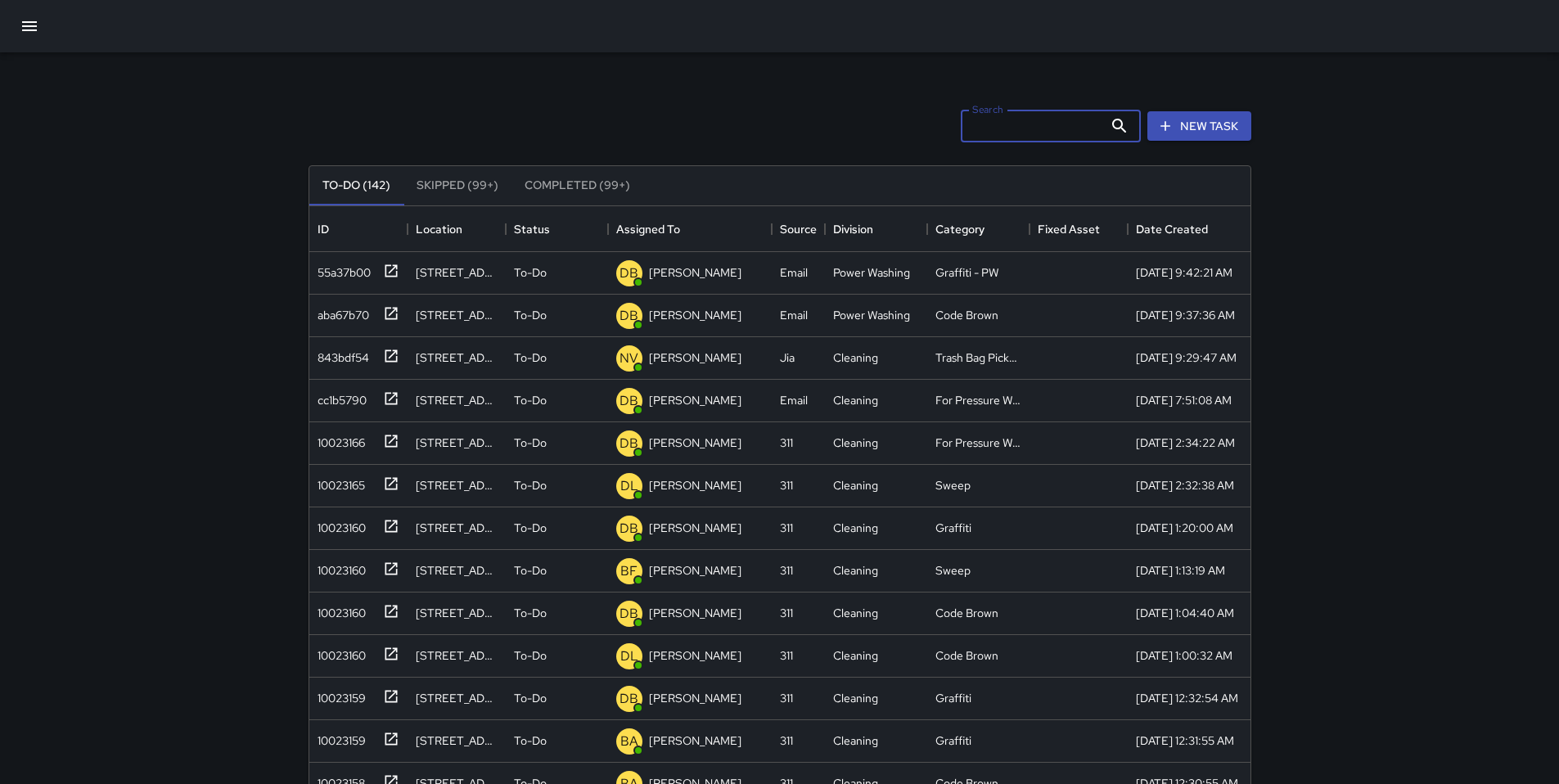 click on "Search" at bounding box center (1032, 126) 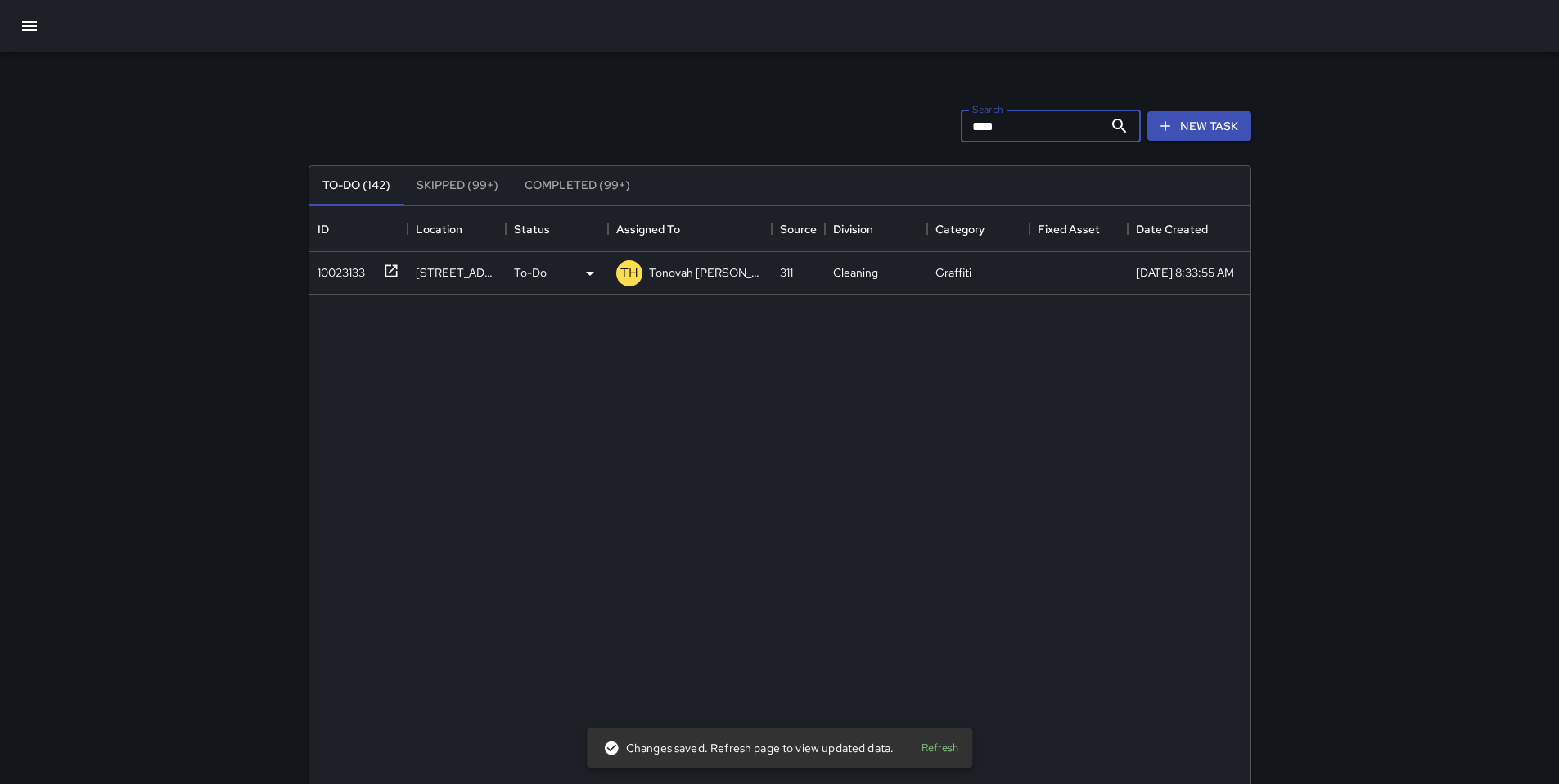 type on "****" 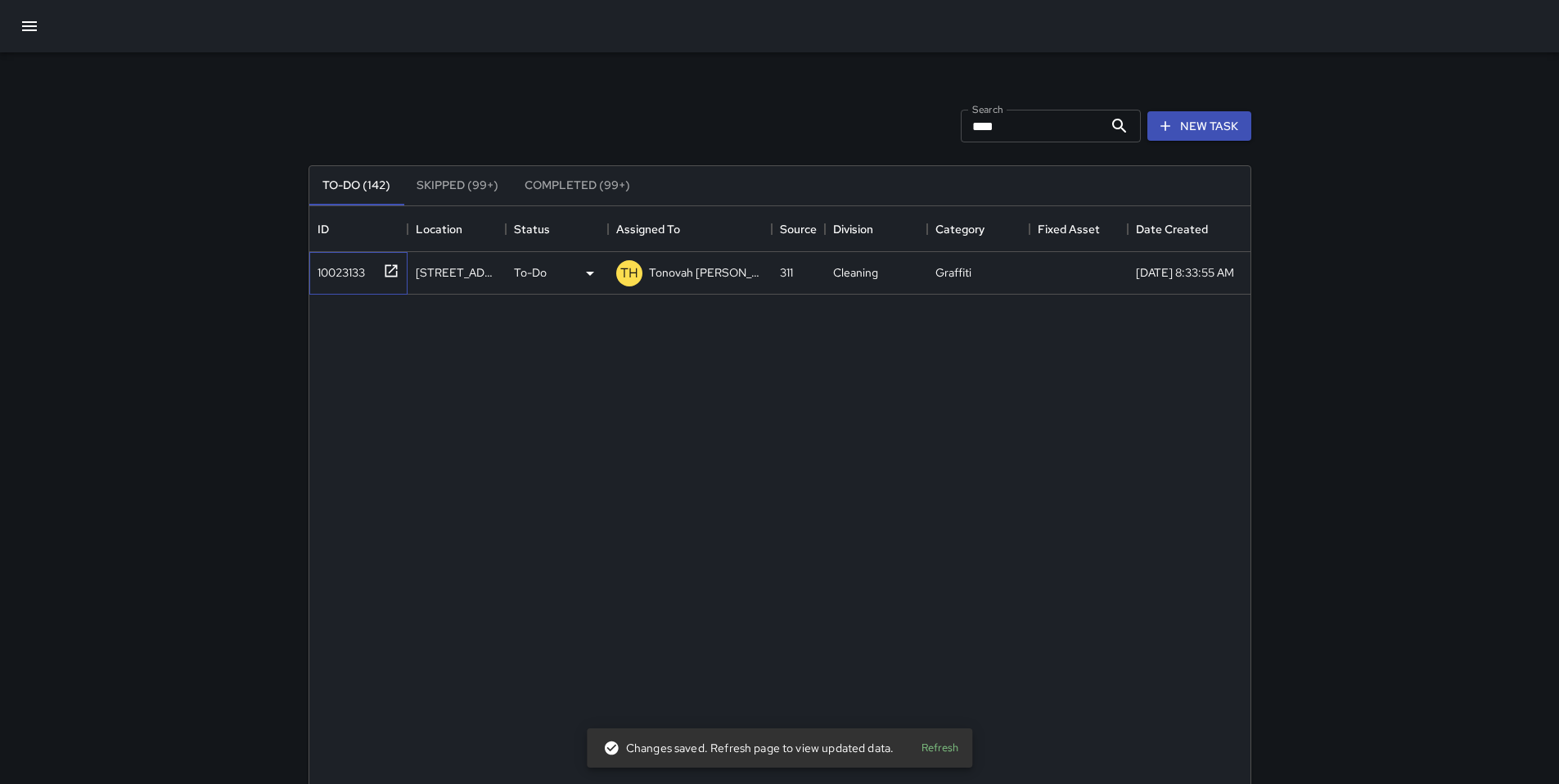 click on "10023133" at bounding box center [338, 269] 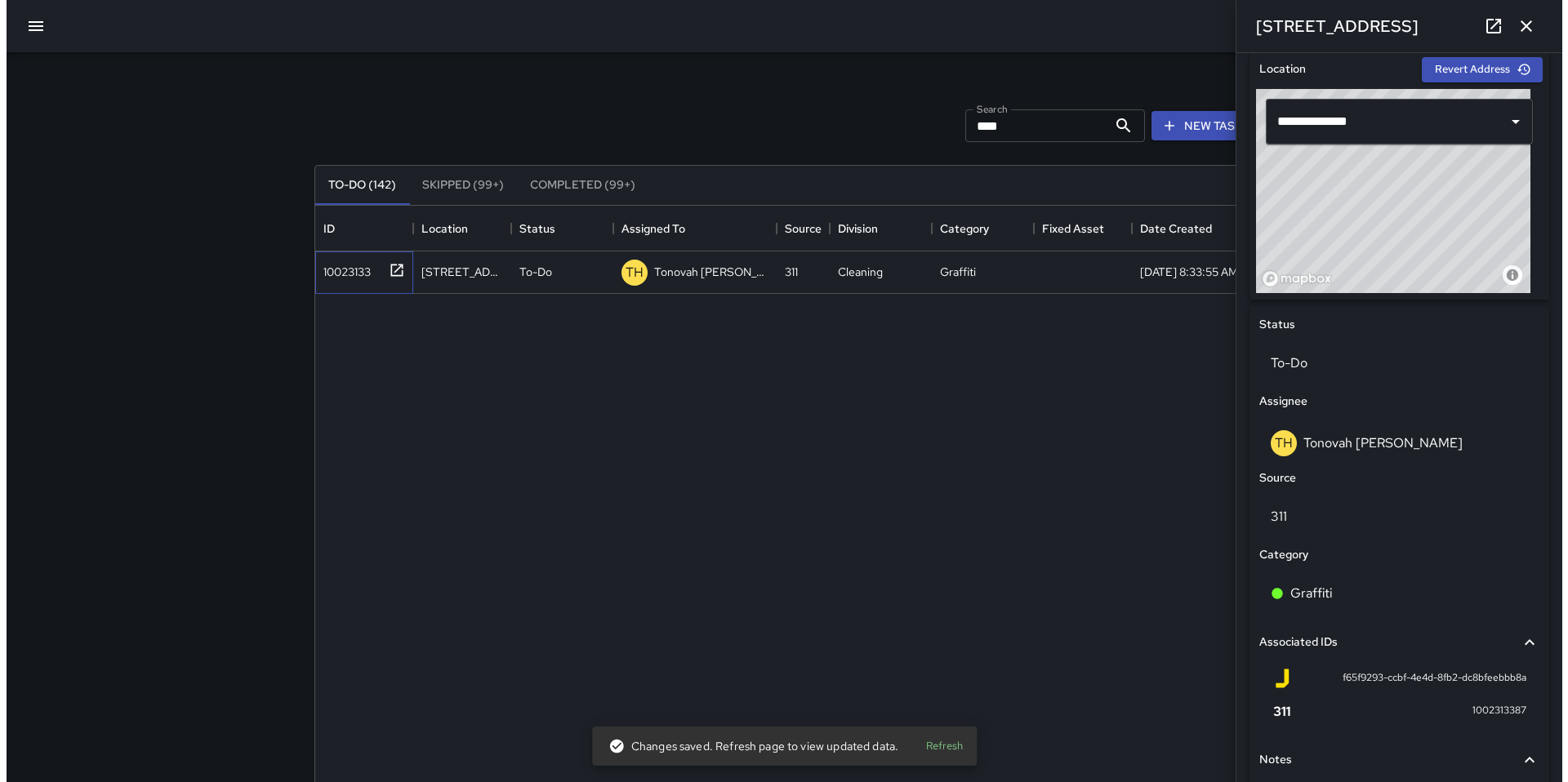 scroll, scrollTop: 534, scrollLeft: 0, axis: vertical 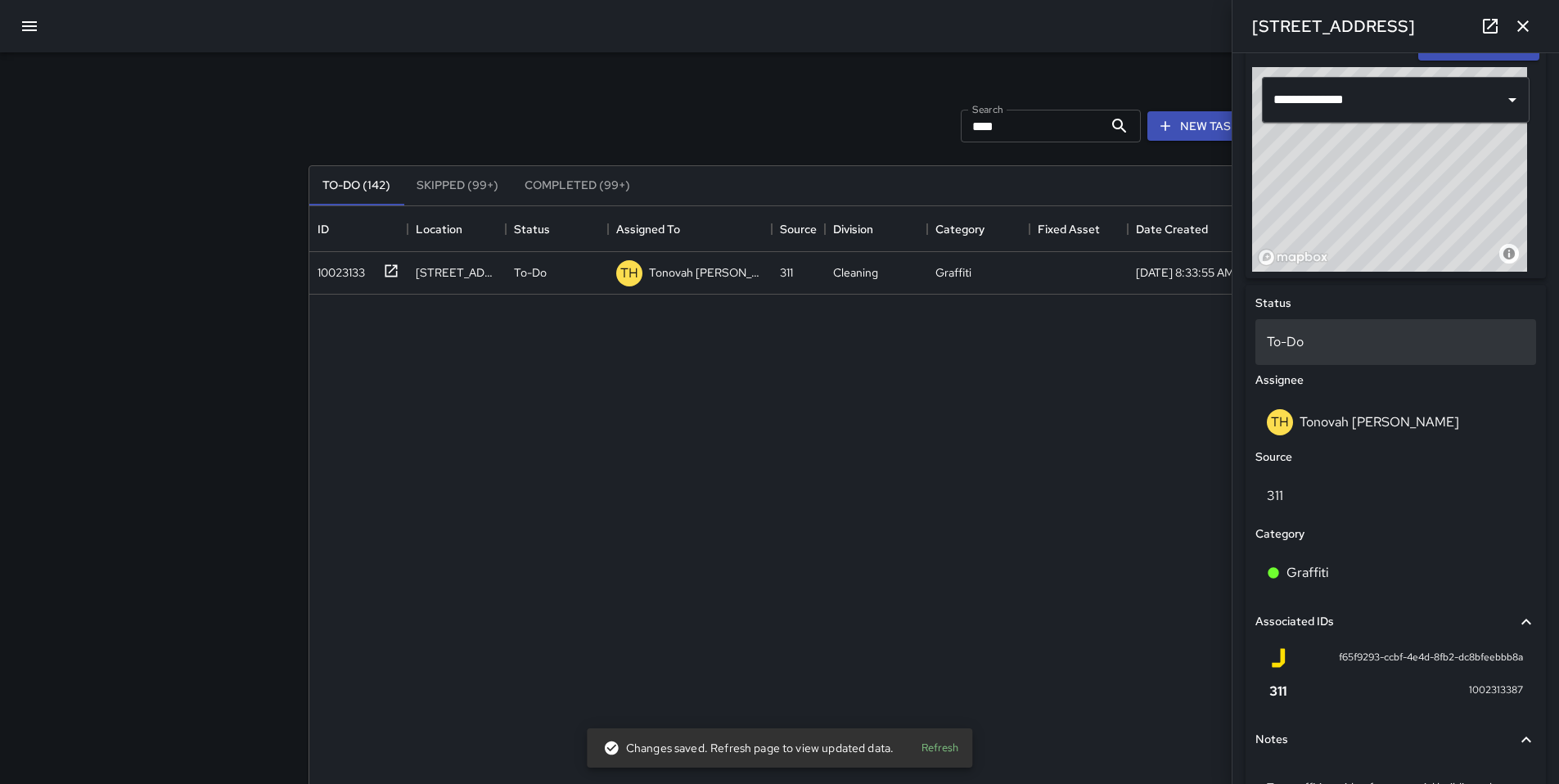 click on "To-Do" at bounding box center [1395, 342] 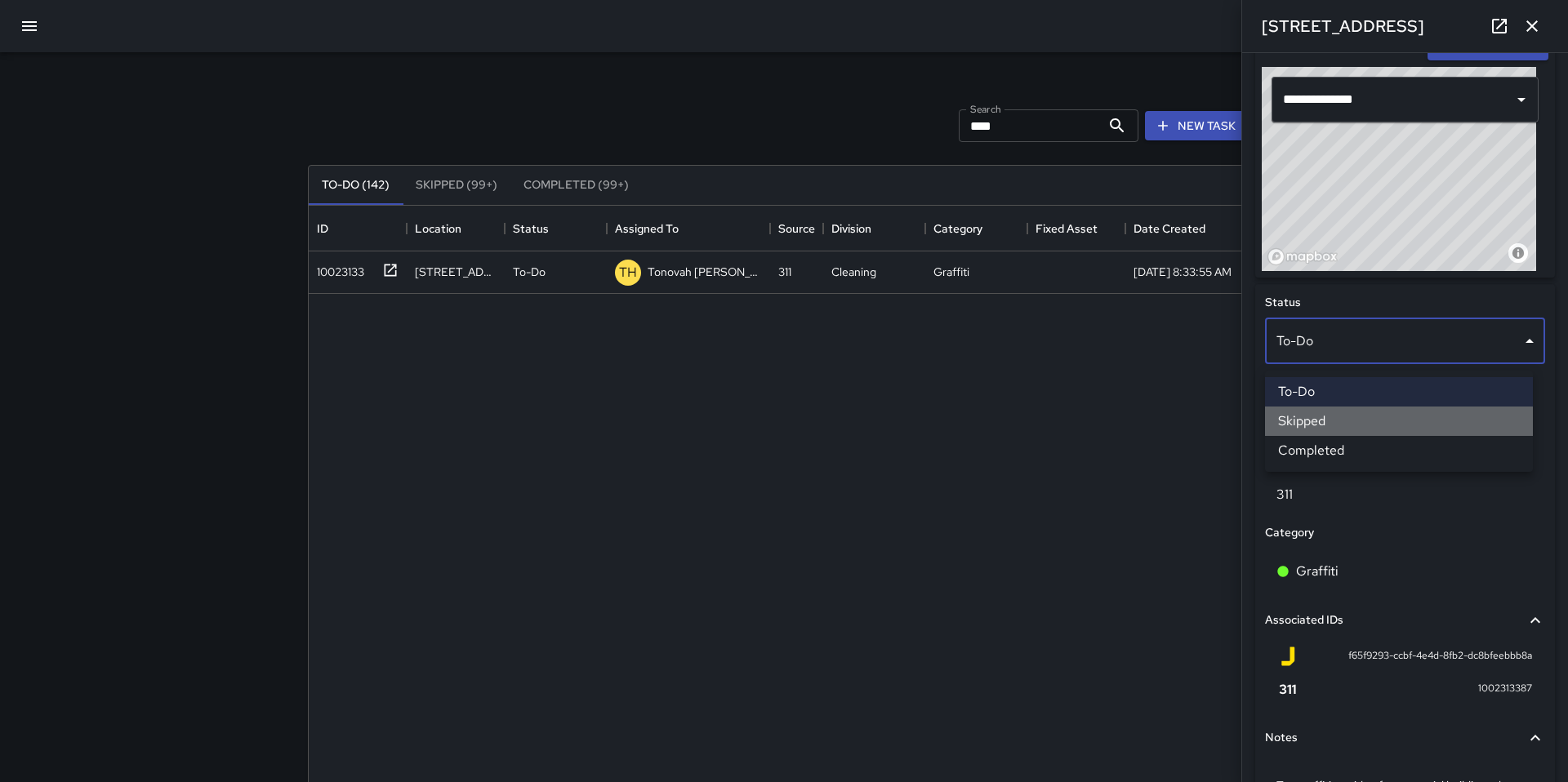 click on "Skipped" at bounding box center [1399, 421] 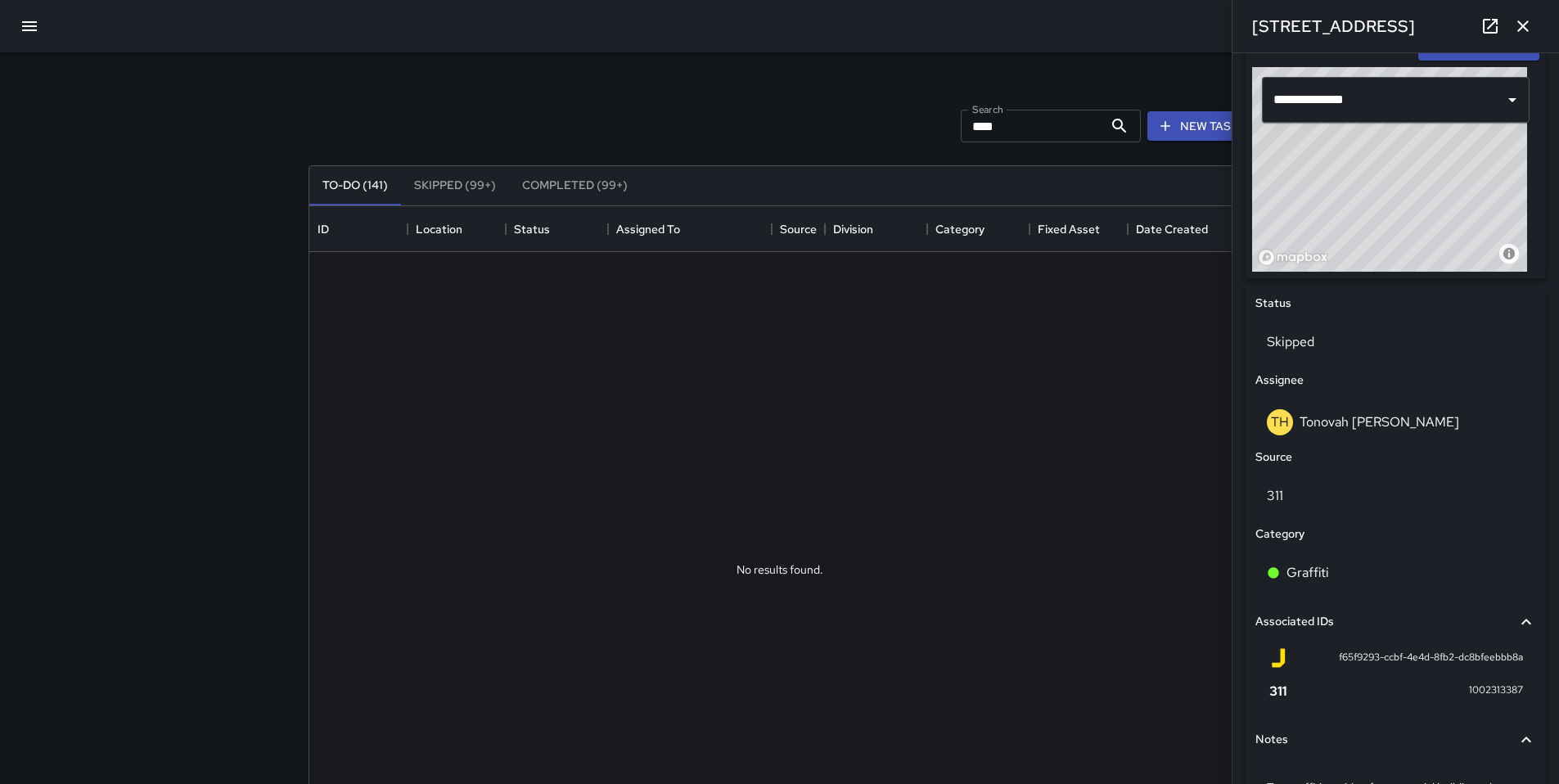 click on "Search **** Search New Task" at bounding box center (780, 126) 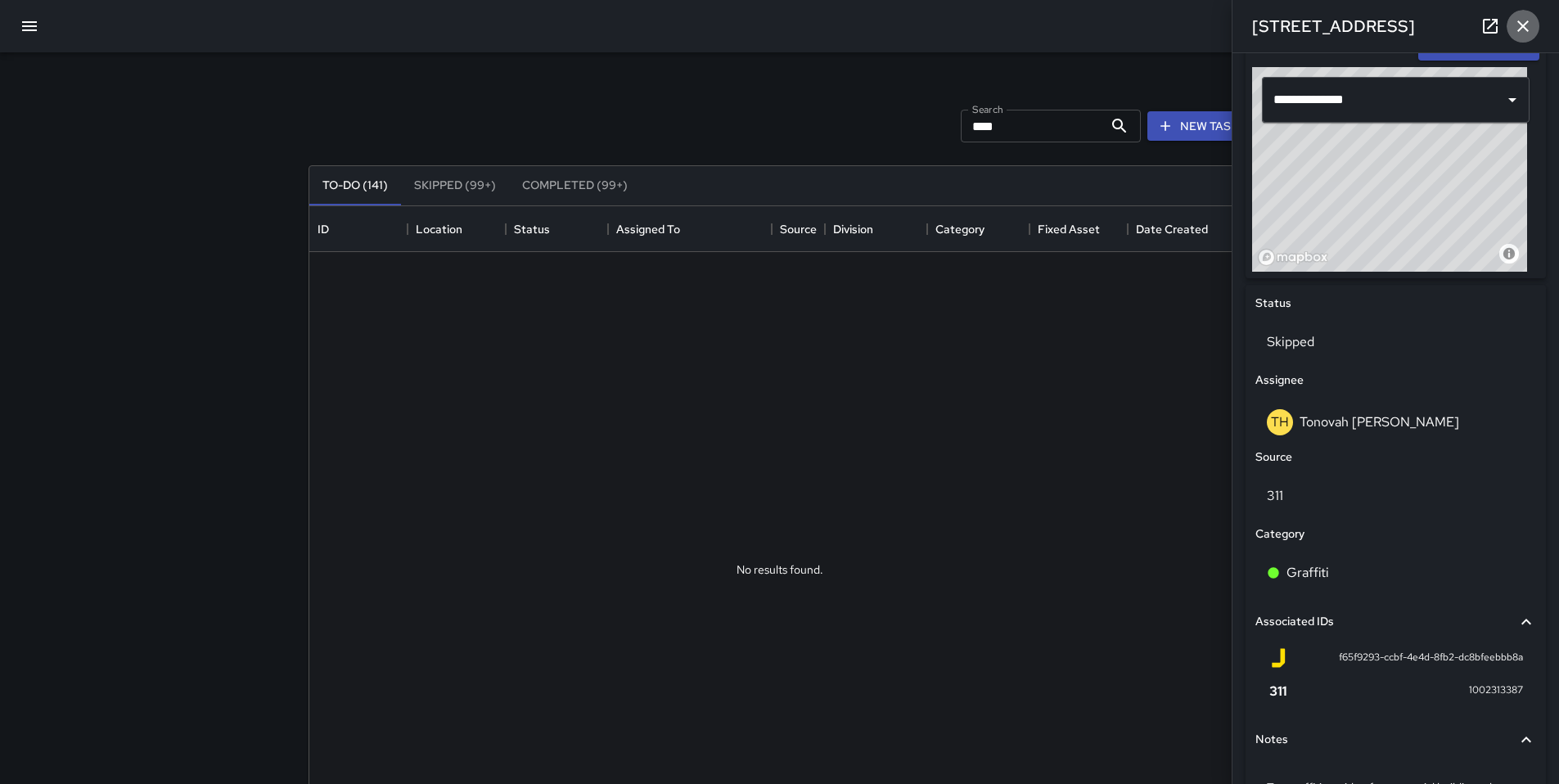 click at bounding box center [1523, 26] 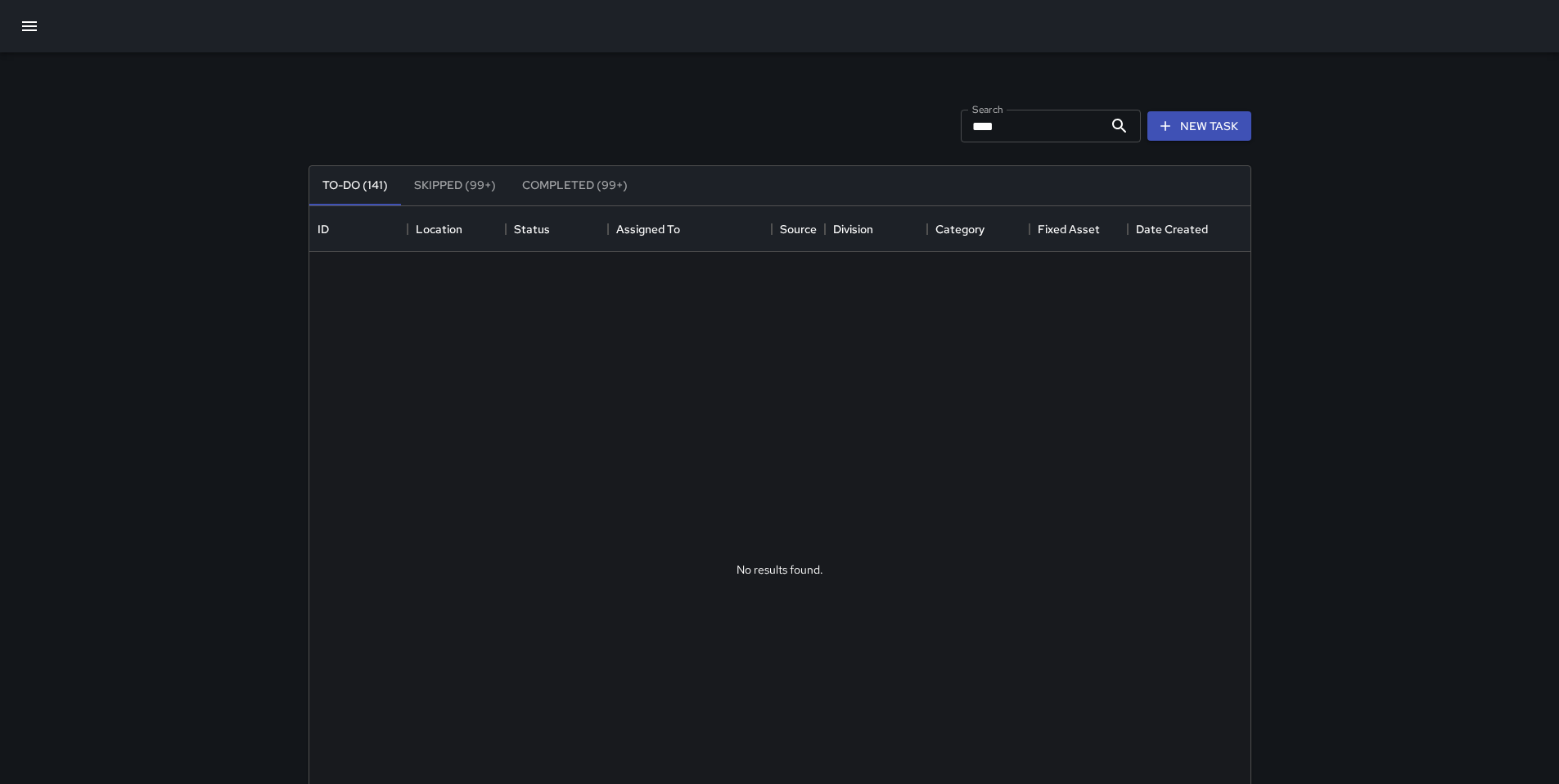 click on "****" at bounding box center [1032, 126] 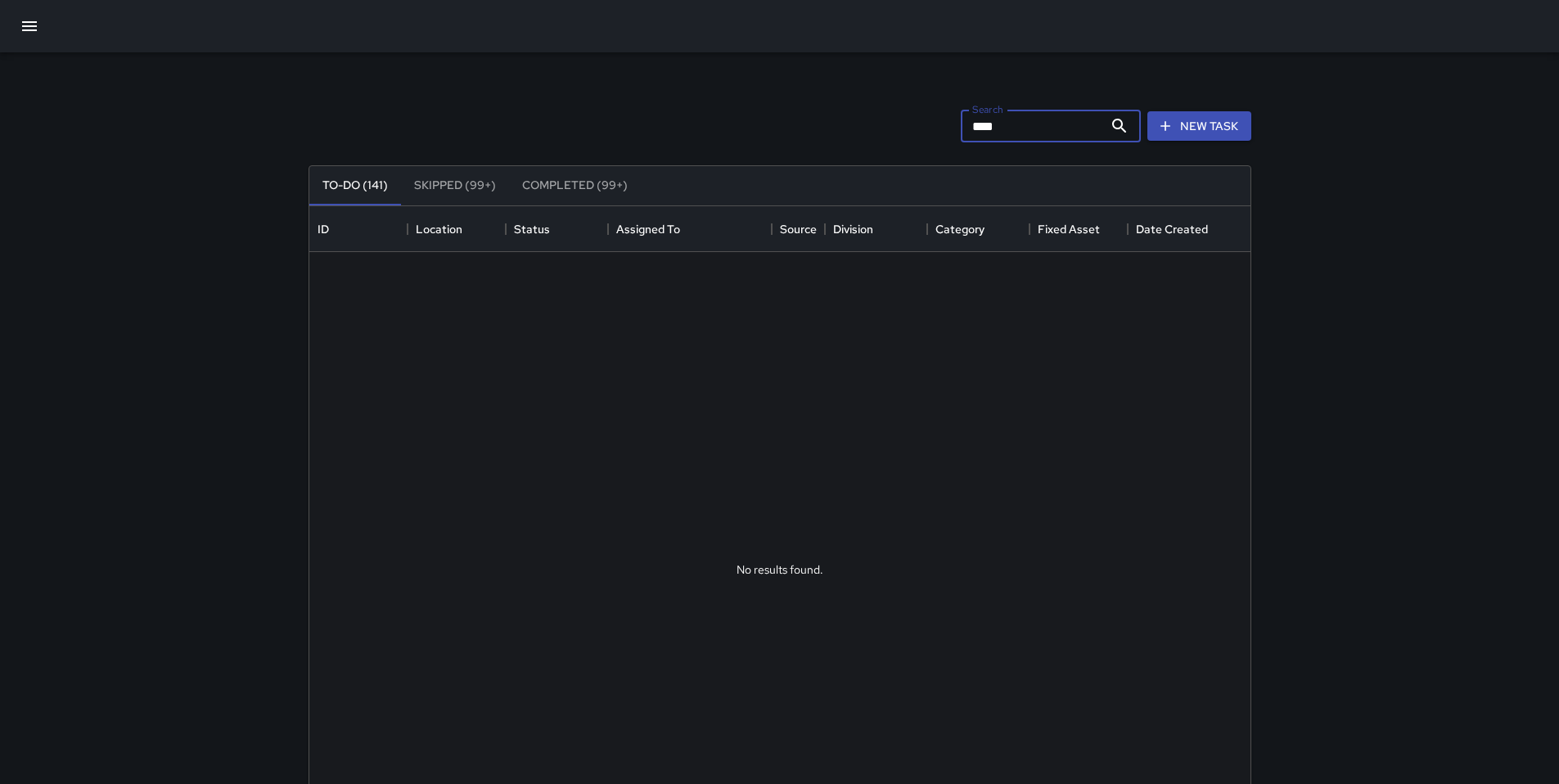 drag, startPoint x: 994, startPoint y: 129, endPoint x: 918, endPoint y: 129, distance: 76 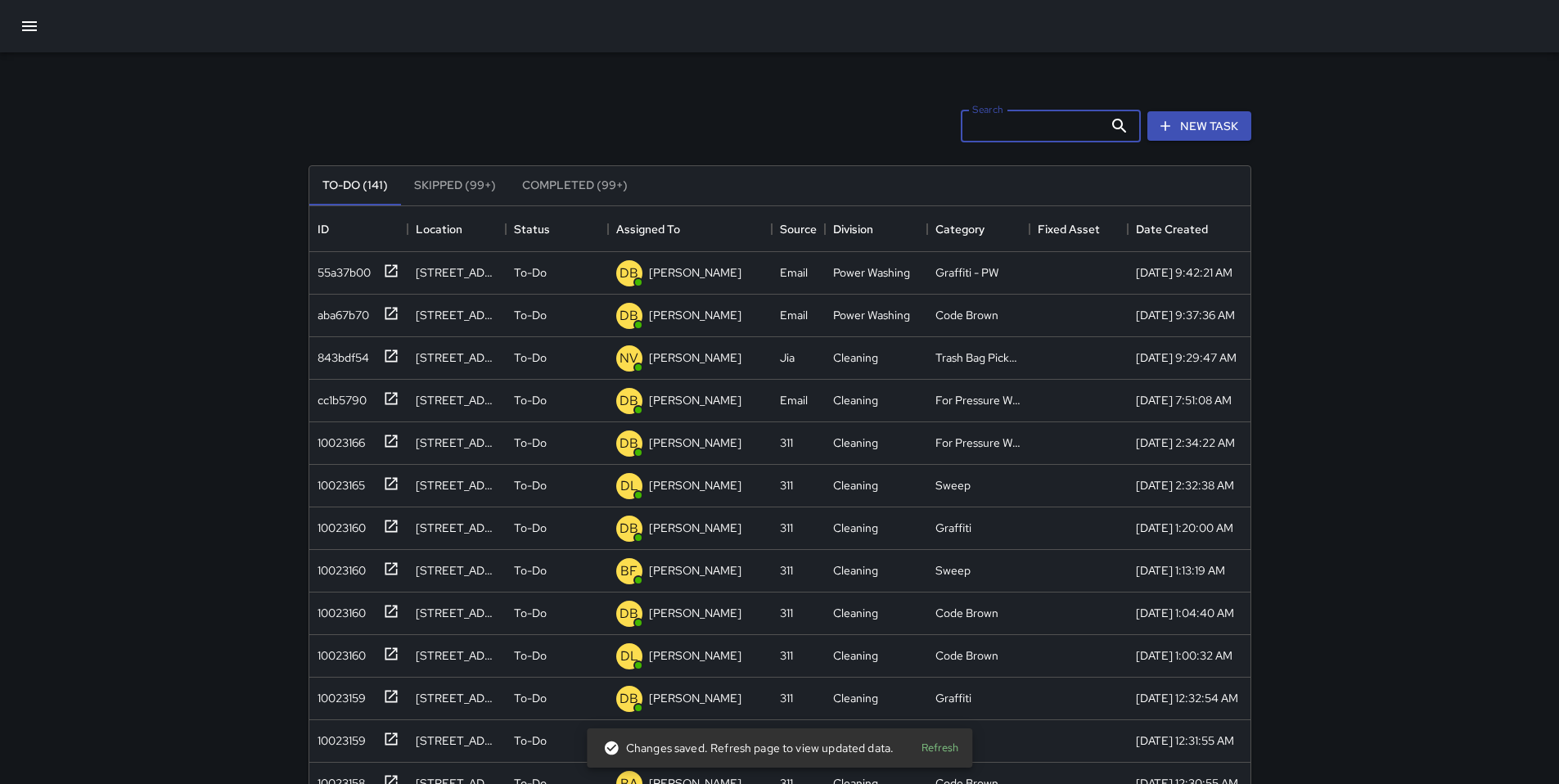 type 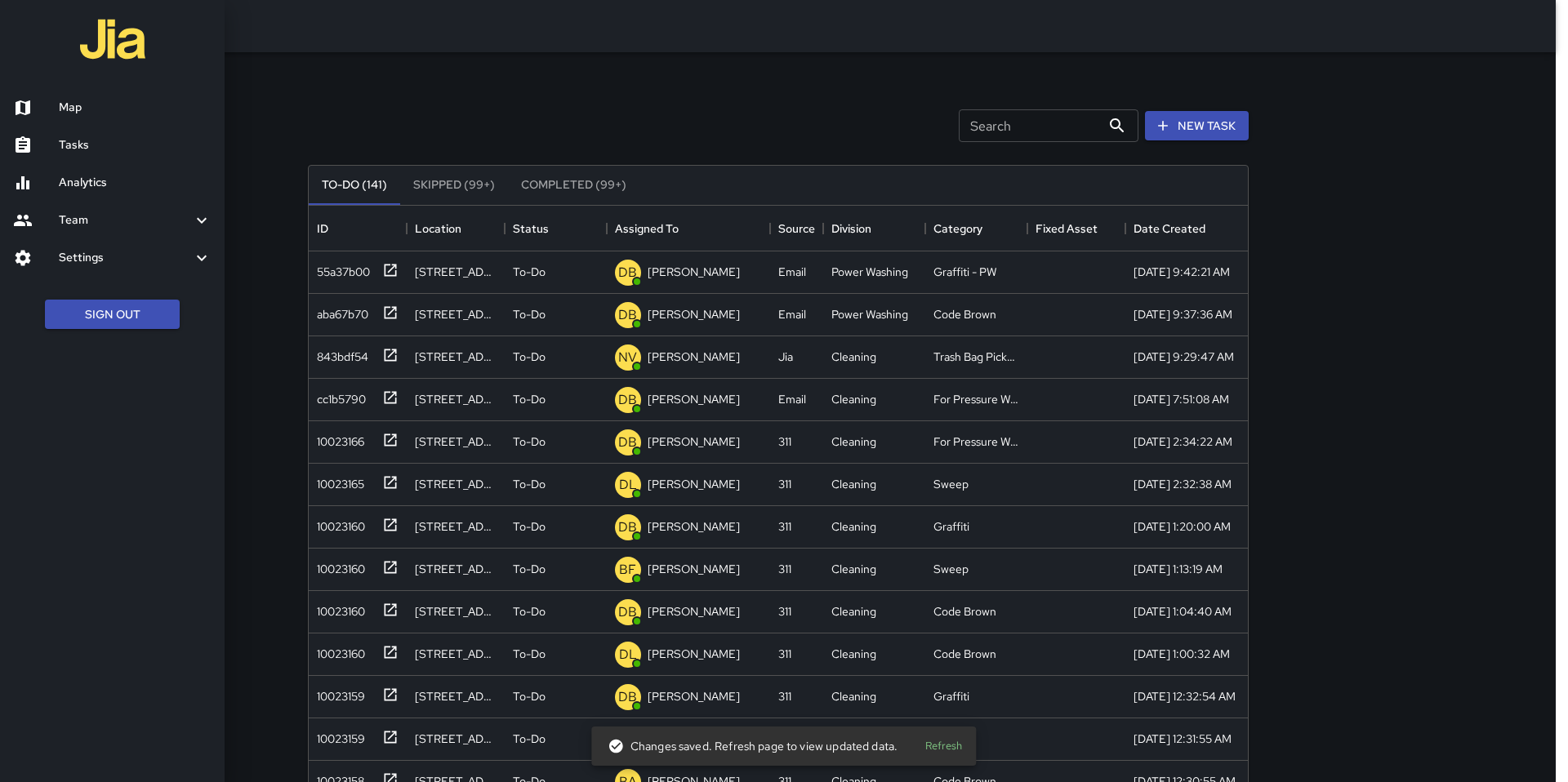 click at bounding box center (784, 391) 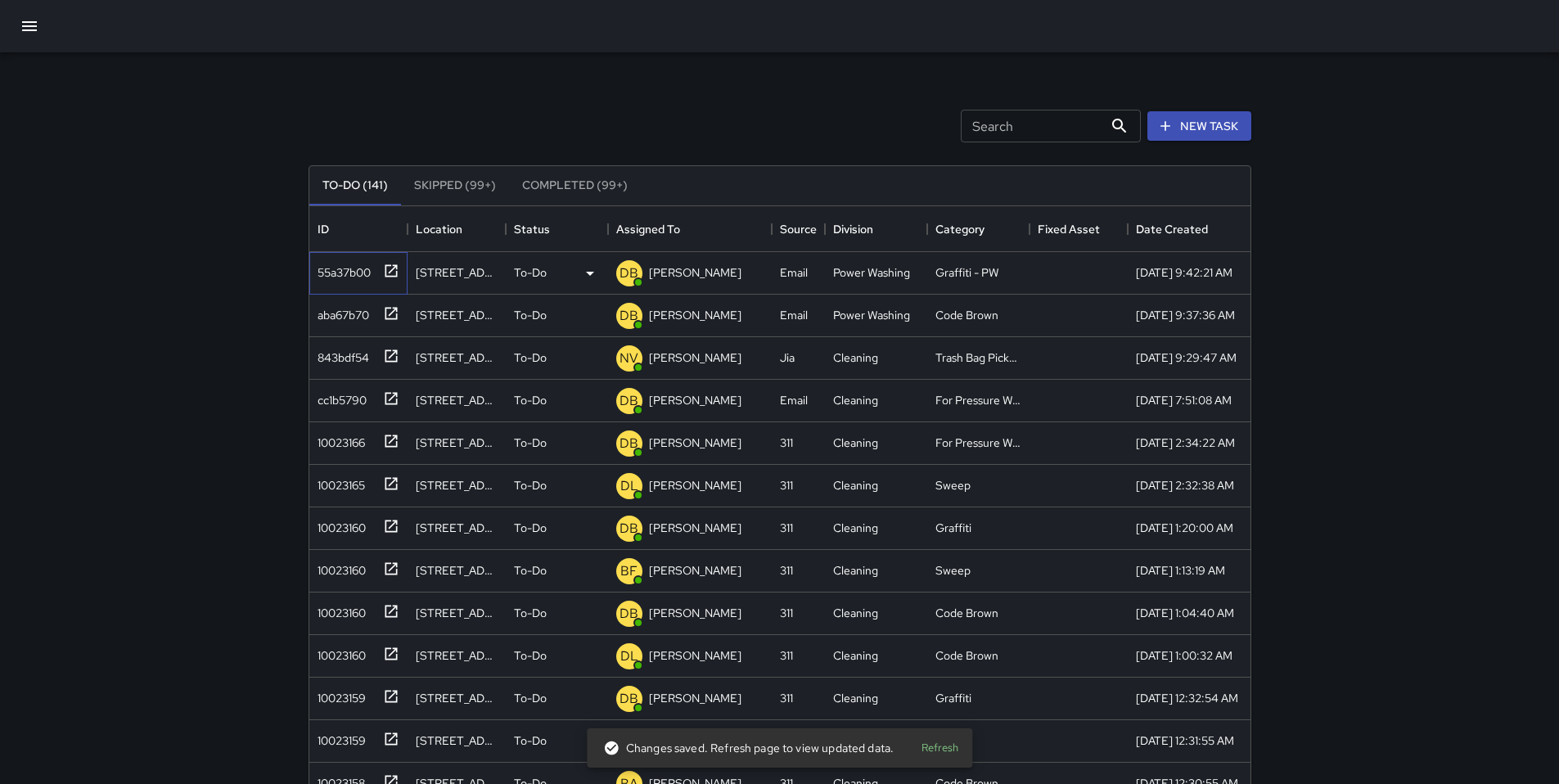 click on "55a37b00" at bounding box center (340, 269) 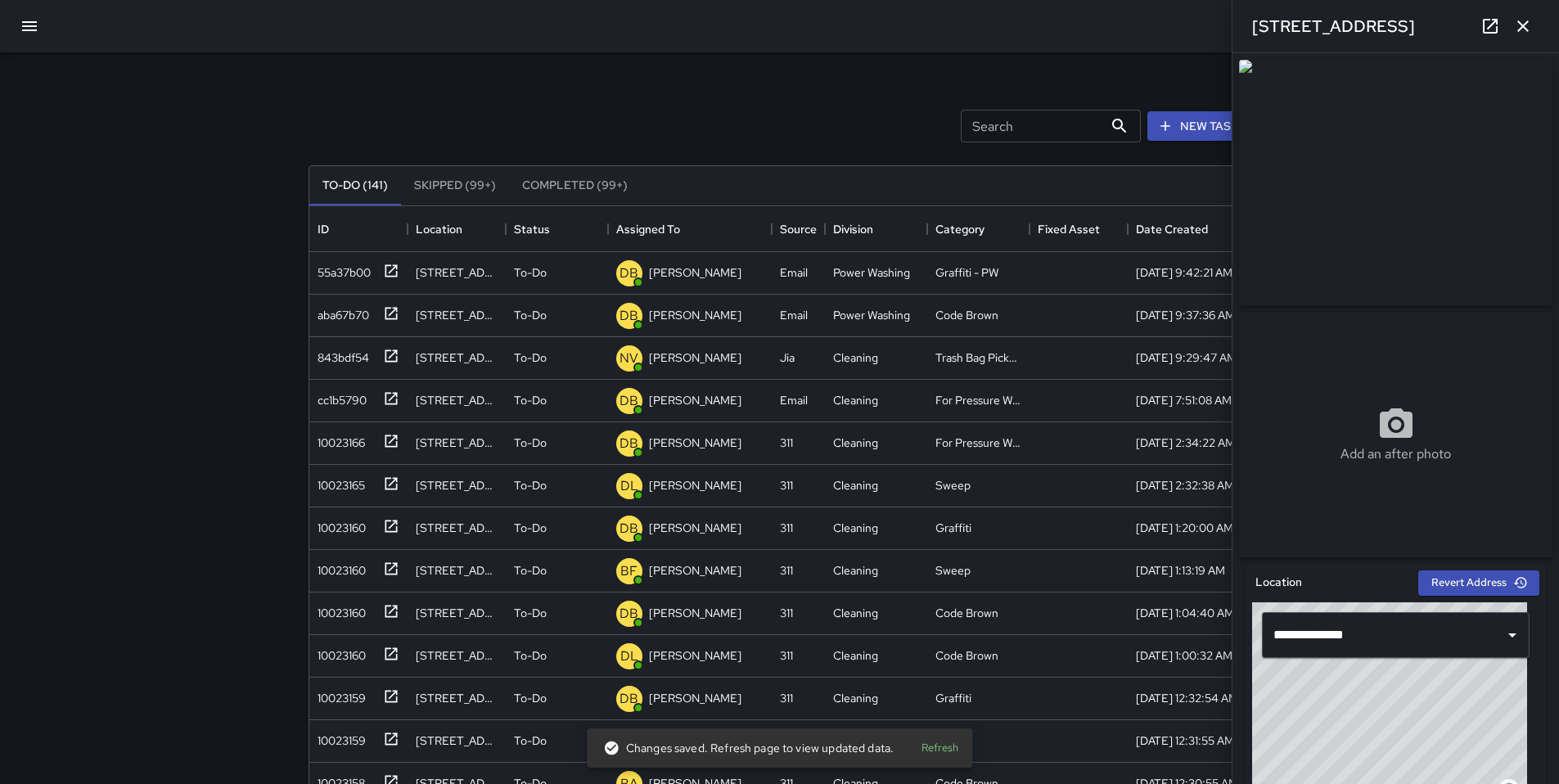 click at bounding box center (29, 26) 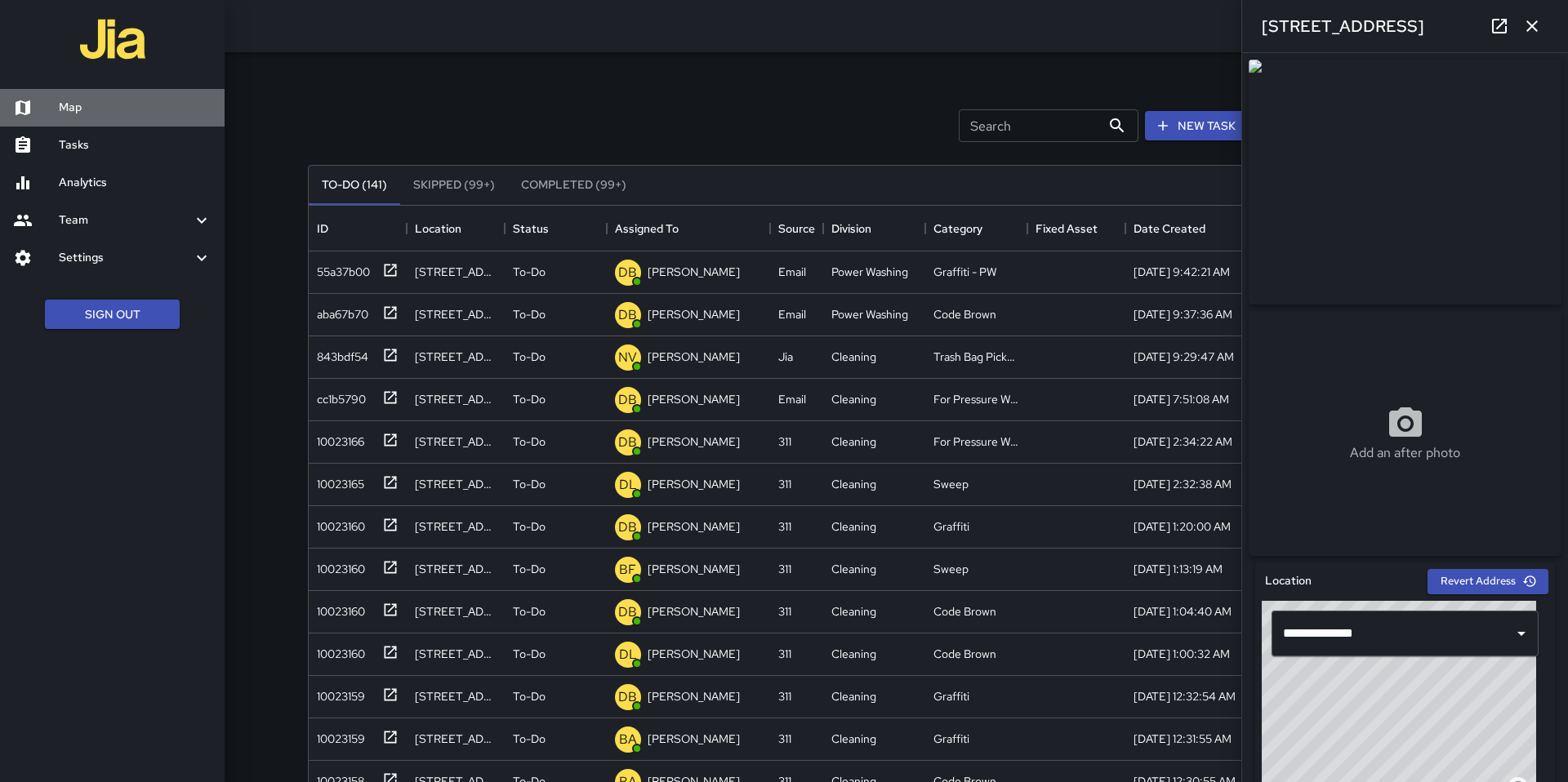 click on "Map" at bounding box center [135, 108] 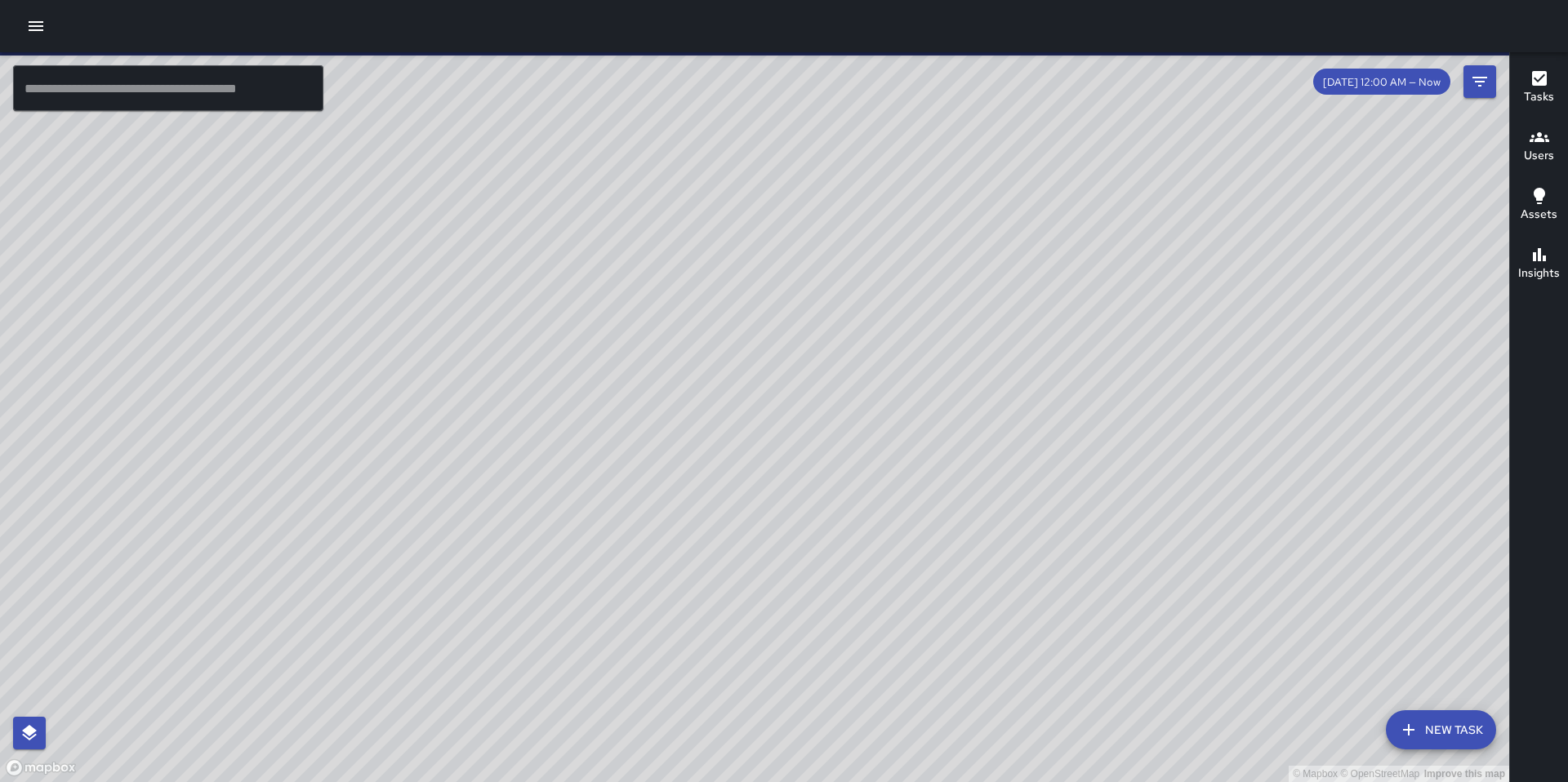 click at bounding box center (168, 88) 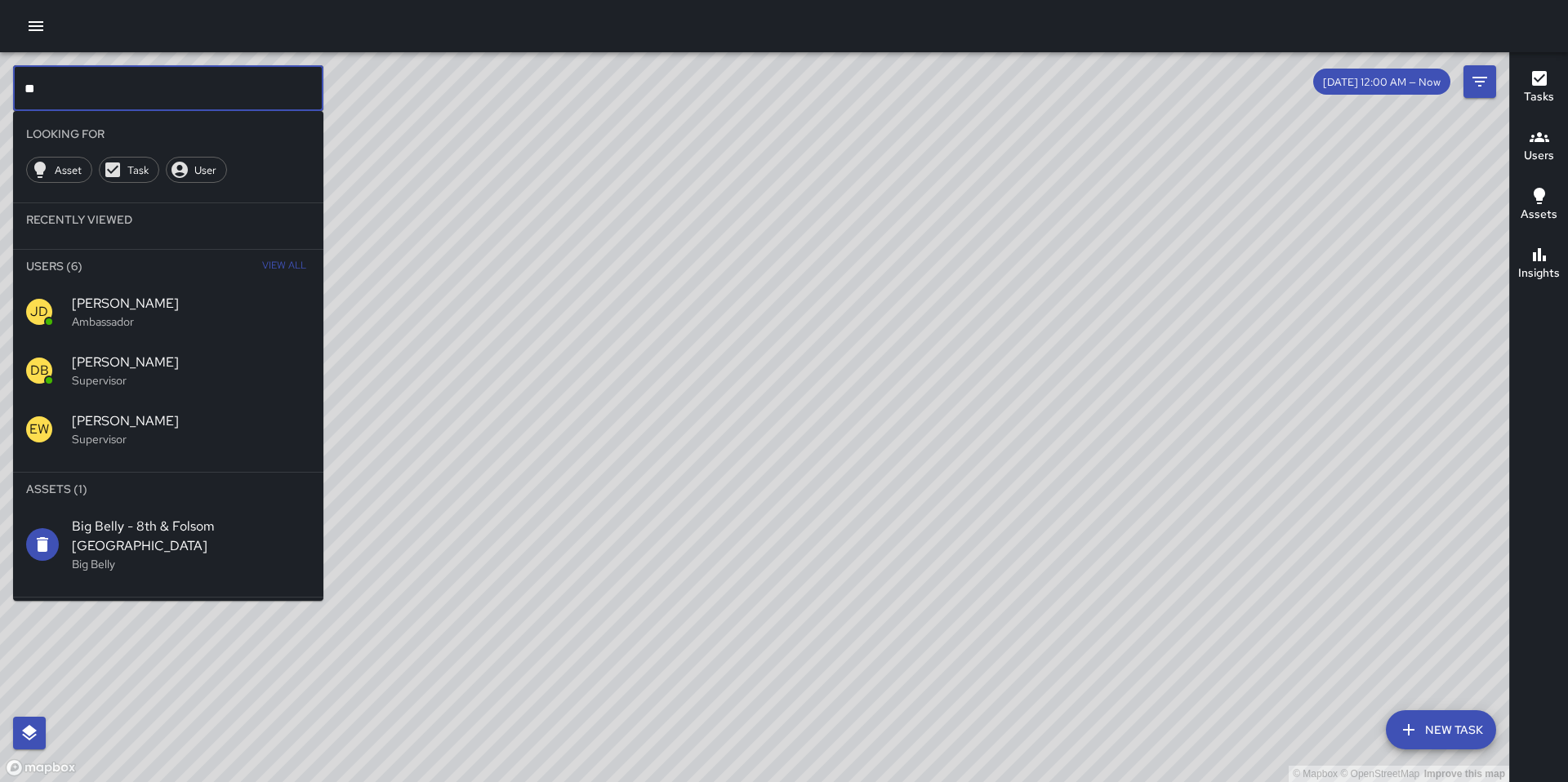 type on "**" 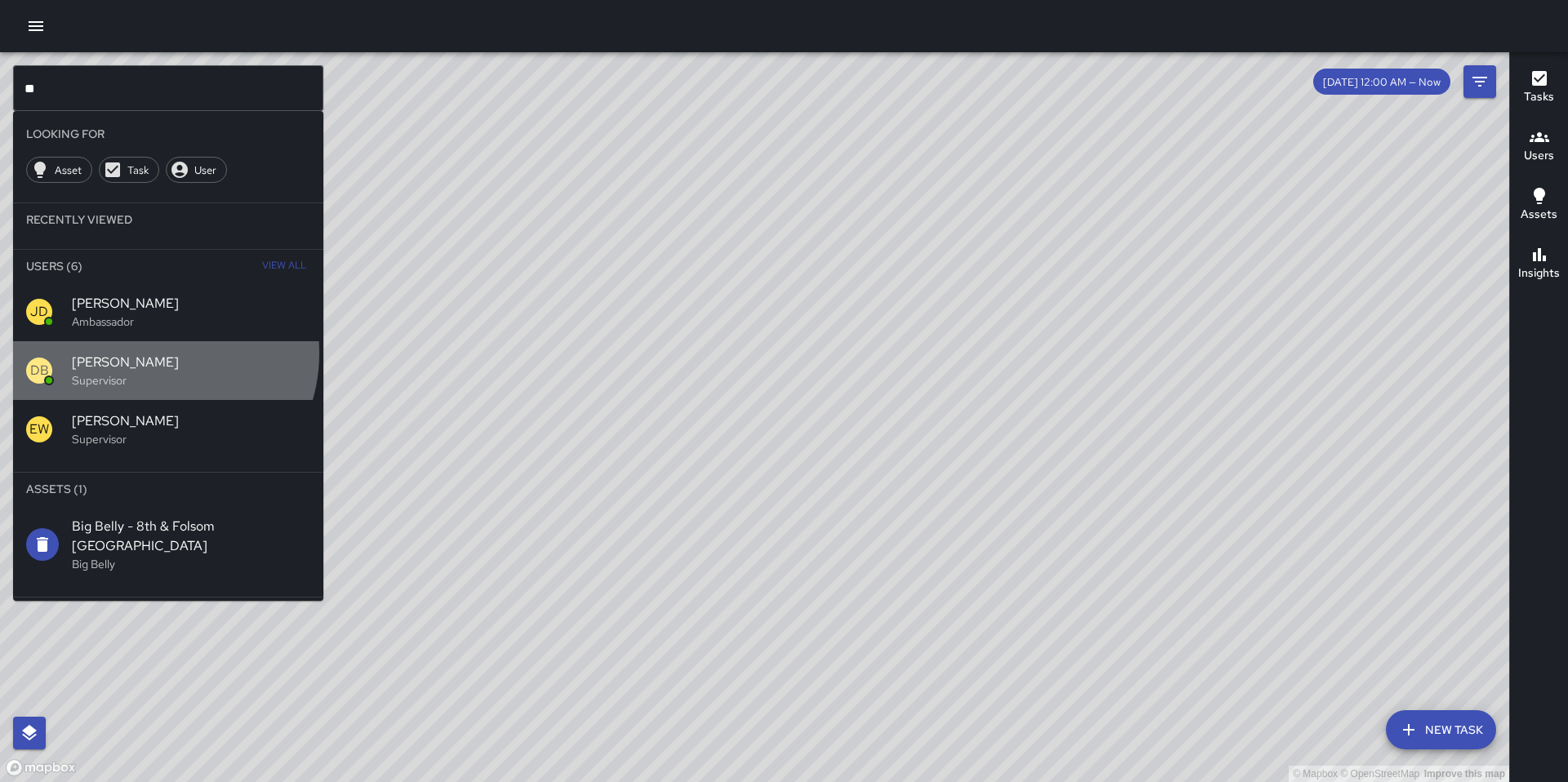 click on "[PERSON_NAME]" at bounding box center [191, 362] 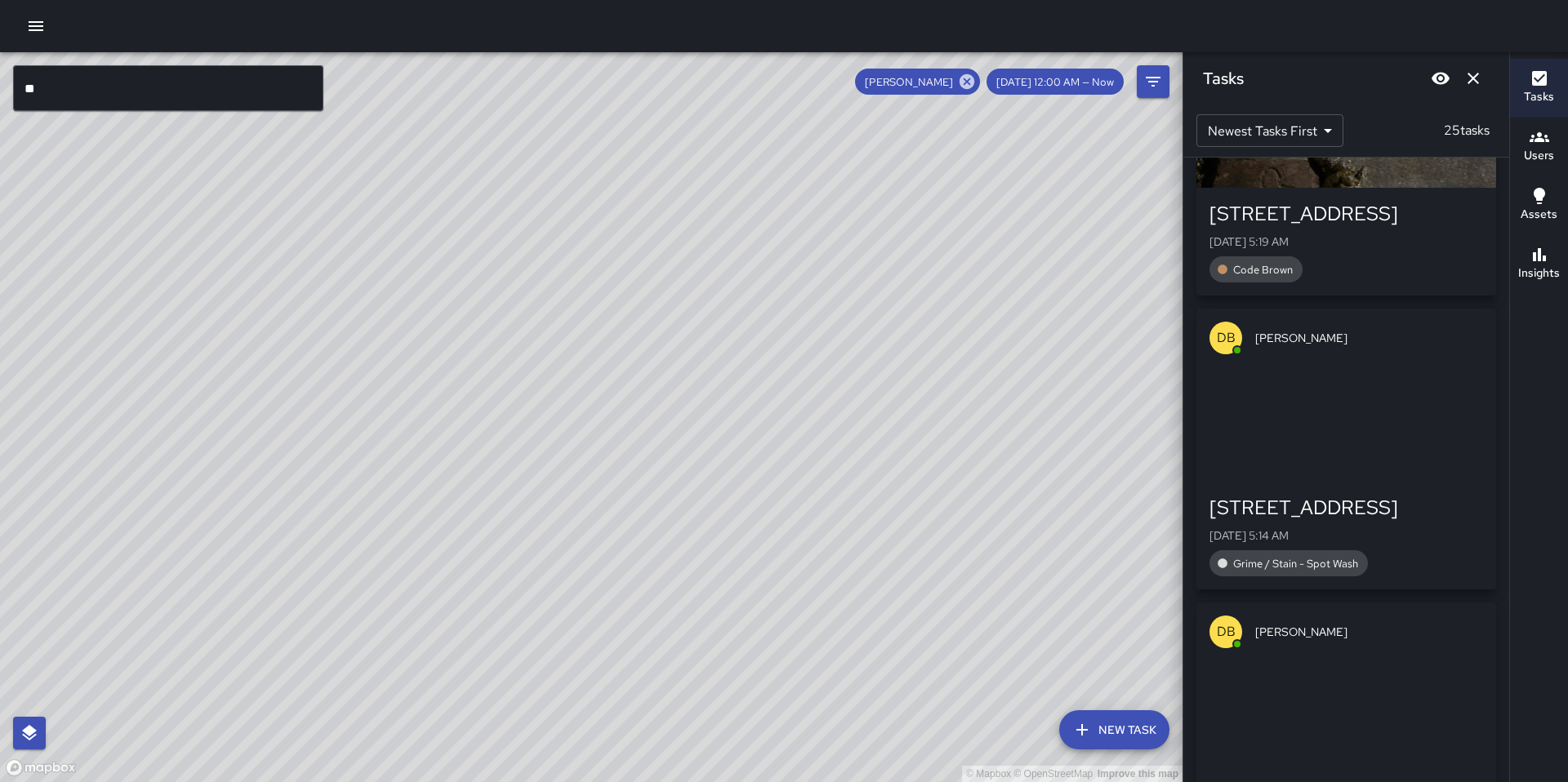 scroll, scrollTop: 2526, scrollLeft: 0, axis: vertical 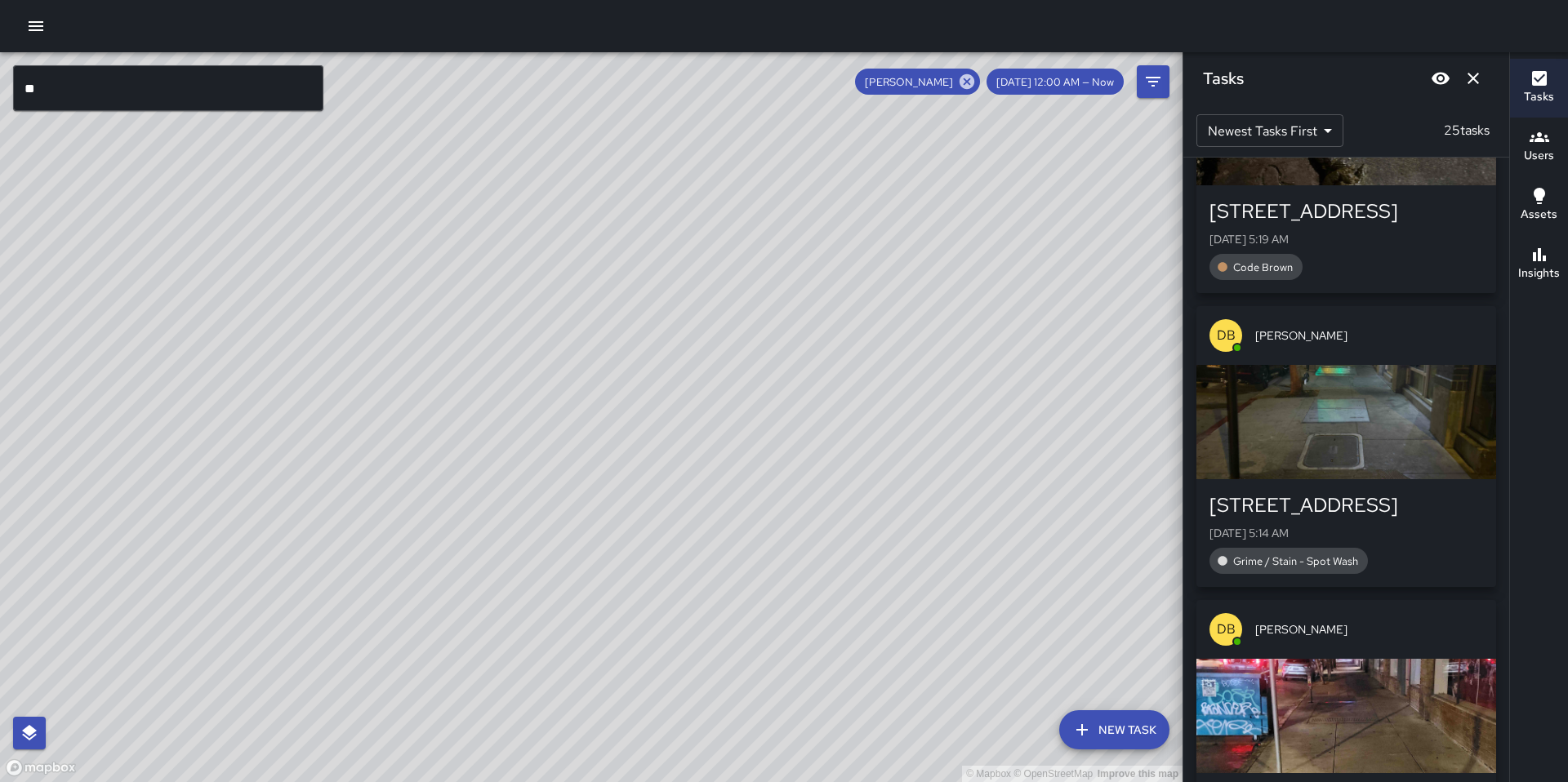 click at bounding box center [1346, 422] 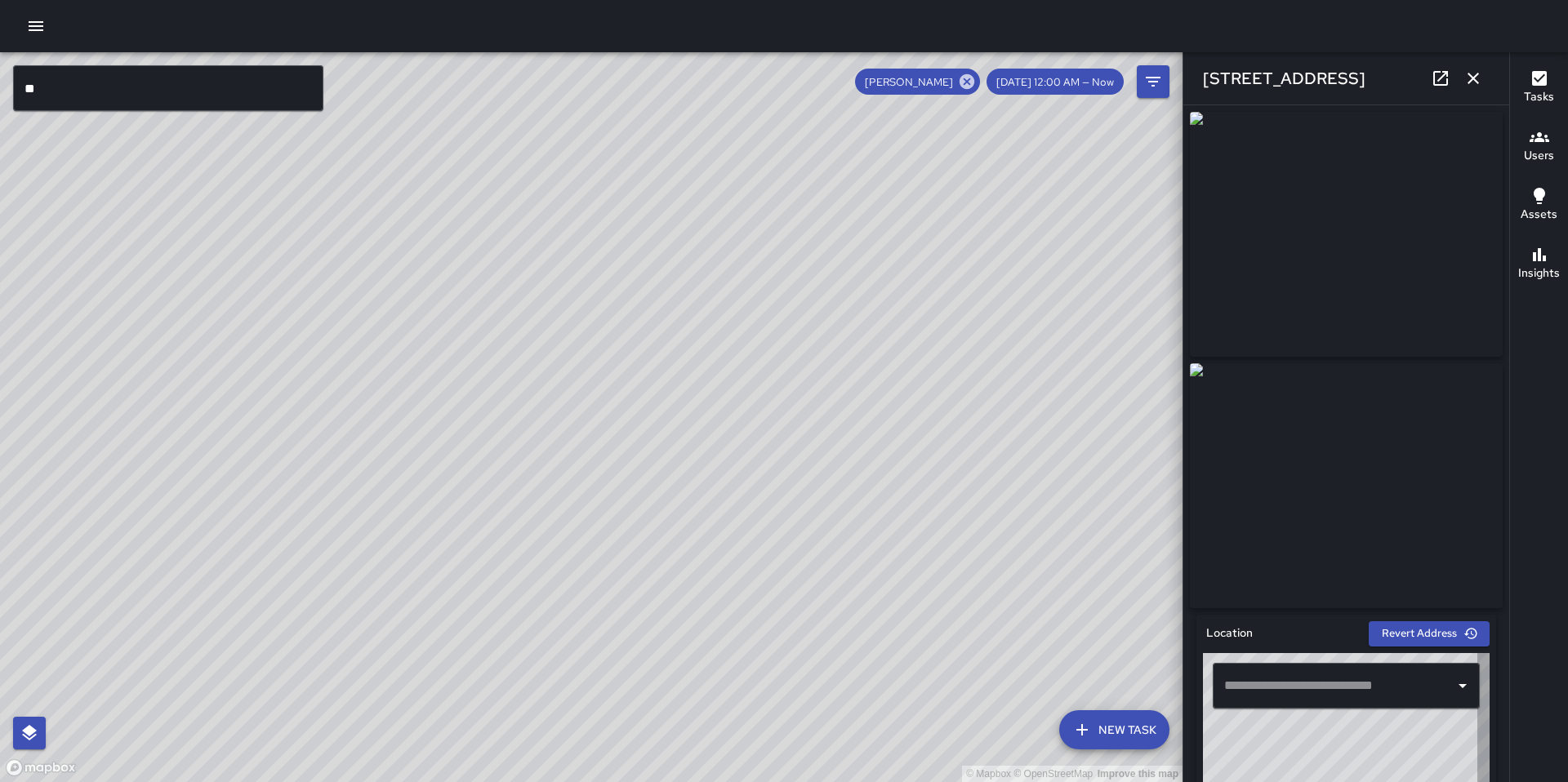 type on "**********" 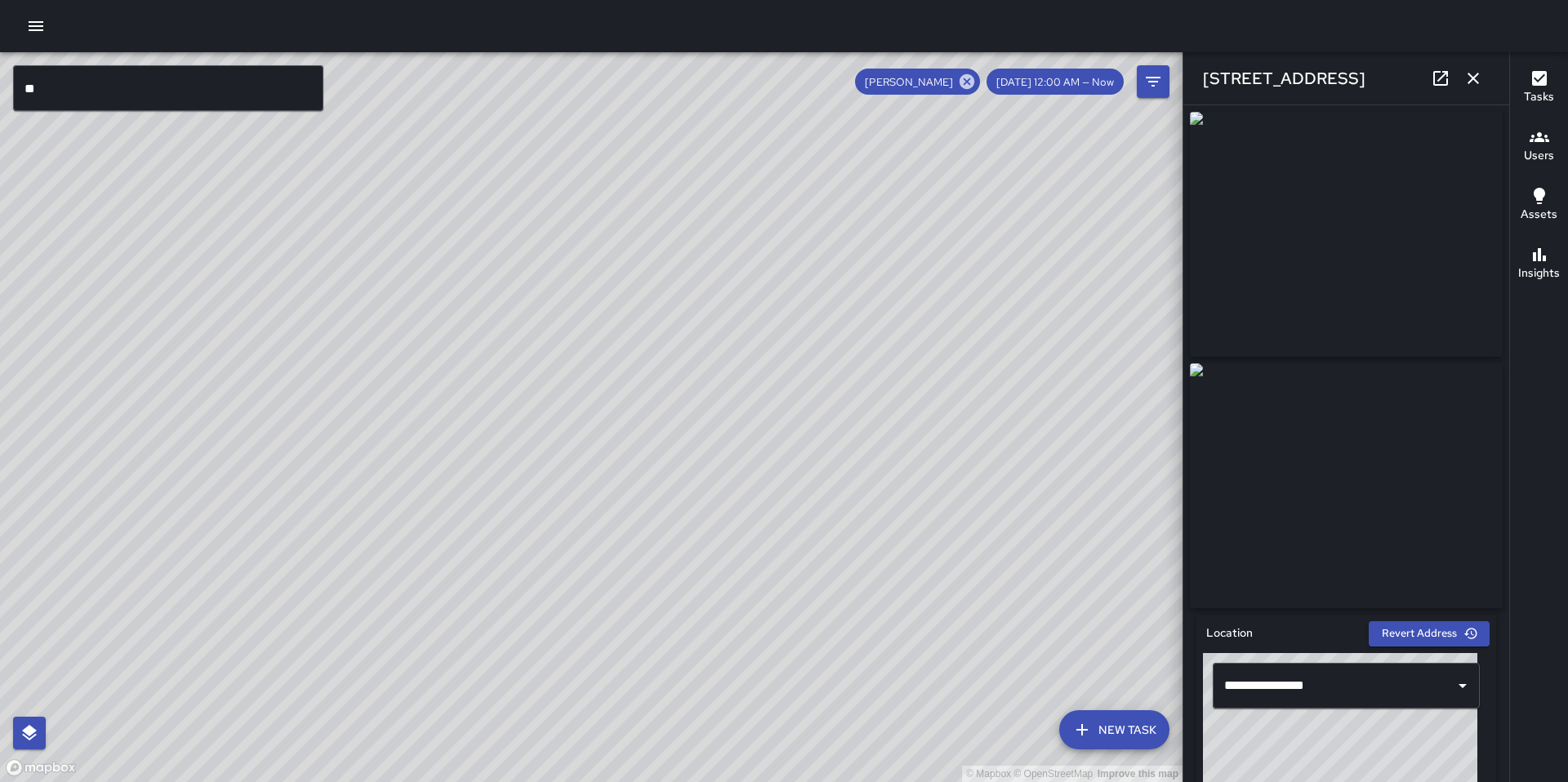 click on "© Mapbox   © OpenStreetMap   Improve this map" at bounding box center (591, 417) 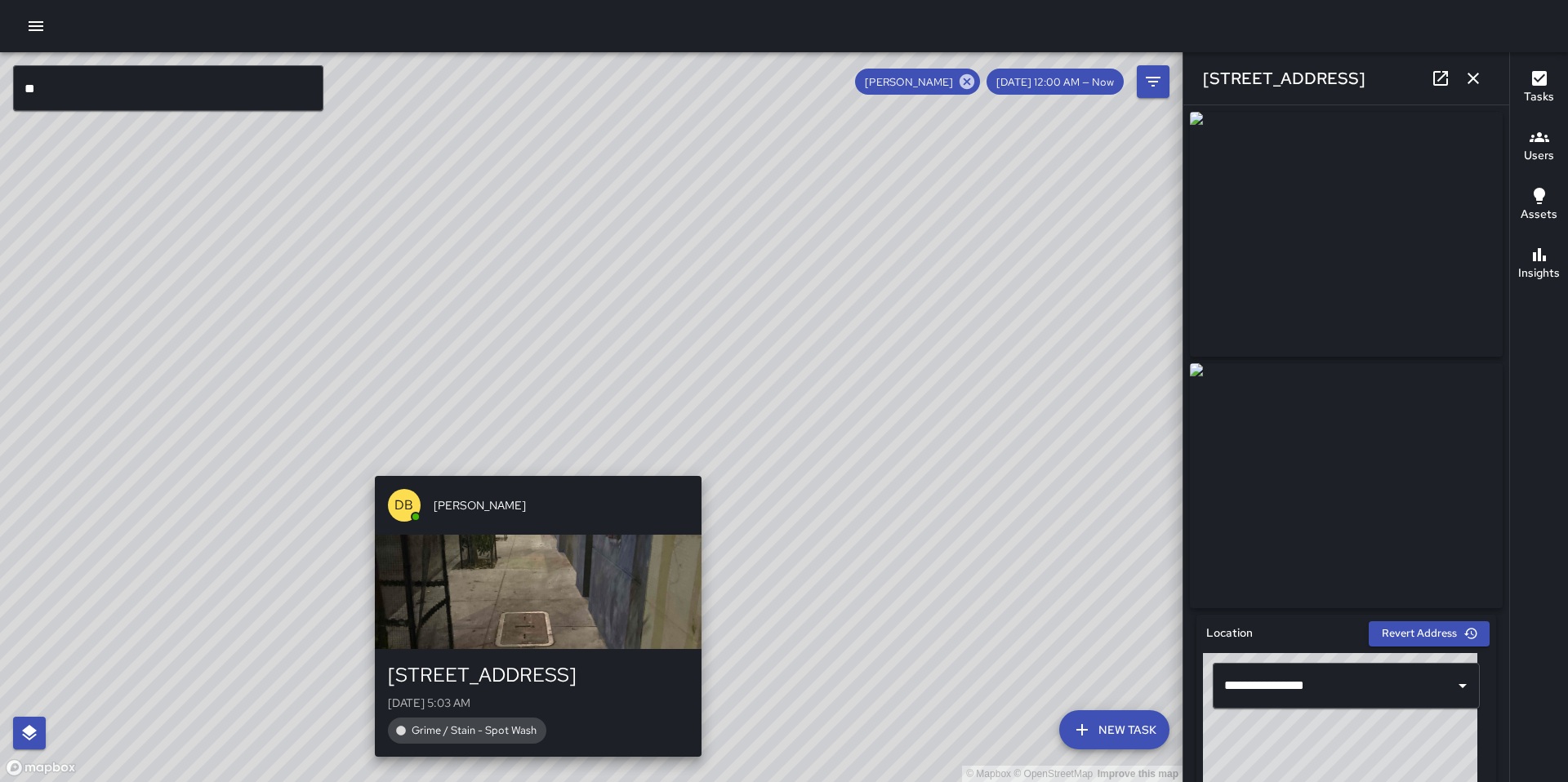 click on "© Mapbox   © OpenStreetMap   Improve this map DB [PERSON_NAME] [STREET_ADDRESS][DATE] 5:03 AM Grime / Stain - Spot Wash" at bounding box center (591, 417) 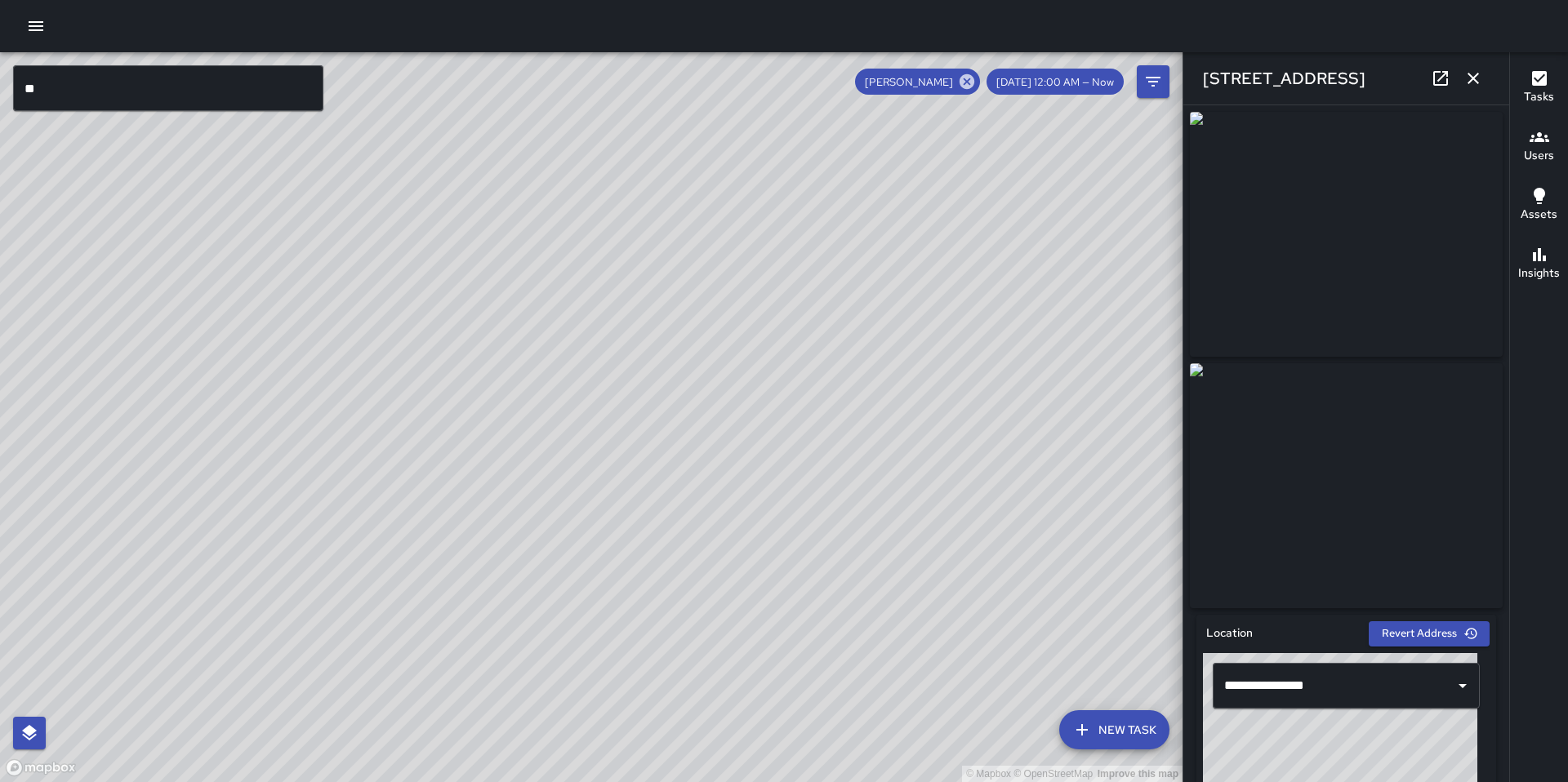 drag, startPoint x: 973, startPoint y: 365, endPoint x: 688, endPoint y: 490, distance: 311.2073 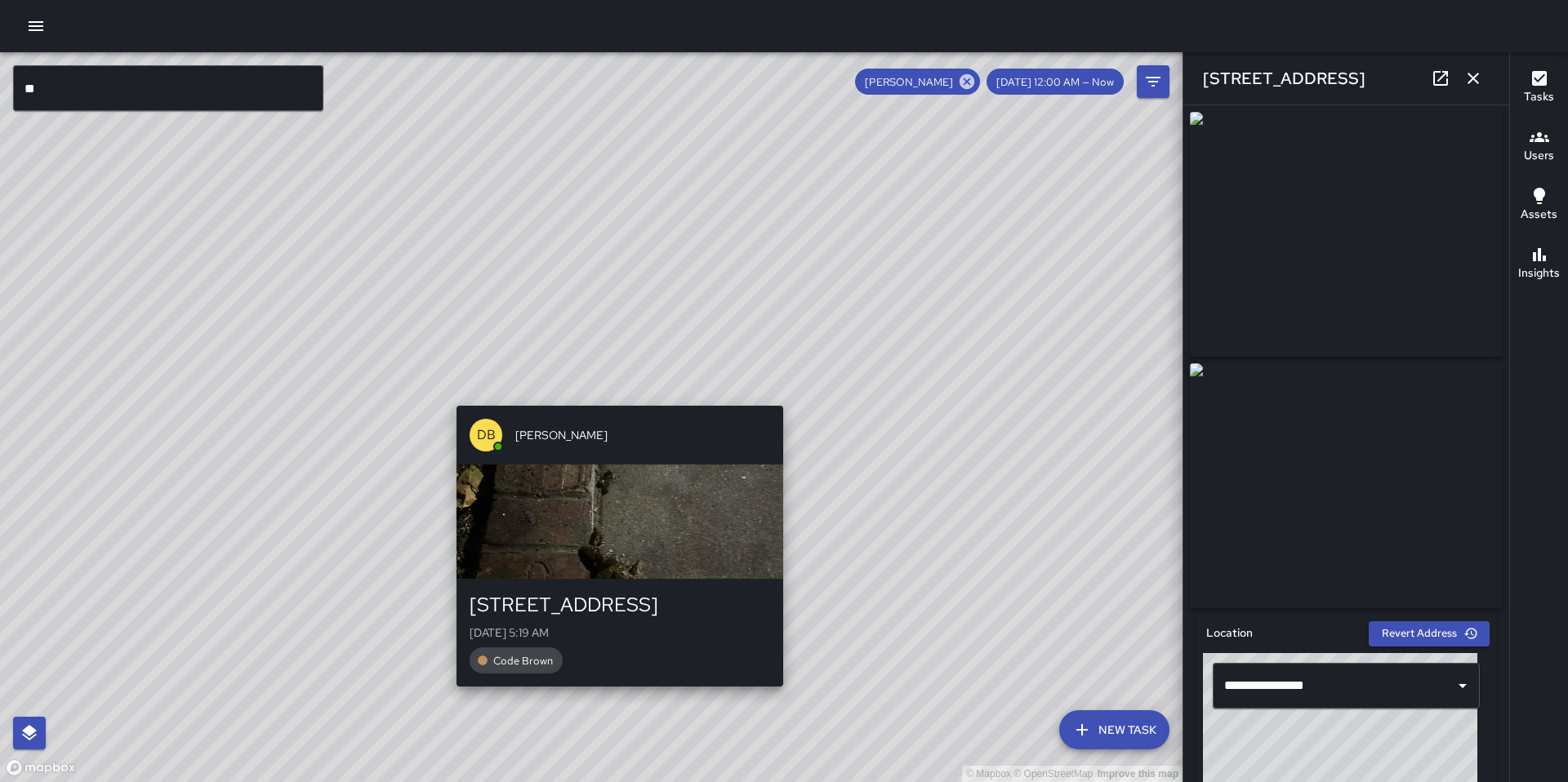 click on "© Mapbox   © OpenStreetMap   Improve this map DB [PERSON_NAME] [STREET_ADDRESS][GEOGRAPHIC_DATA][DATE] 5:19 AM Code Brown" at bounding box center [591, 417] 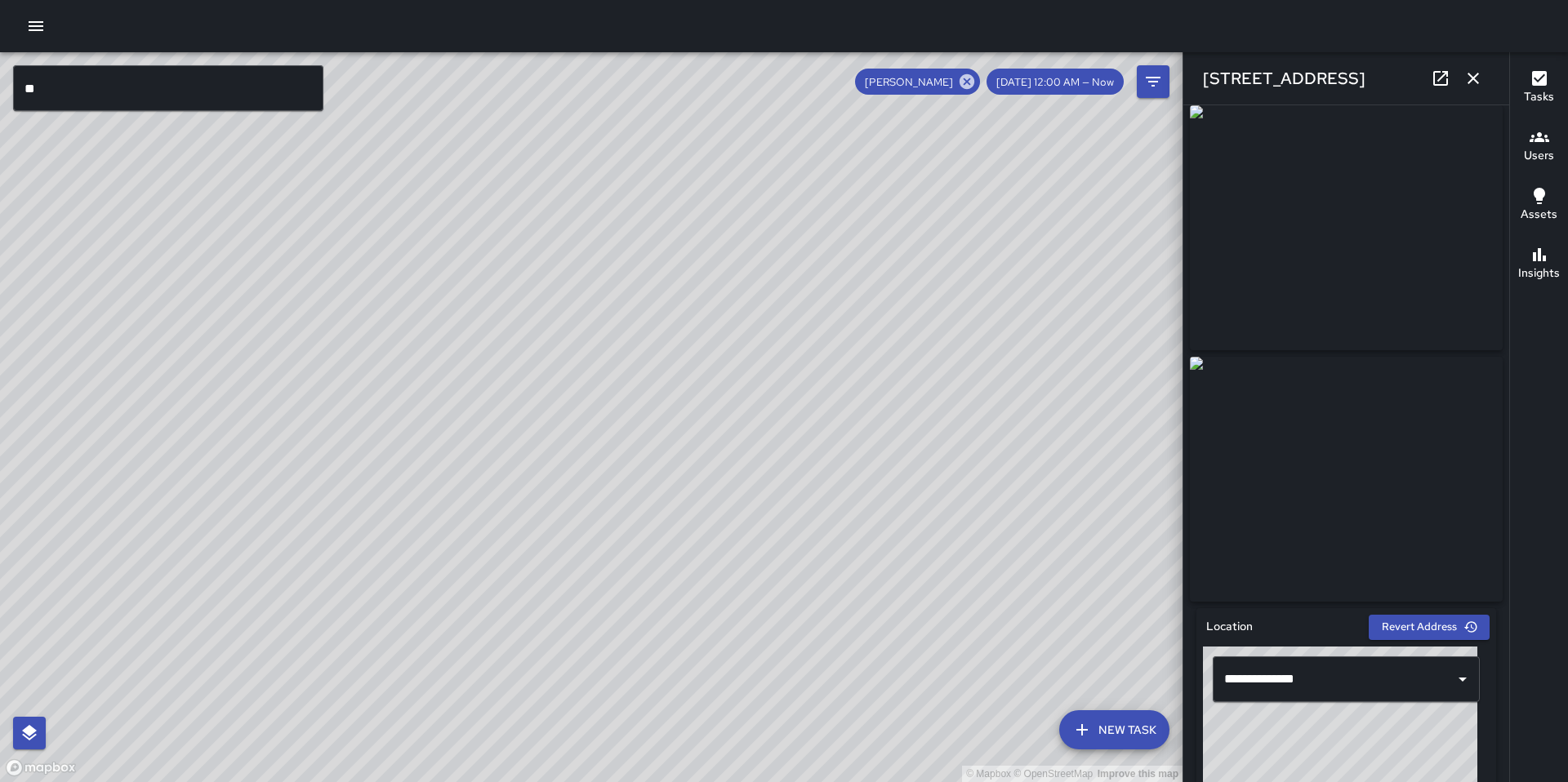 scroll, scrollTop: 0, scrollLeft: 0, axis: both 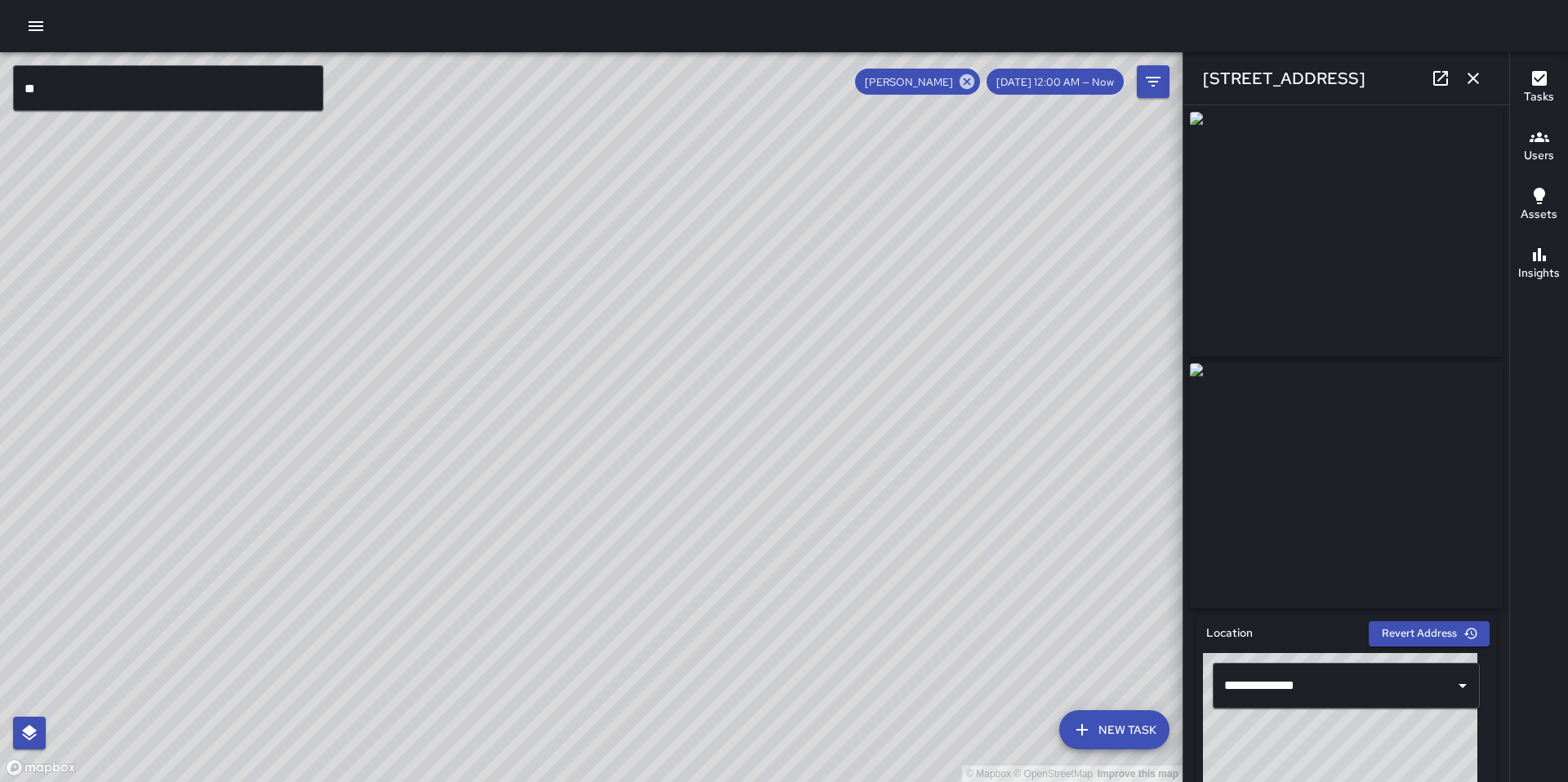drag, startPoint x: 842, startPoint y: 400, endPoint x: 792, endPoint y: 415, distance: 52.201533 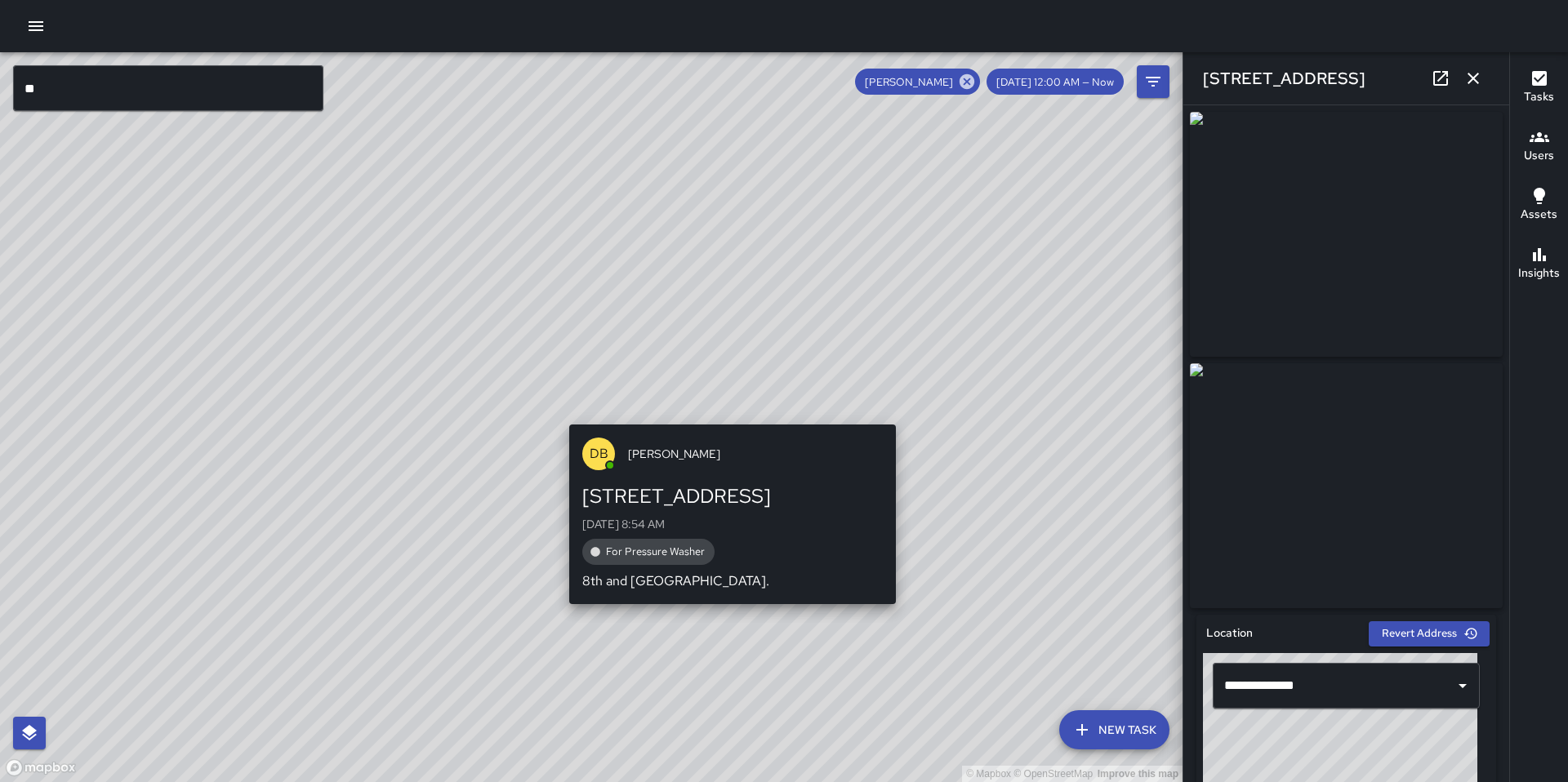 click on "© Mapbox   © OpenStreetMap   Improve this map DB [PERSON_NAME] [STREET_ADDRESS][GEOGRAPHIC_DATA][DATE] 8:54 AM For Pressure Washer 8th and [GEOGRAPHIC_DATA]." at bounding box center (591, 417) 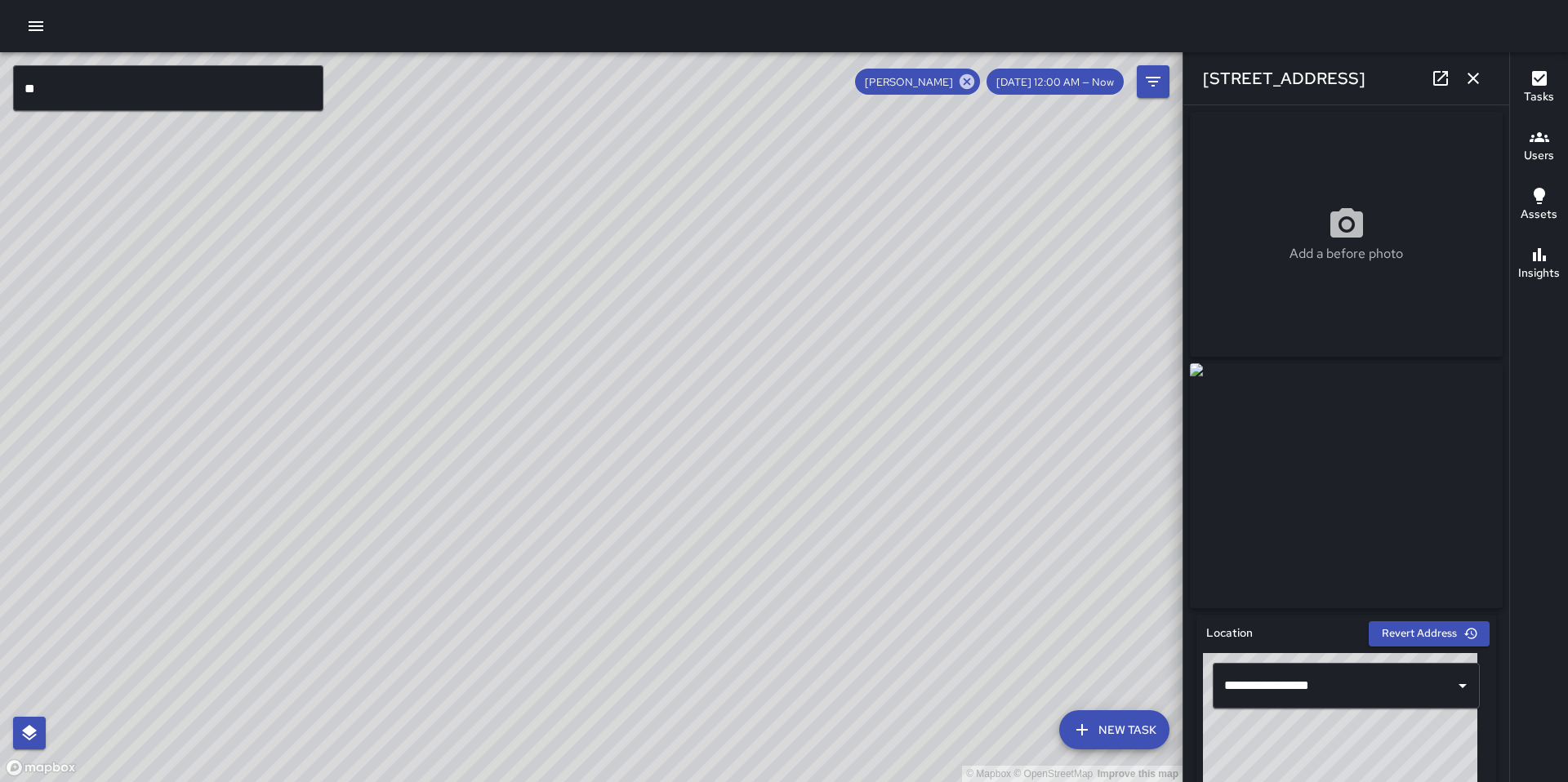 click 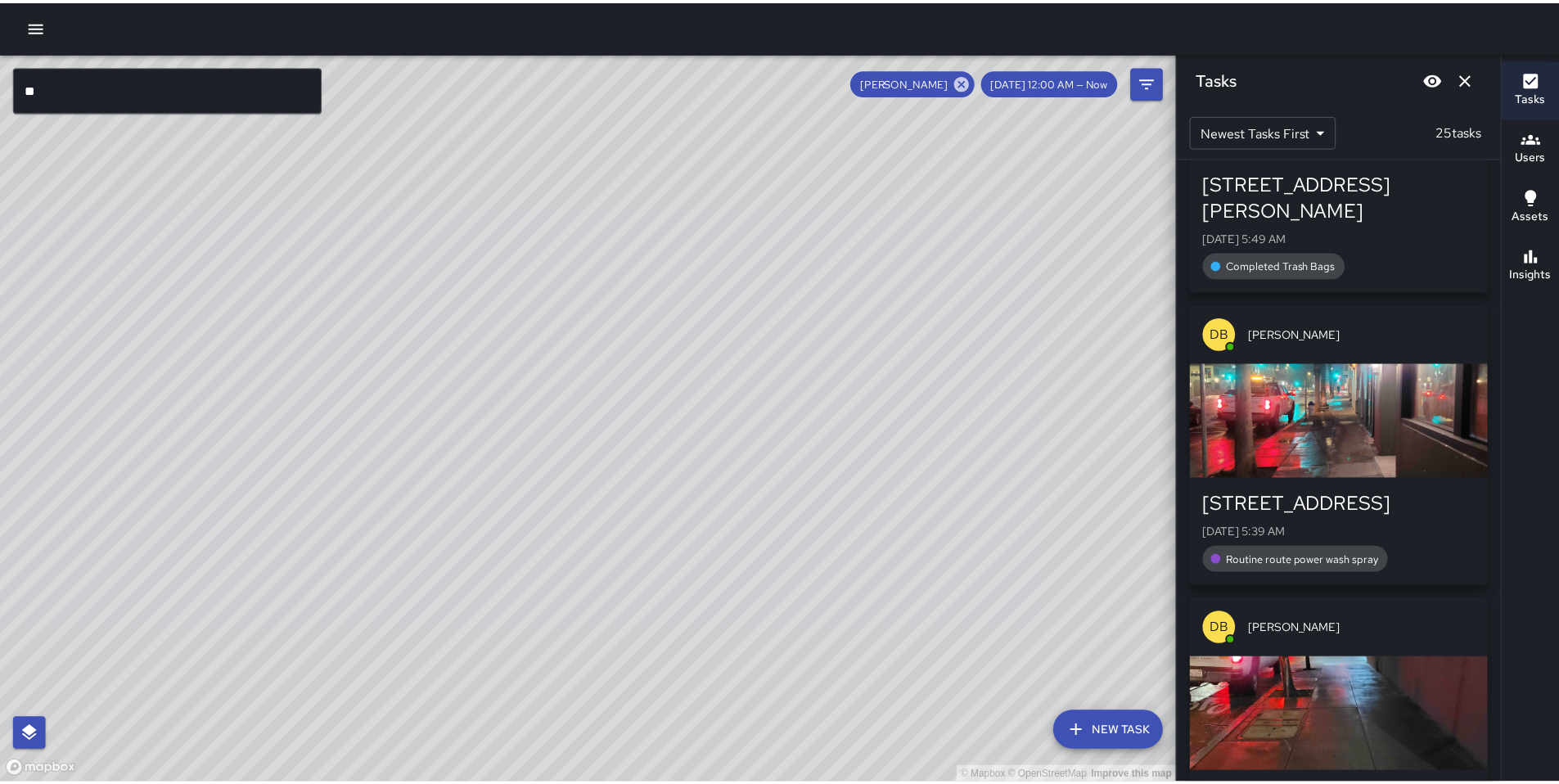 scroll, scrollTop: 1346, scrollLeft: 0, axis: vertical 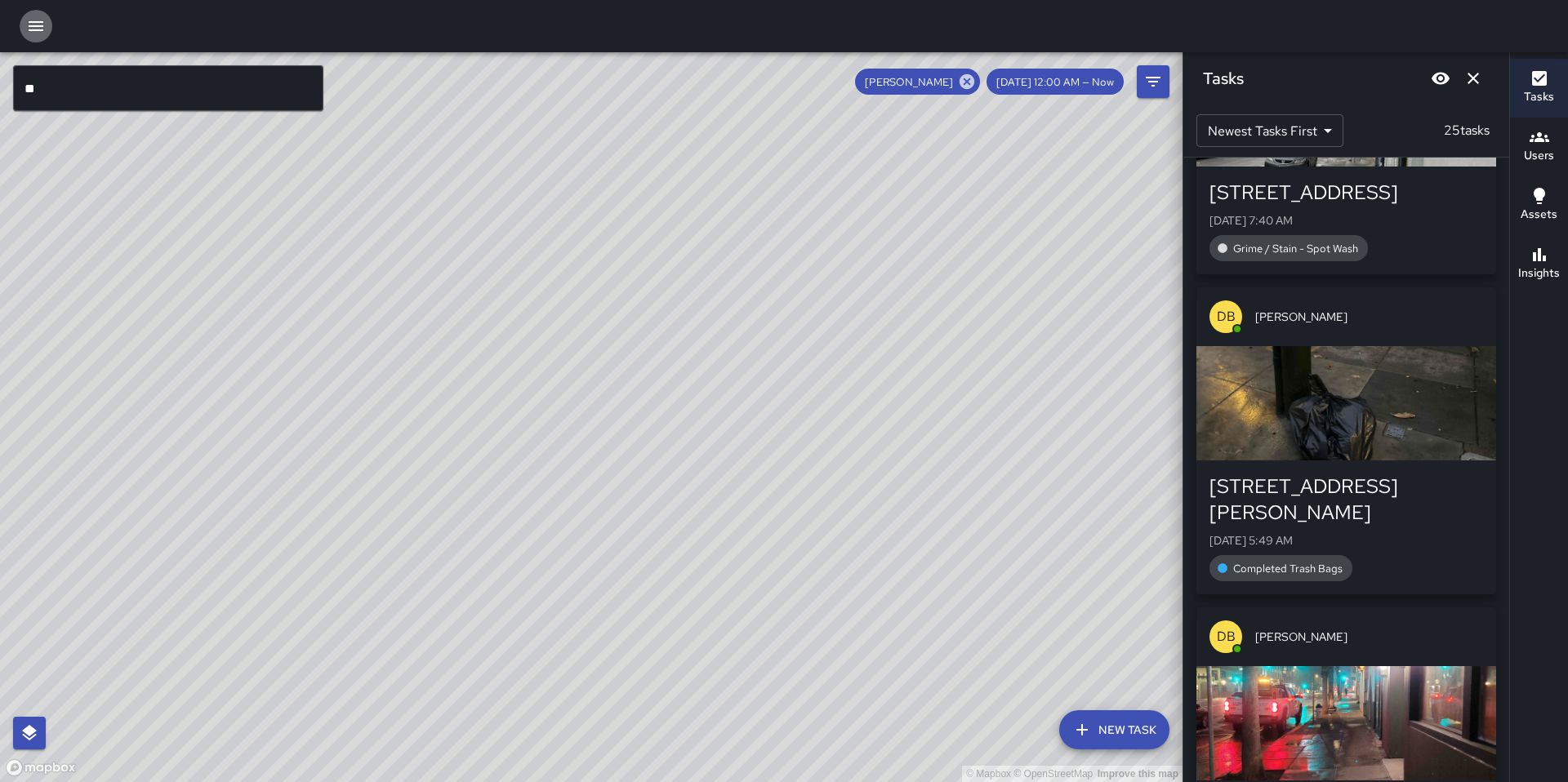 click 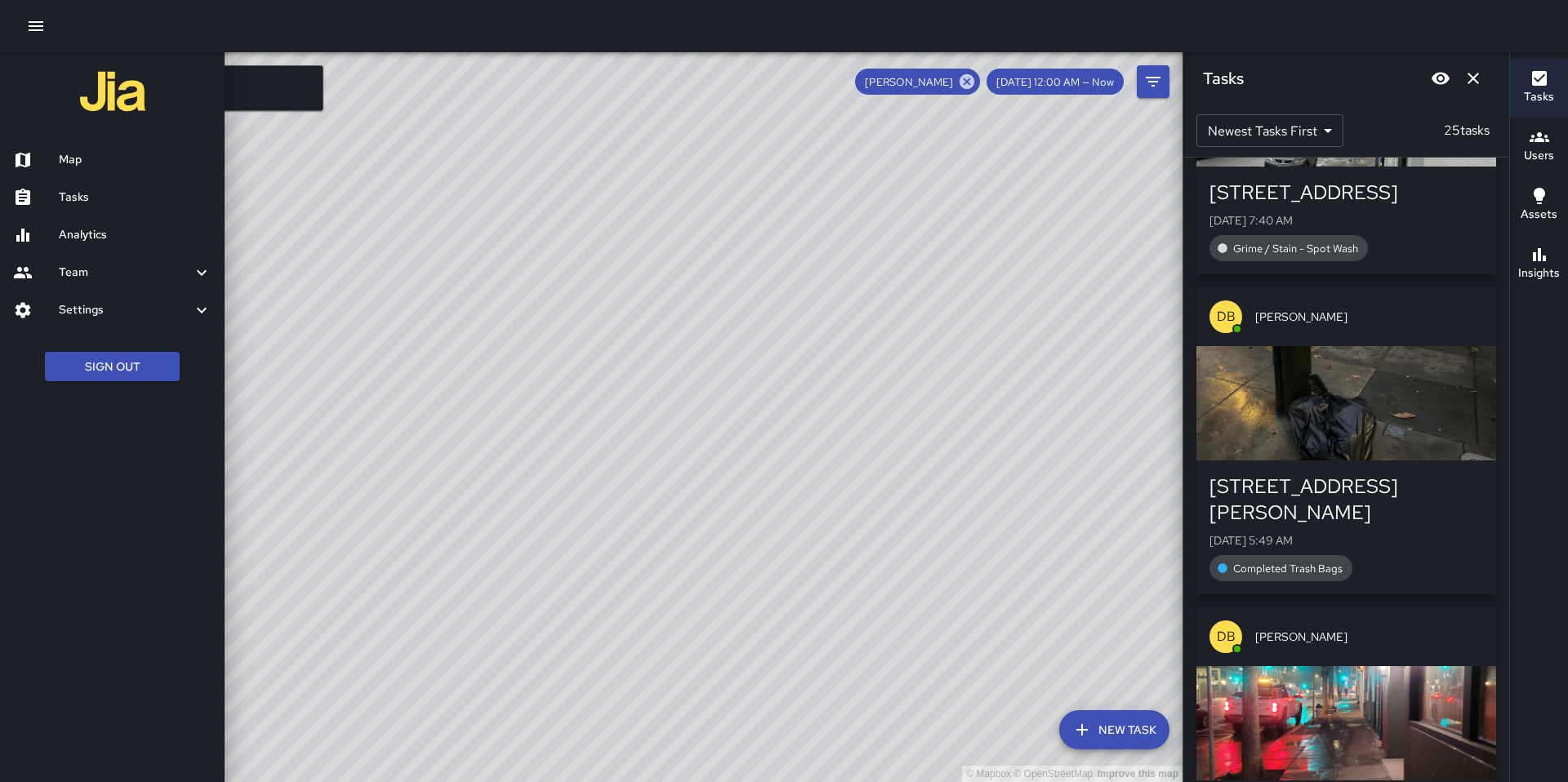click on "Tasks" at bounding box center [135, 198] 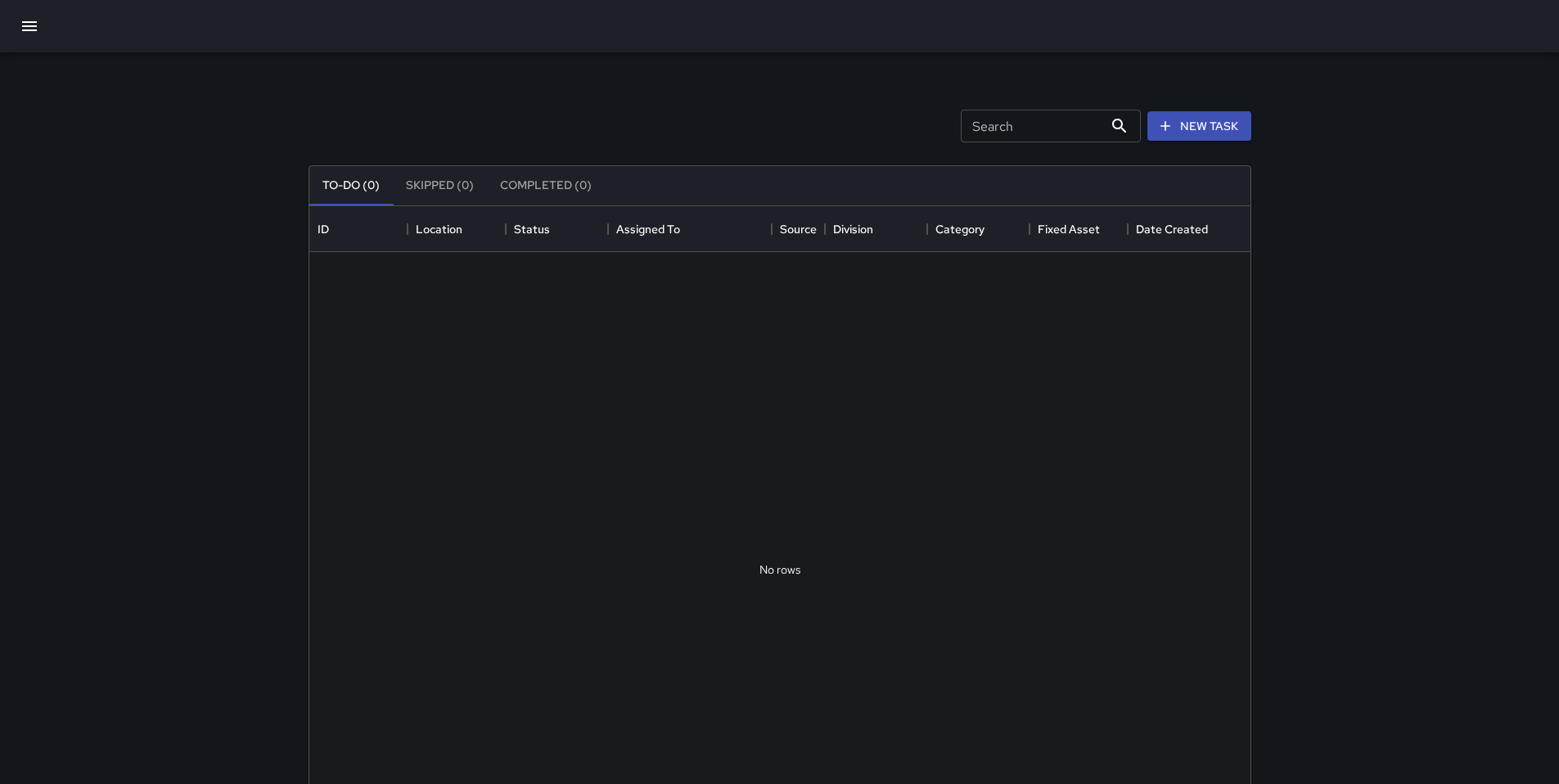 scroll, scrollTop: 13, scrollLeft: 13, axis: both 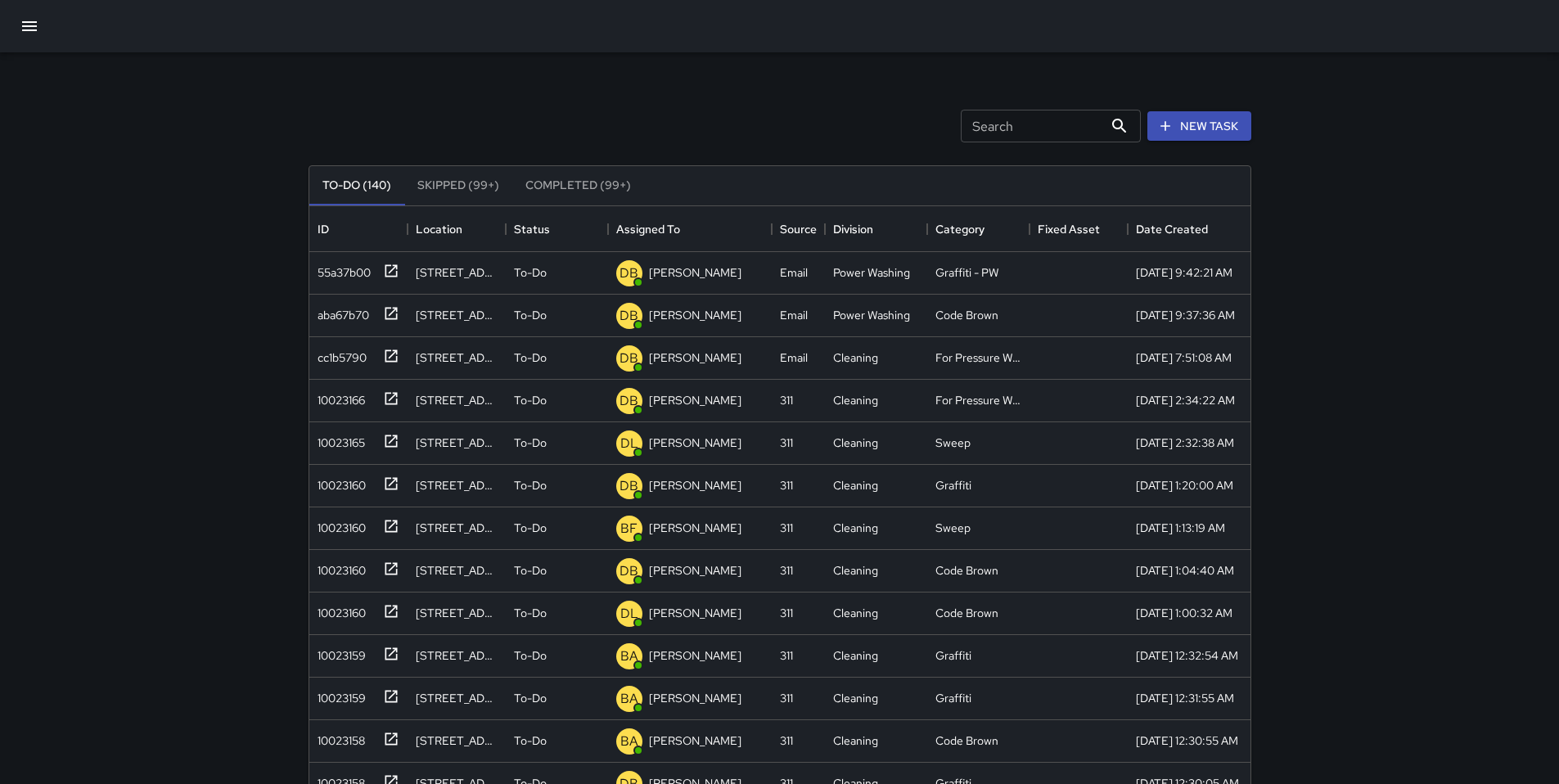 click on "Search" at bounding box center (1032, 126) 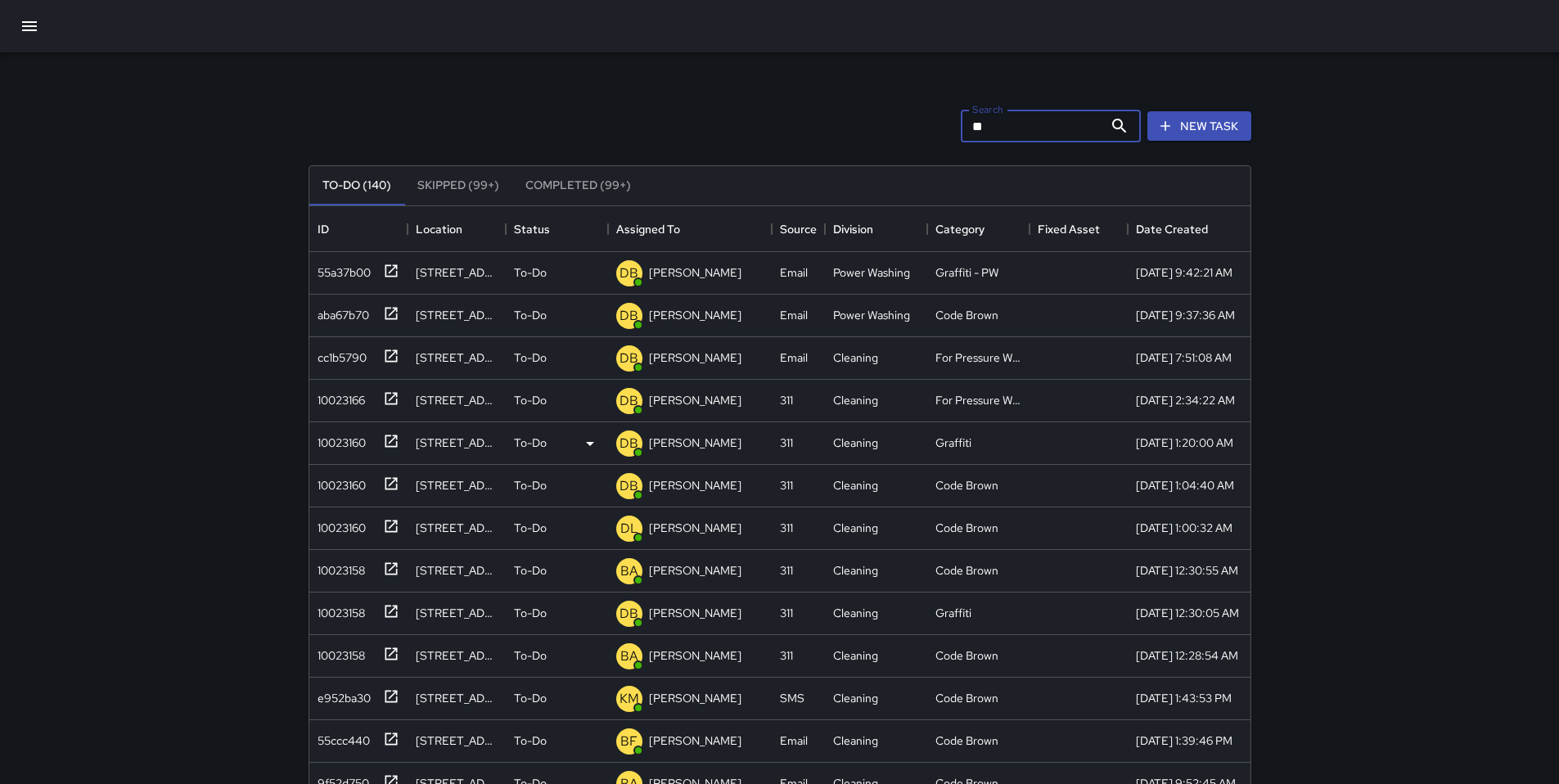 type on "**" 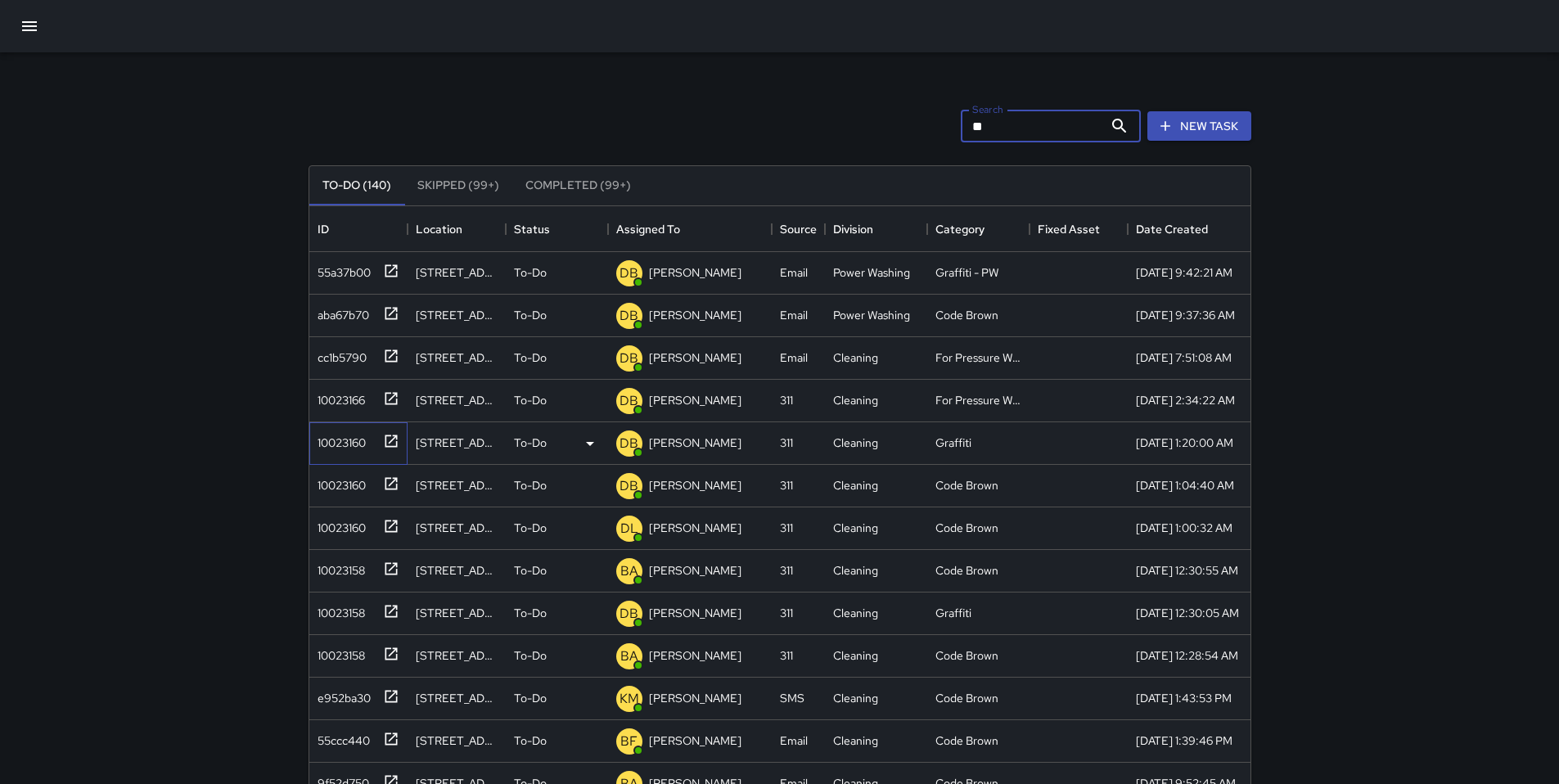 click on "10023160" at bounding box center (338, 439) 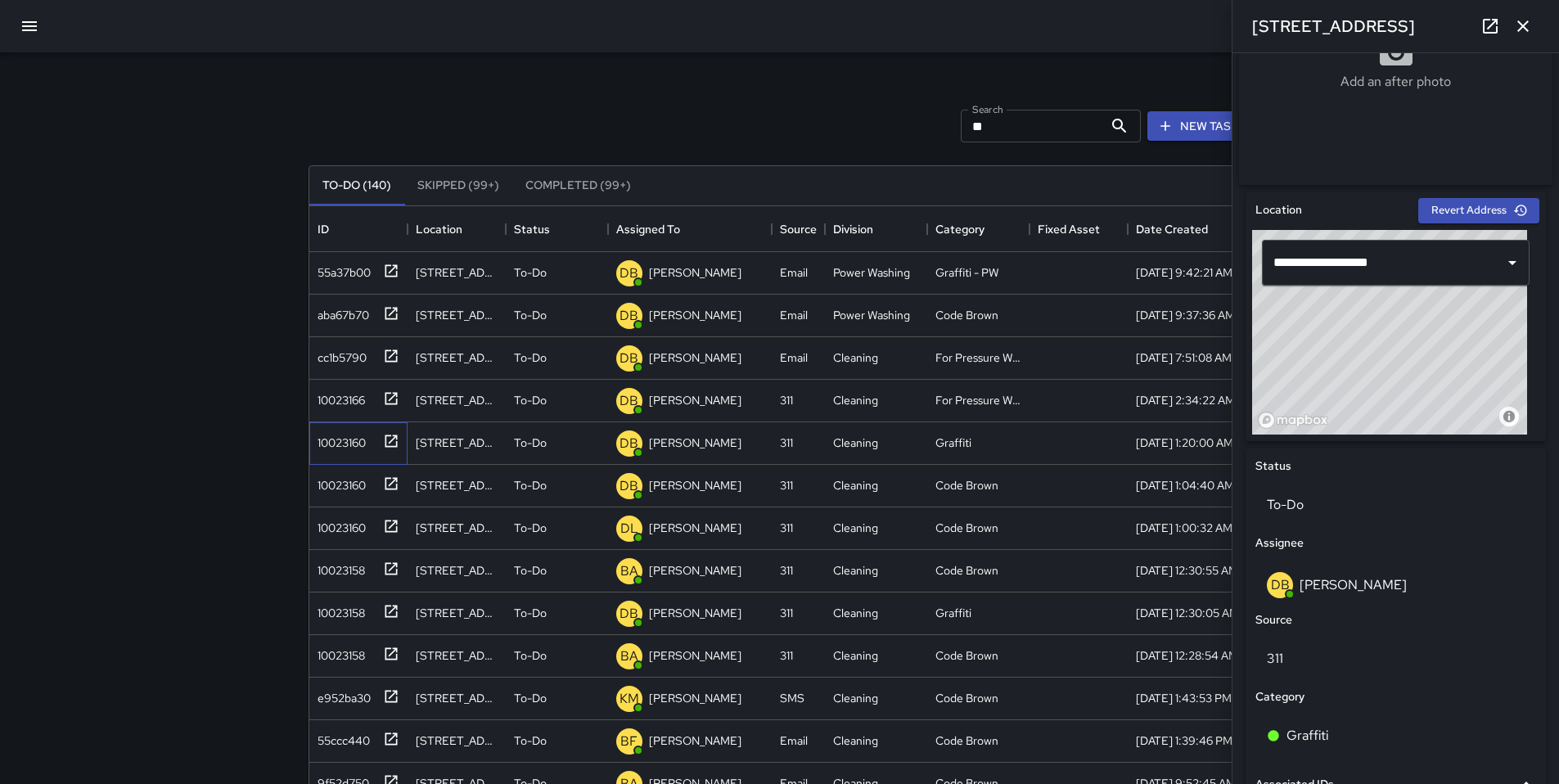 scroll, scrollTop: 671, scrollLeft: 0, axis: vertical 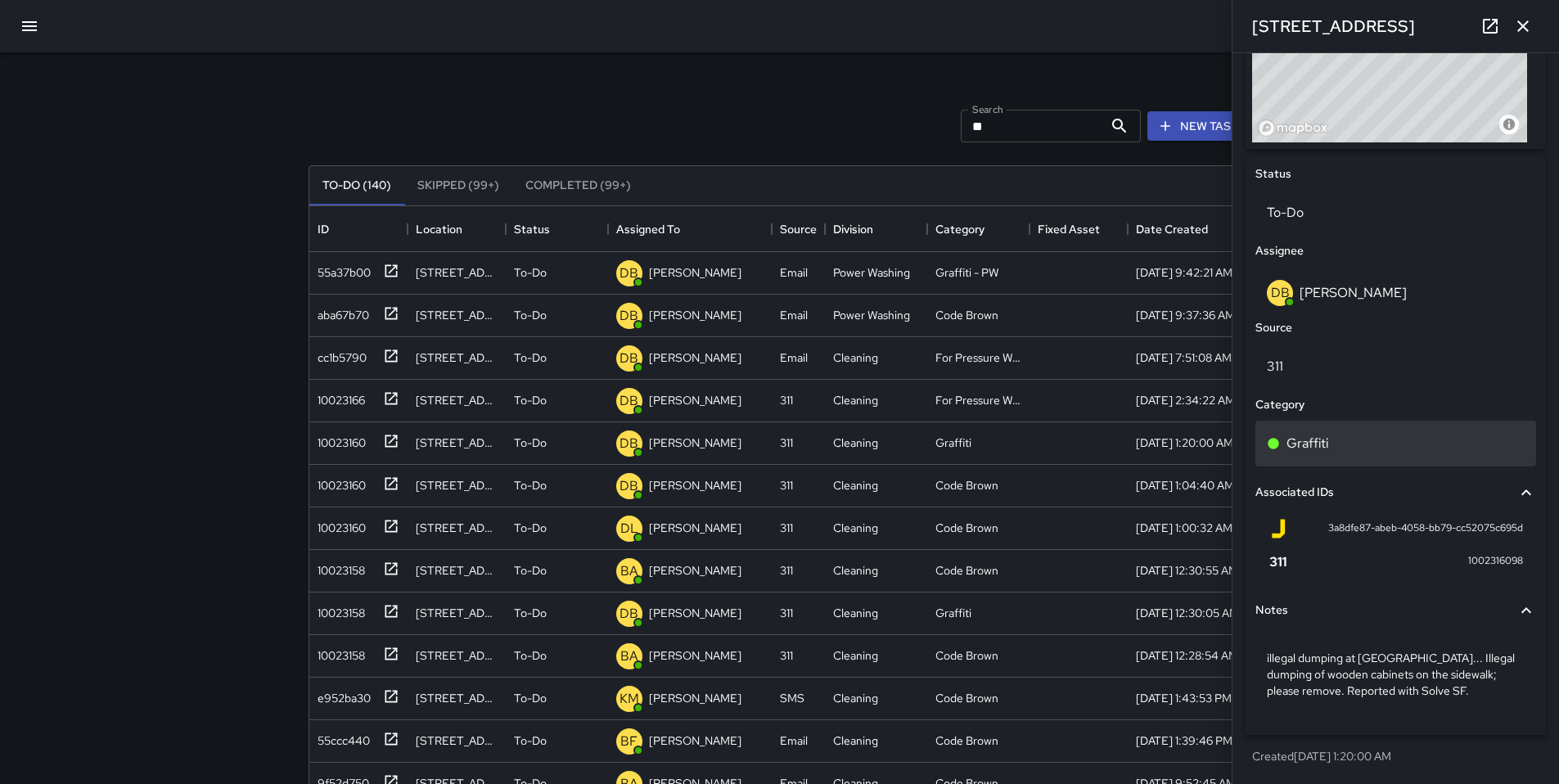 click on "Graffiti" at bounding box center [1308, 444] 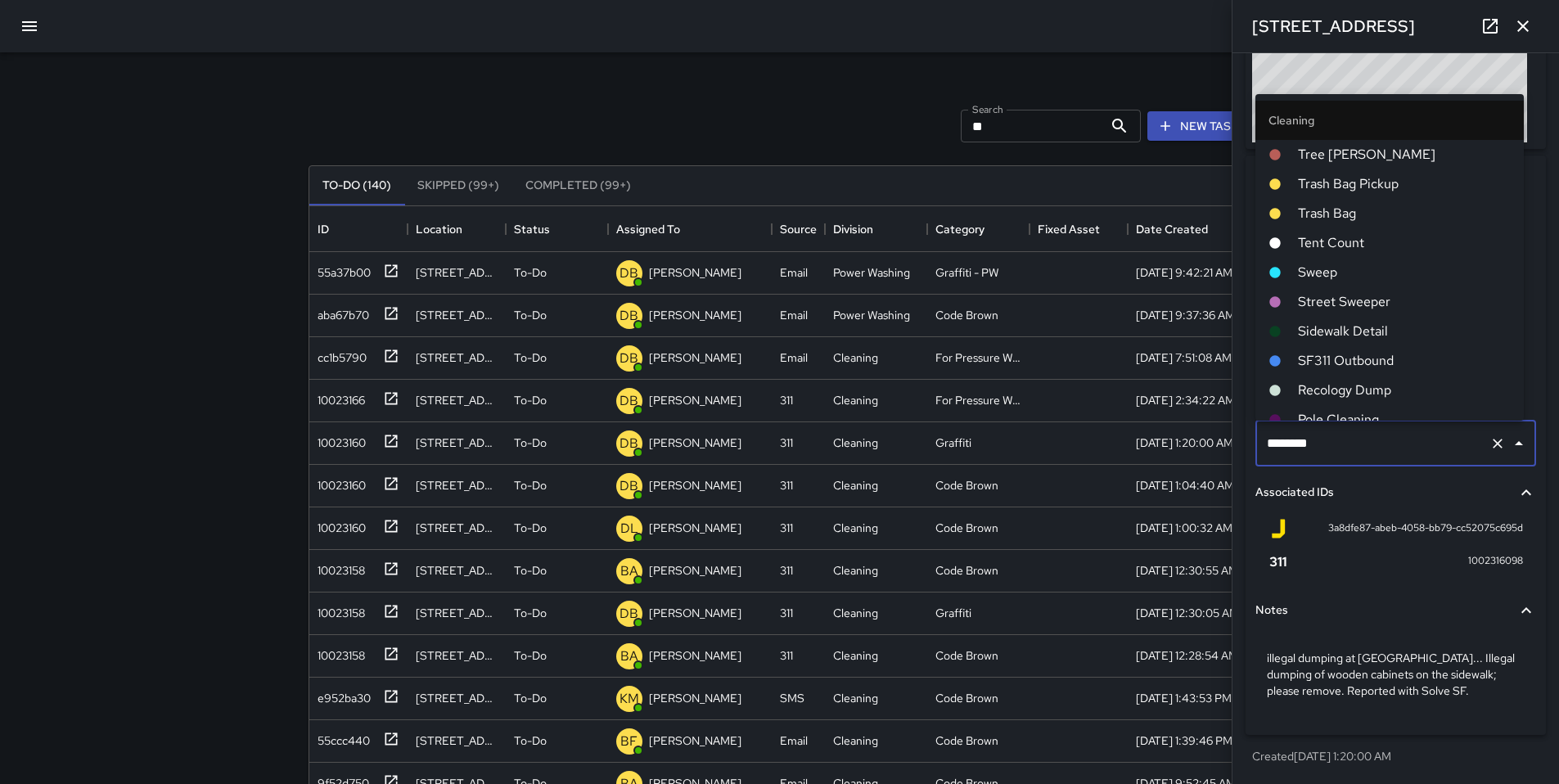scroll, scrollTop: 309, scrollLeft: 0, axis: vertical 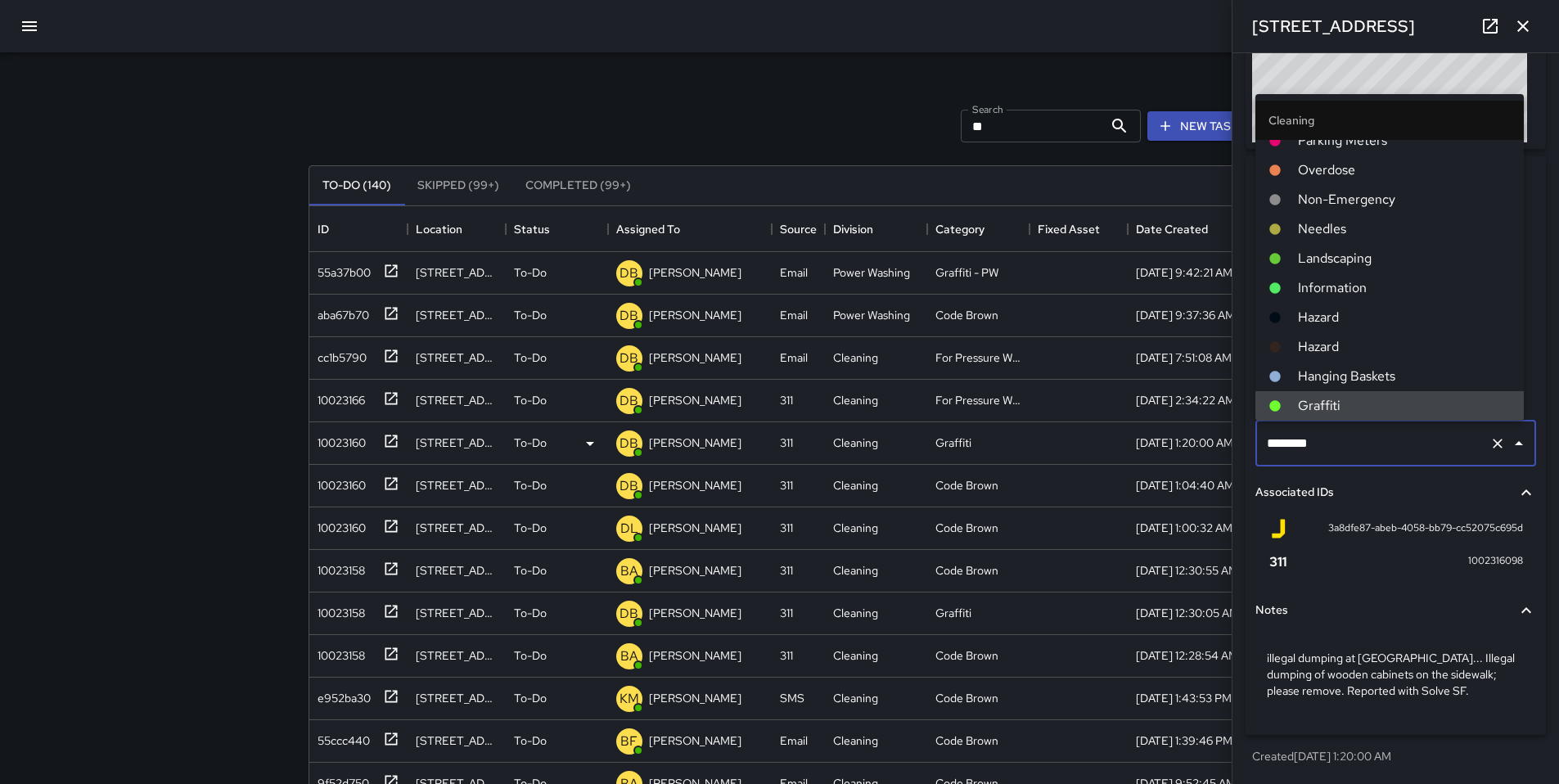 drag, startPoint x: 1322, startPoint y: 446, endPoint x: 1230, endPoint y: 434, distance: 92.77931 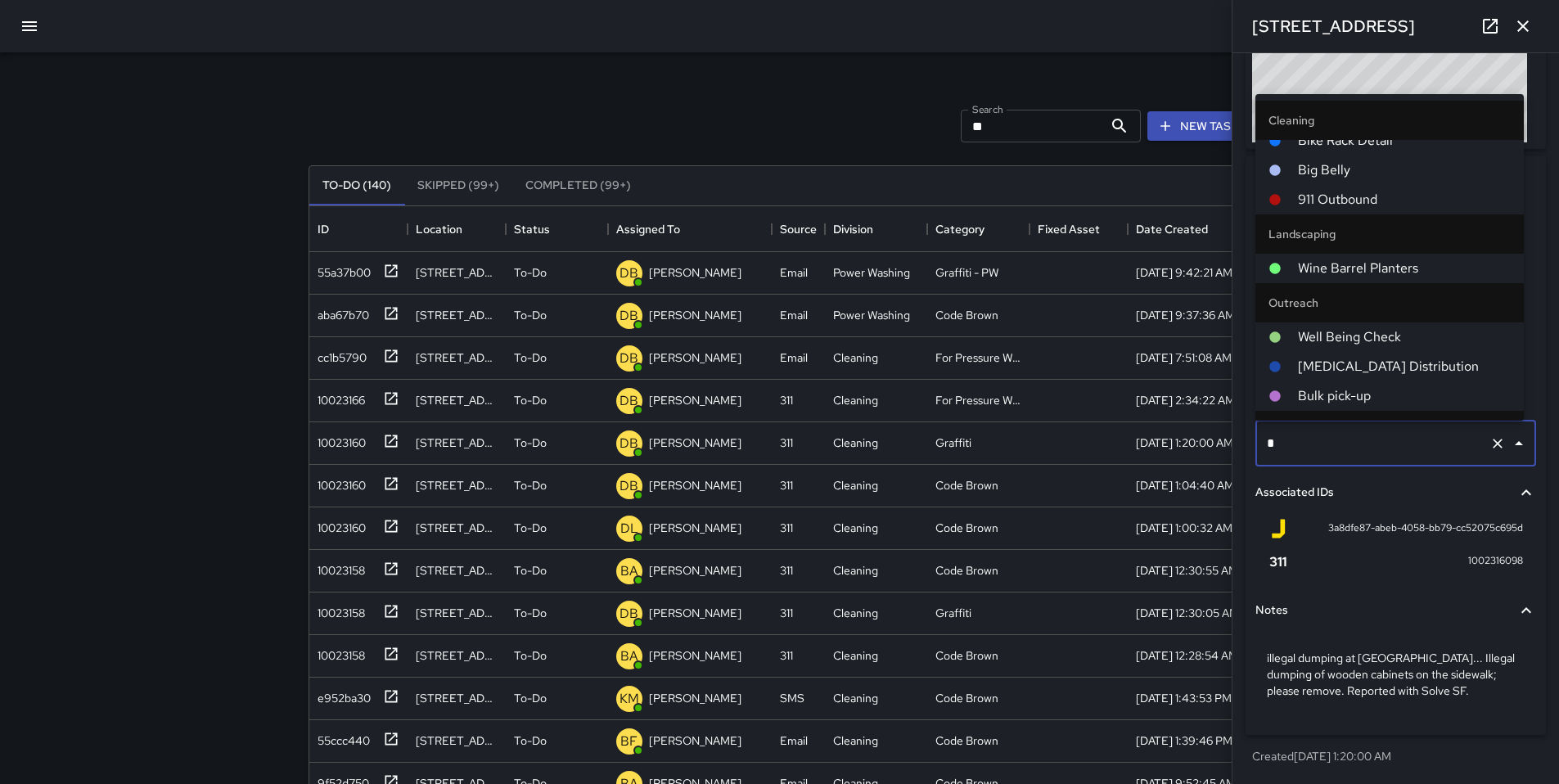 scroll, scrollTop: 0, scrollLeft: 0, axis: both 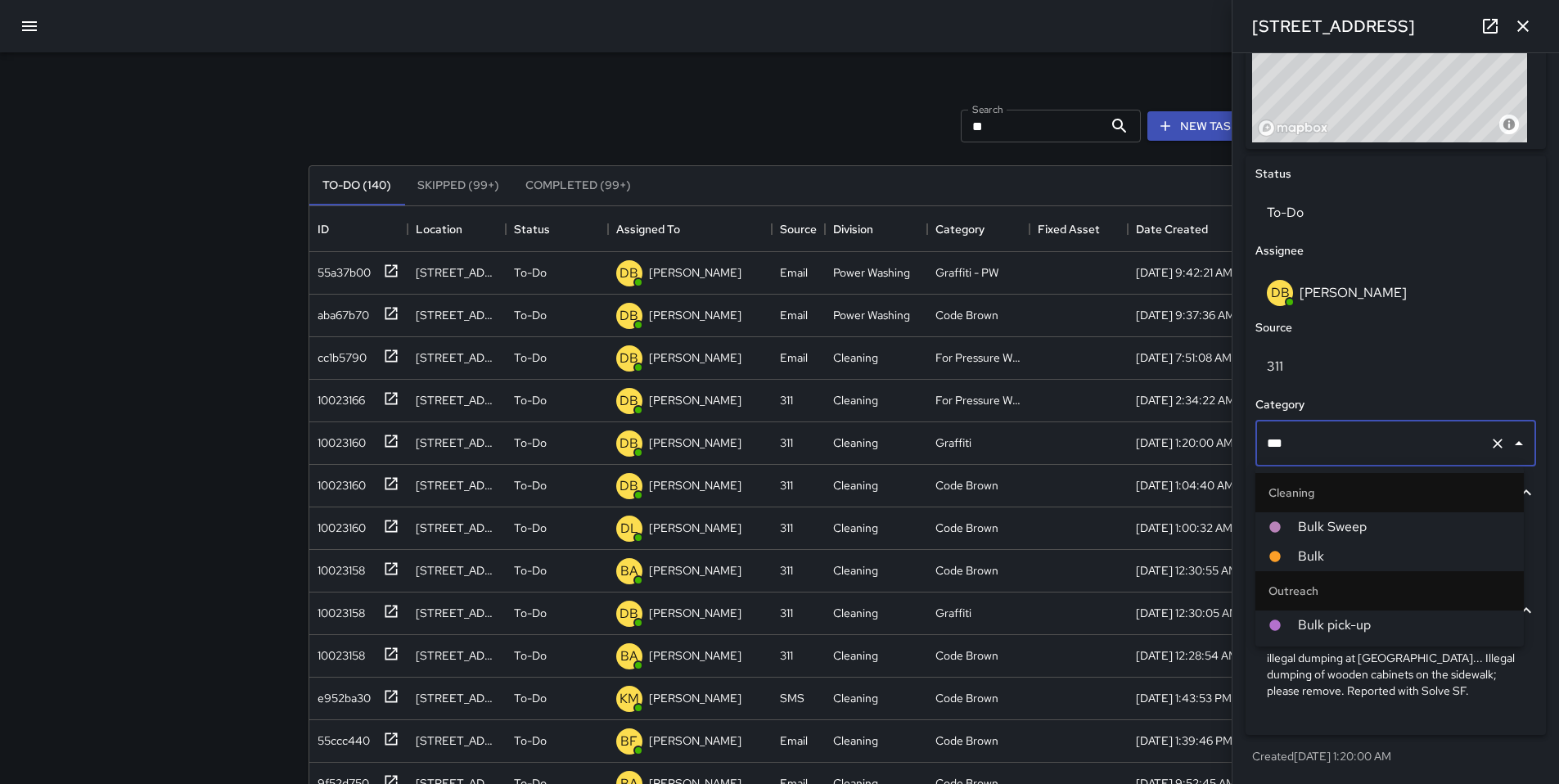 type on "****" 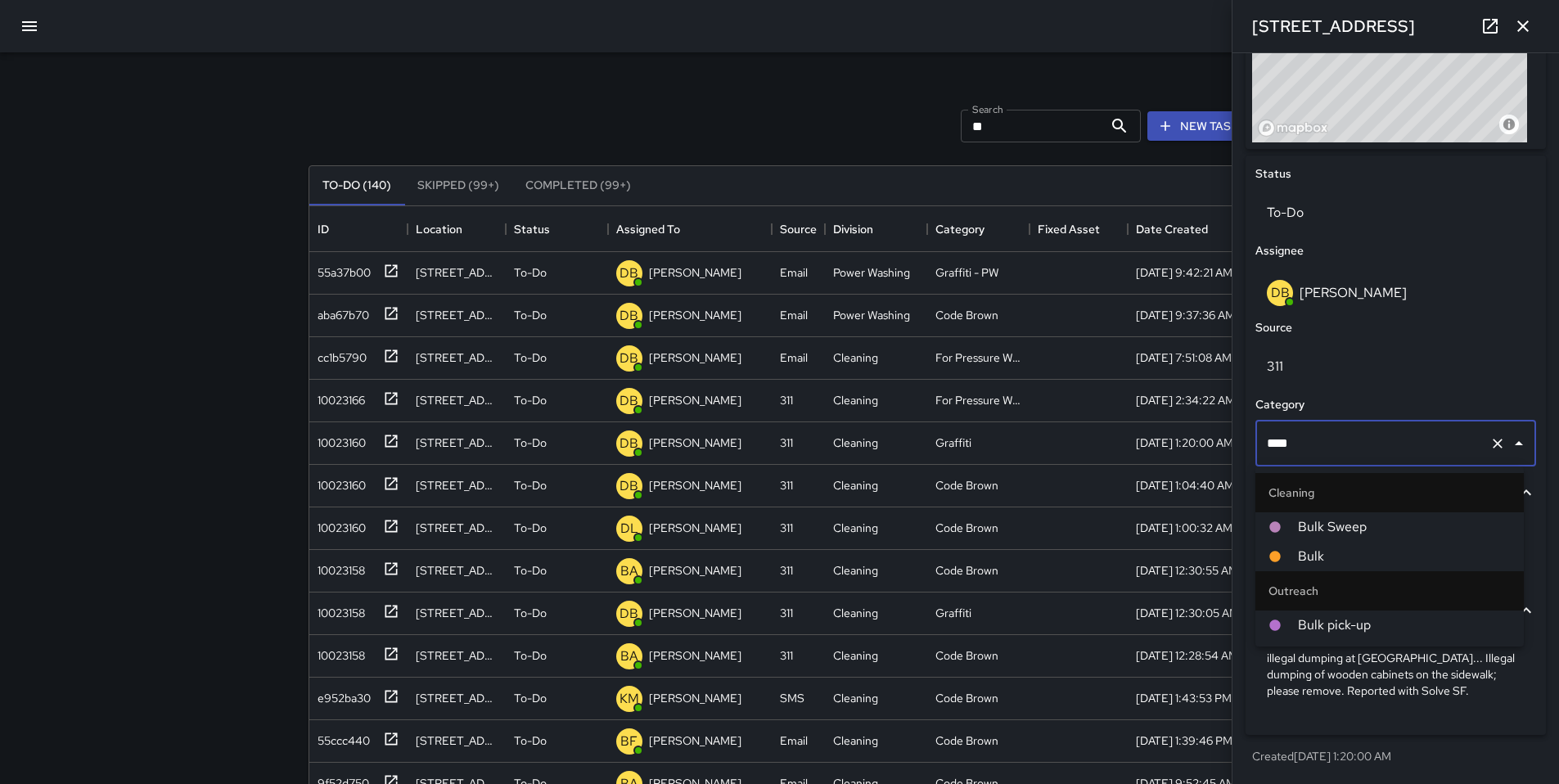 click on "Bulk" at bounding box center (1404, 556) 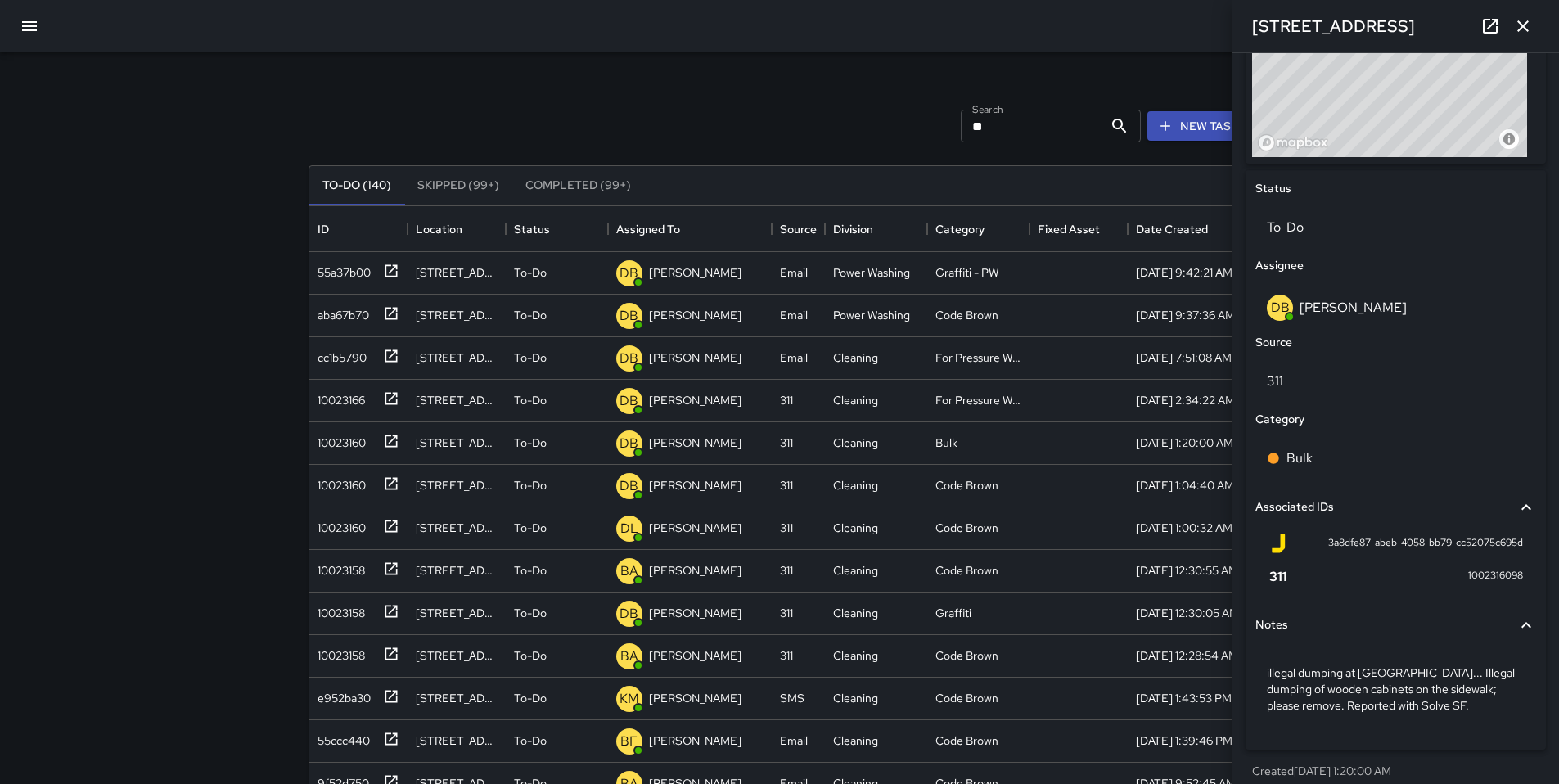 scroll, scrollTop: 660, scrollLeft: 0, axis: vertical 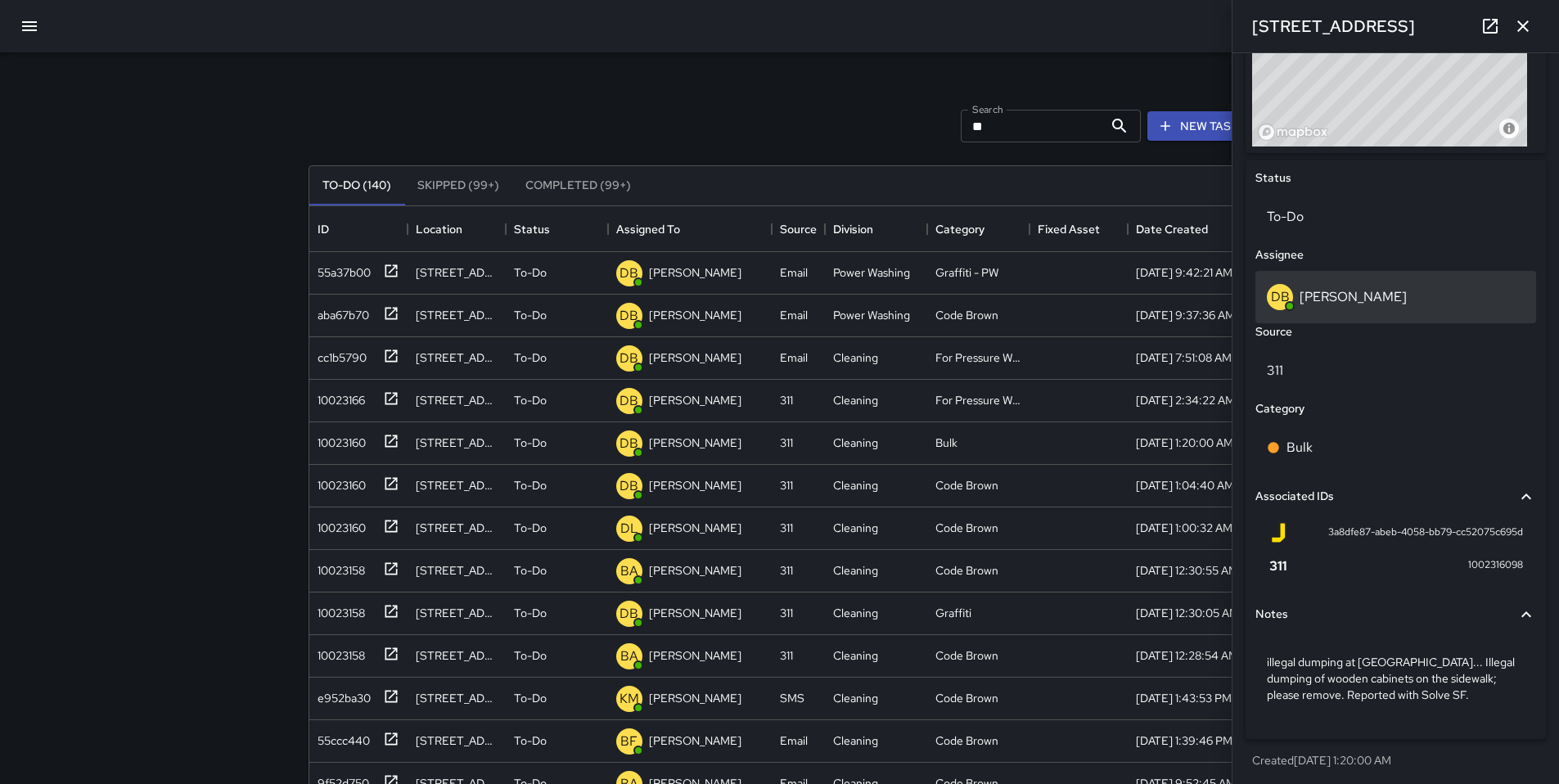 click on "[PERSON_NAME]" at bounding box center [1353, 296] 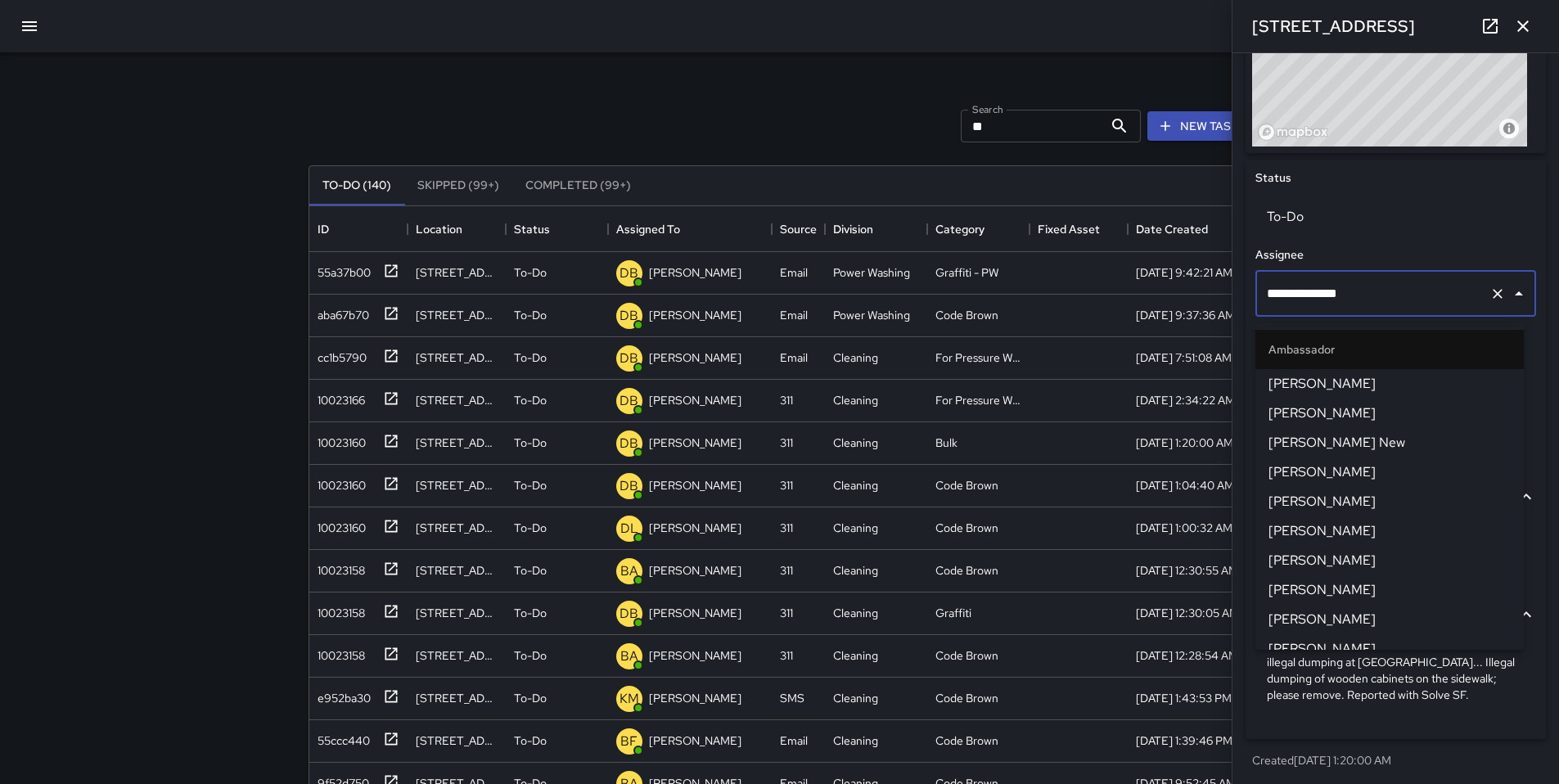 scroll, scrollTop: 966, scrollLeft: 0, axis: vertical 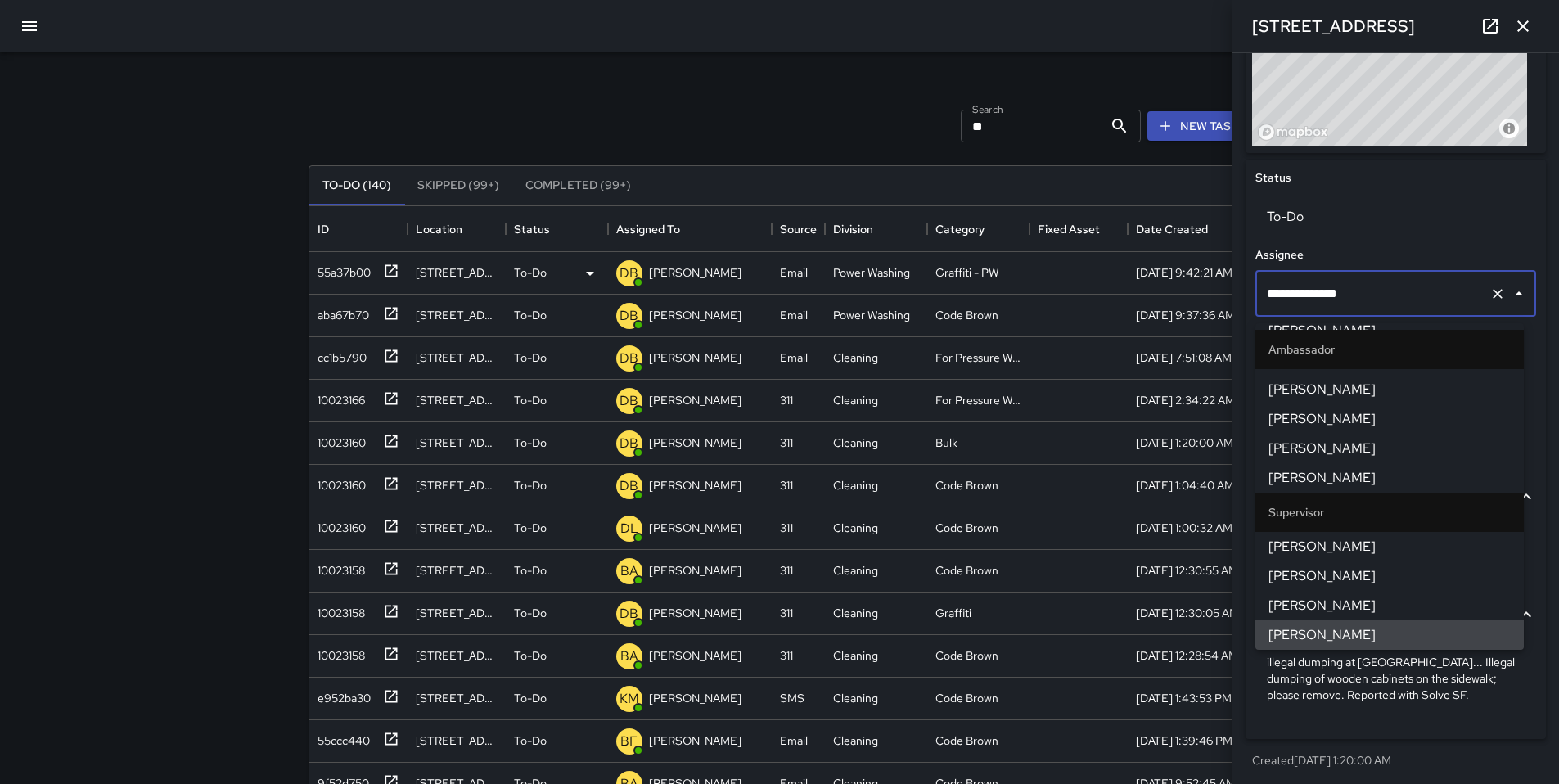 drag, startPoint x: 1361, startPoint y: 303, endPoint x: 1192, endPoint y: 289, distance: 169.57889 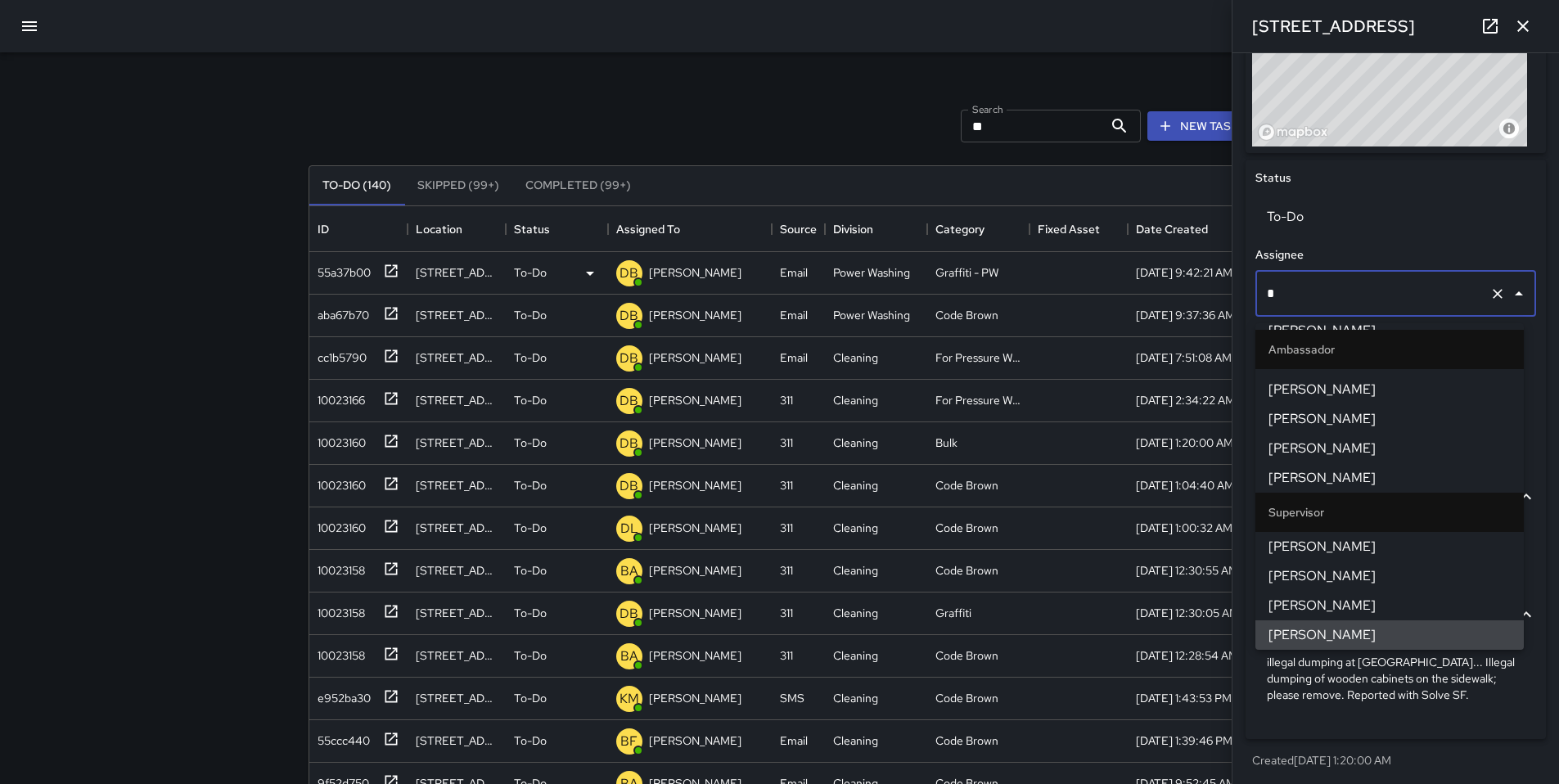 scroll, scrollTop: 0, scrollLeft: 0, axis: both 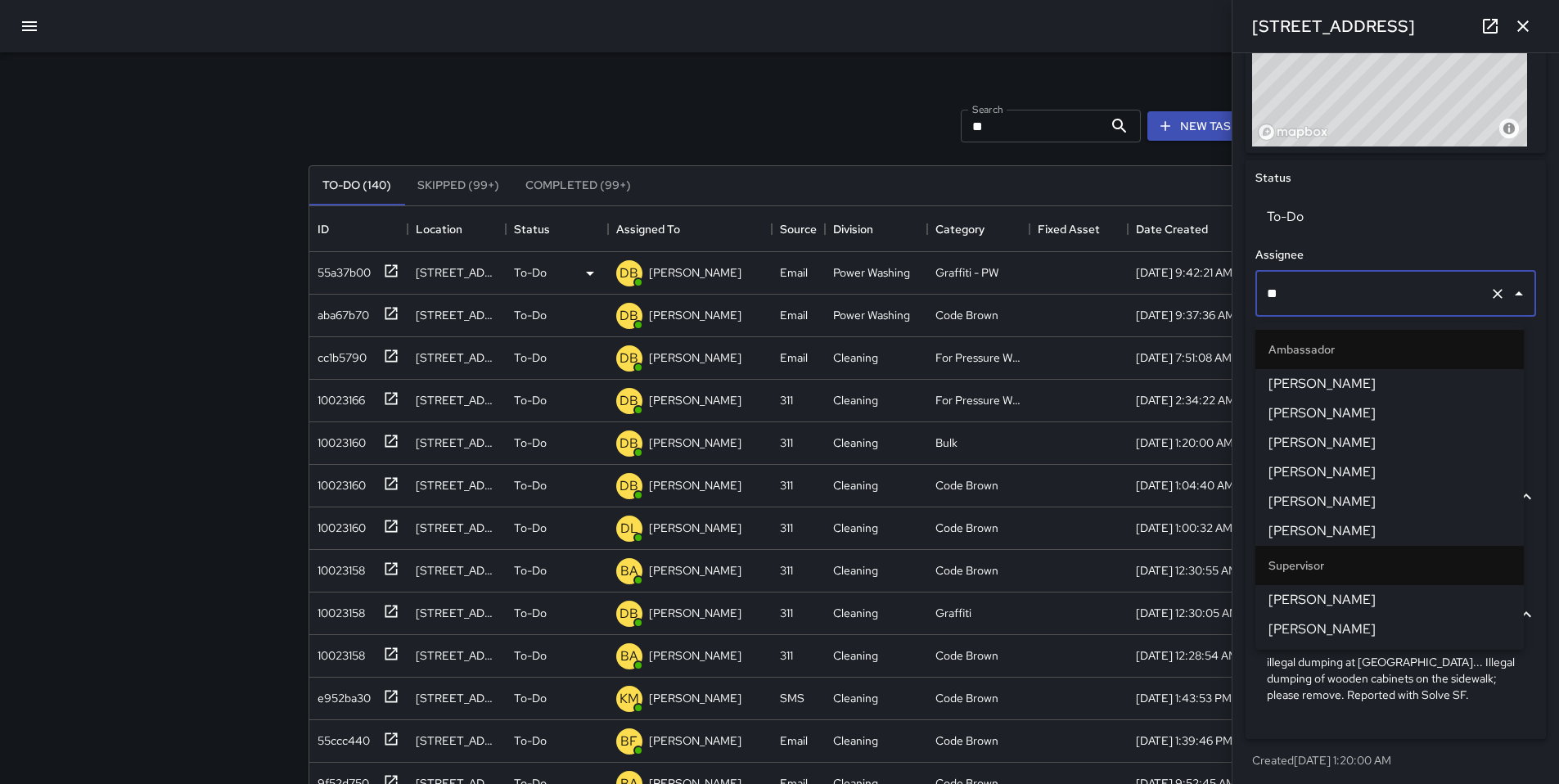 type on "***" 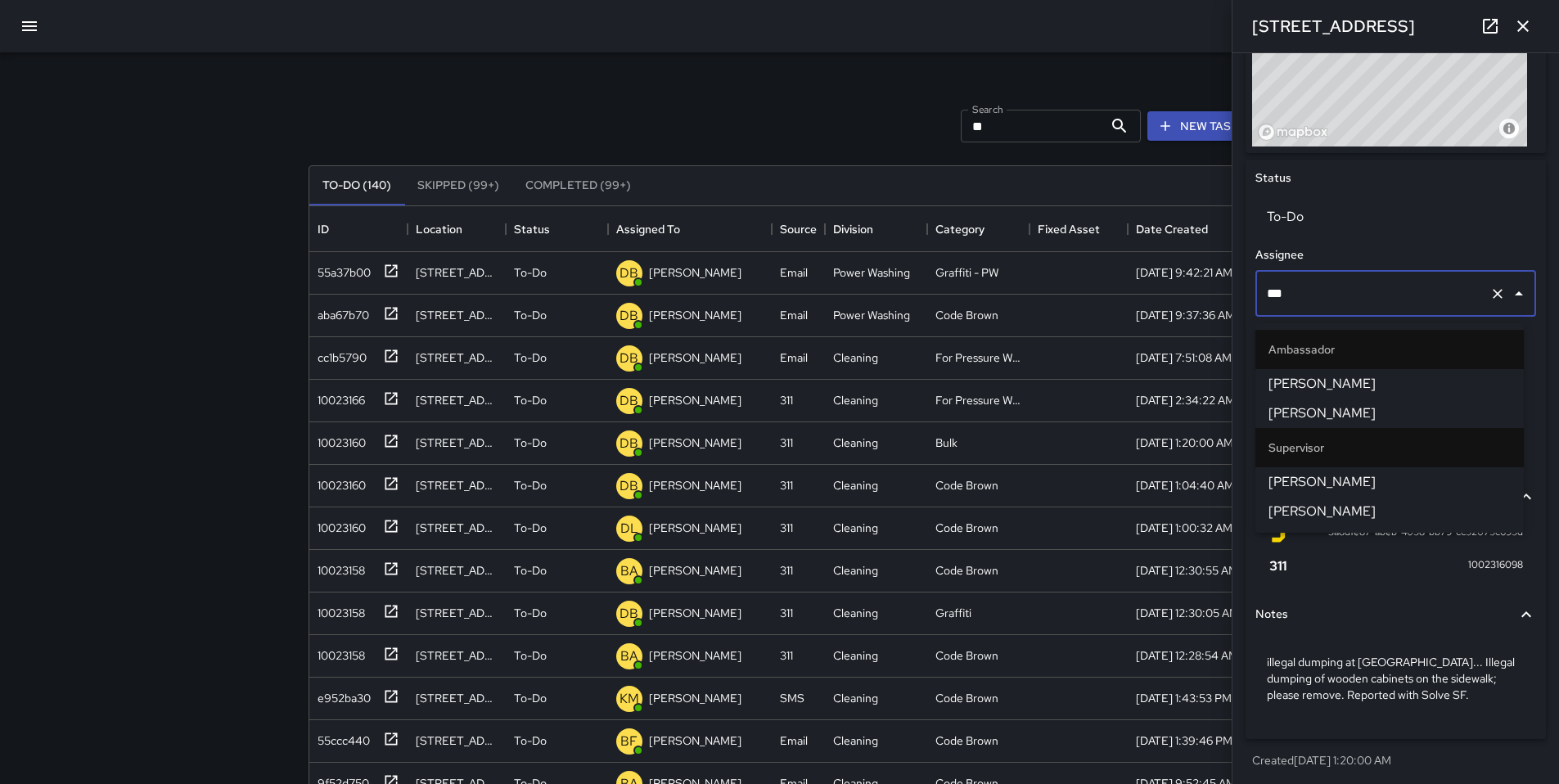 click on "[PERSON_NAME]" at bounding box center [1390, 511] 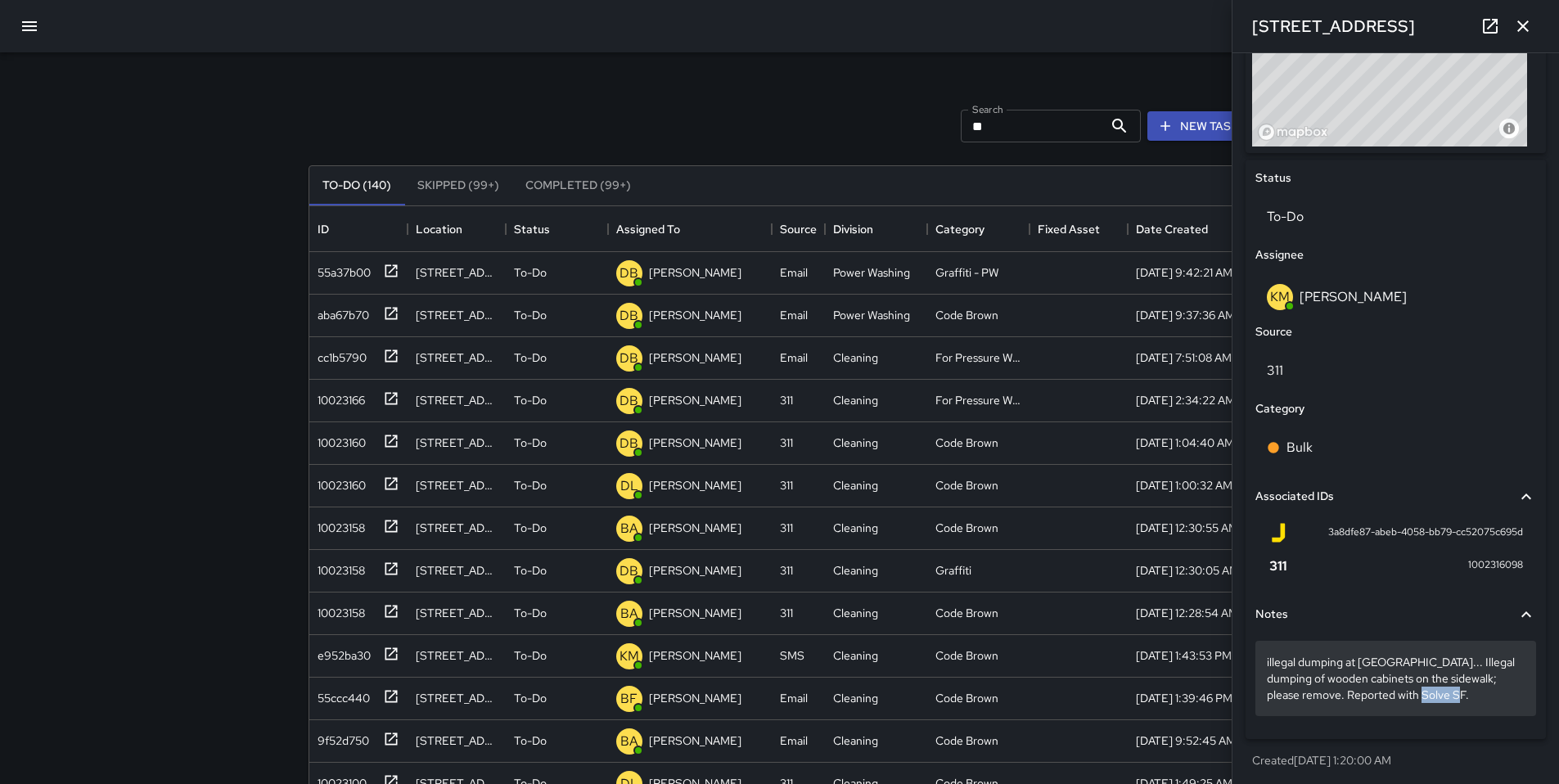 drag, startPoint x: 1425, startPoint y: 701, endPoint x: 1464, endPoint y: 702, distance: 39.012818 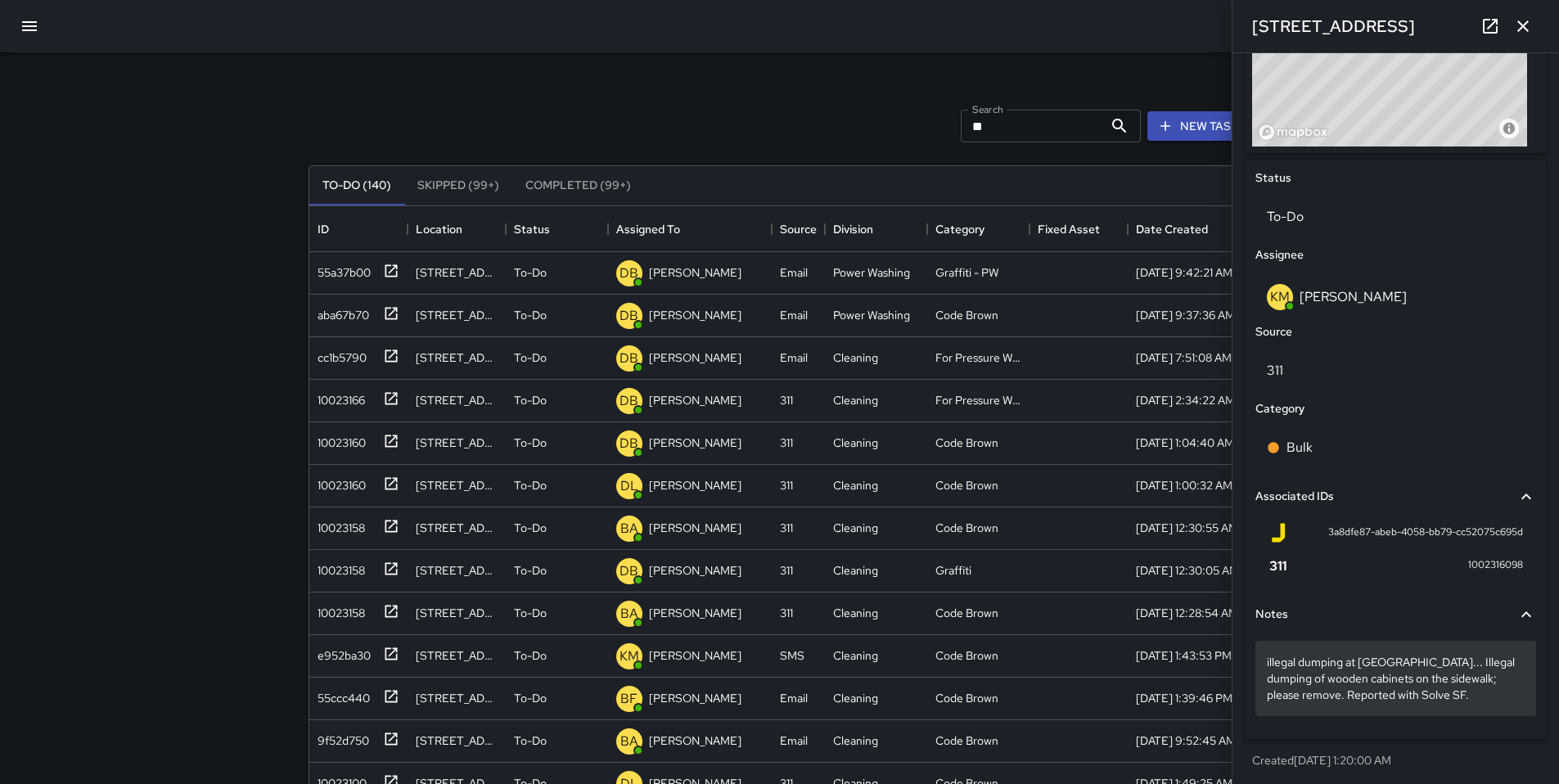 scroll, scrollTop: 623, scrollLeft: 0, axis: vertical 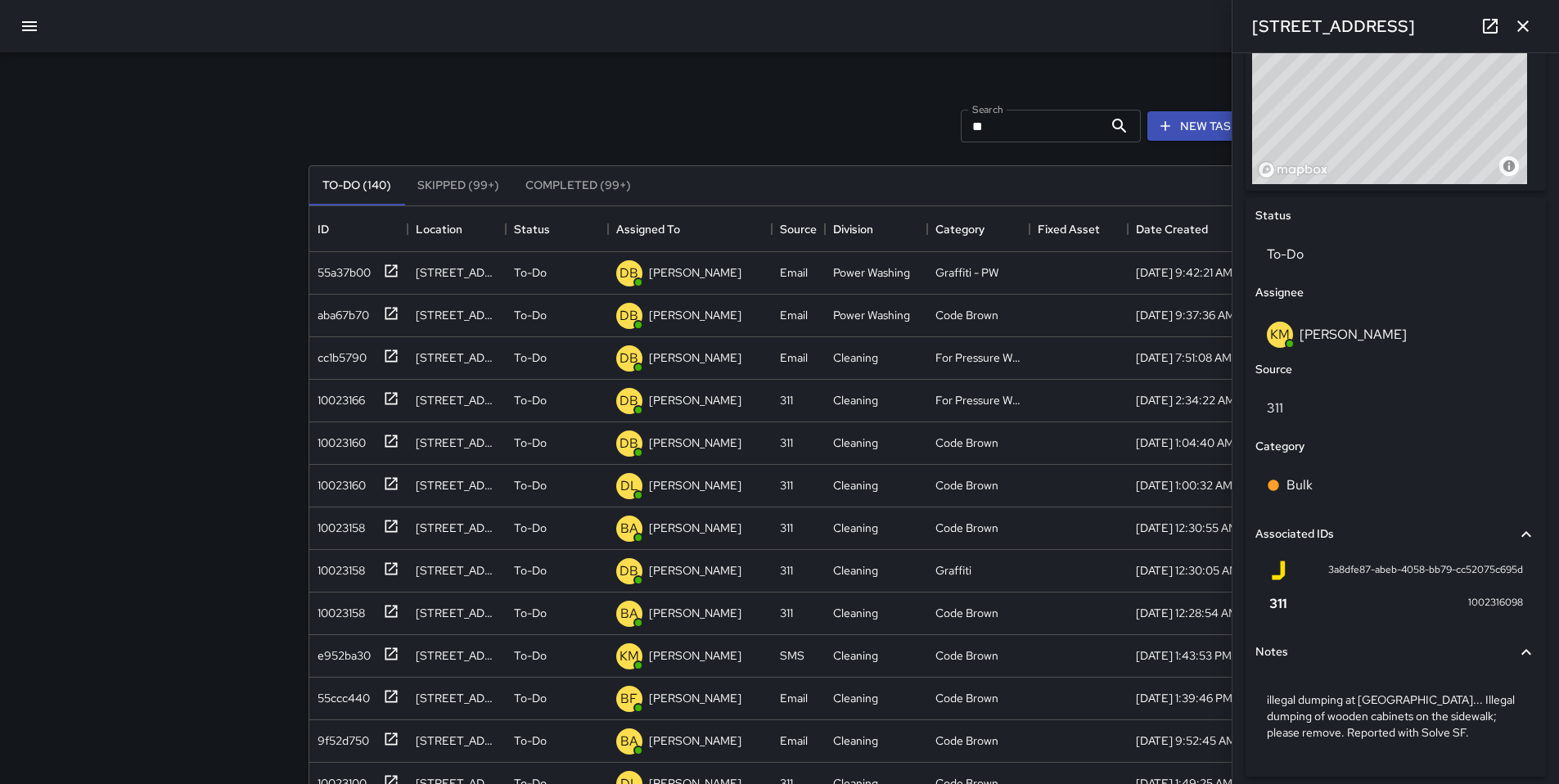 click 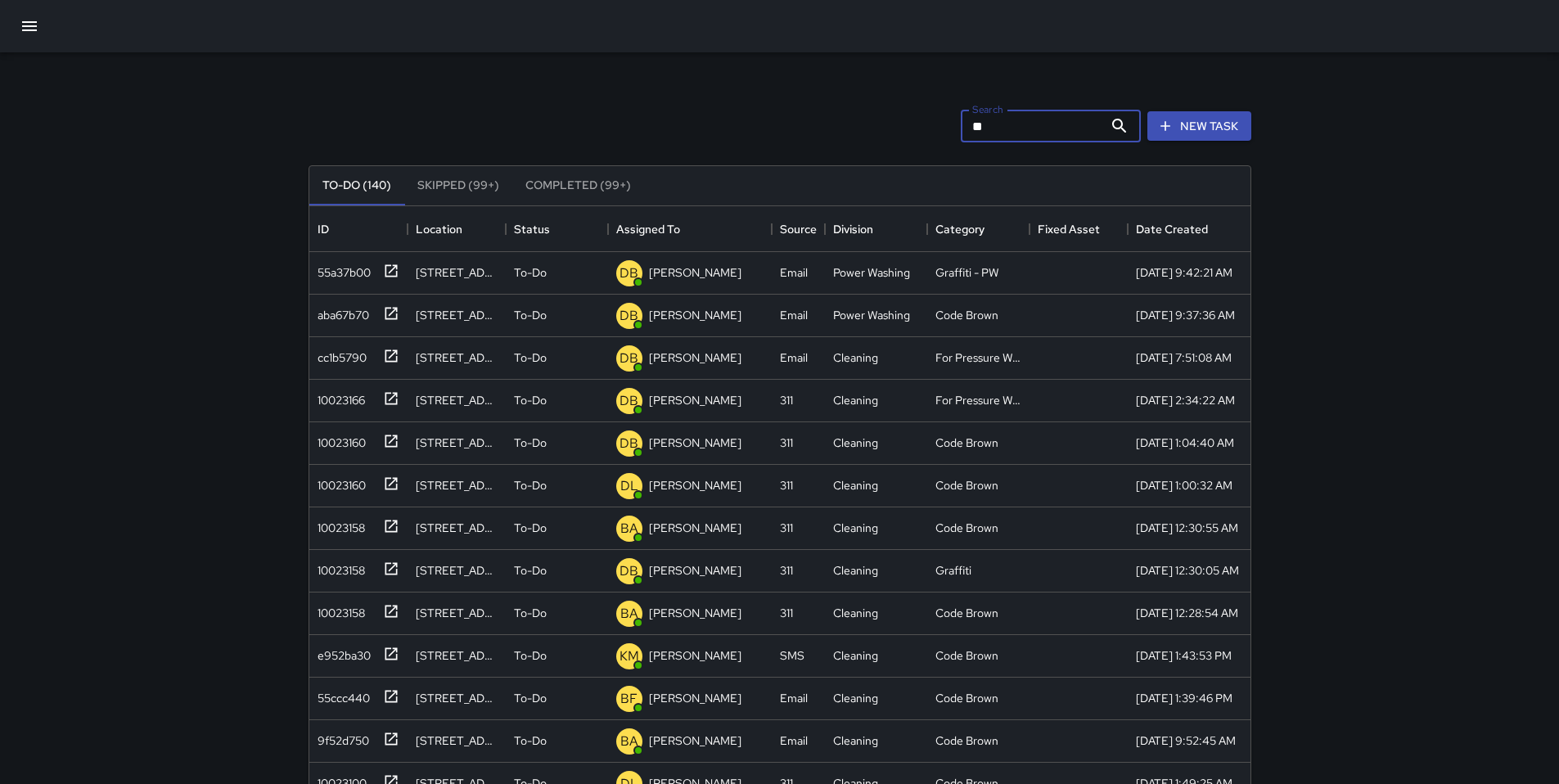 click on "**" at bounding box center (1032, 126) 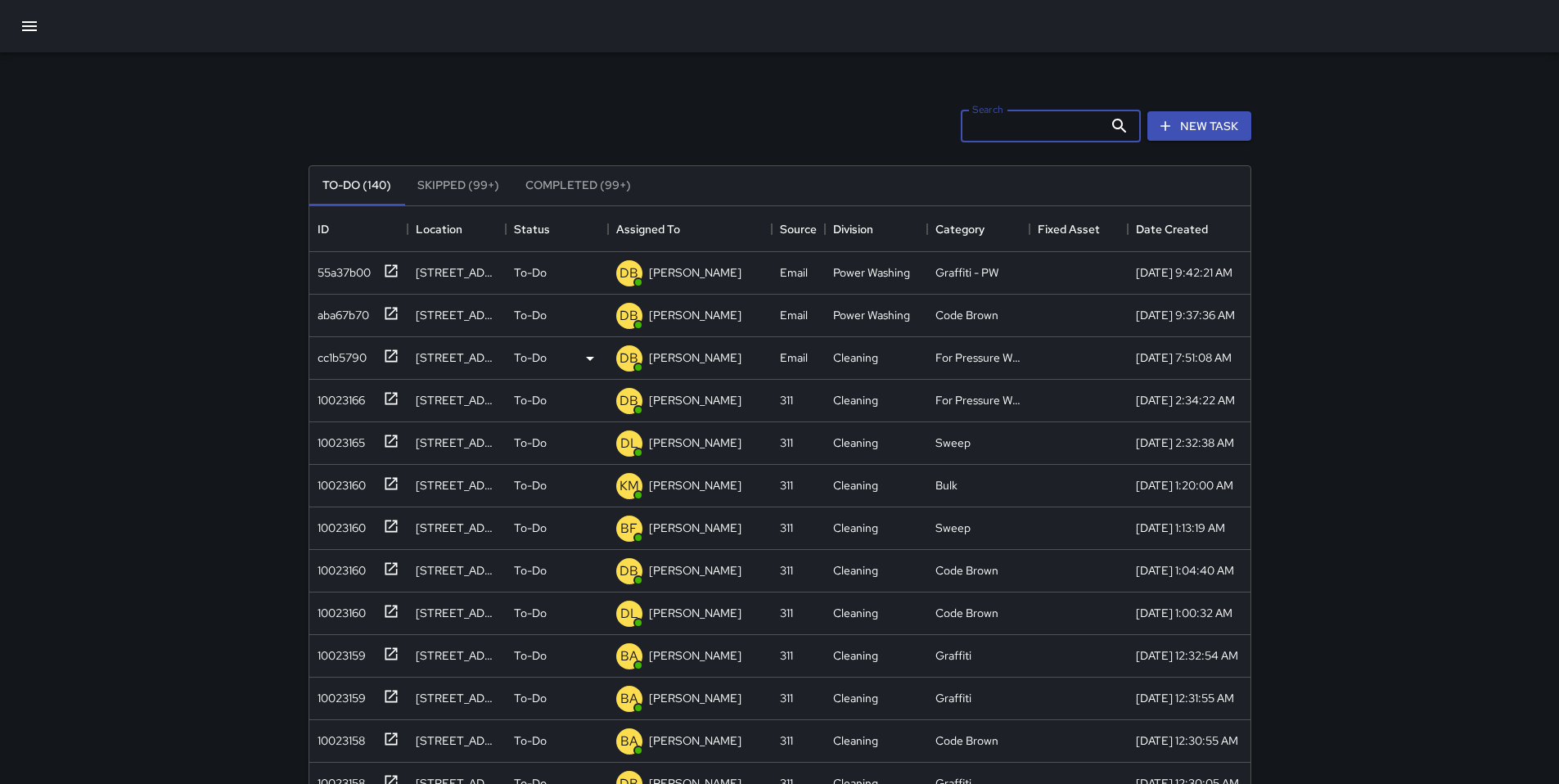 type 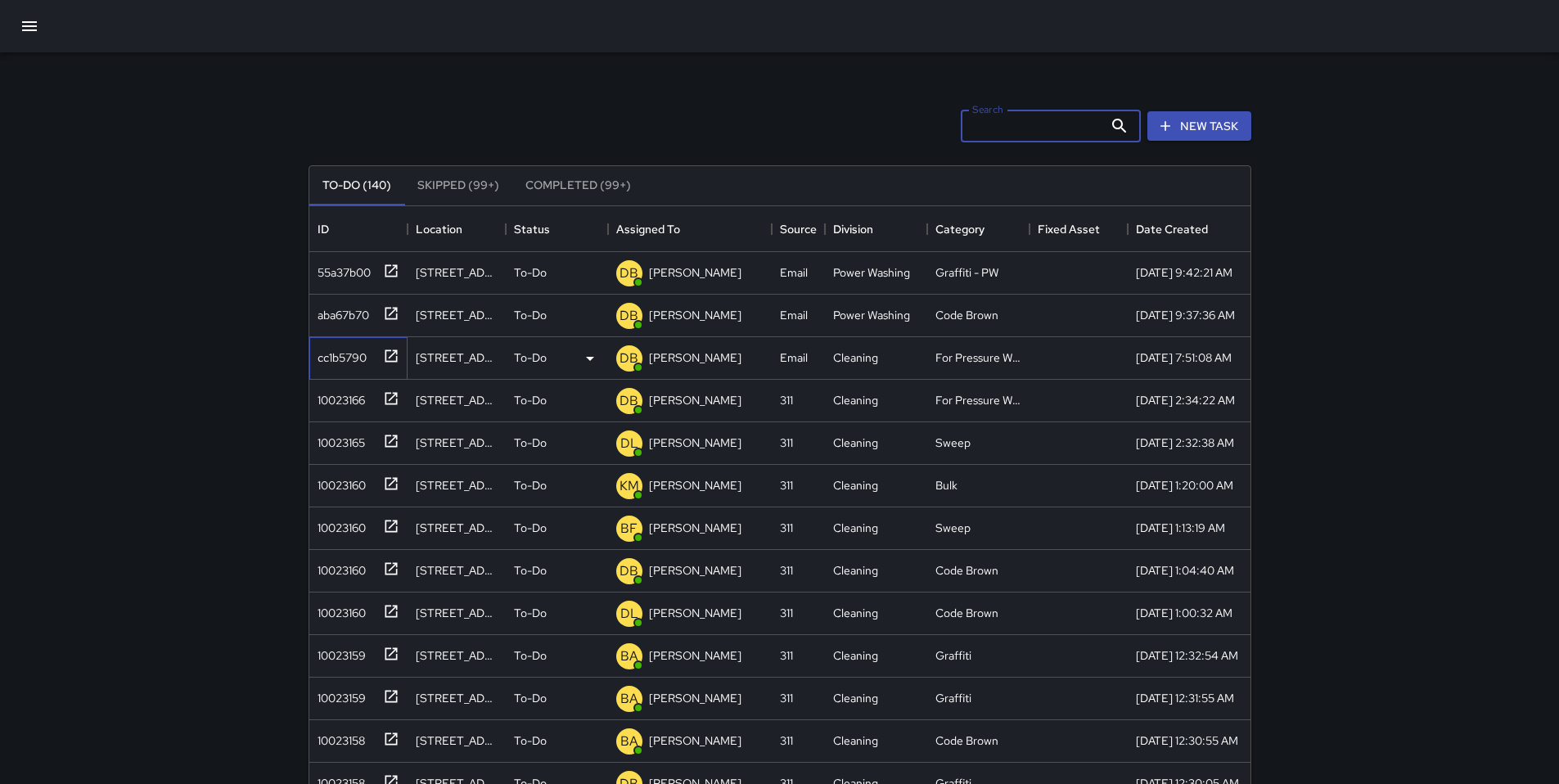 click on "cc1b5790" at bounding box center [339, 354] 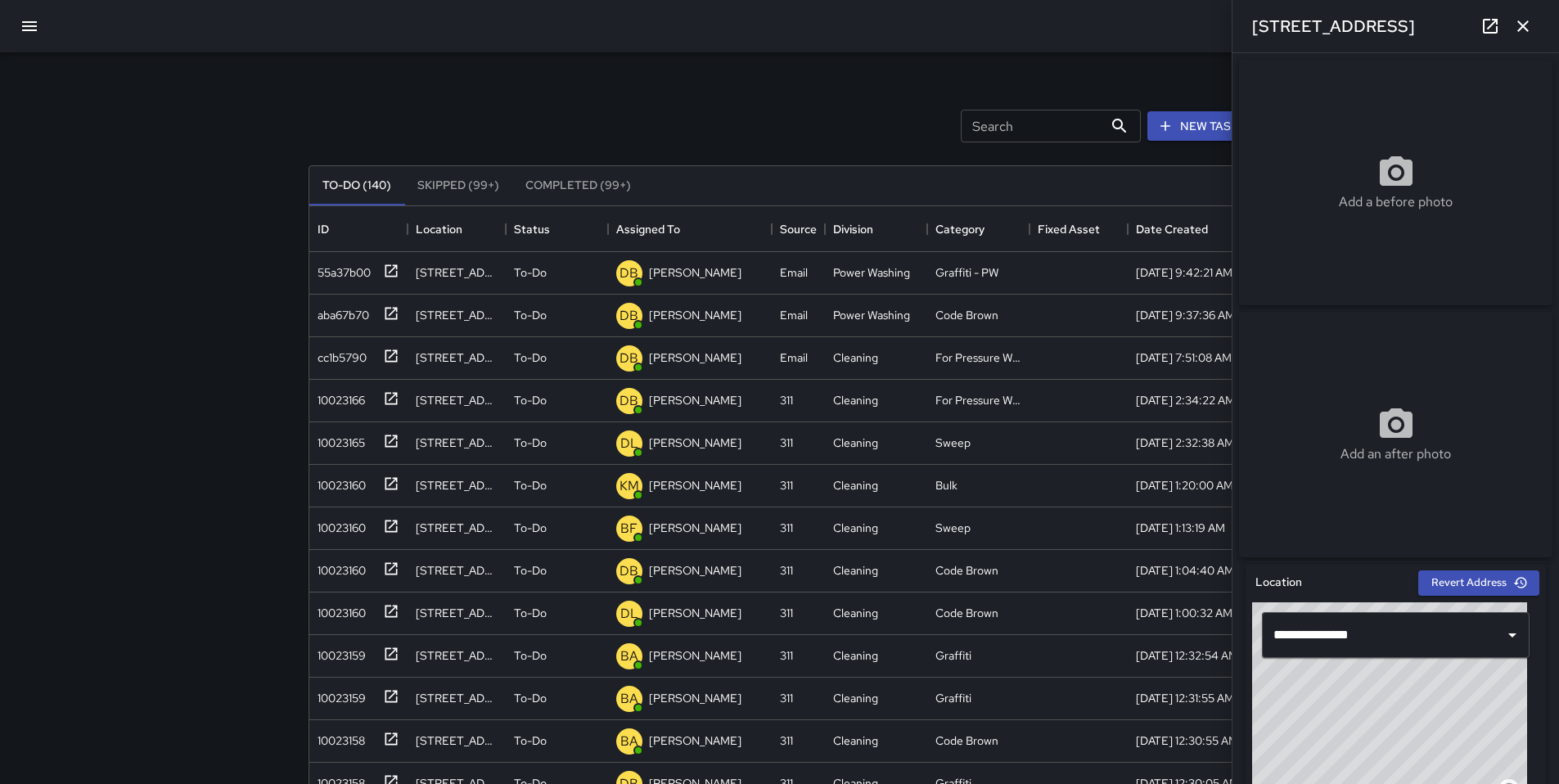 click 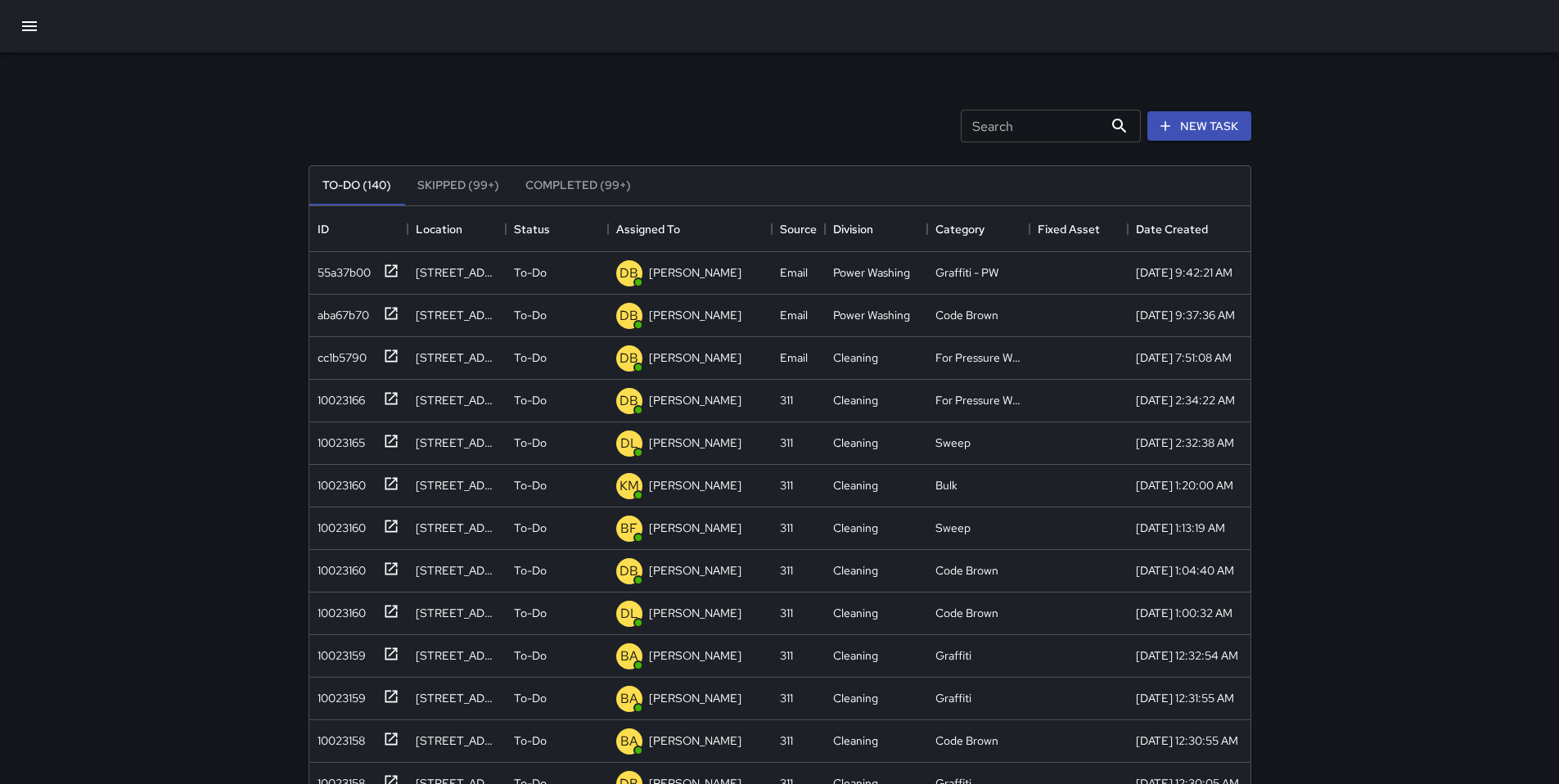 click at bounding box center (779, 26) 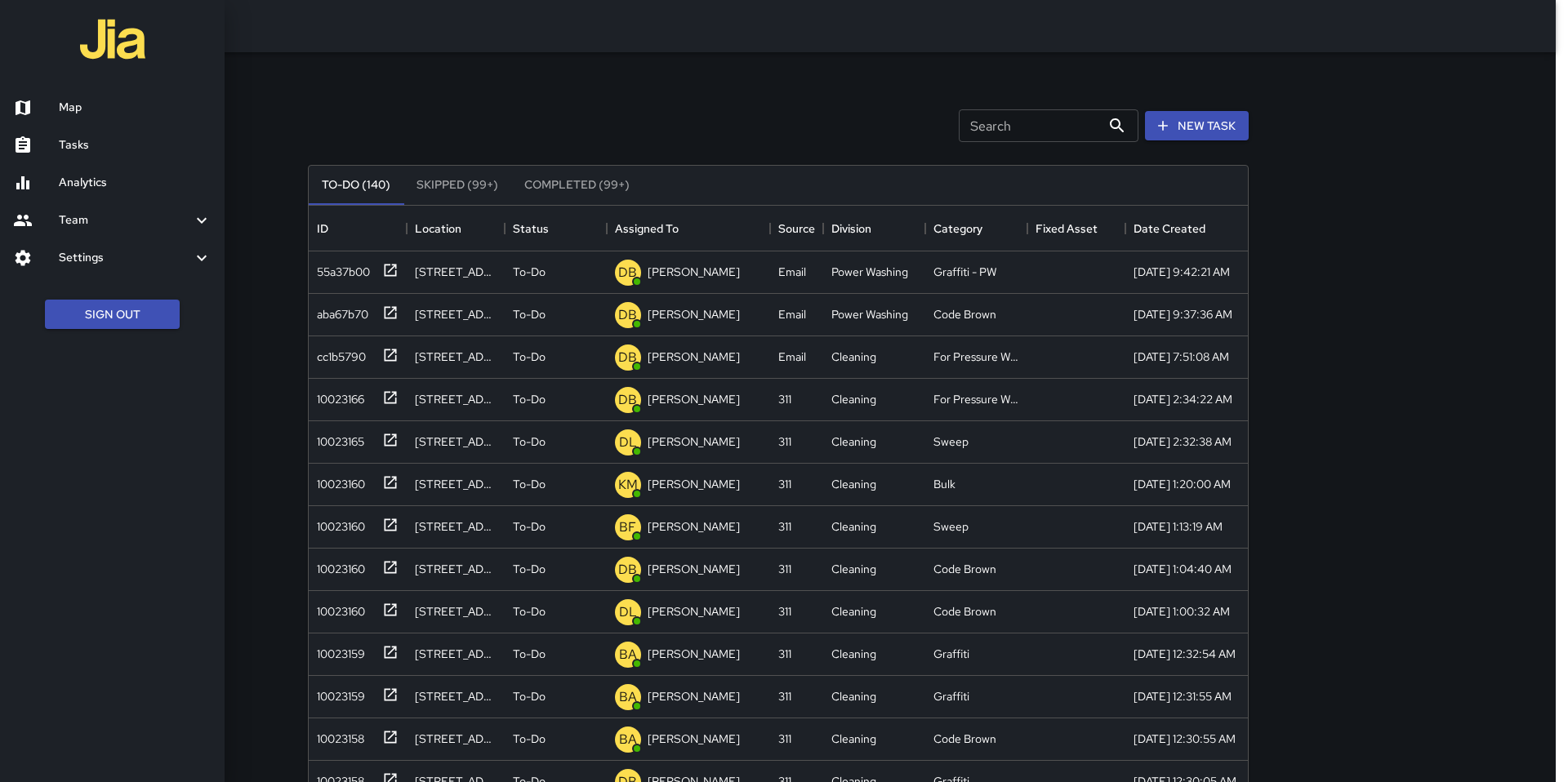 click on "Analytics" at bounding box center (135, 183) 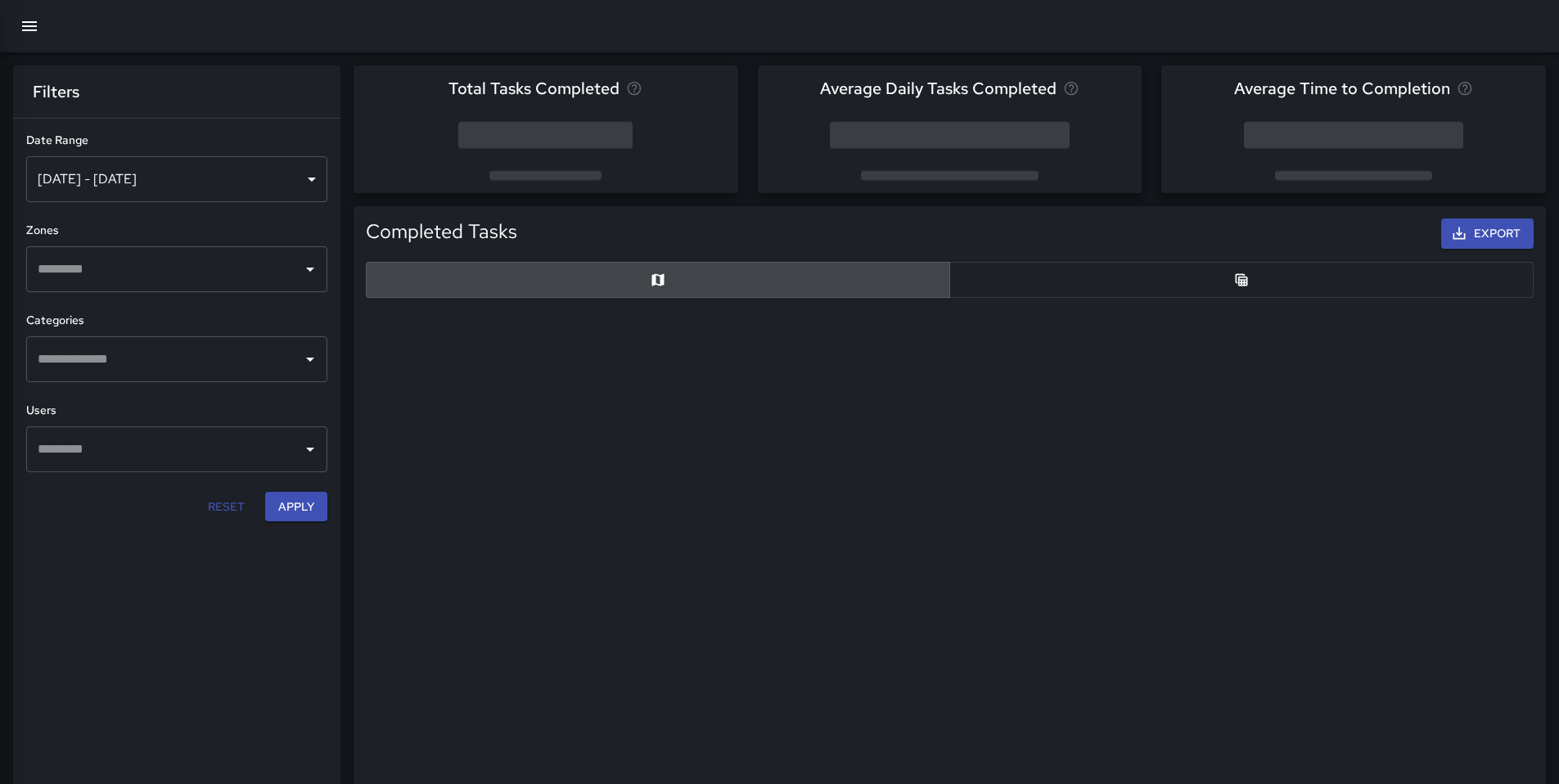 scroll, scrollTop: 13, scrollLeft: 13, axis: both 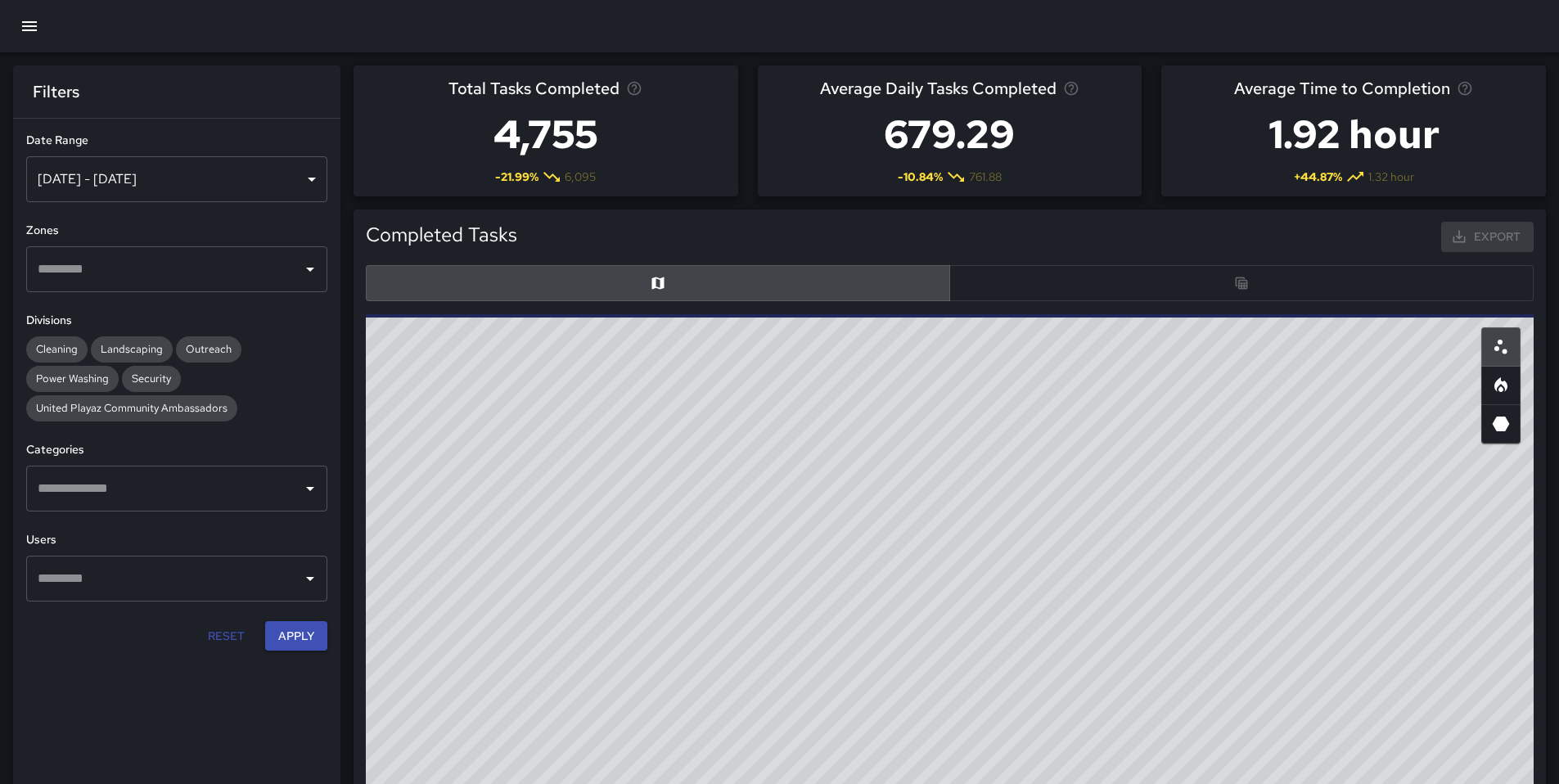 click at bounding box center (949, 283) 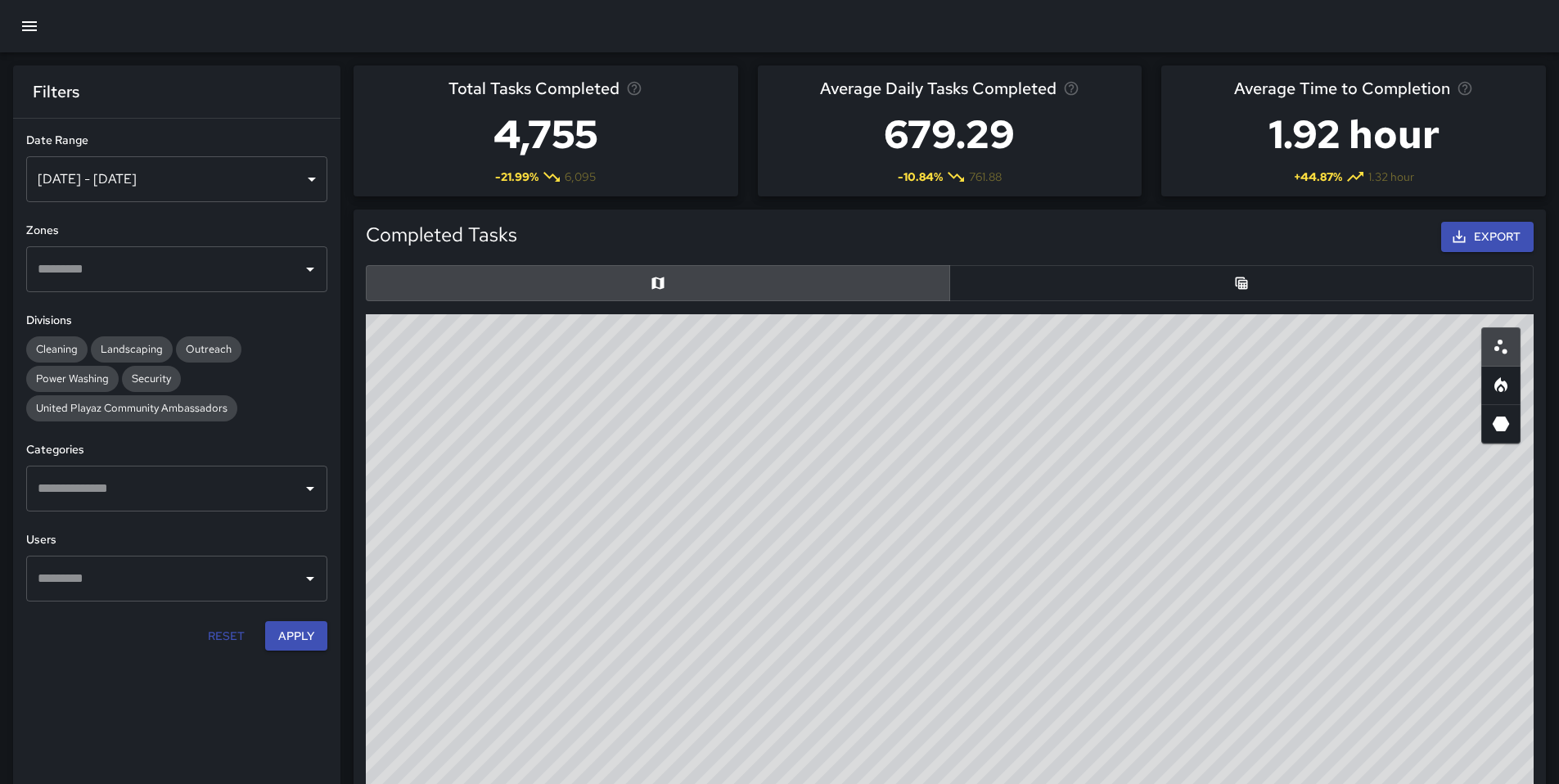 click at bounding box center [1241, 283] 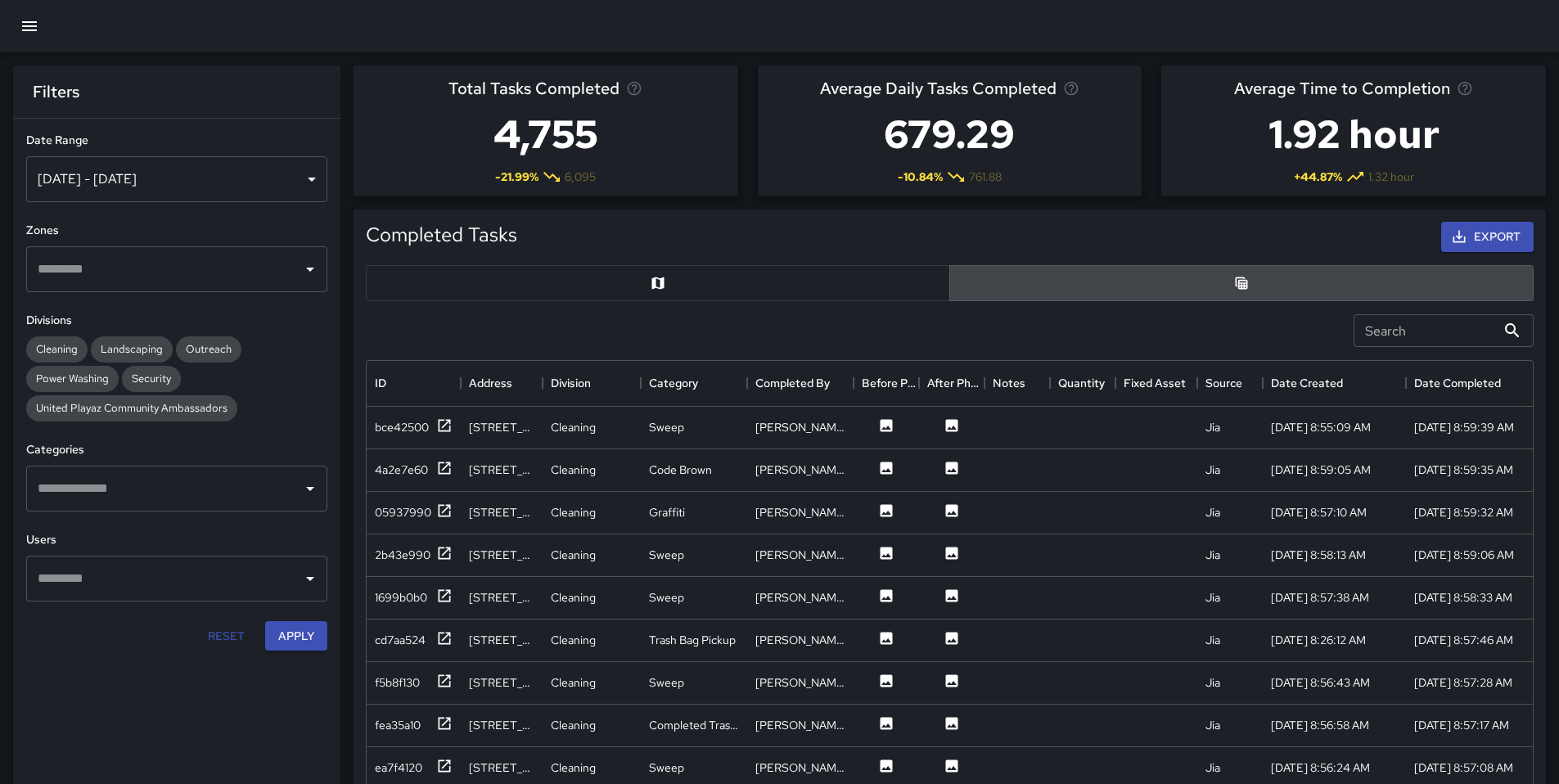 scroll, scrollTop: 597, scrollLeft: 1154, axis: both 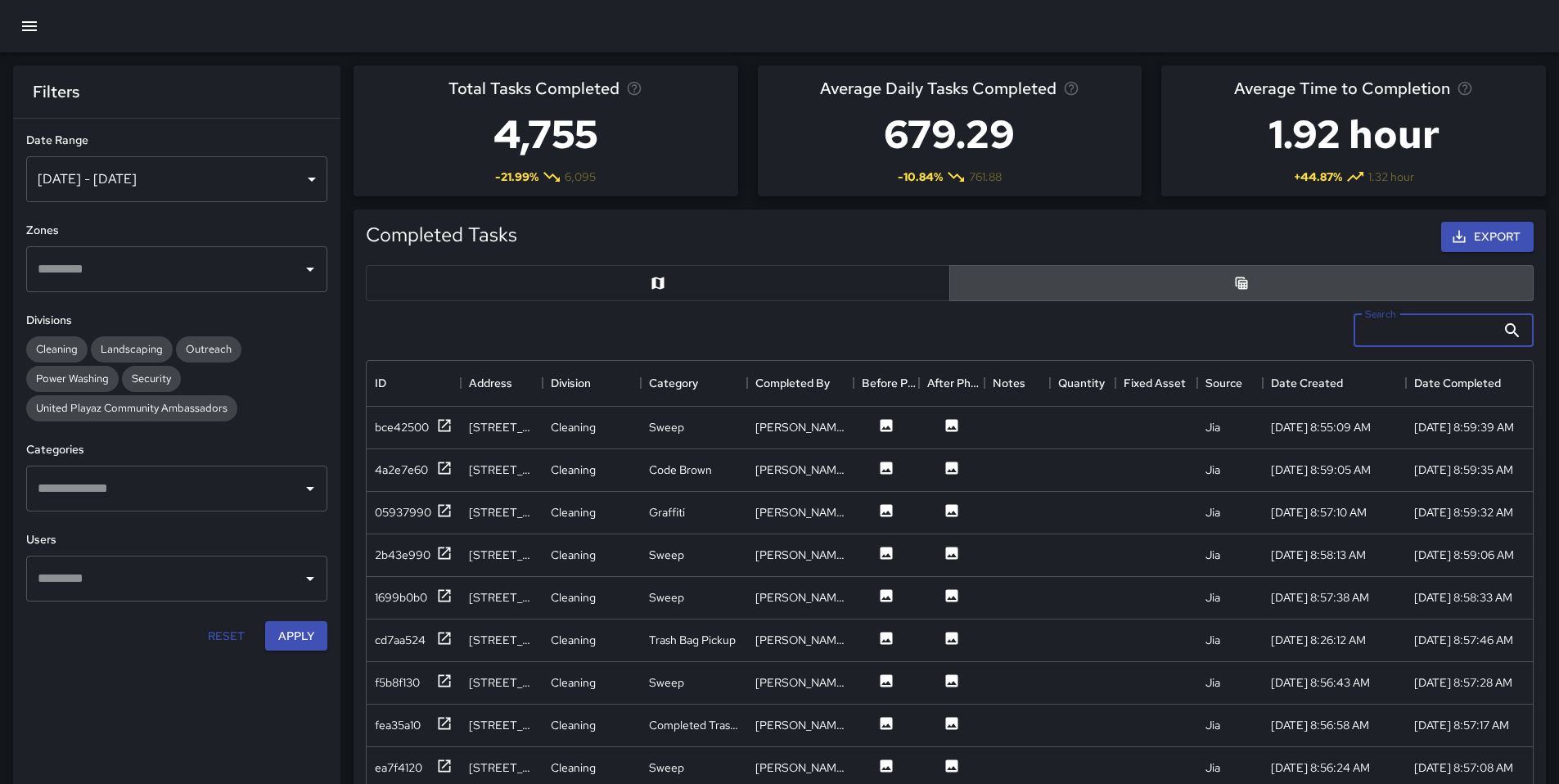 click on "Search" at bounding box center [1425, 331] 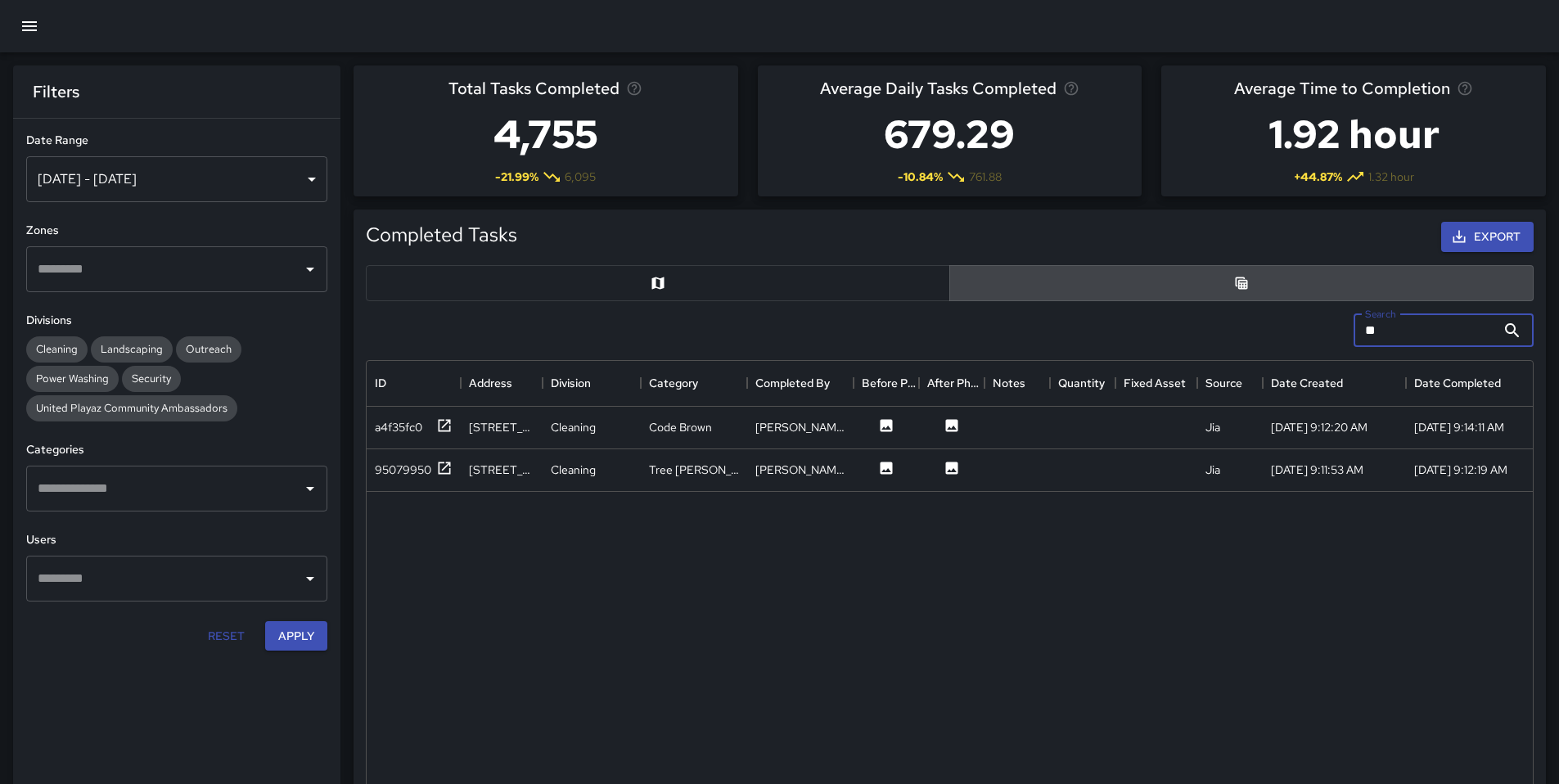 type on "*" 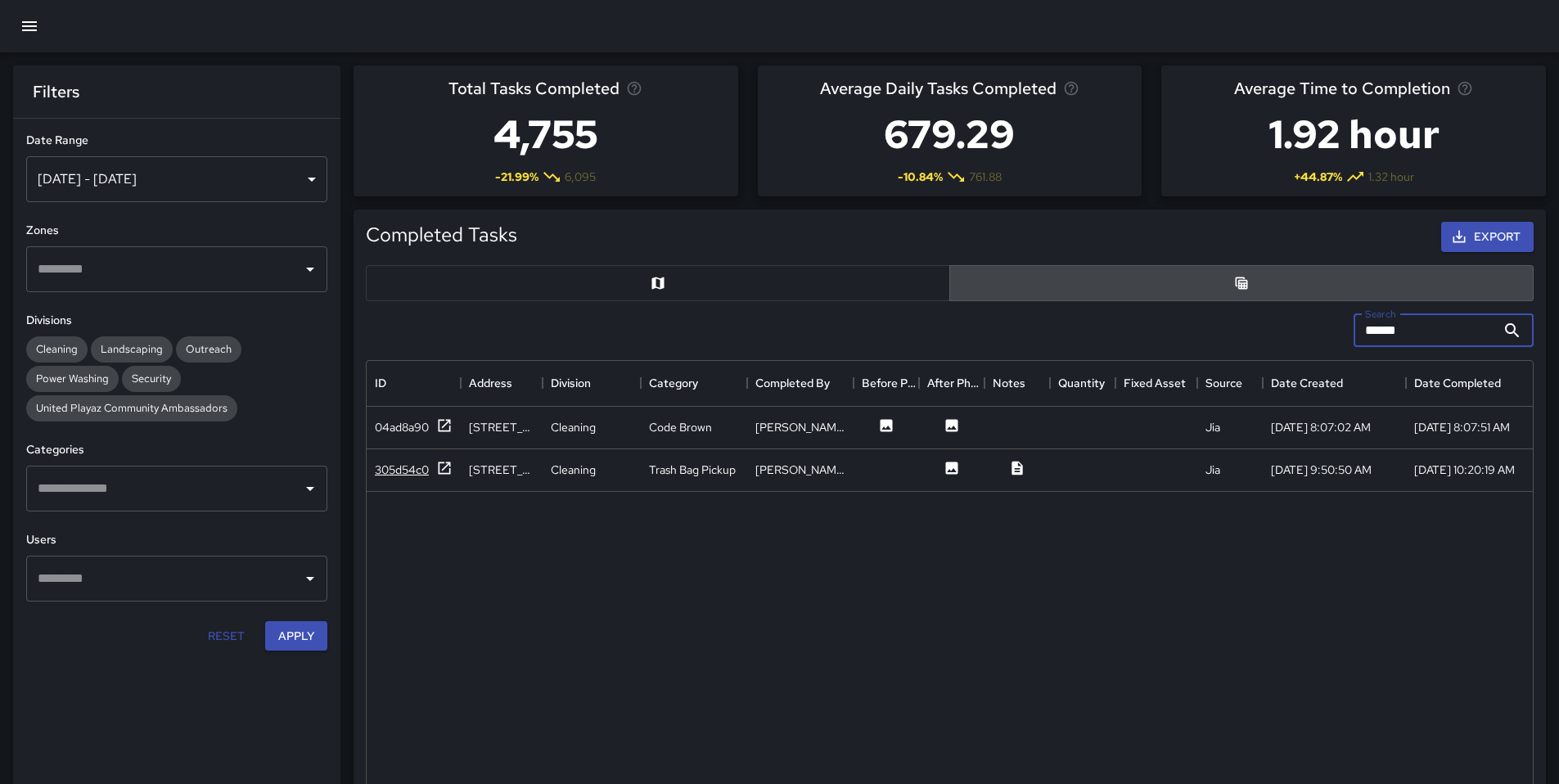 type on "******" 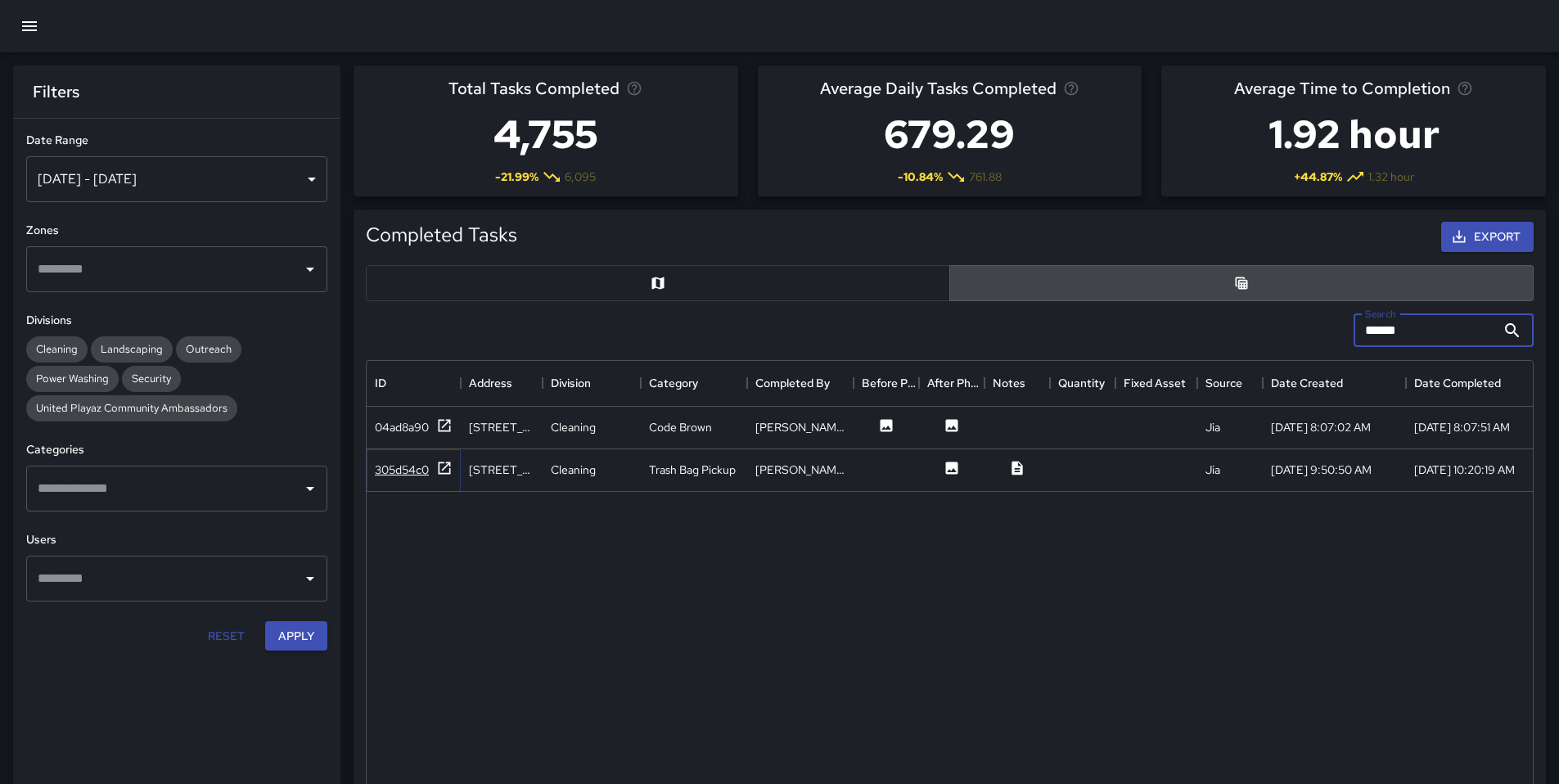 click on "305d54c0" at bounding box center (402, 470) 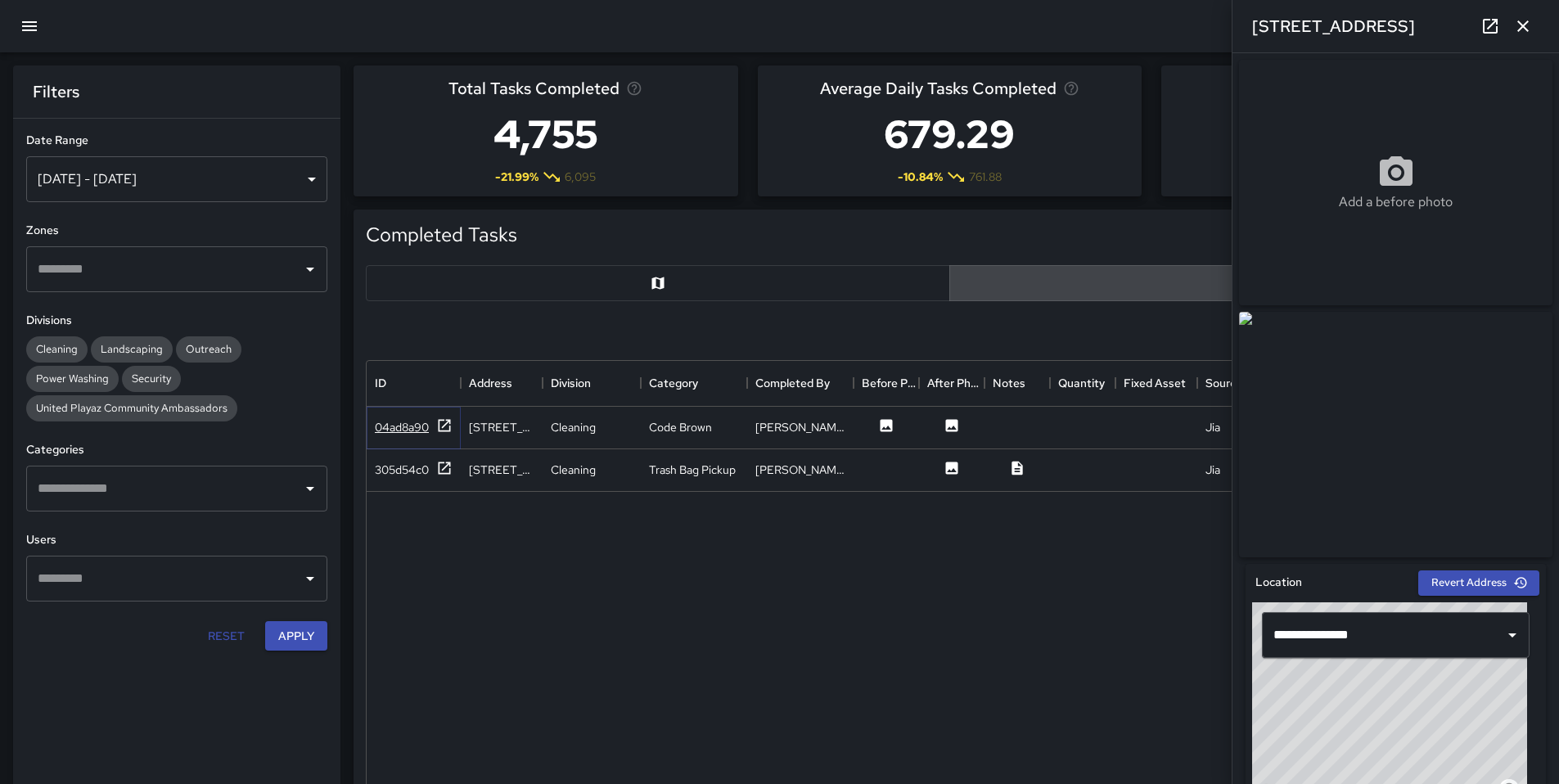 click on "04ad8a90" at bounding box center (402, 427) 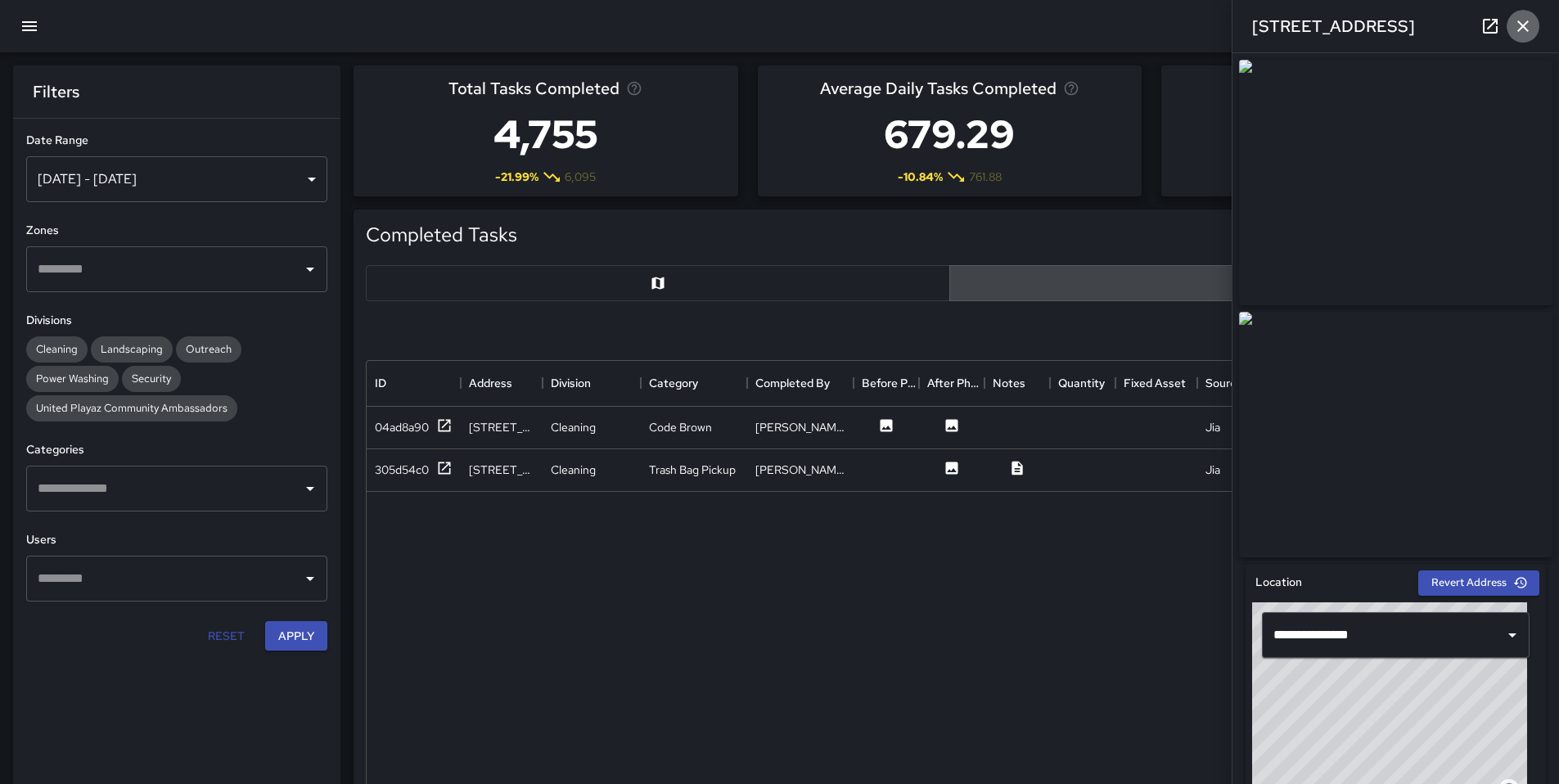click 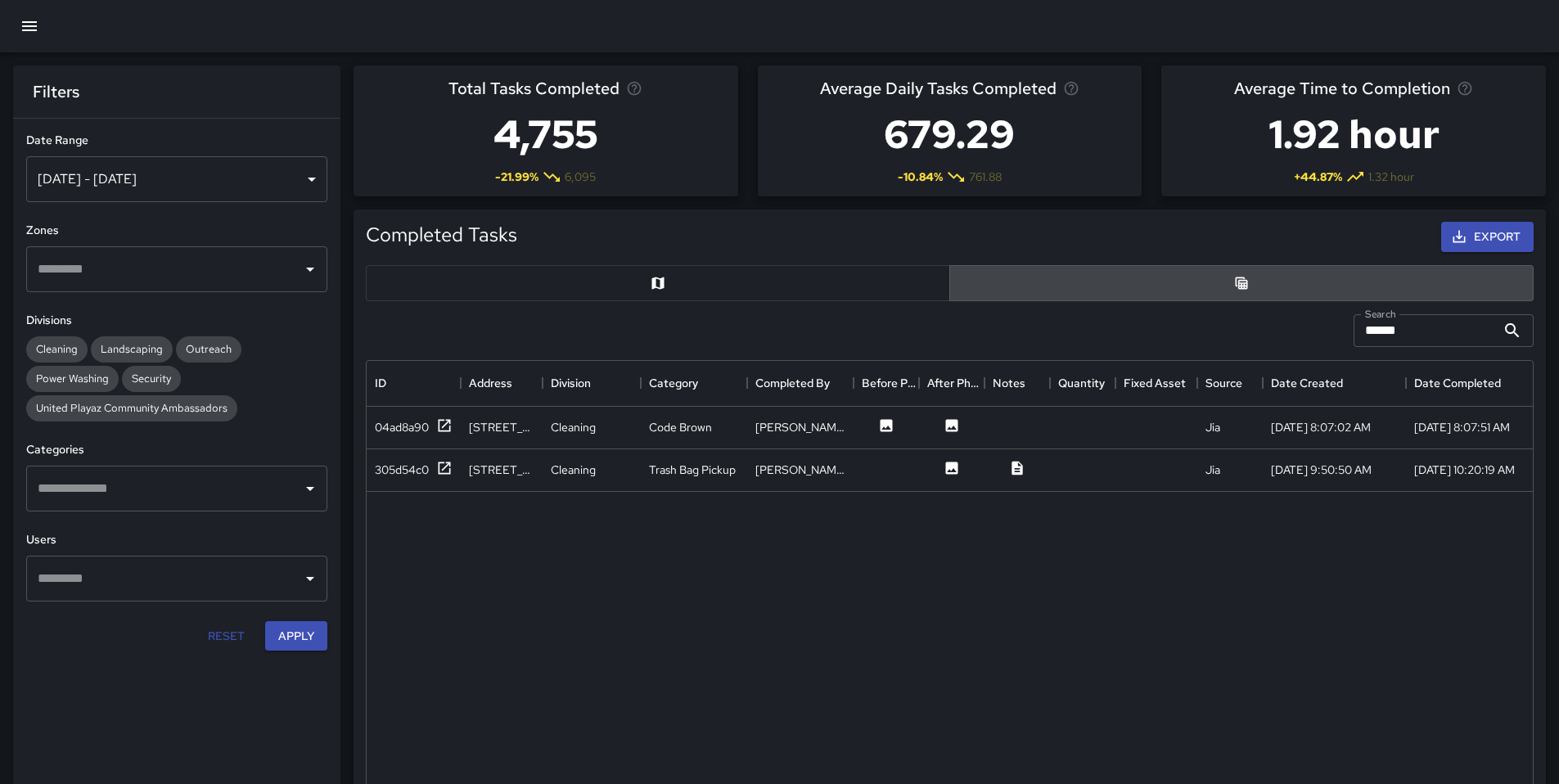 click at bounding box center [164, 489] 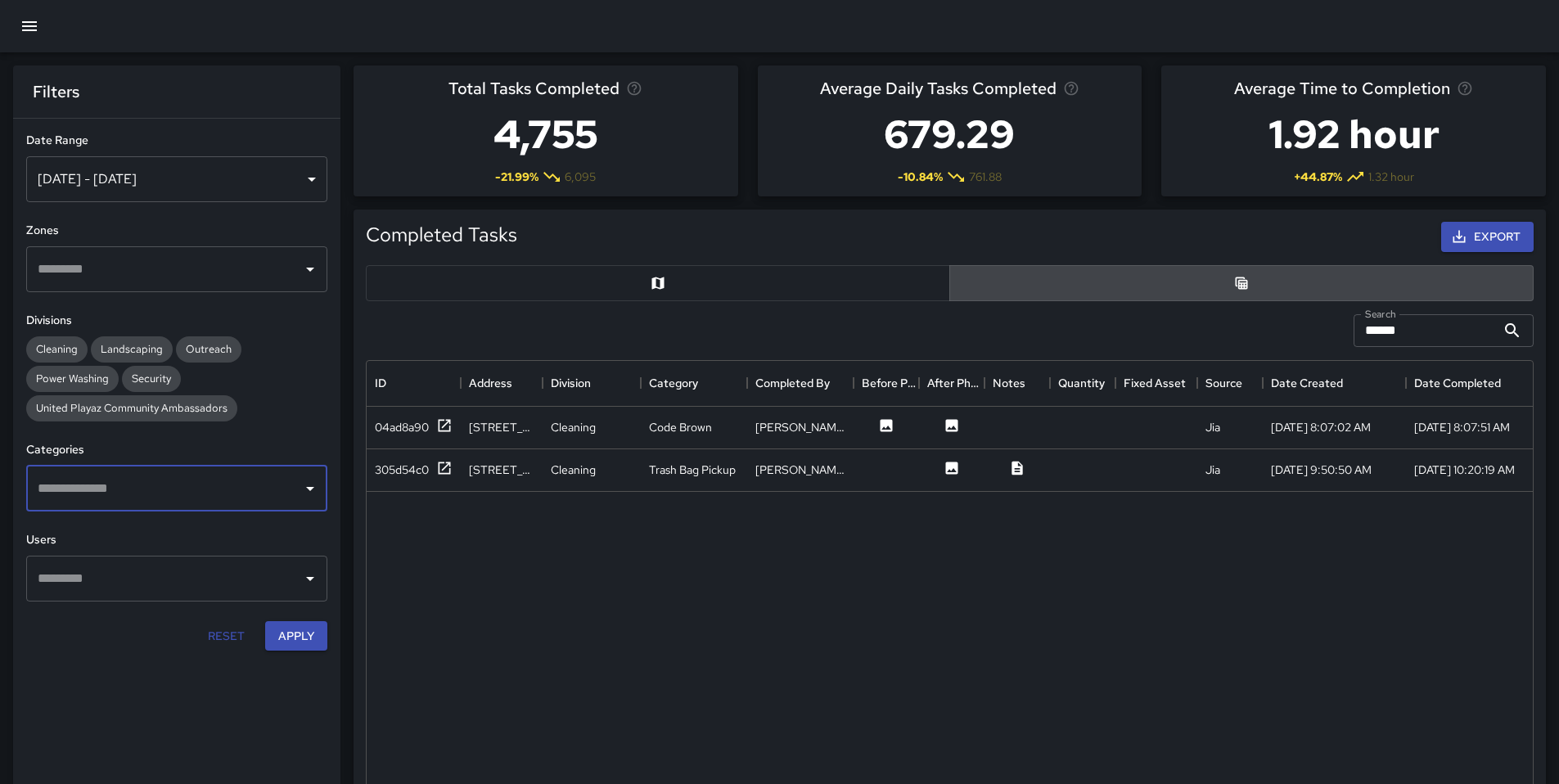 click at bounding box center [164, 489] 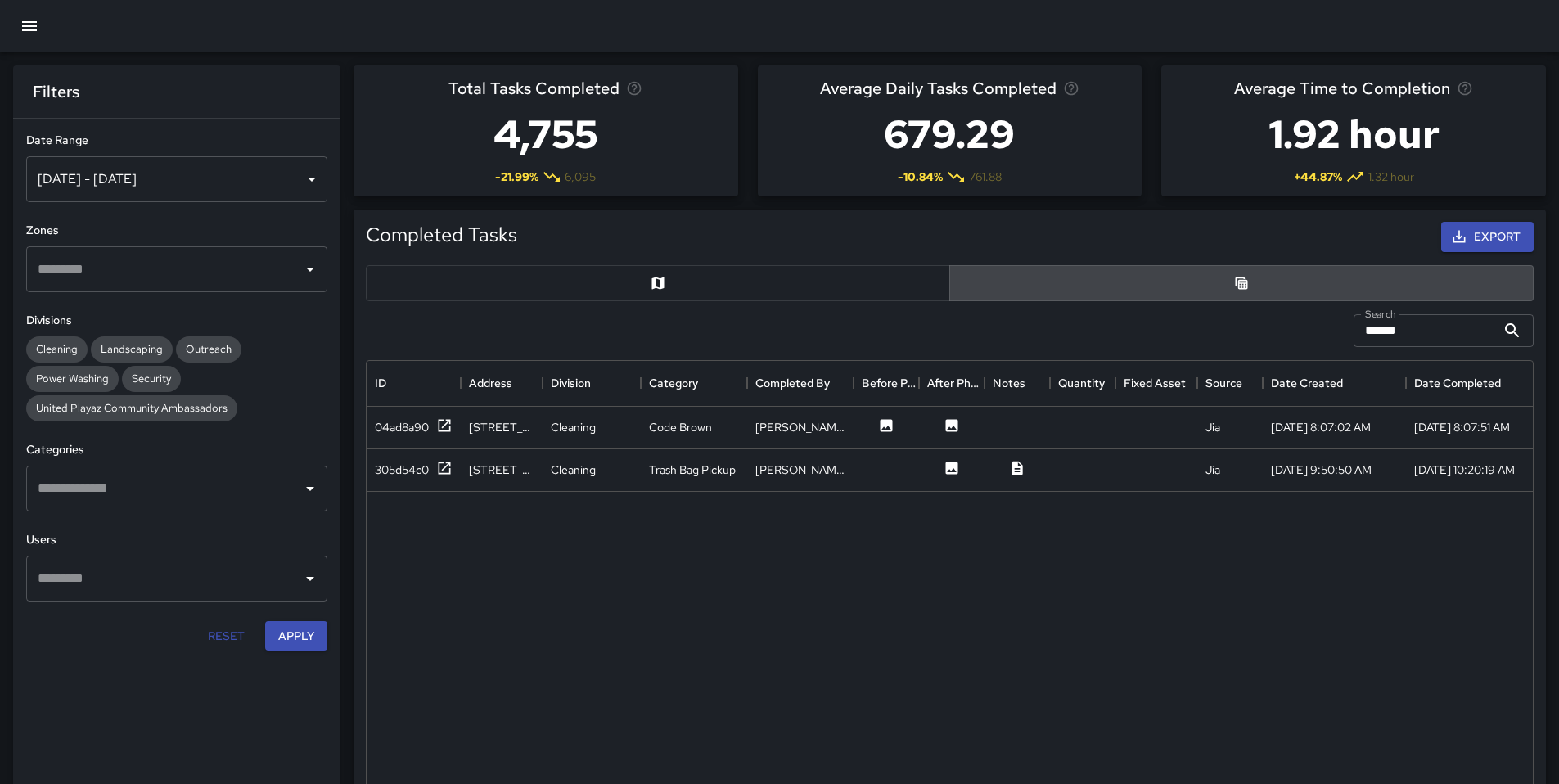 click on "04ad8a90 [STREET_ADDRESS] Cleaning Code [PERSON_NAME] [PERSON_NAME] [DATE] 8:07:02 AM [DATE] 8:07:51 AM 37.7745794 -122.4147847 305d54c0 [STREET_ADDRESS] Cleaning Trash Bag Pickup [PERSON_NAME] [DATE] 9:50:50 AM [DATE] 10:20:19 AM 37.774674 -122.414682" at bounding box center (1039, 688) 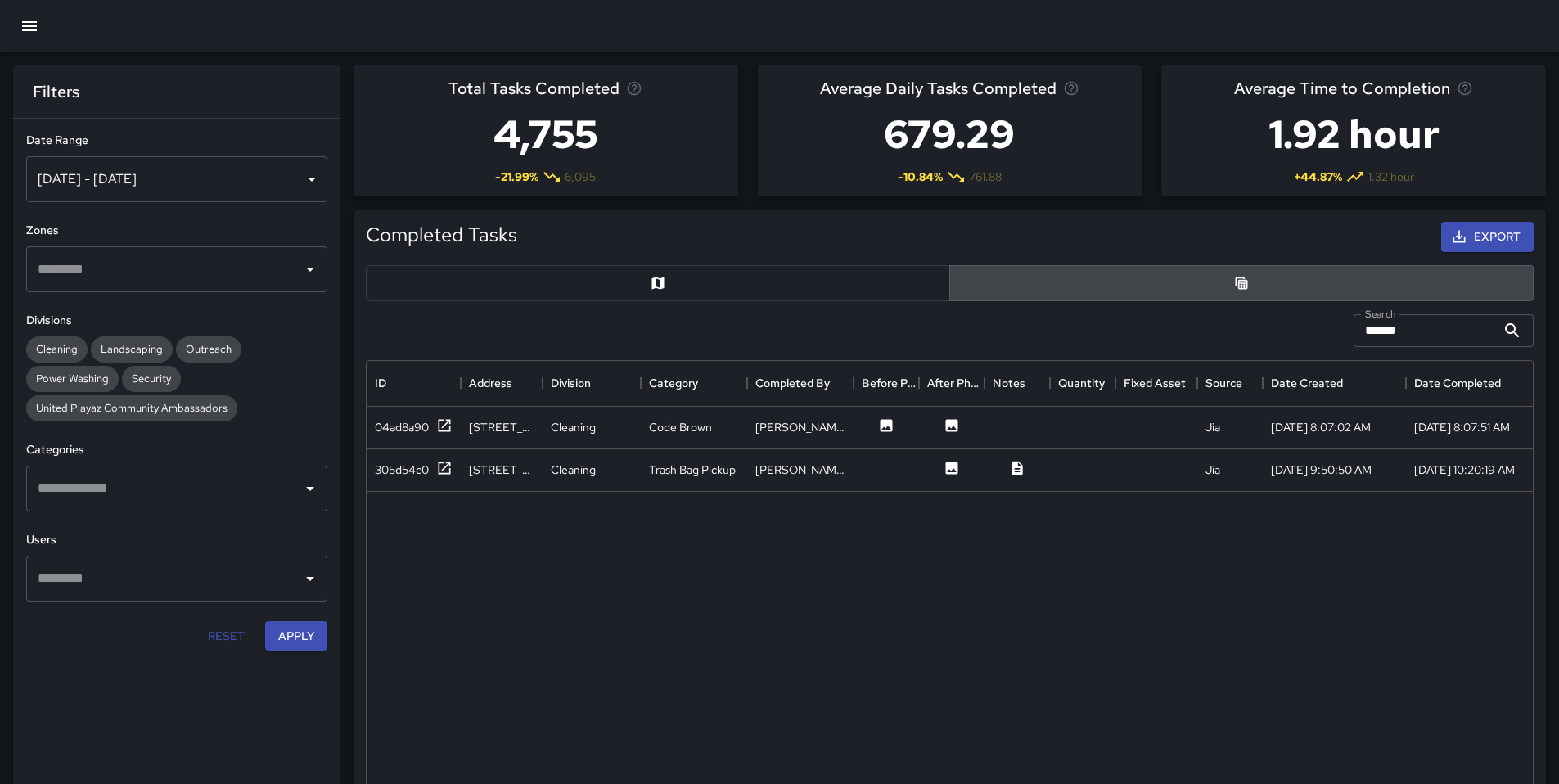 click 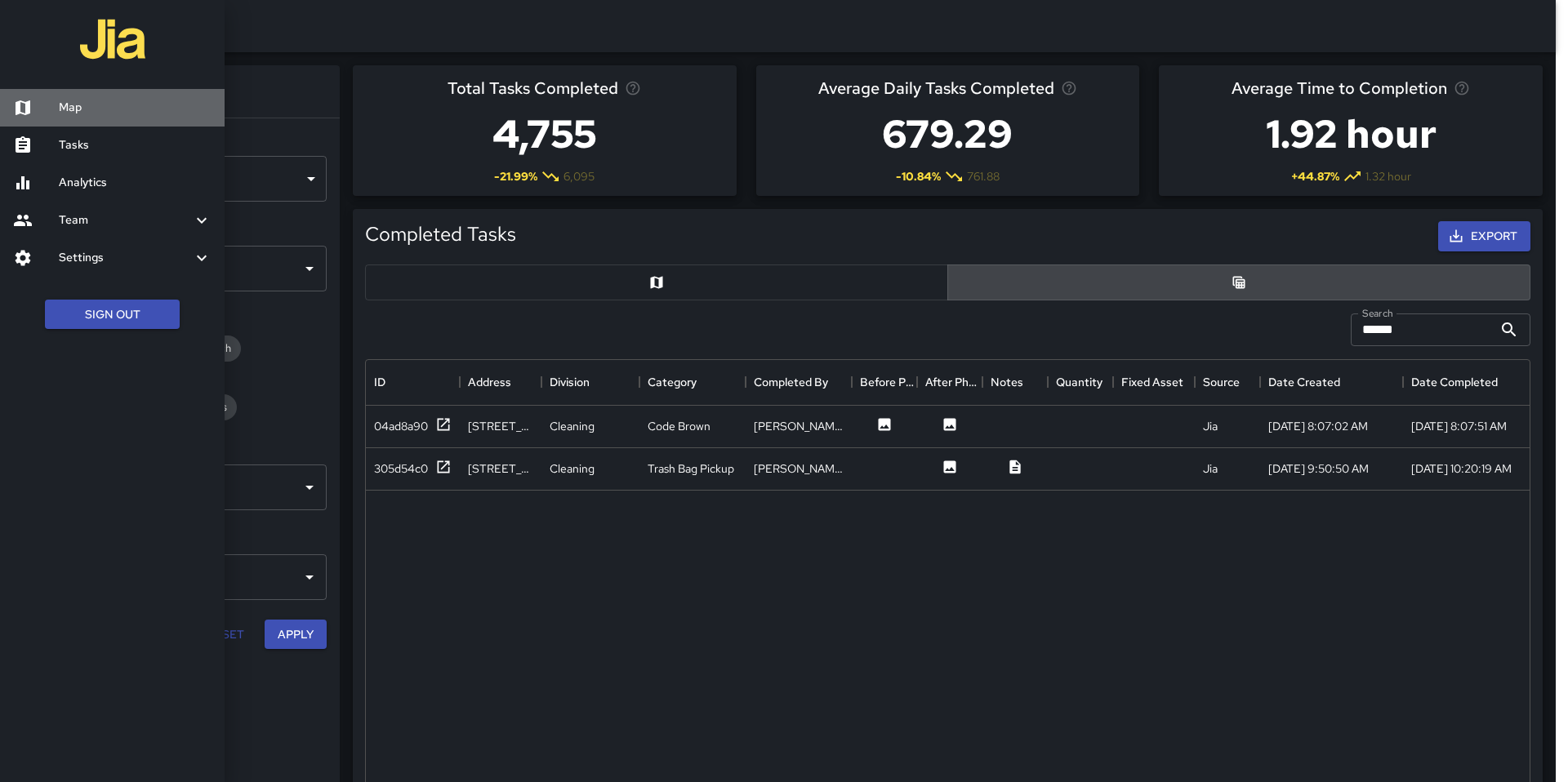 click on "Map" at bounding box center (135, 108) 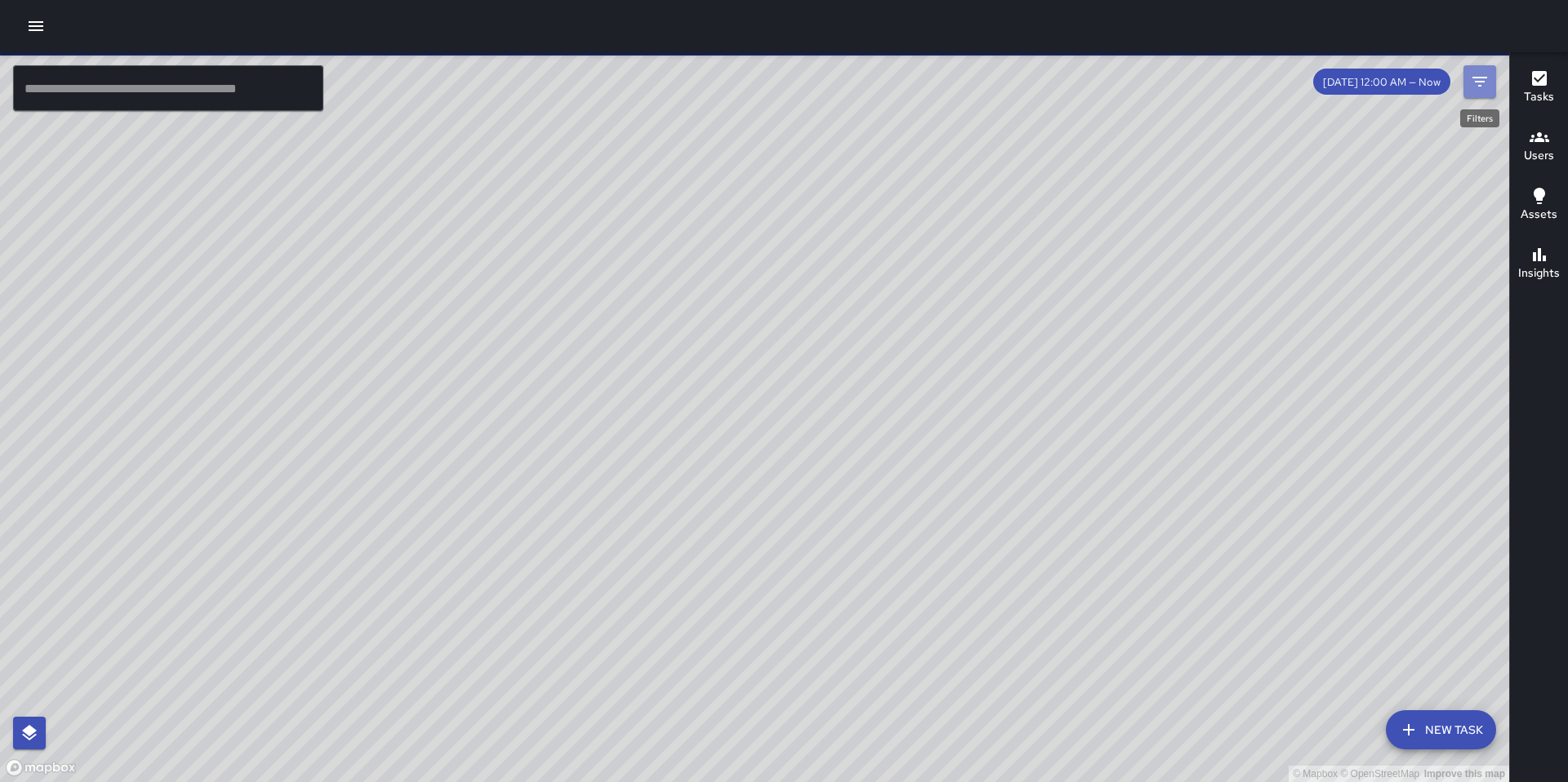 click 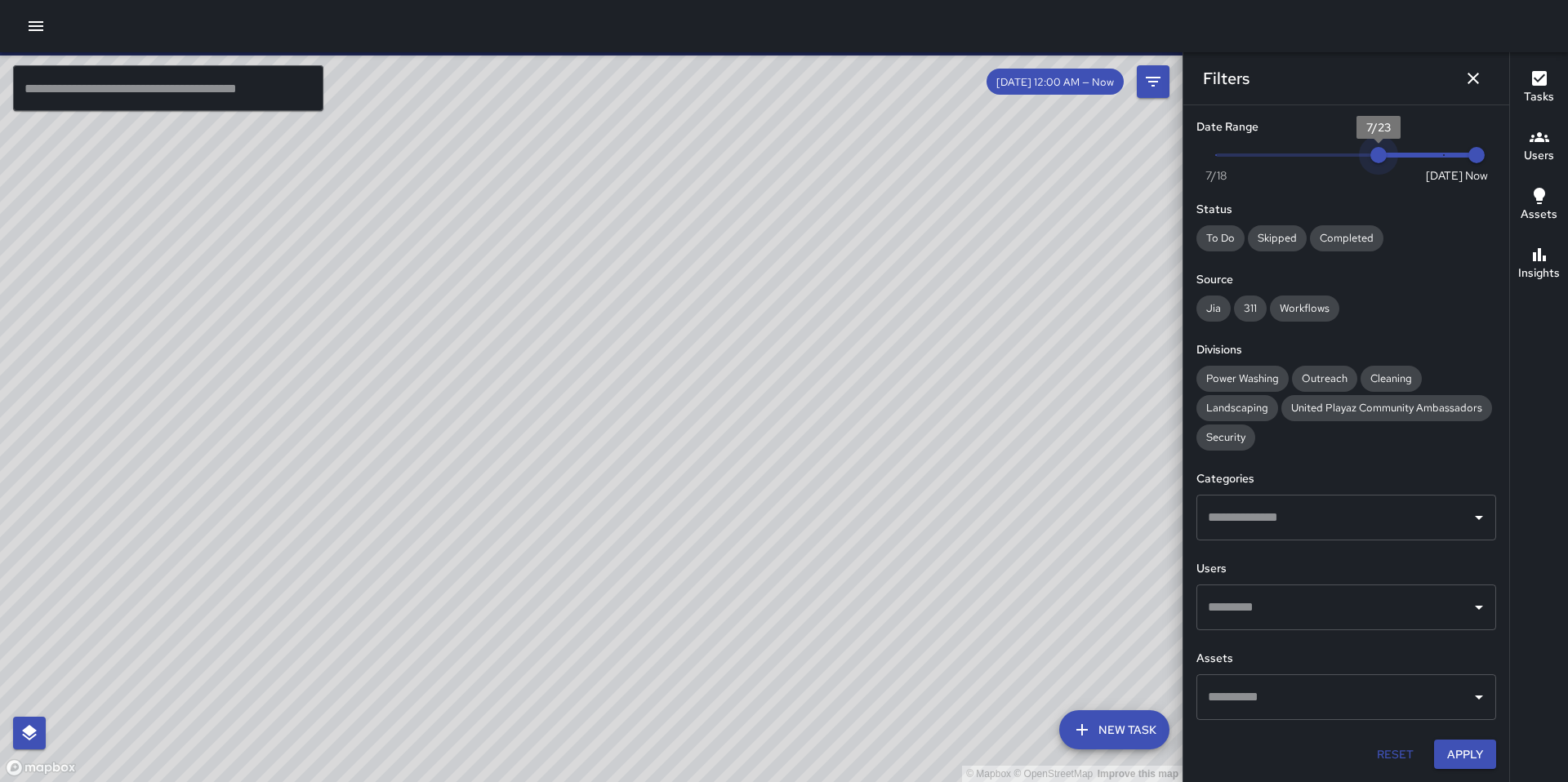 type on "*" 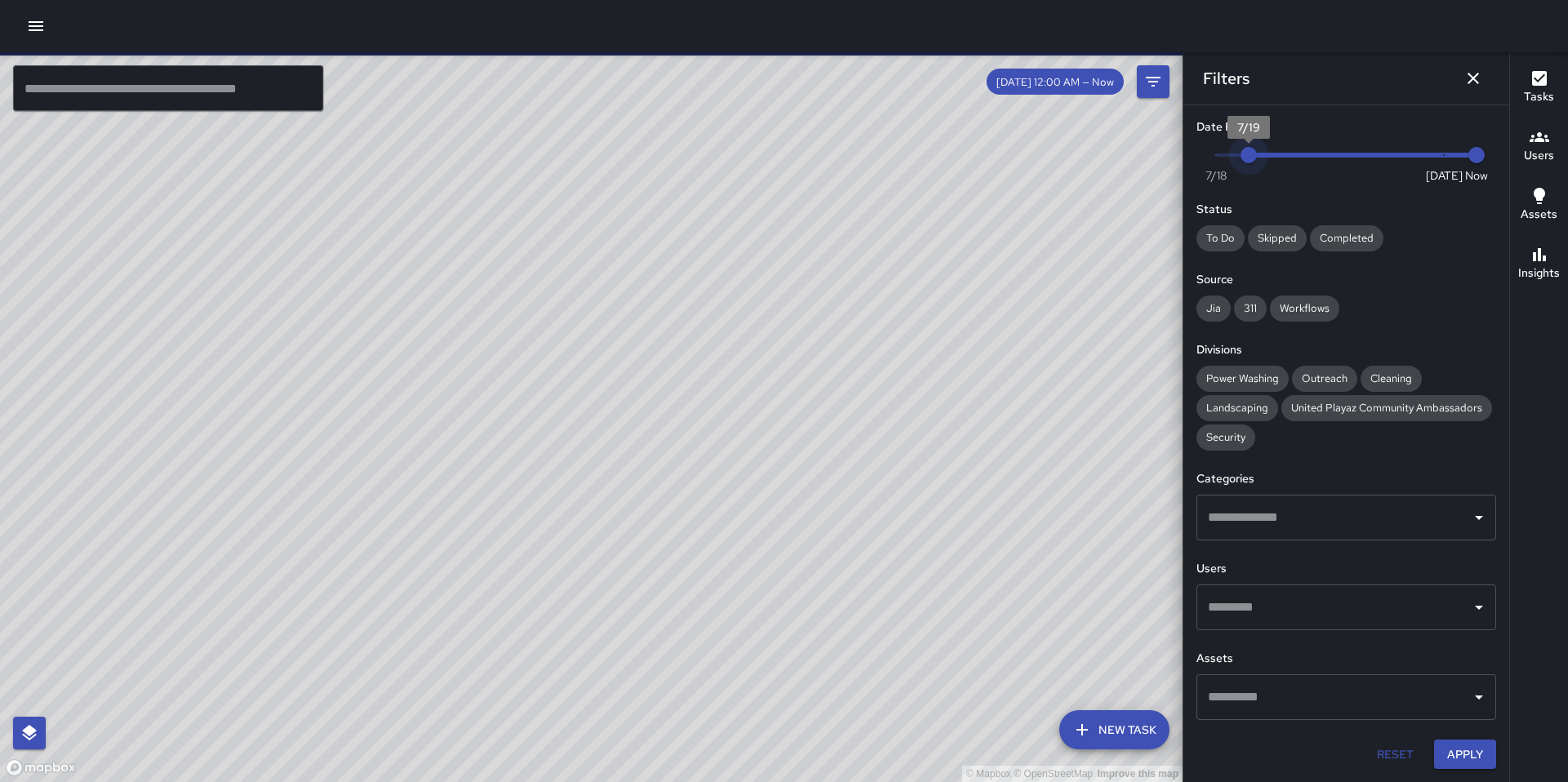 drag, startPoint x: 1447, startPoint y: 161, endPoint x: 1204, endPoint y: 167, distance: 243.07406 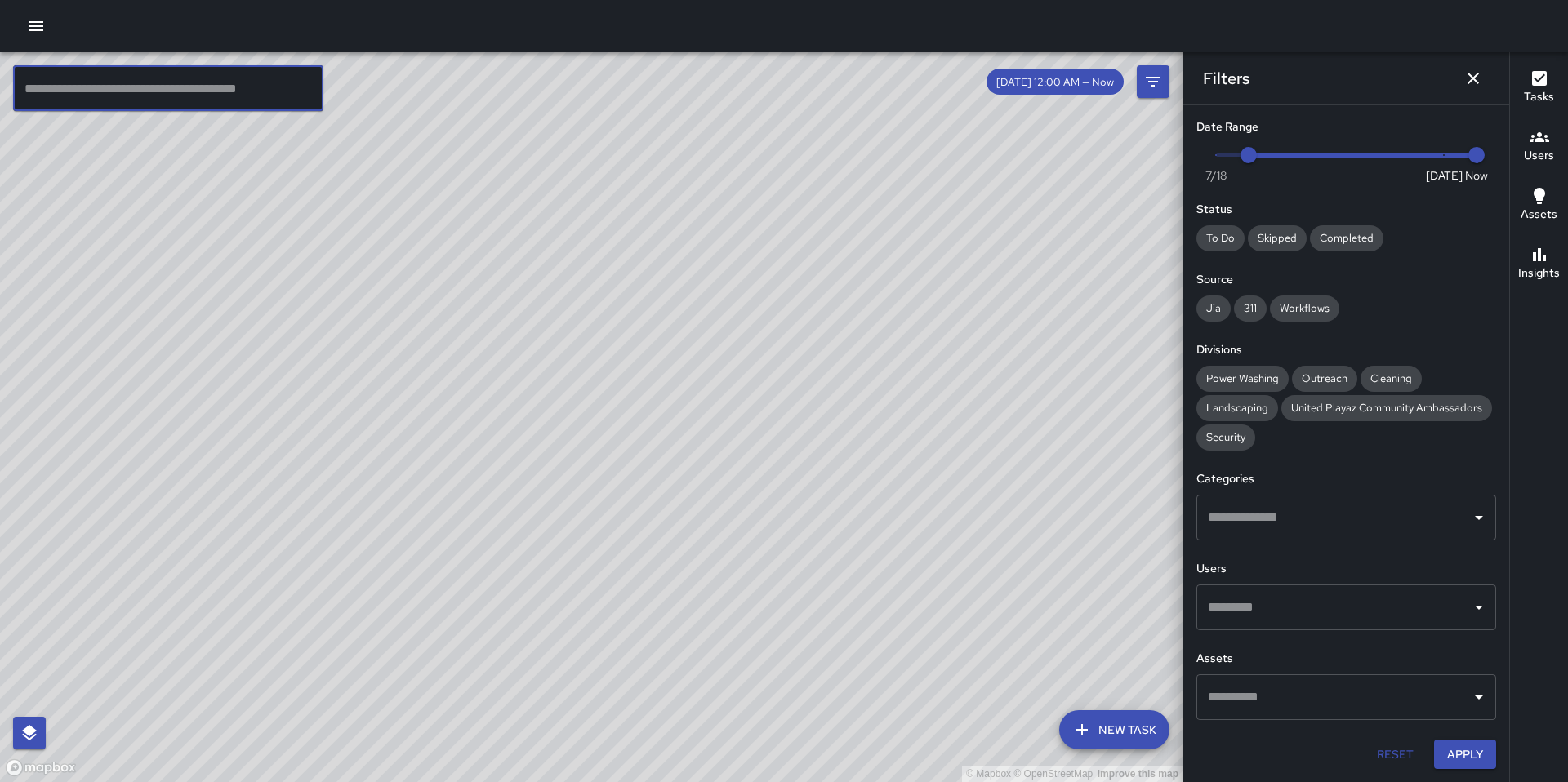 click at bounding box center [168, 88] 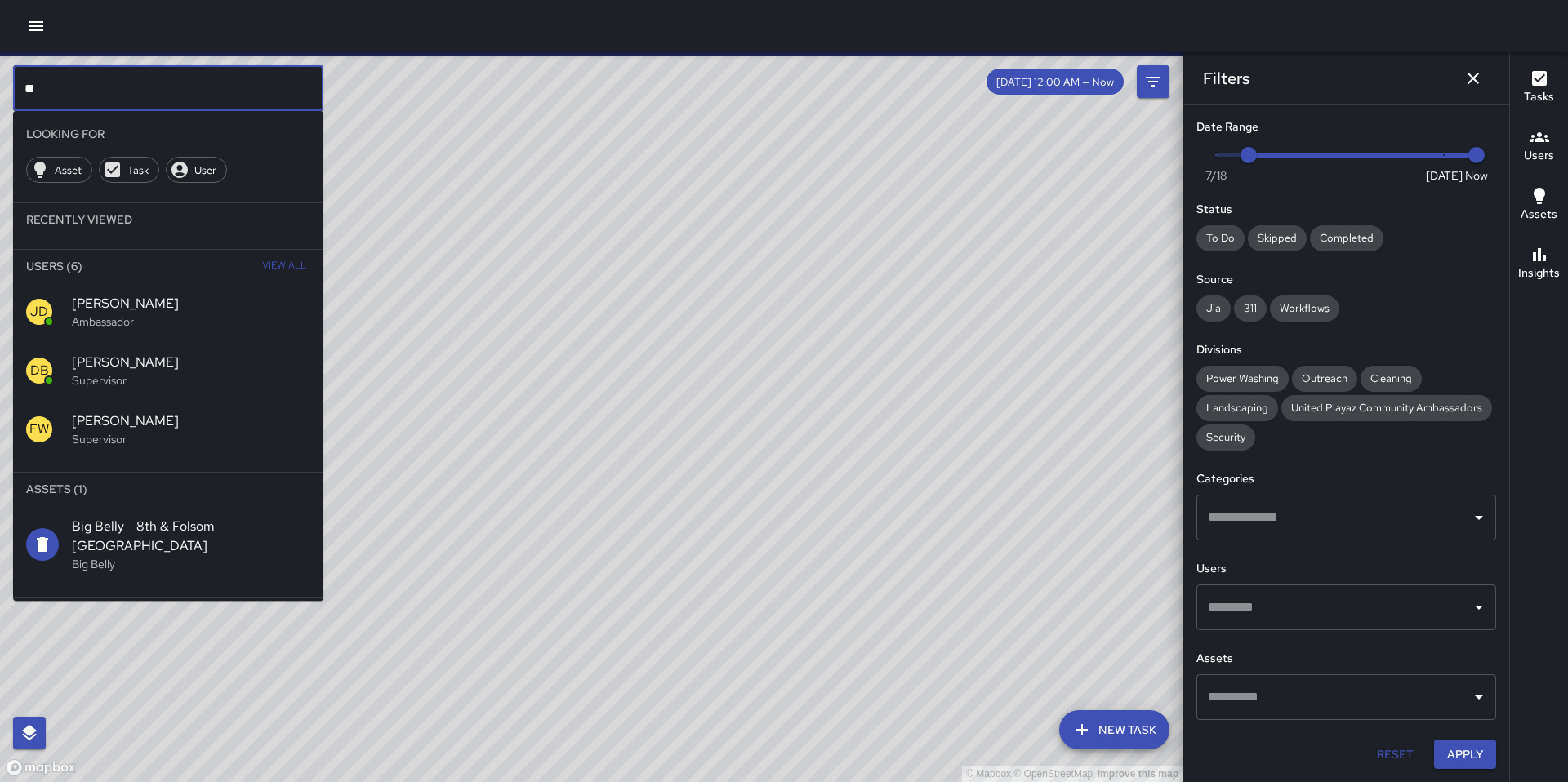 type on "**" 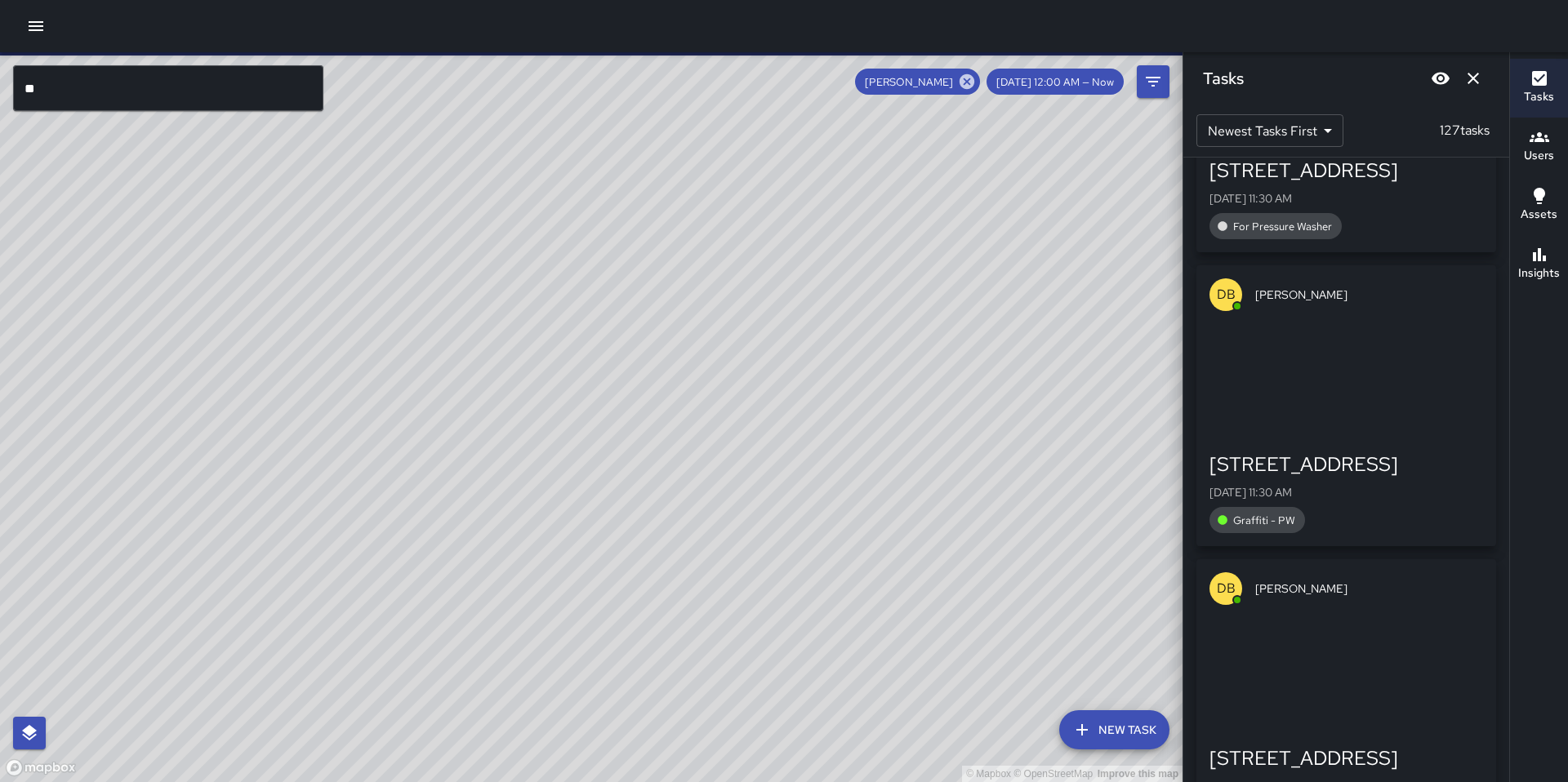 scroll, scrollTop: 8875, scrollLeft: 0, axis: vertical 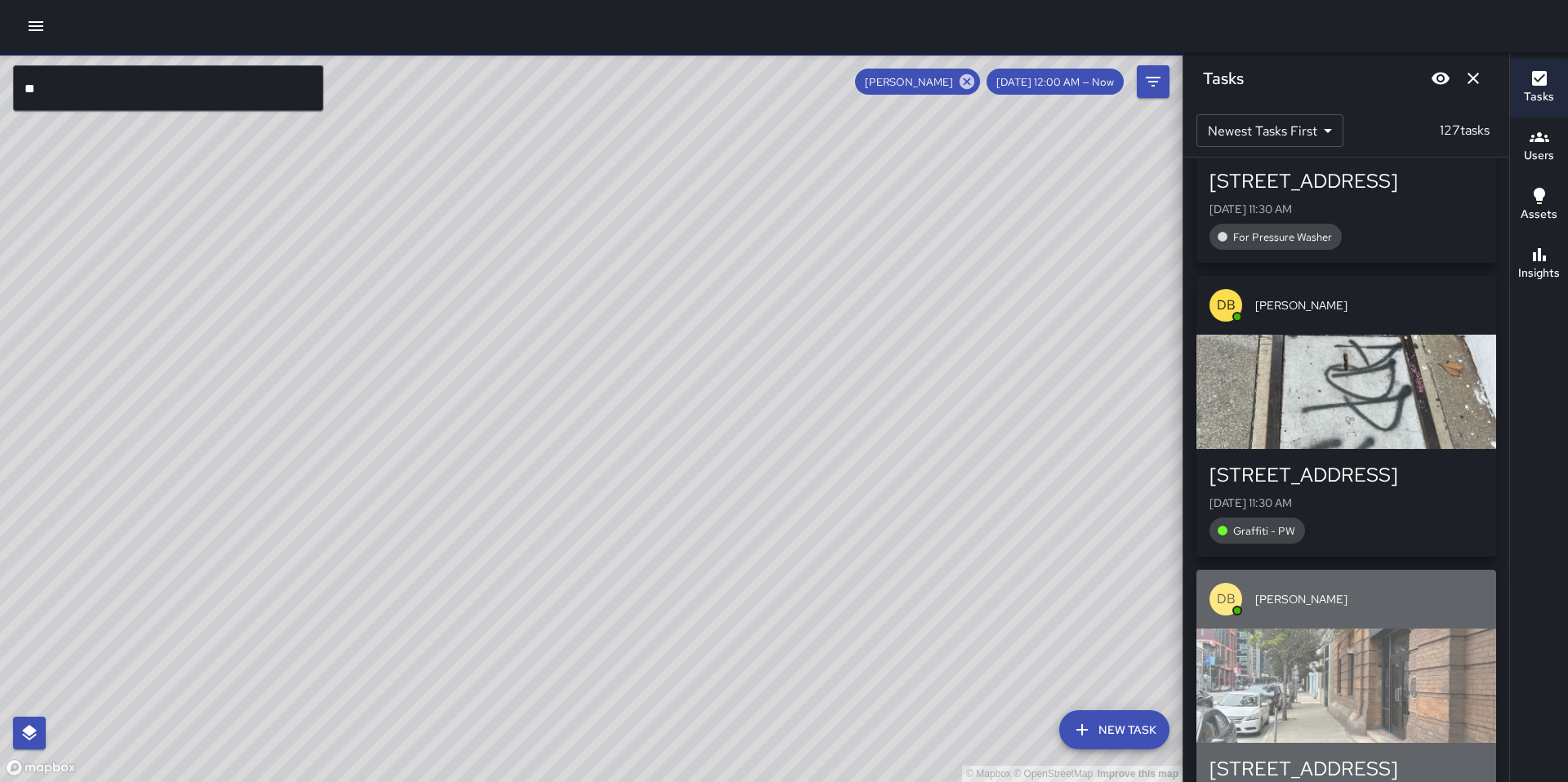 click at bounding box center (1346, 686) 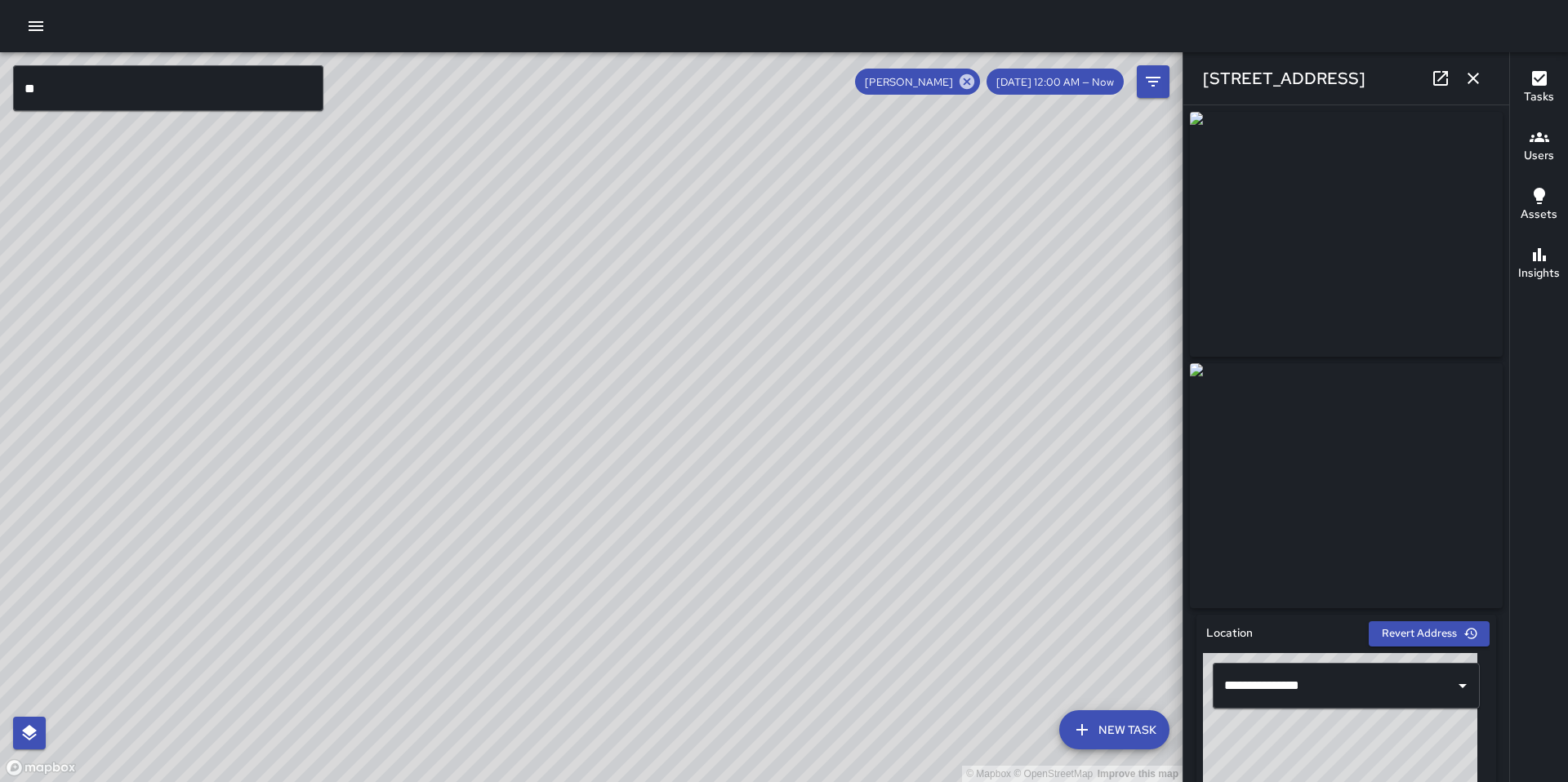 click 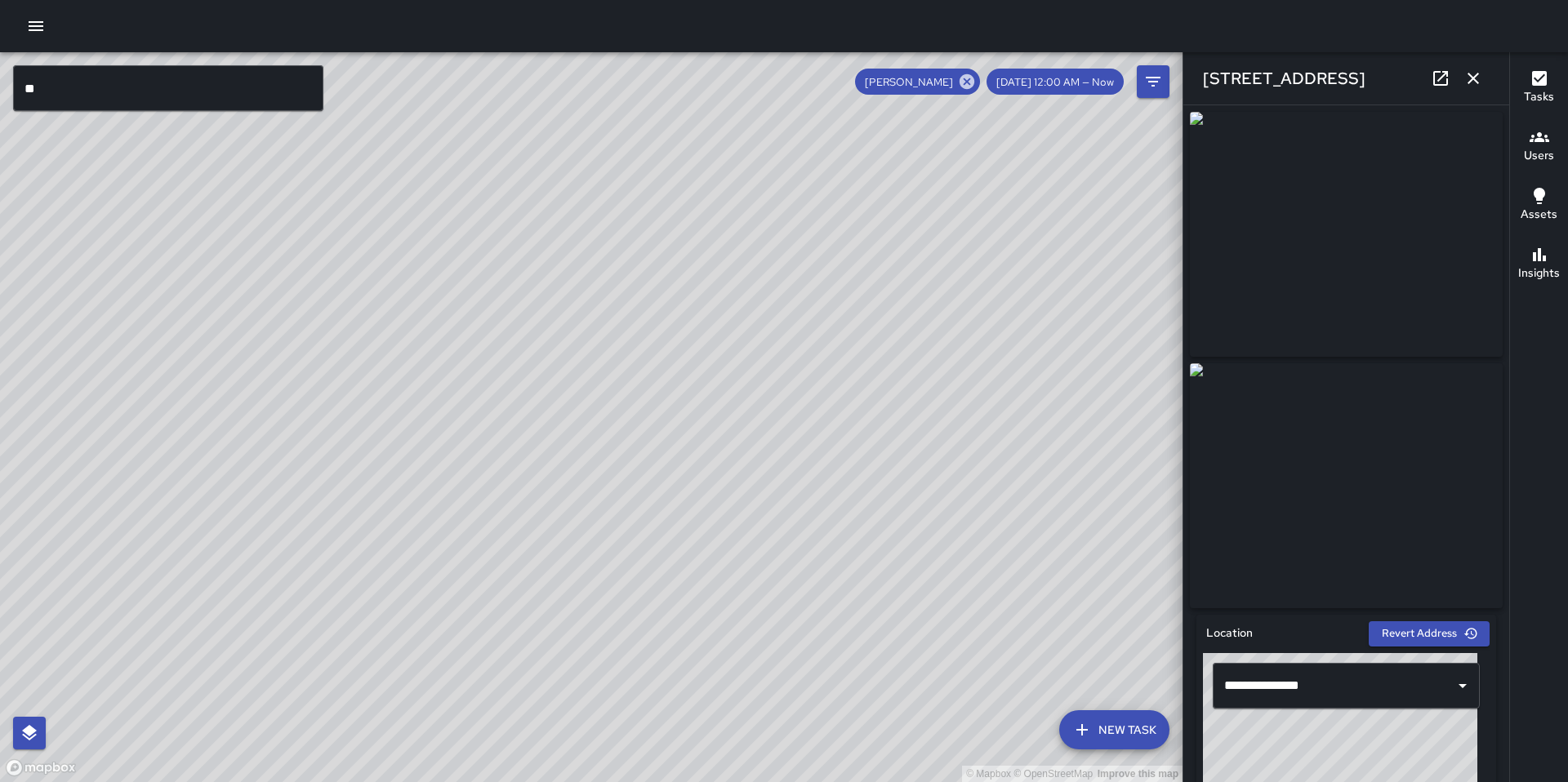 click 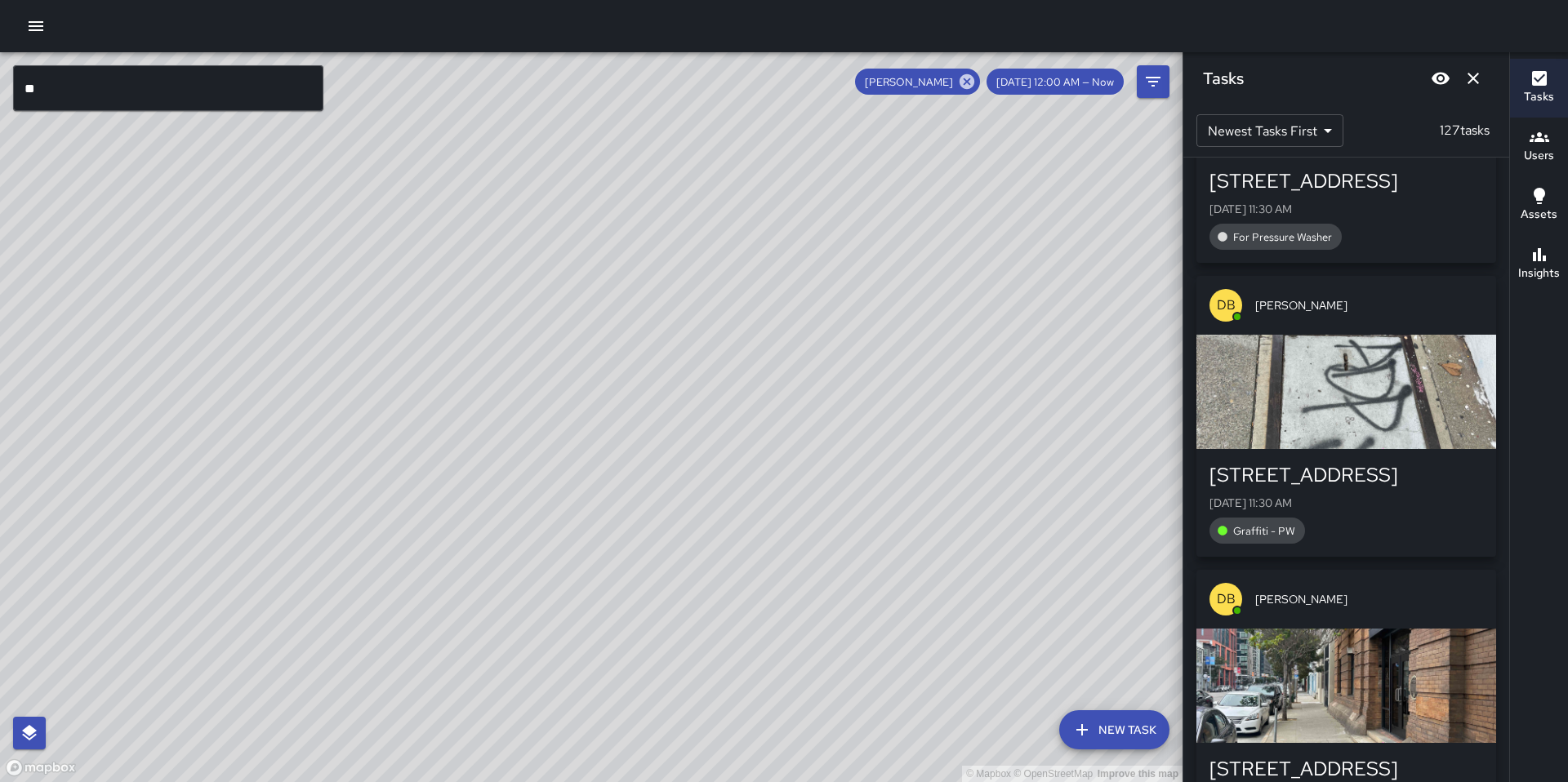 click on "© Mapbox   © OpenStreetMap   Improve this map DB [PERSON_NAME] [STREET_ADDRESS][DATE] 8:12 AM For Pressure Washer need power wsah infront of the location.Citylight ID#: 1184" at bounding box center [591, 417] 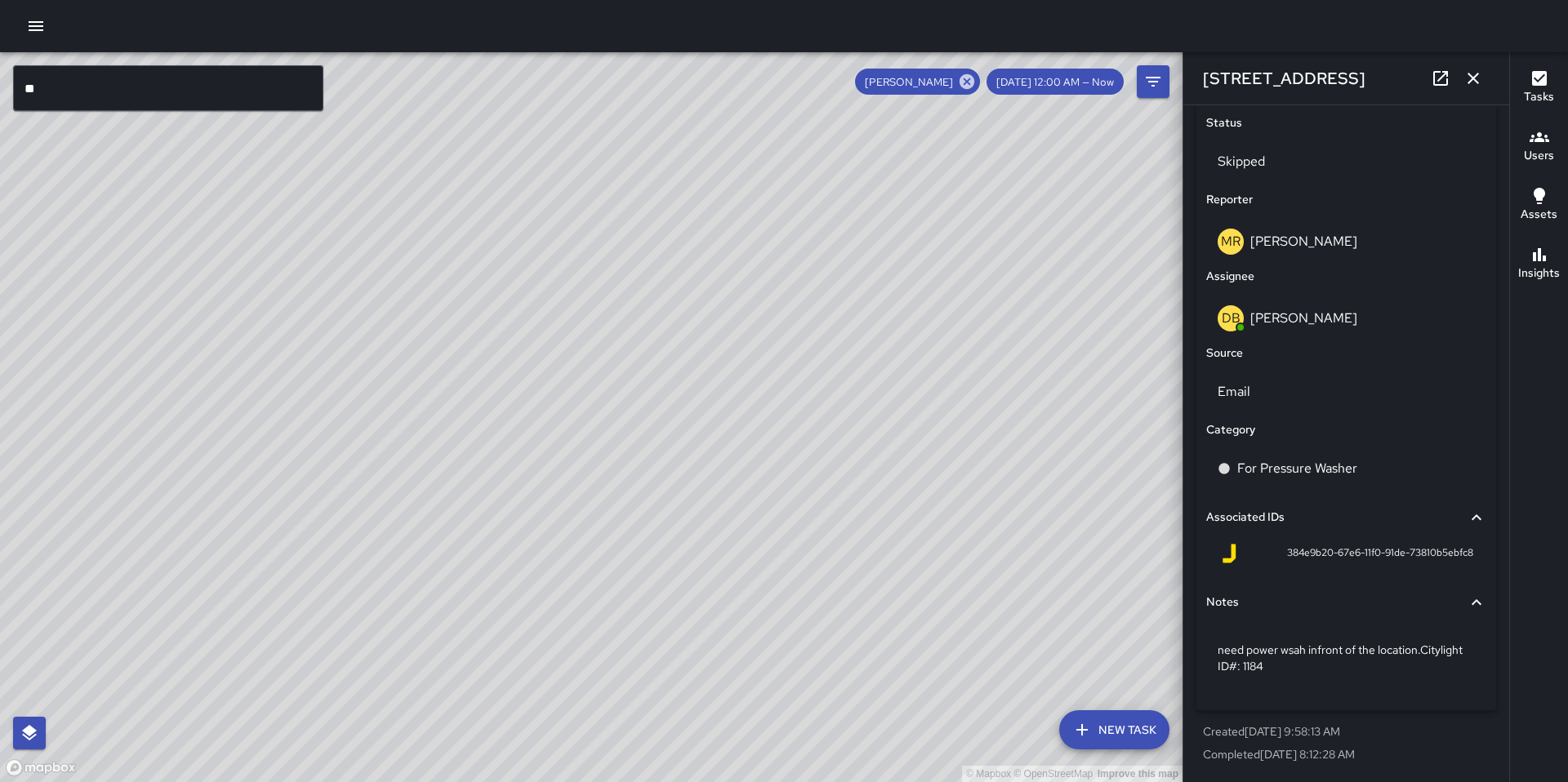 scroll, scrollTop: 772, scrollLeft: 0, axis: vertical 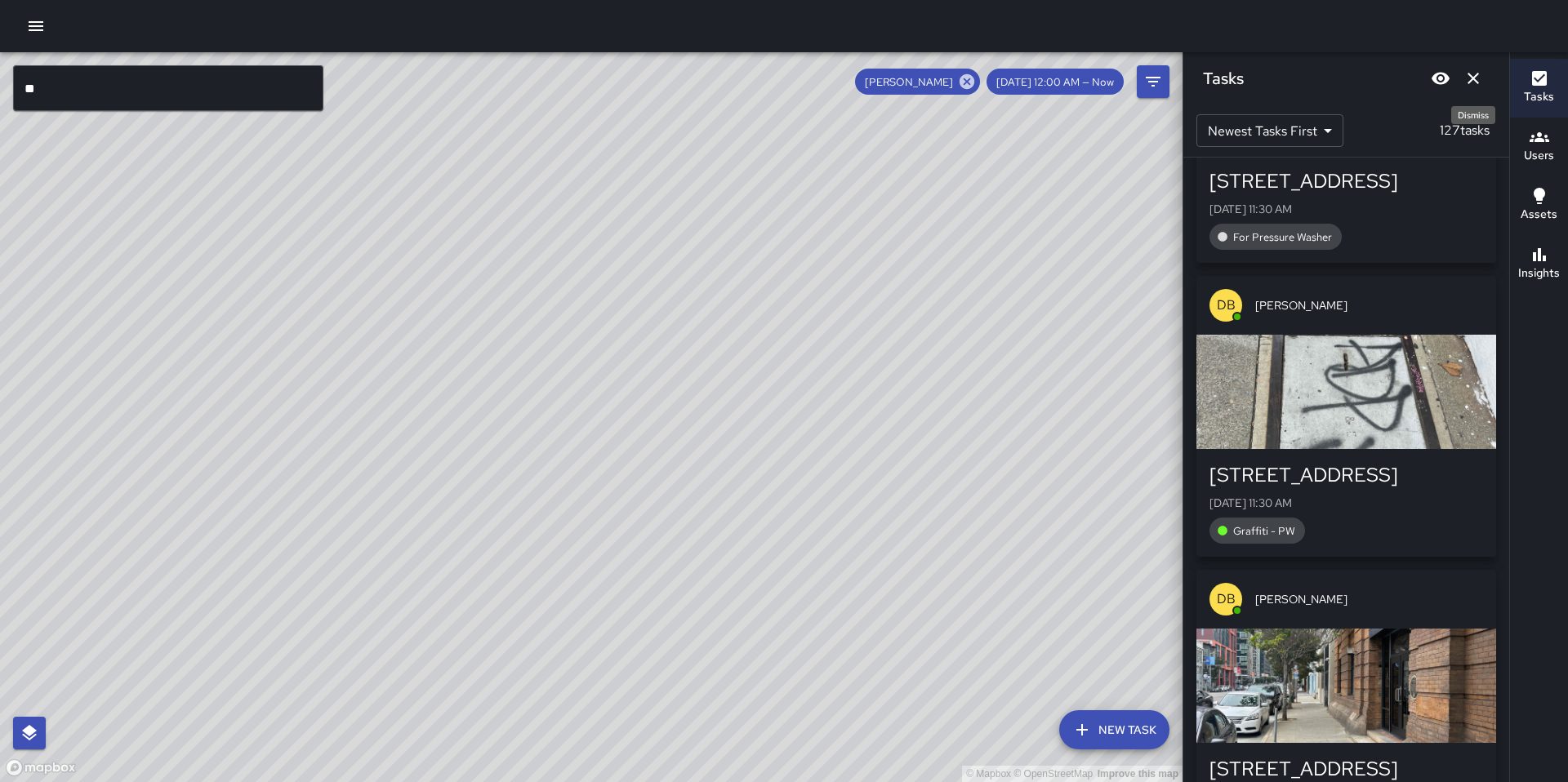 click 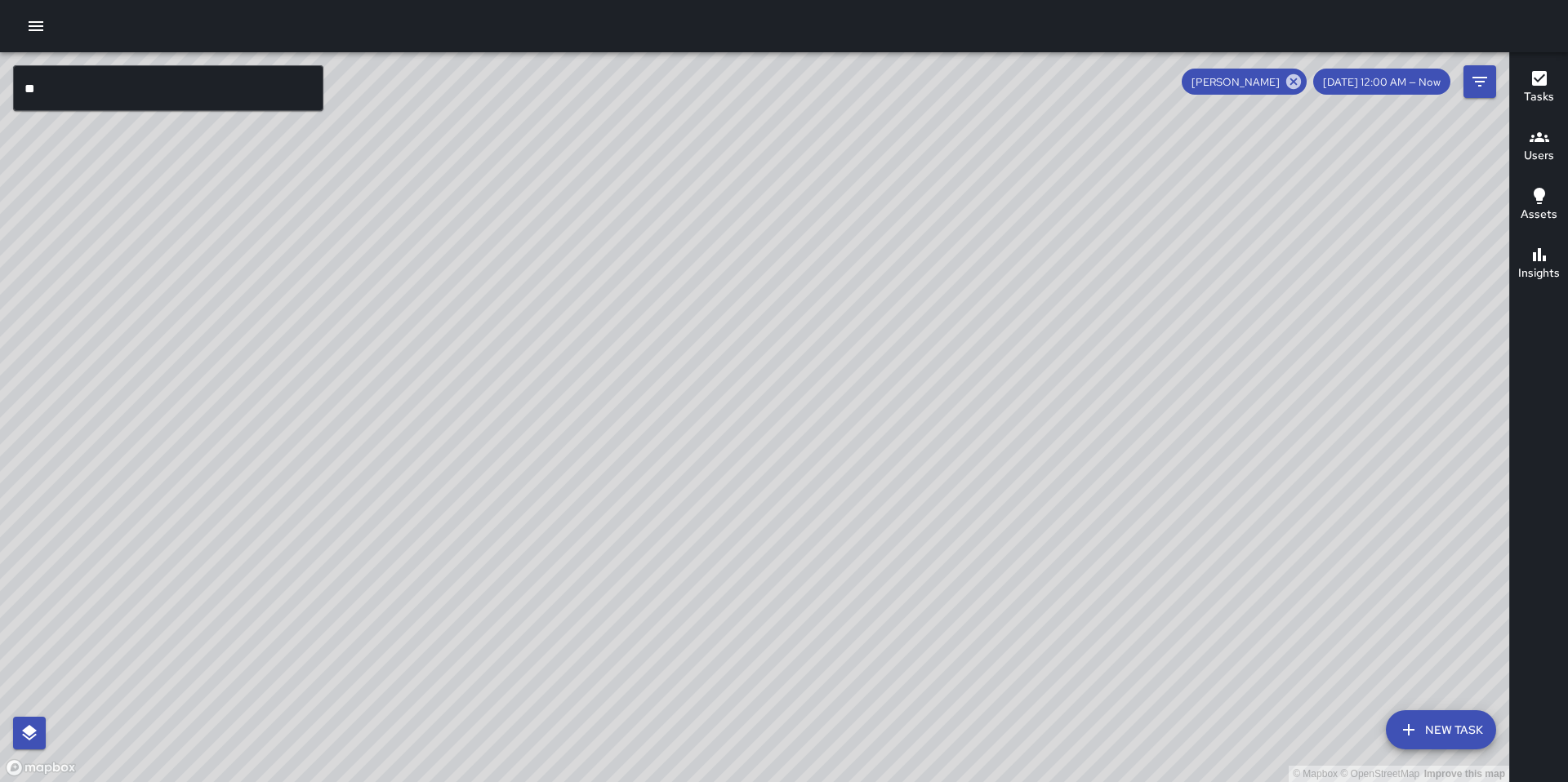 click on "© Mapbox   © OpenStreetMap   Improve this map DB [PERSON_NAME] [STREET_ADDRESS][GEOGRAPHIC_DATA][PERSON_NAME][DATE] 2:34 AM For Pressure Washer" at bounding box center [755, 417] 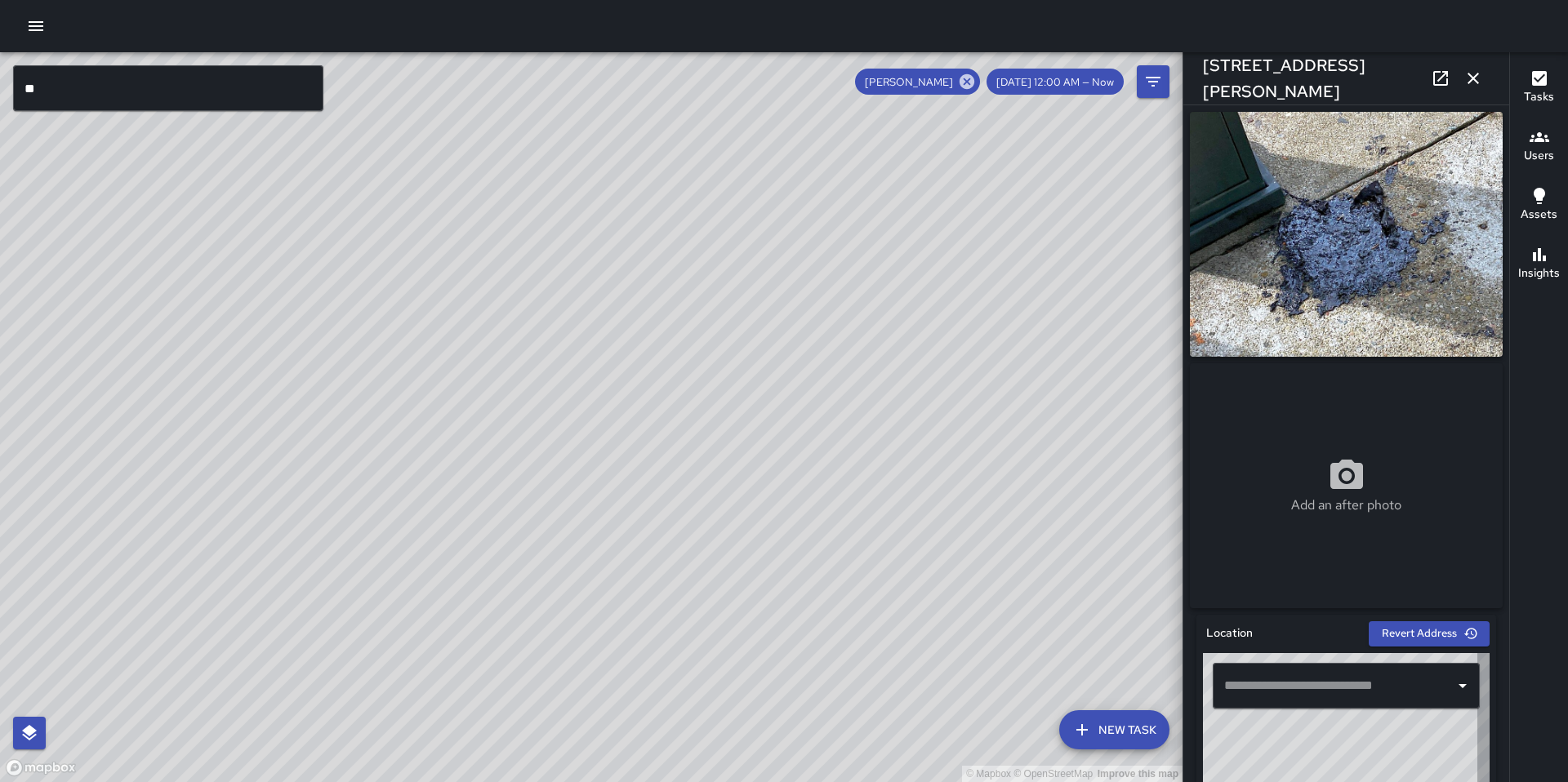 type on "**********" 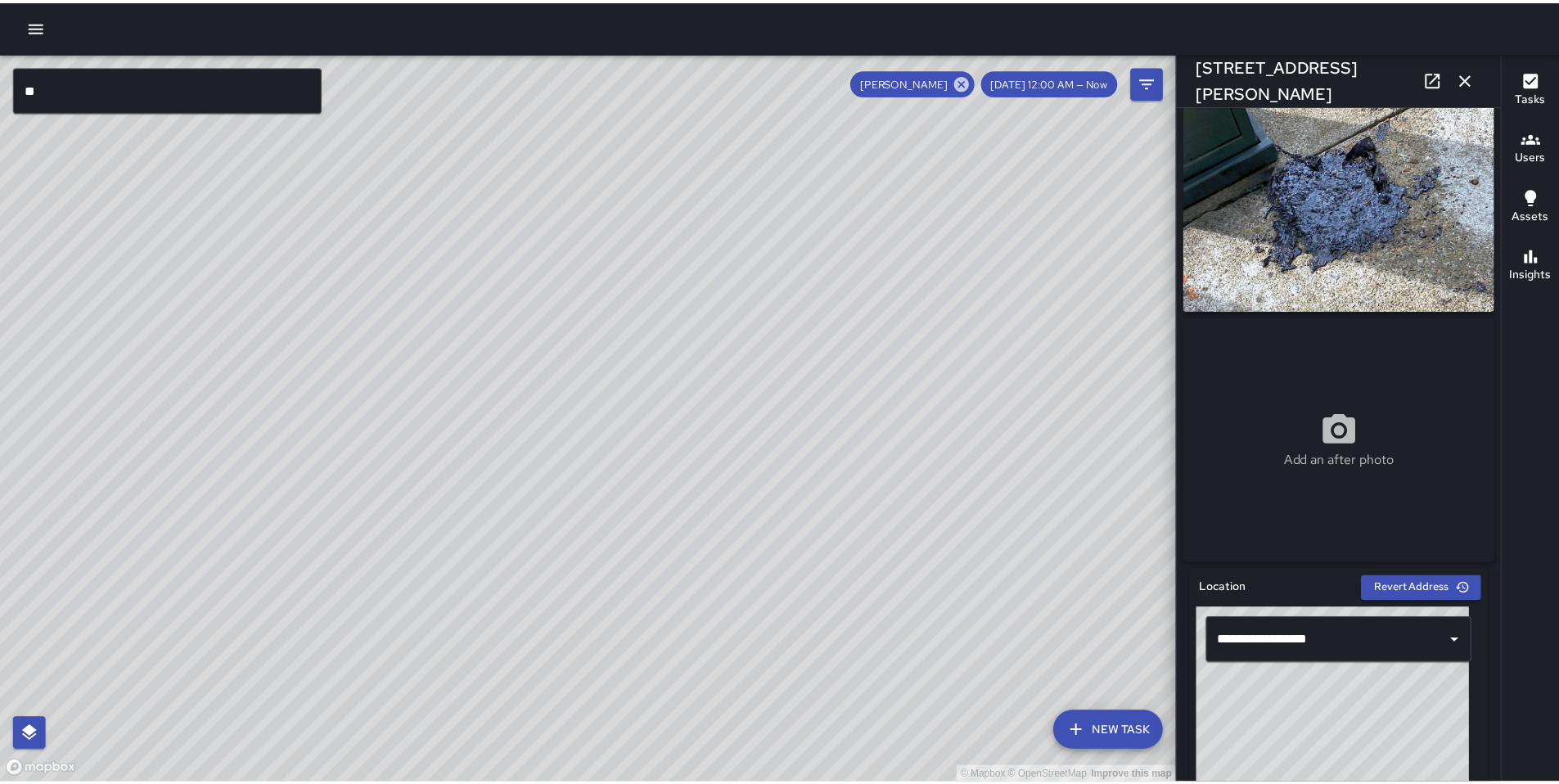 scroll, scrollTop: 43, scrollLeft: 0, axis: vertical 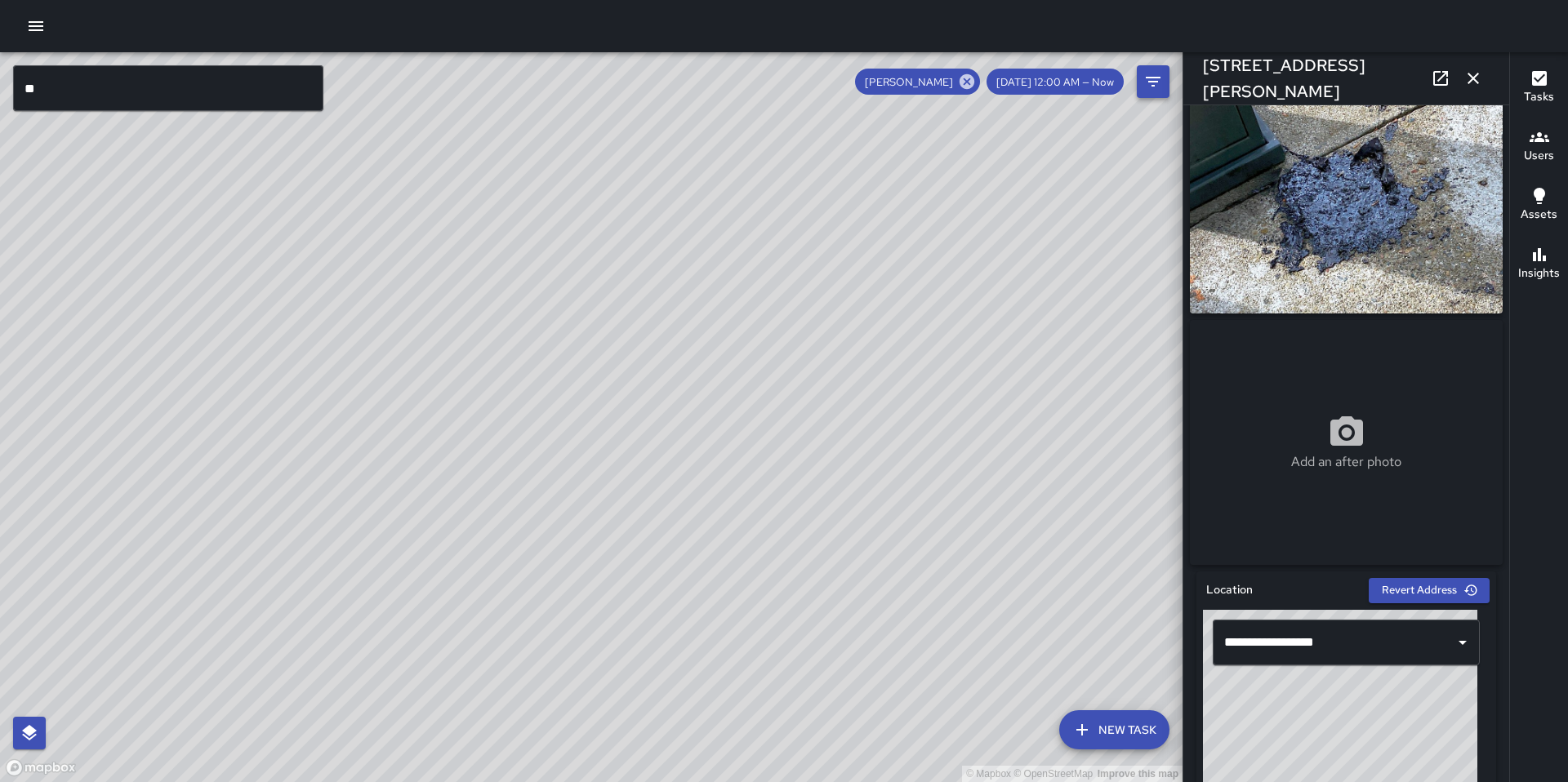 click 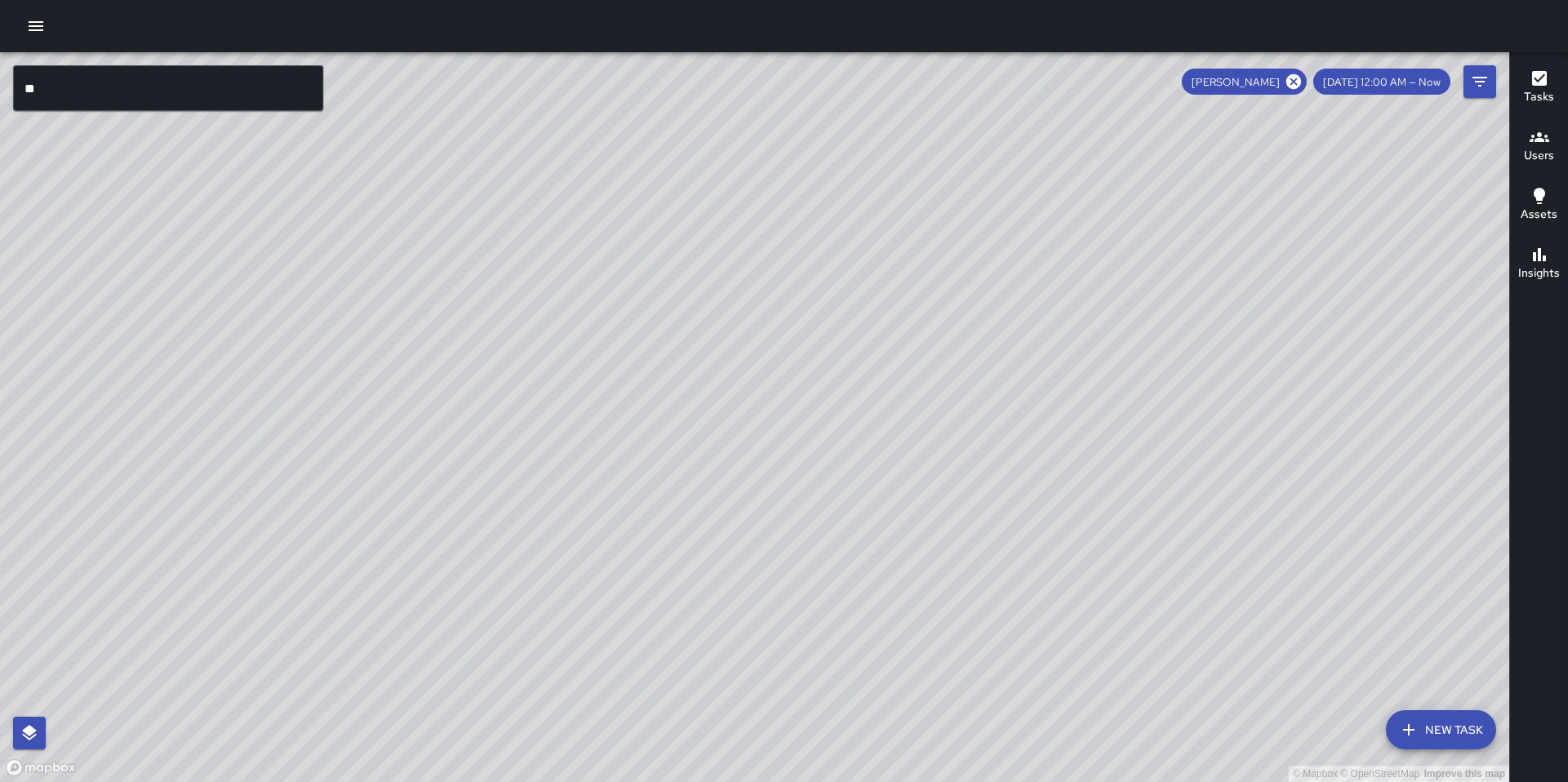 click 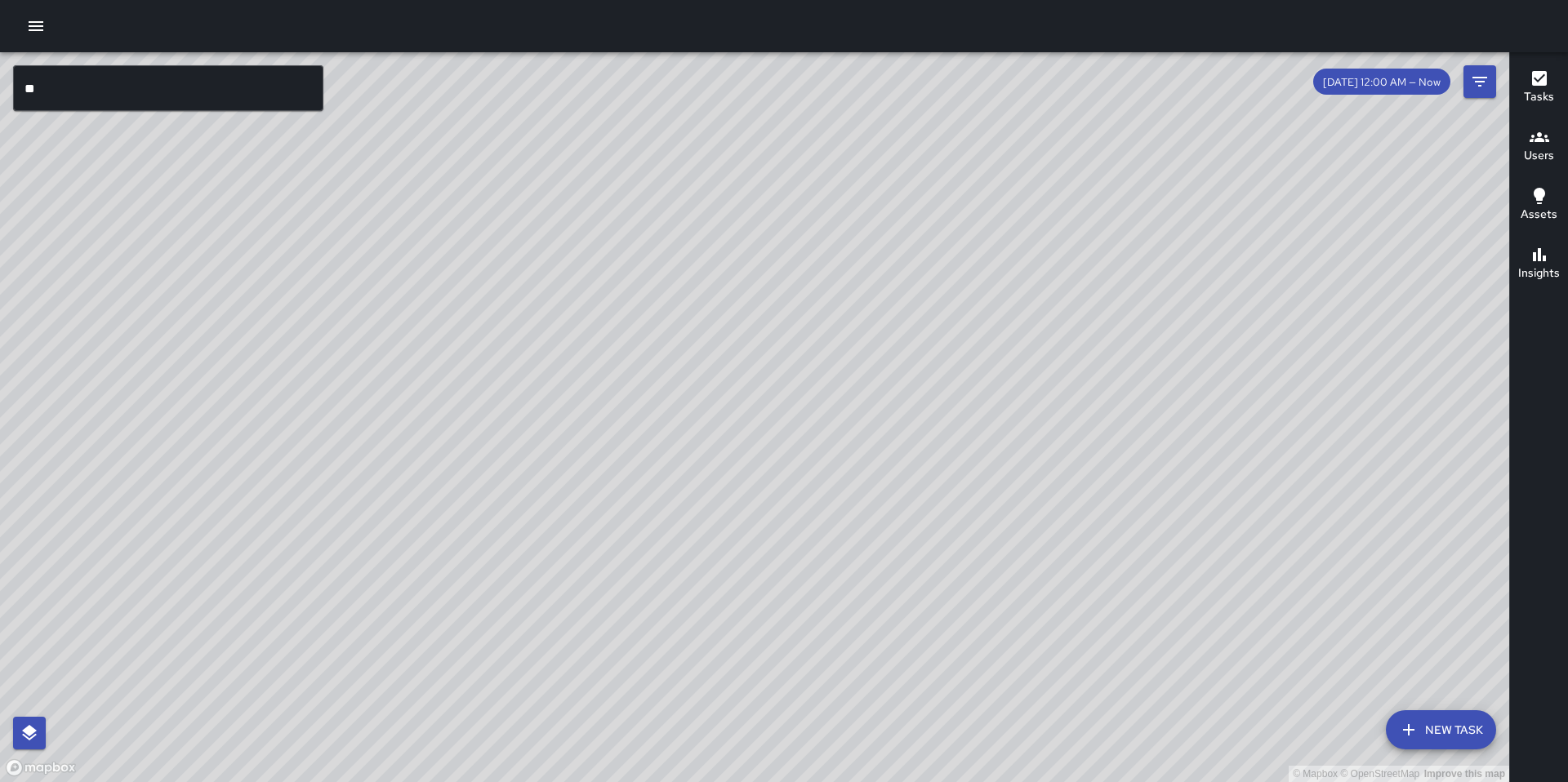 click 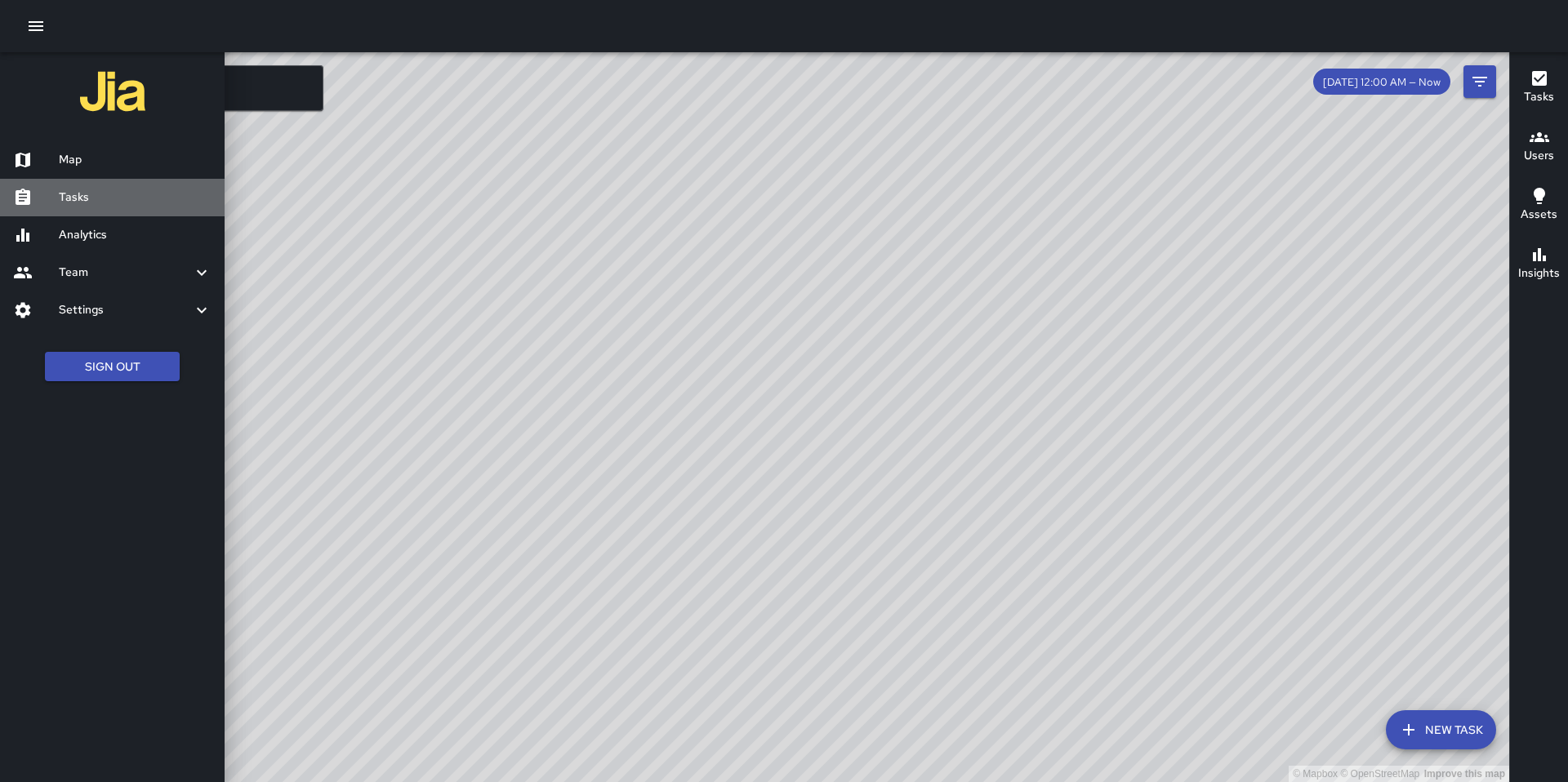 click on "Tasks" at bounding box center [135, 198] 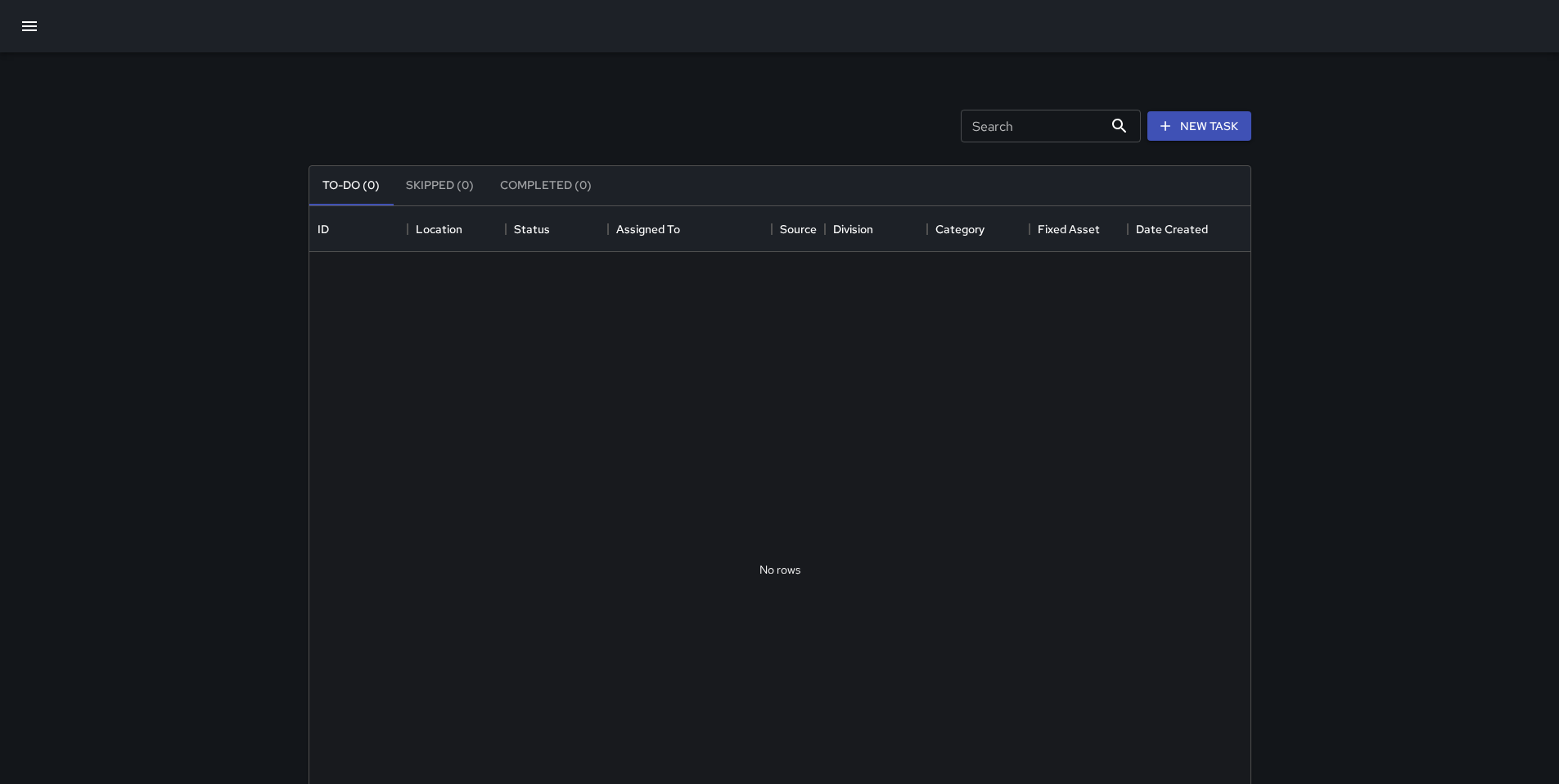 scroll, scrollTop: 13, scrollLeft: 13, axis: both 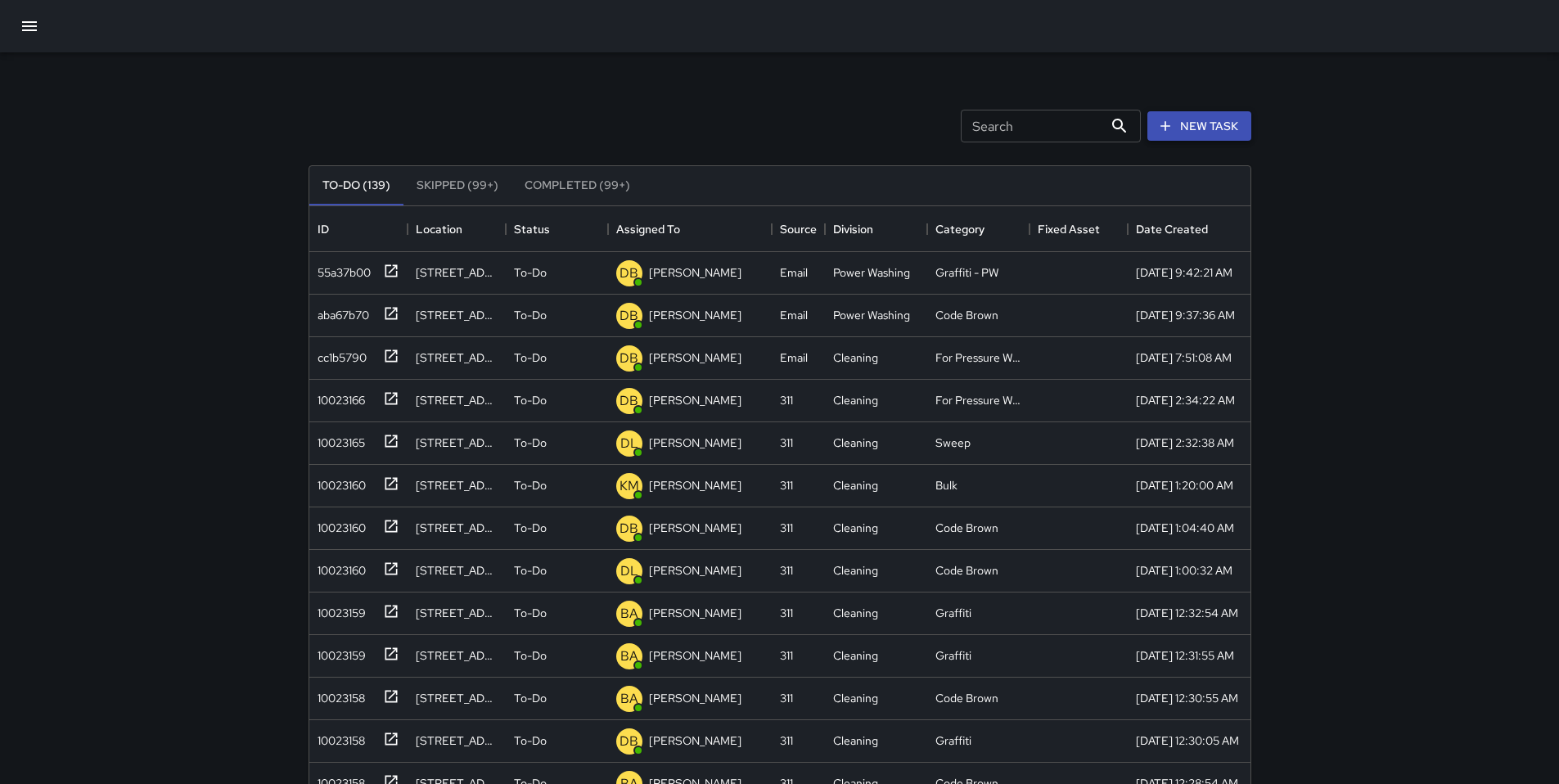 click 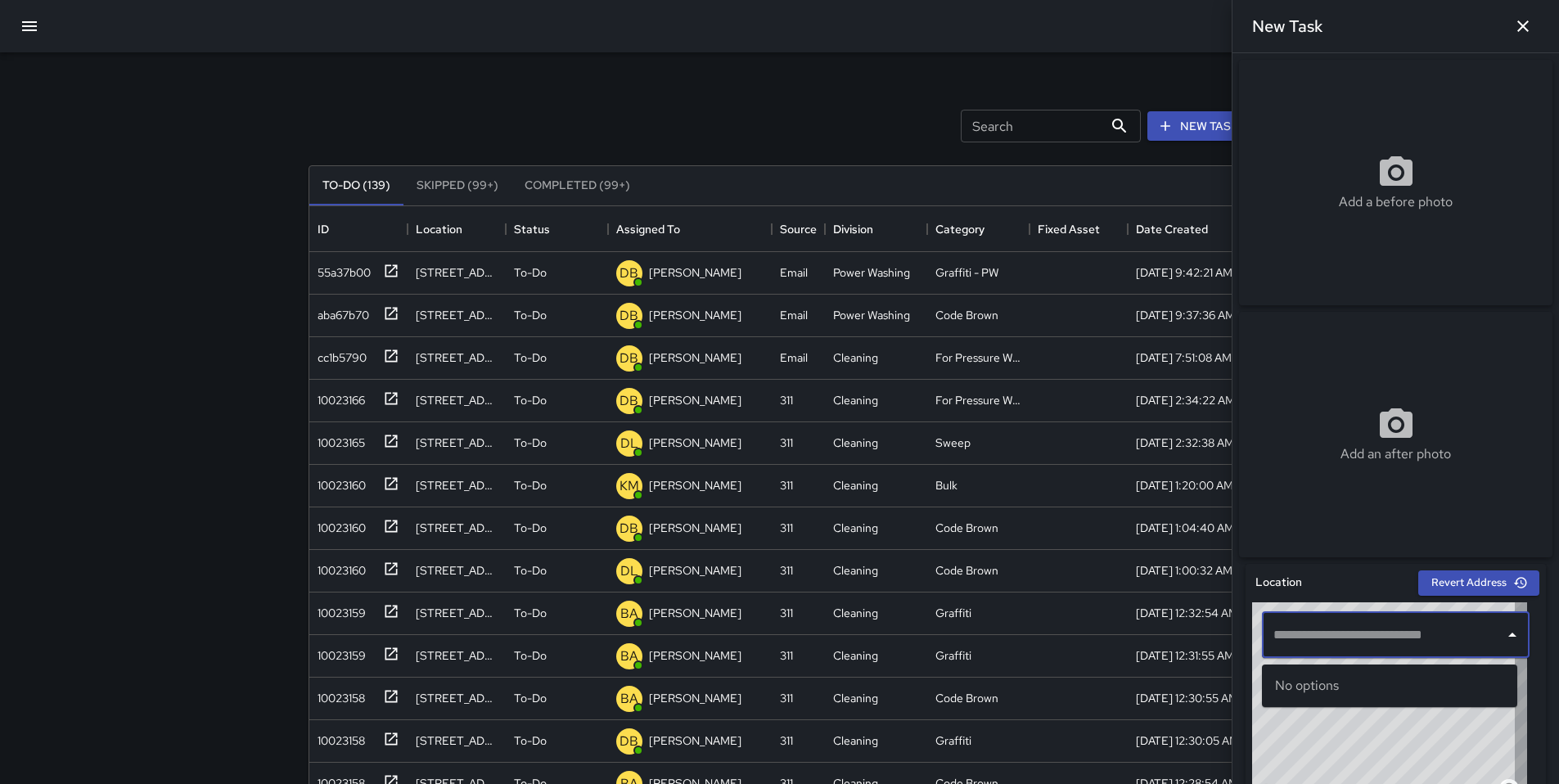 click at bounding box center (1383, 635) 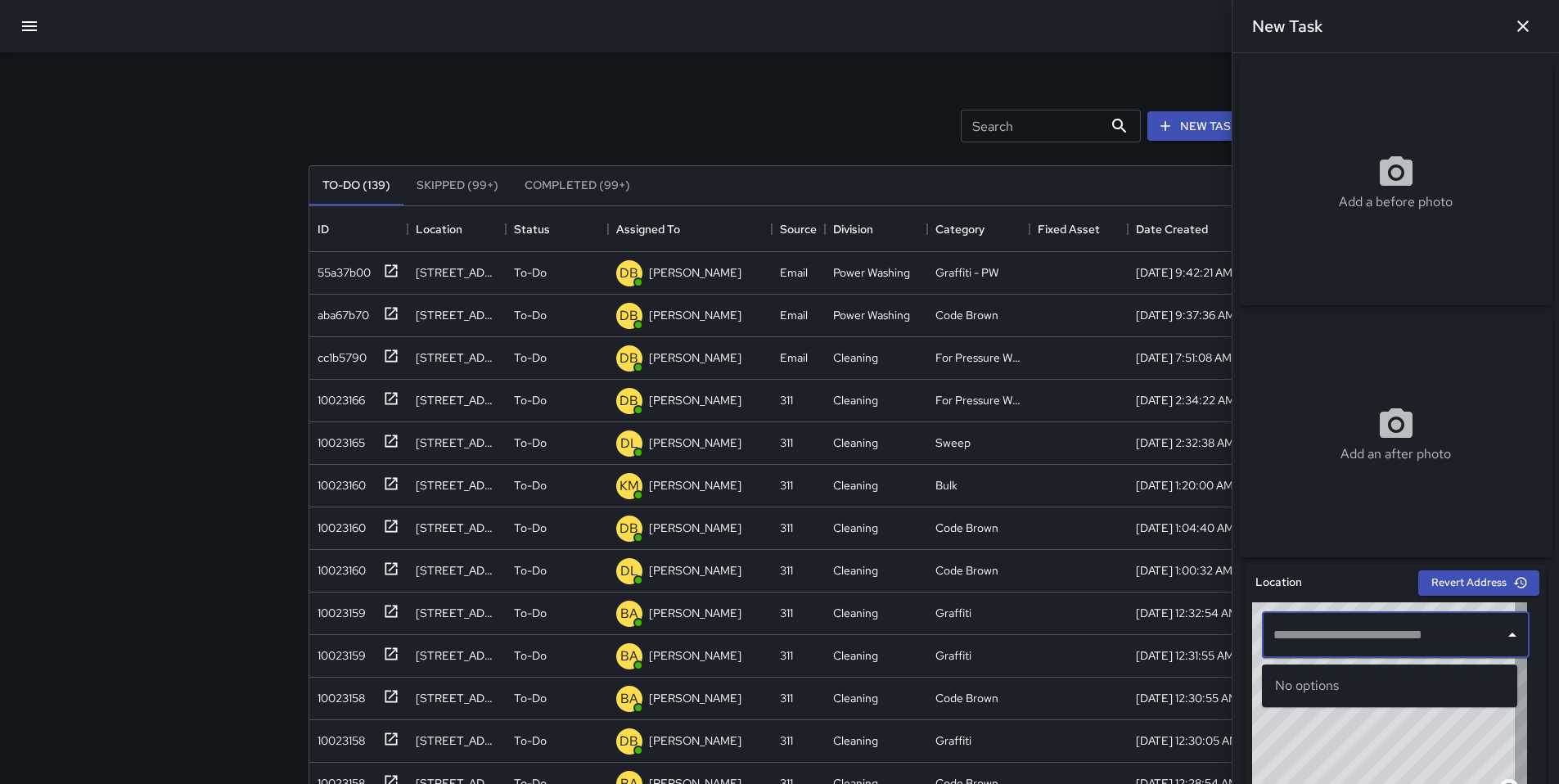 click on "To-Do (139) Skipped (99+) Completed (99+) ID Location Status Assigned To Source Division Category Fixed Asset Date Created 55a37b00 [STREET_ADDRESS] To-Do DB [PERSON_NAME] Email Power Washing Graffiti - PW [DATE] 9:42:21 AM aba67b70 [STREET_ADDRESS] To-Do DB [PERSON_NAME] Email Power Washing Code Brown [DATE] 9:37:36 AM cc1b5790 [STREET_ADDRESS] To-Do DB [PERSON_NAME] Email Cleaning For Pressure Washer [DATE] 7:51:08 AM 10023166 [STREET_ADDRESS][PERSON_NAME] To-Do DB [PERSON_NAME] 311 Cleaning For Pressure Washer [DATE] 2:34:22 AM 10023165 [GEOGRAPHIC_DATA] To-Do DL [PERSON_NAME] 311 Cleaning Sweep [DATE] 2:32:38 AM 10023160 [STREET_ADDRESS] To-Do KM [PERSON_NAME] 311 Cleaning Bulk [DATE] 1:20:00 AM 10023160 [STREET_ADDRESS] To-Do DB [PERSON_NAME] 311 Cleaning Code Brown [DATE] 1:04:40 AM 10023160 [STREET_ADDRESS] To-Do DL [PERSON_NAME] 311 Cleaning Code Brown [DATE] 1:00:32 AM 10023159 192 [PERSON_NAME][GEOGRAPHIC_DATA] To-Do BA [PERSON_NAME] 311 Cleaning Graffiti [DATE] 12:32:54 AM 10023159 BA" at bounding box center [780, 554] 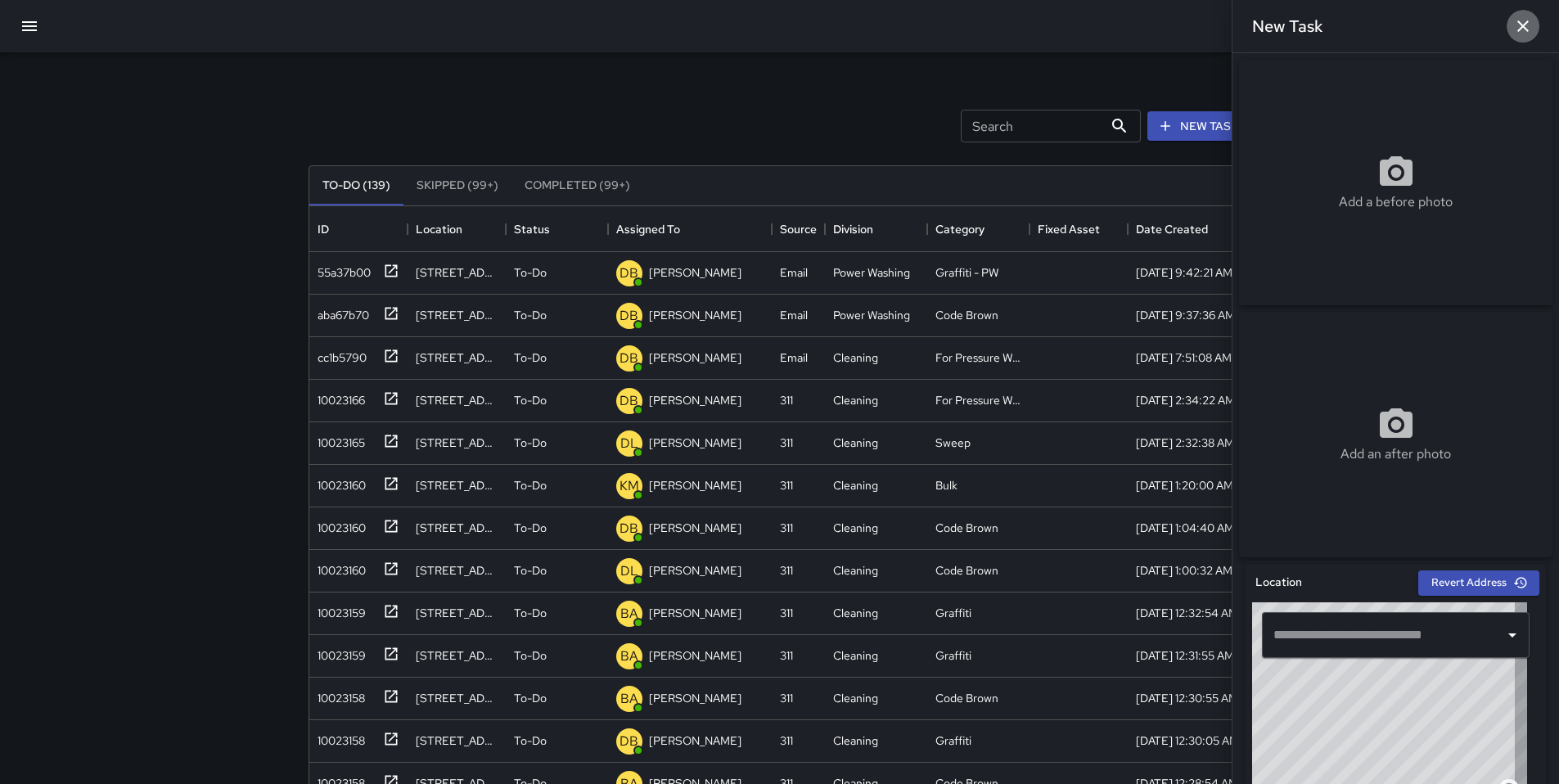 click 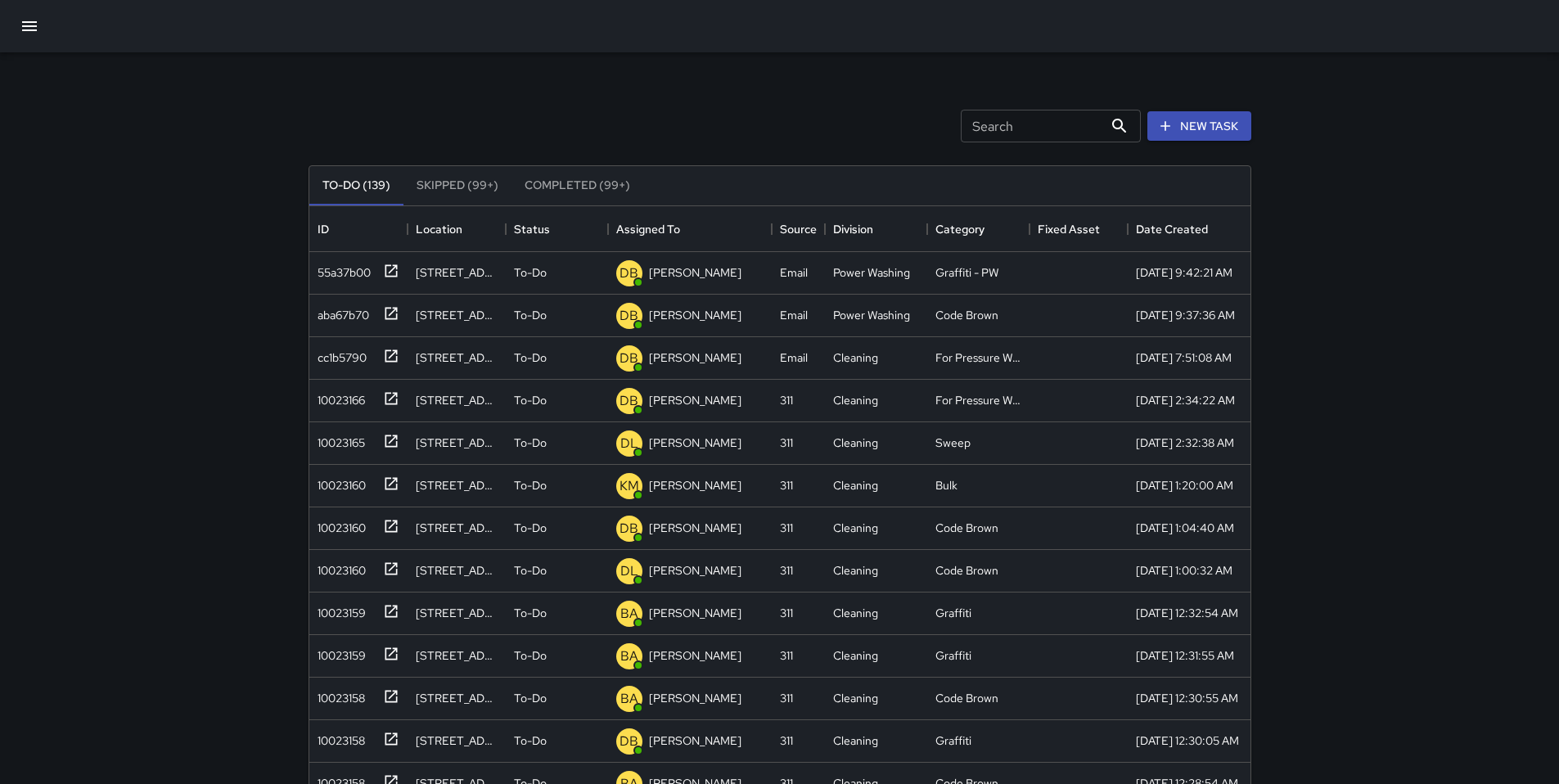 click on "Search" at bounding box center (1032, 126) 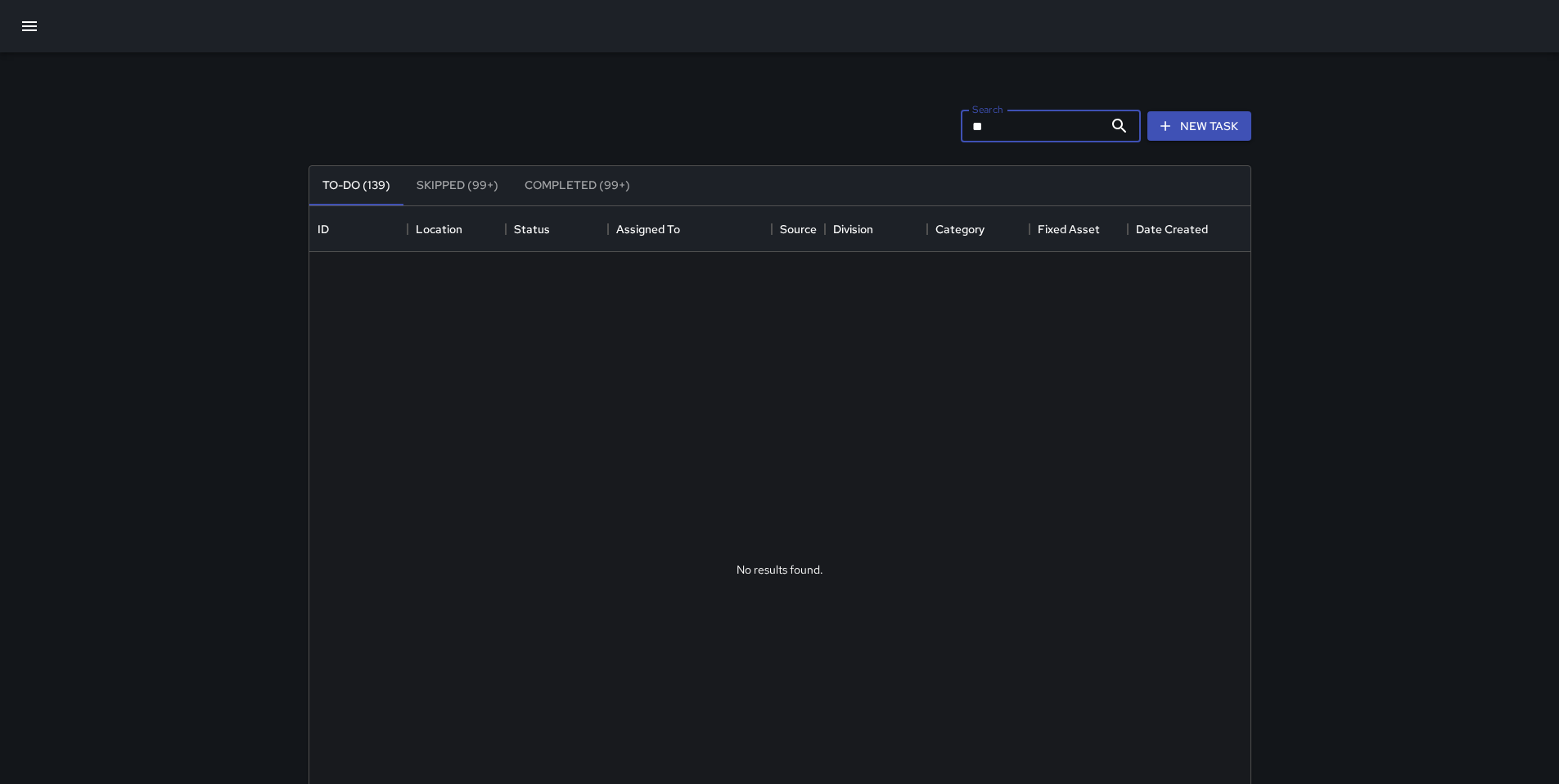 type on "*" 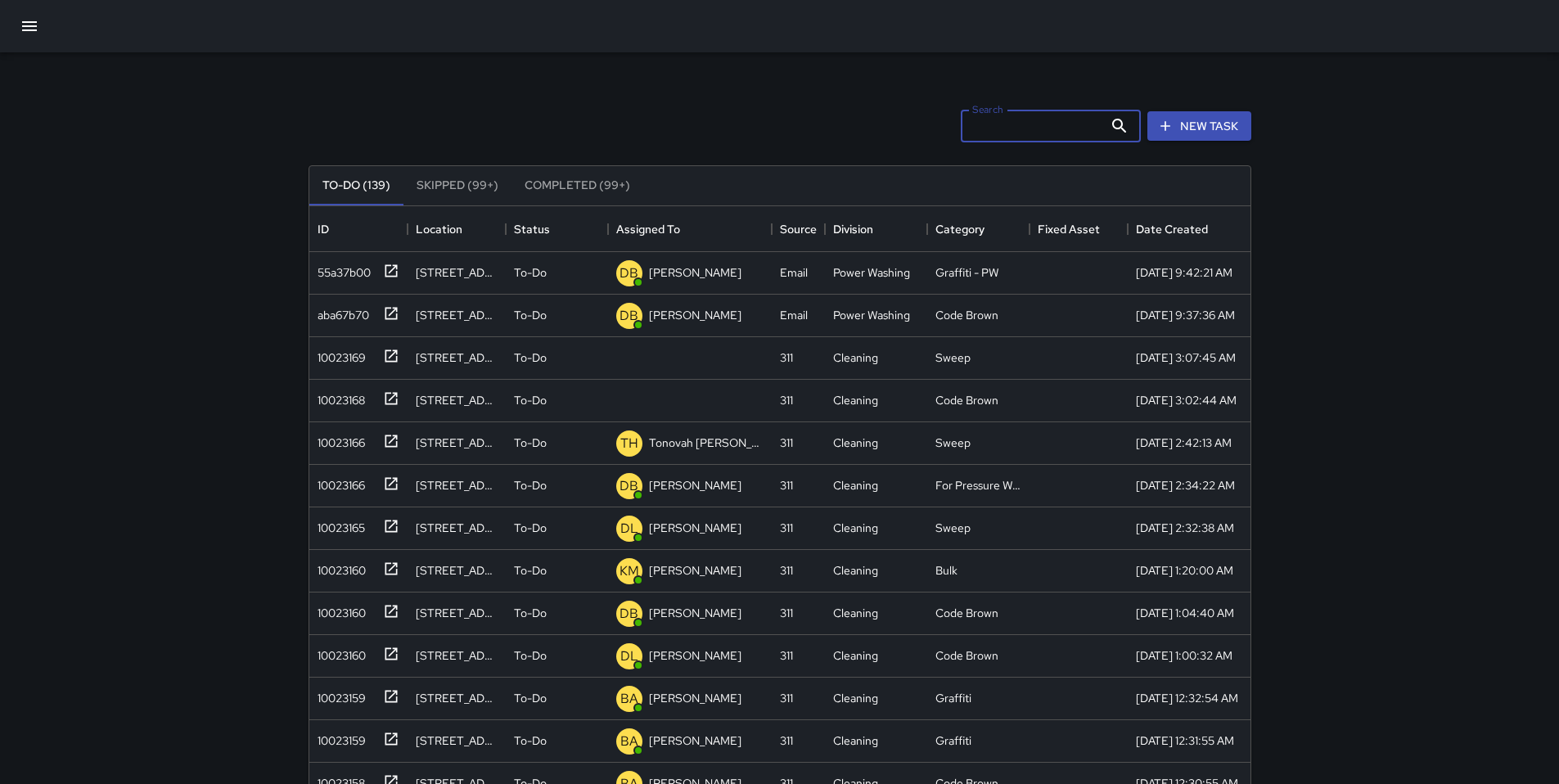 scroll, scrollTop: 13, scrollLeft: 13, axis: both 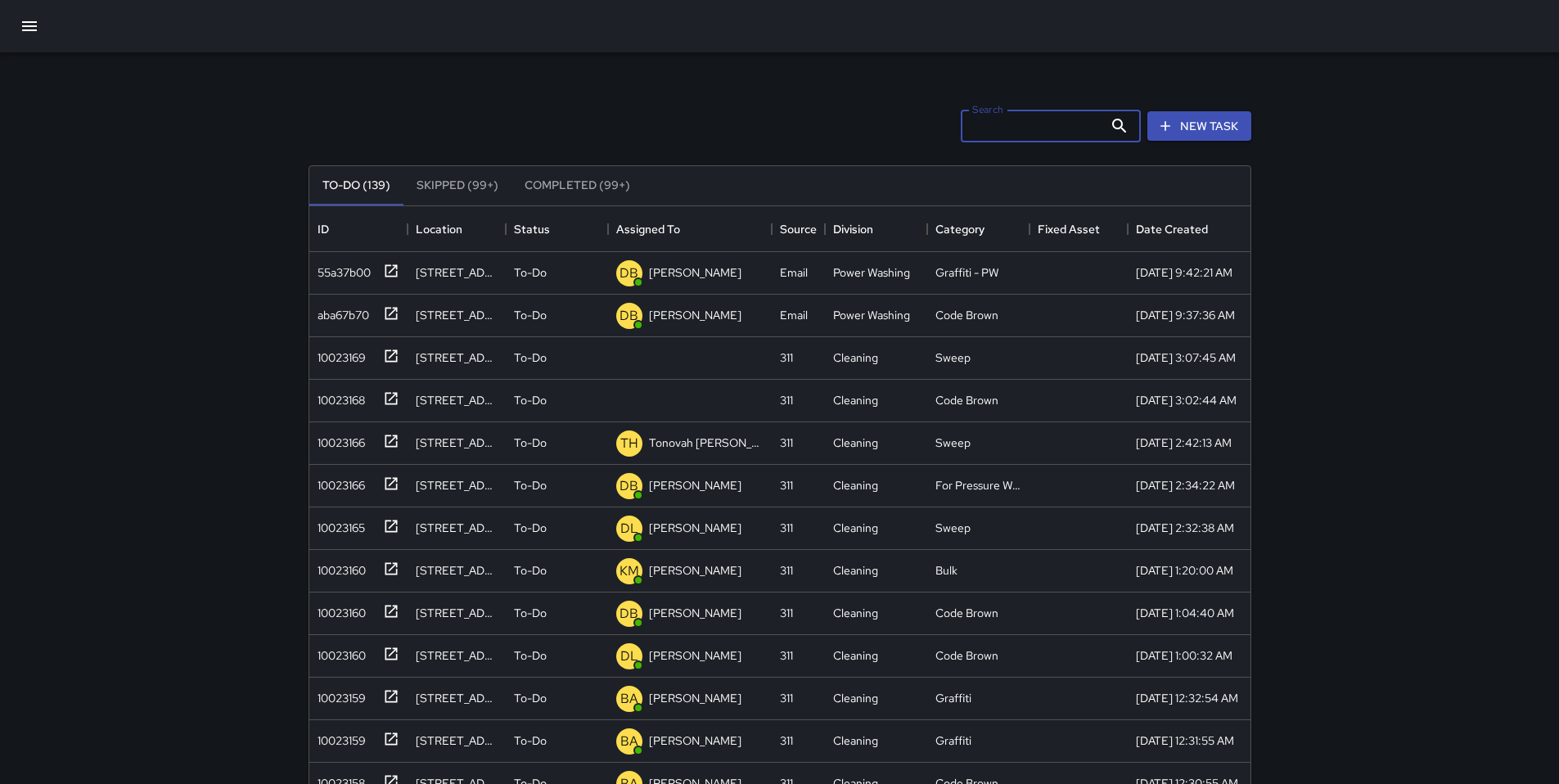 click on "Search" at bounding box center (1032, 126) 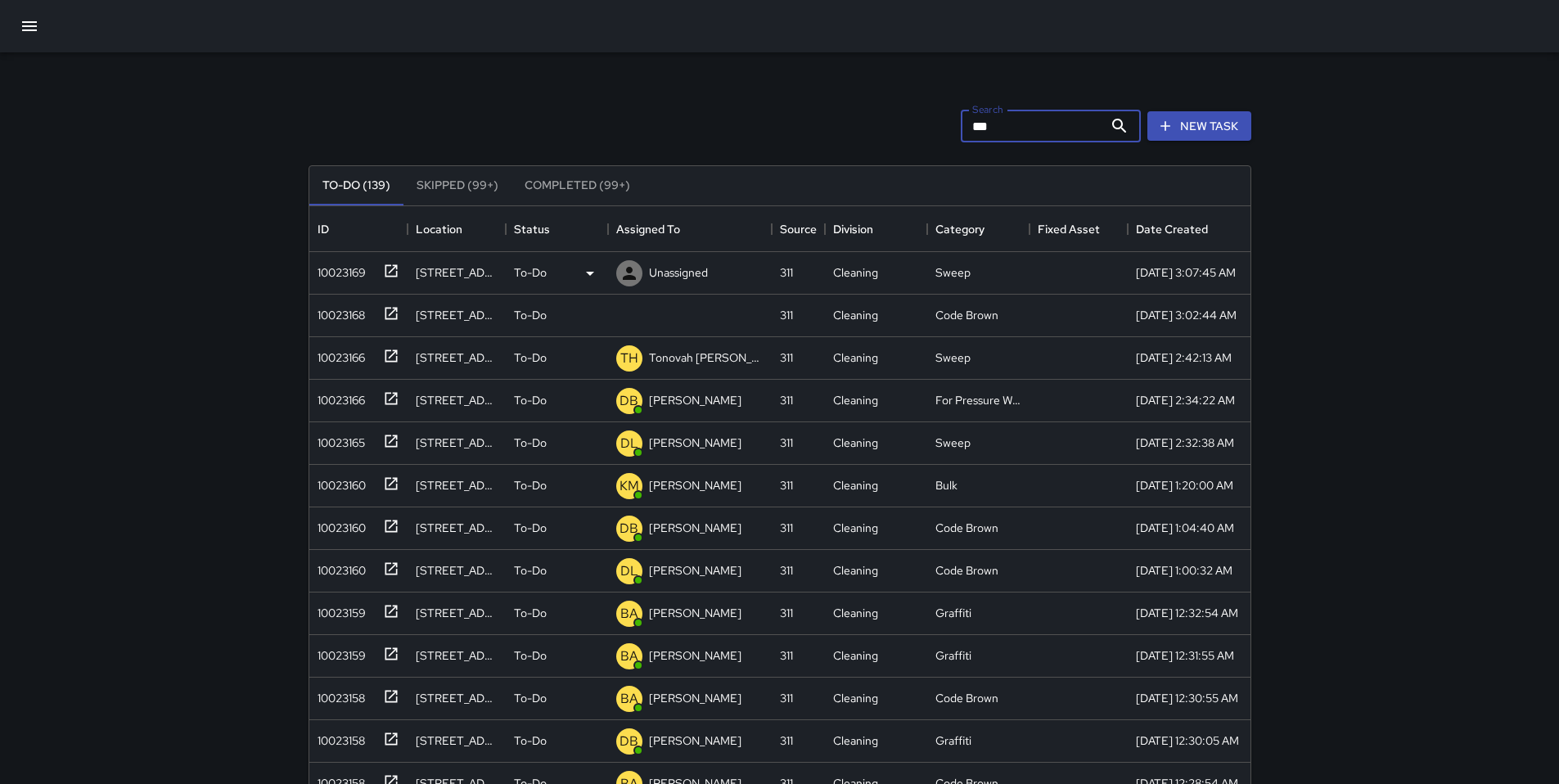 type on "***" 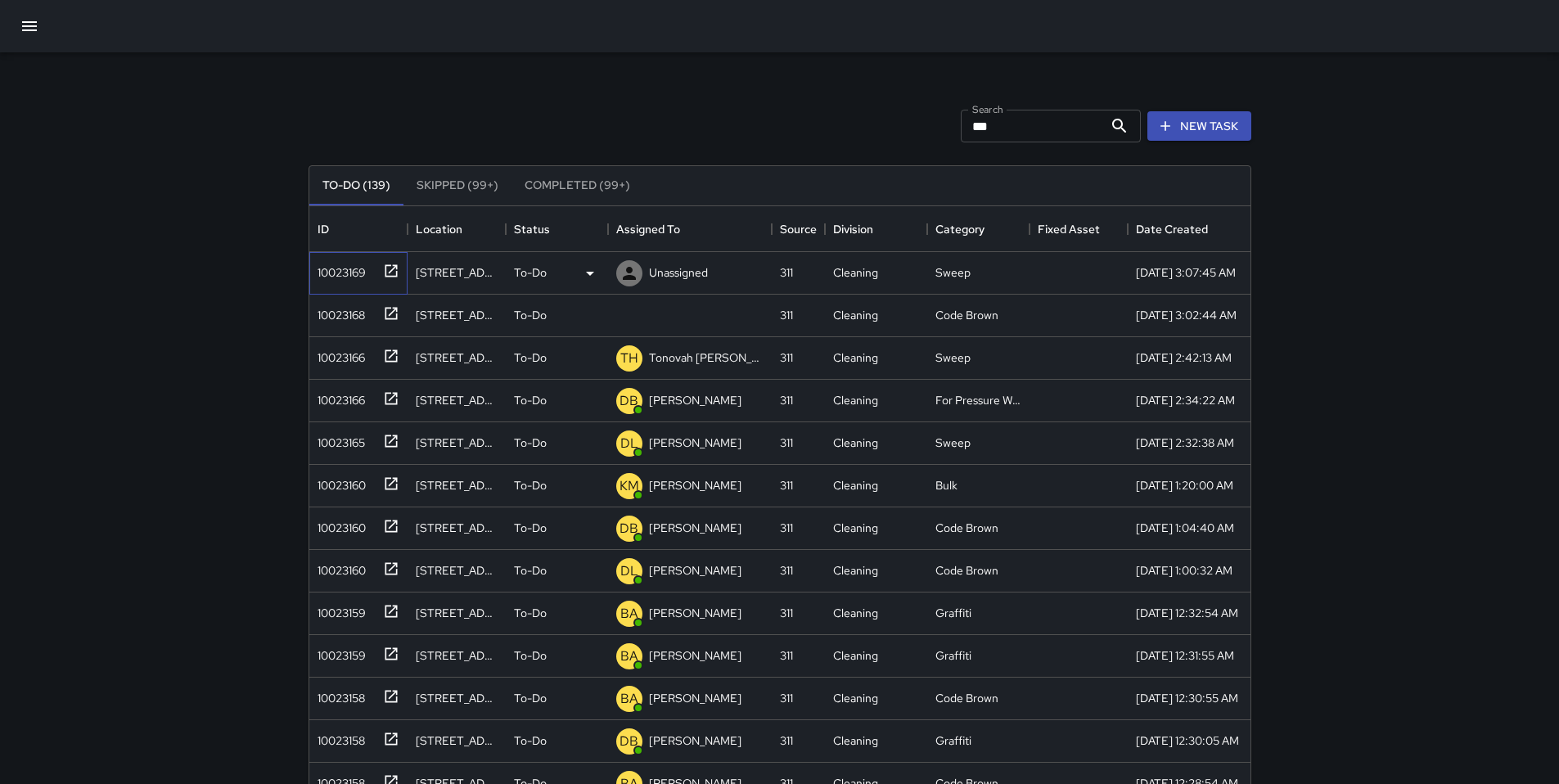 click on "10023169" at bounding box center (338, 269) 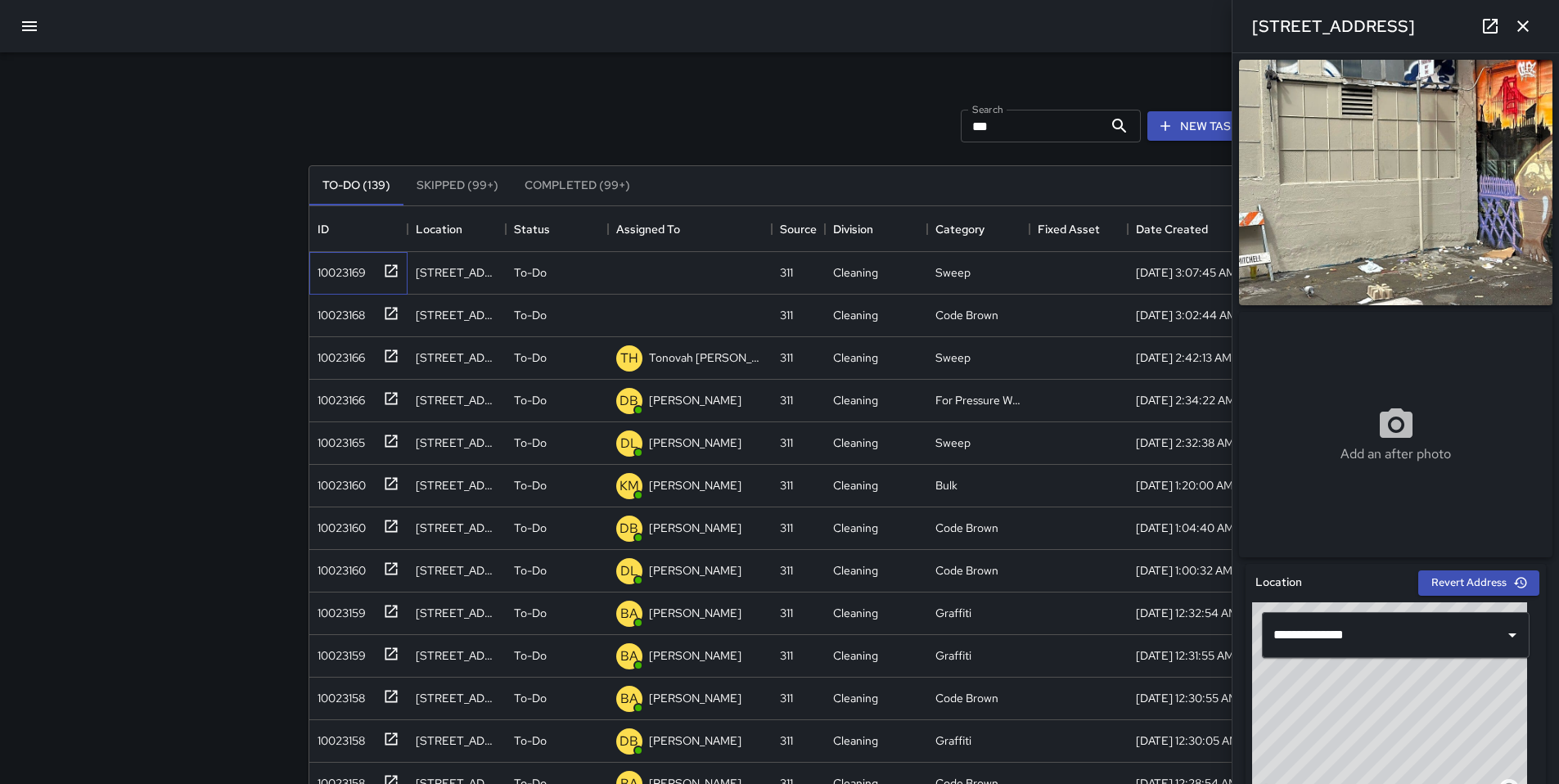 scroll, scrollTop: 638, scrollLeft: 0, axis: vertical 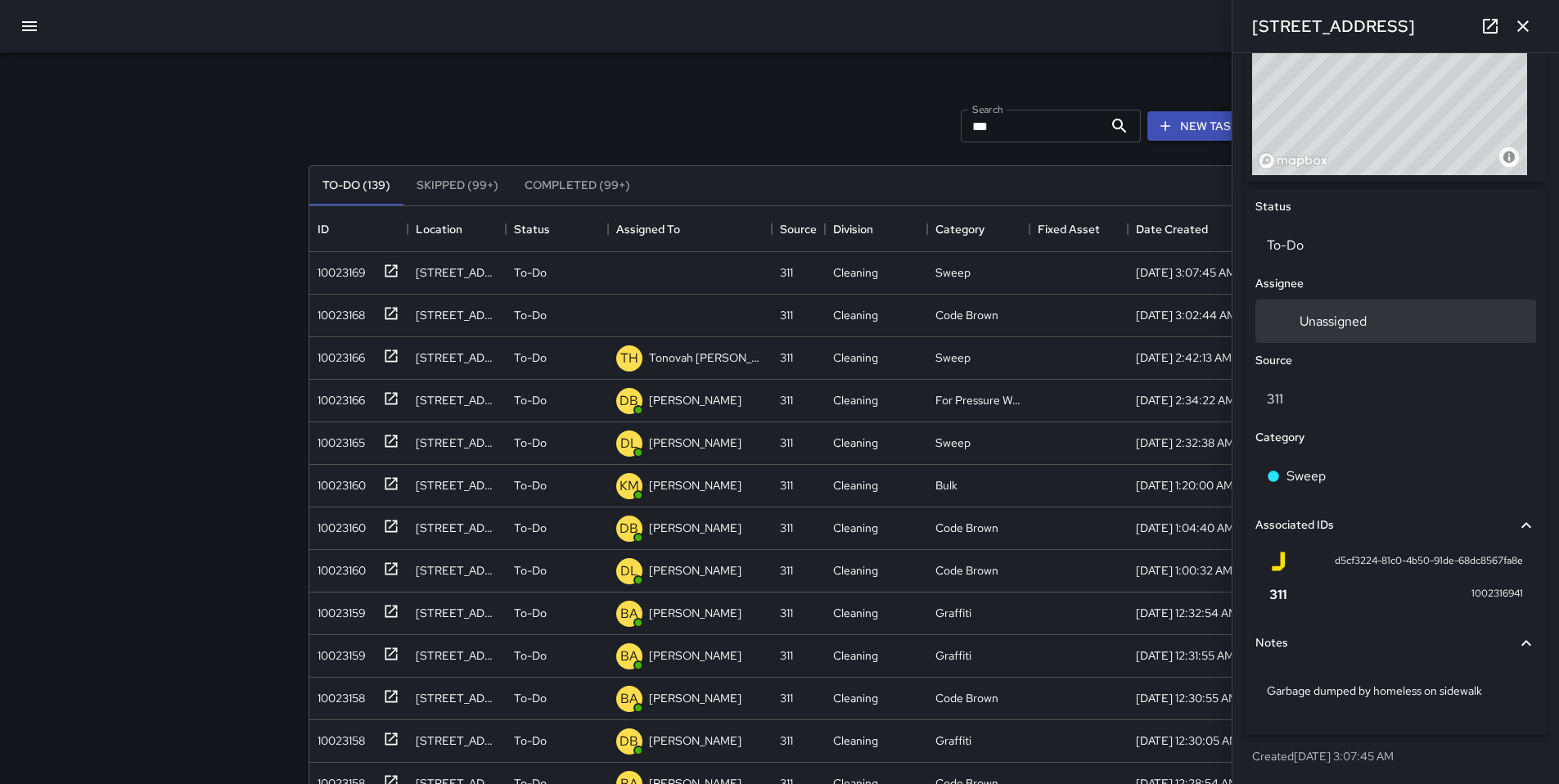 click on "Unassigned" at bounding box center [1395, 321] 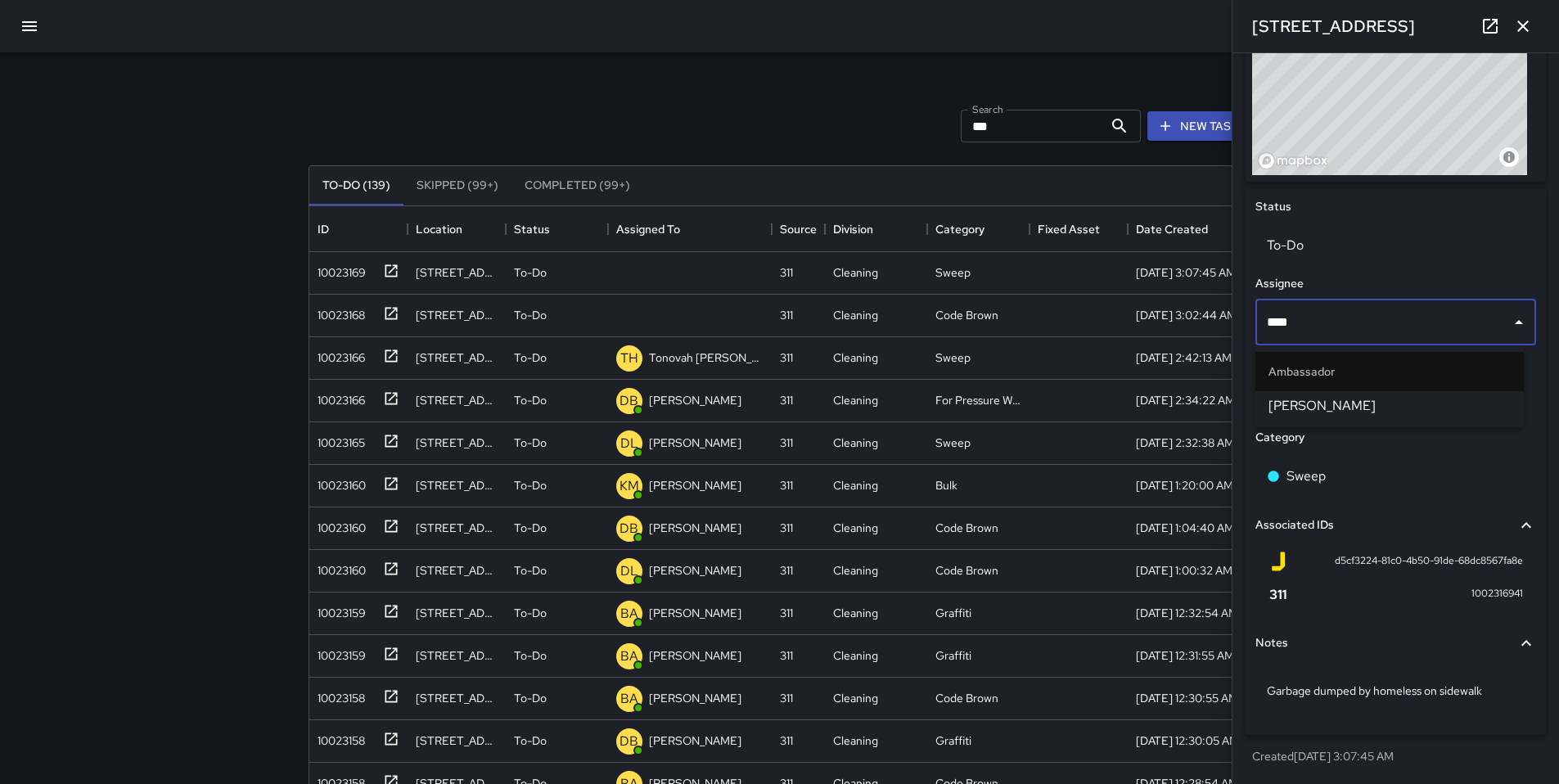 type on "*****" 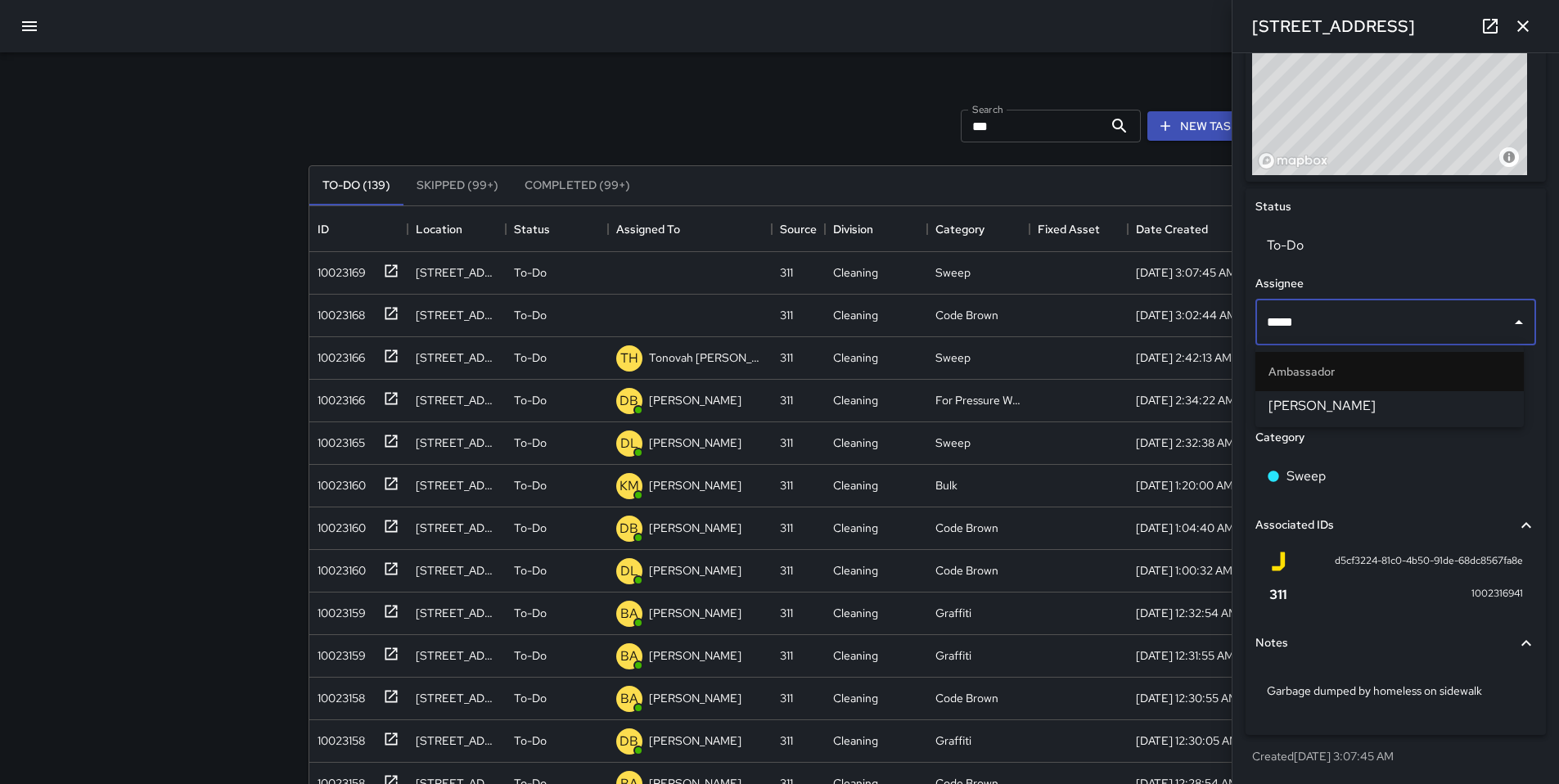 click on "[PERSON_NAME]" at bounding box center (1390, 406) 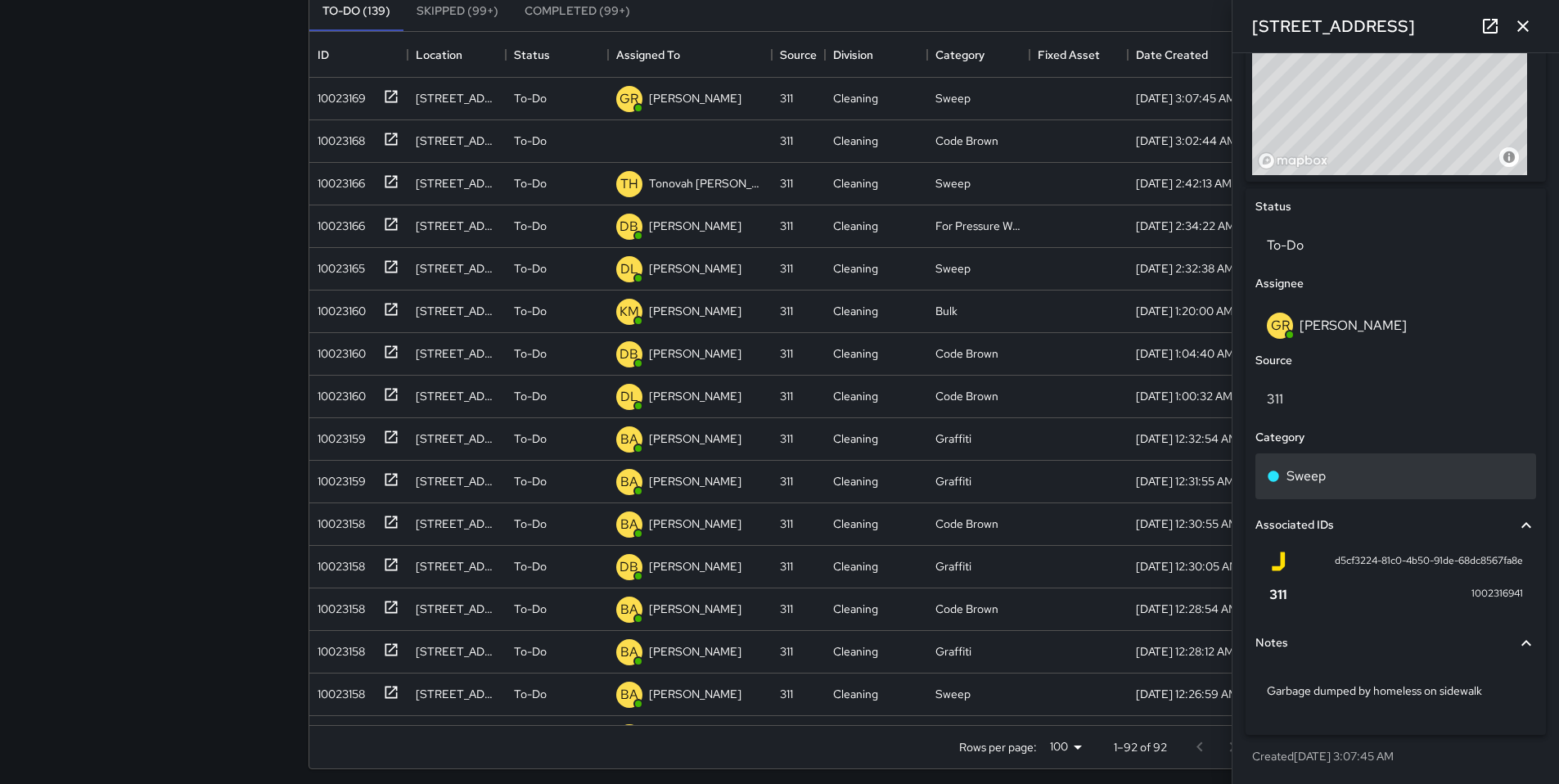 scroll, scrollTop: 182, scrollLeft: 0, axis: vertical 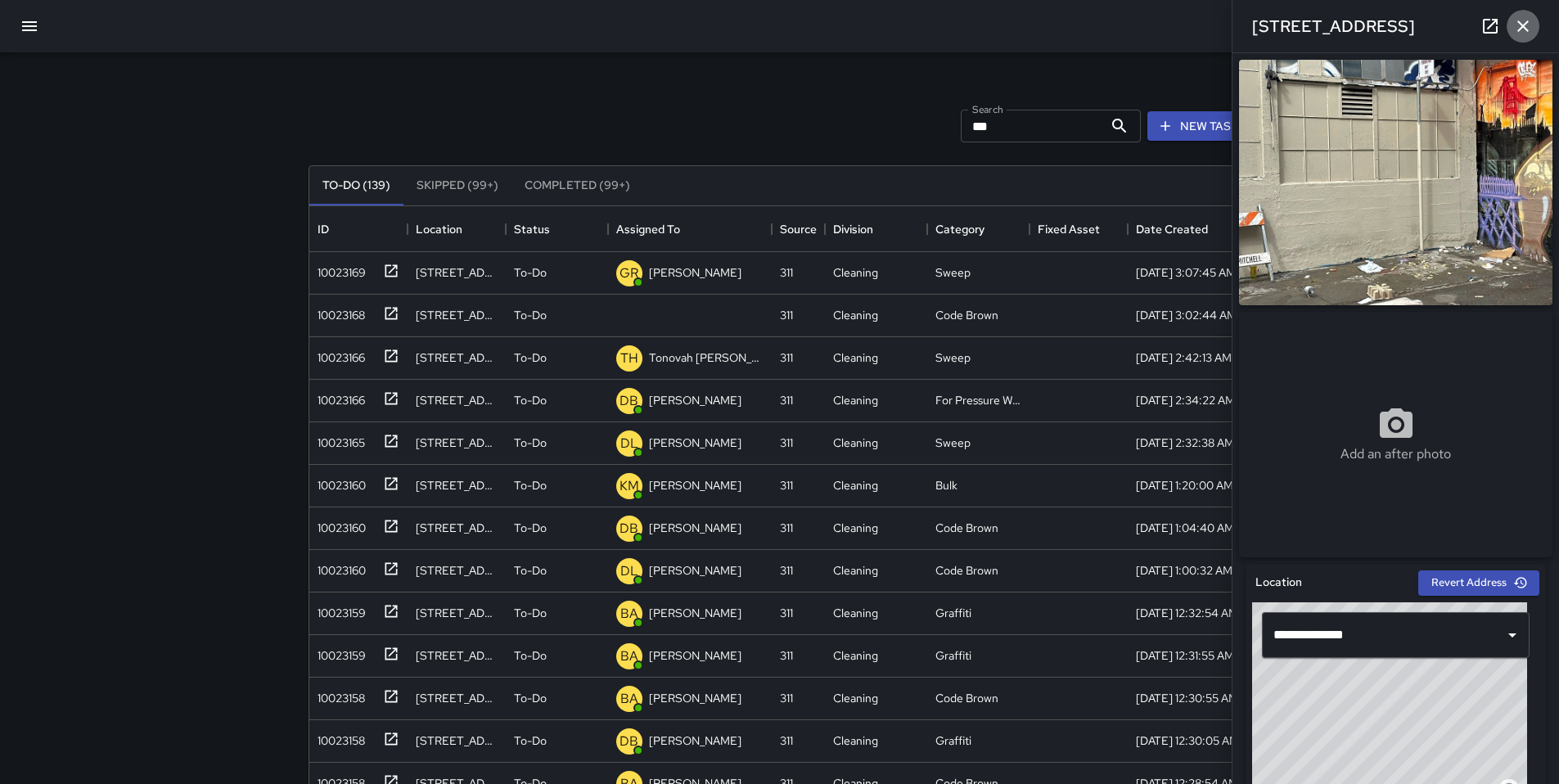 click 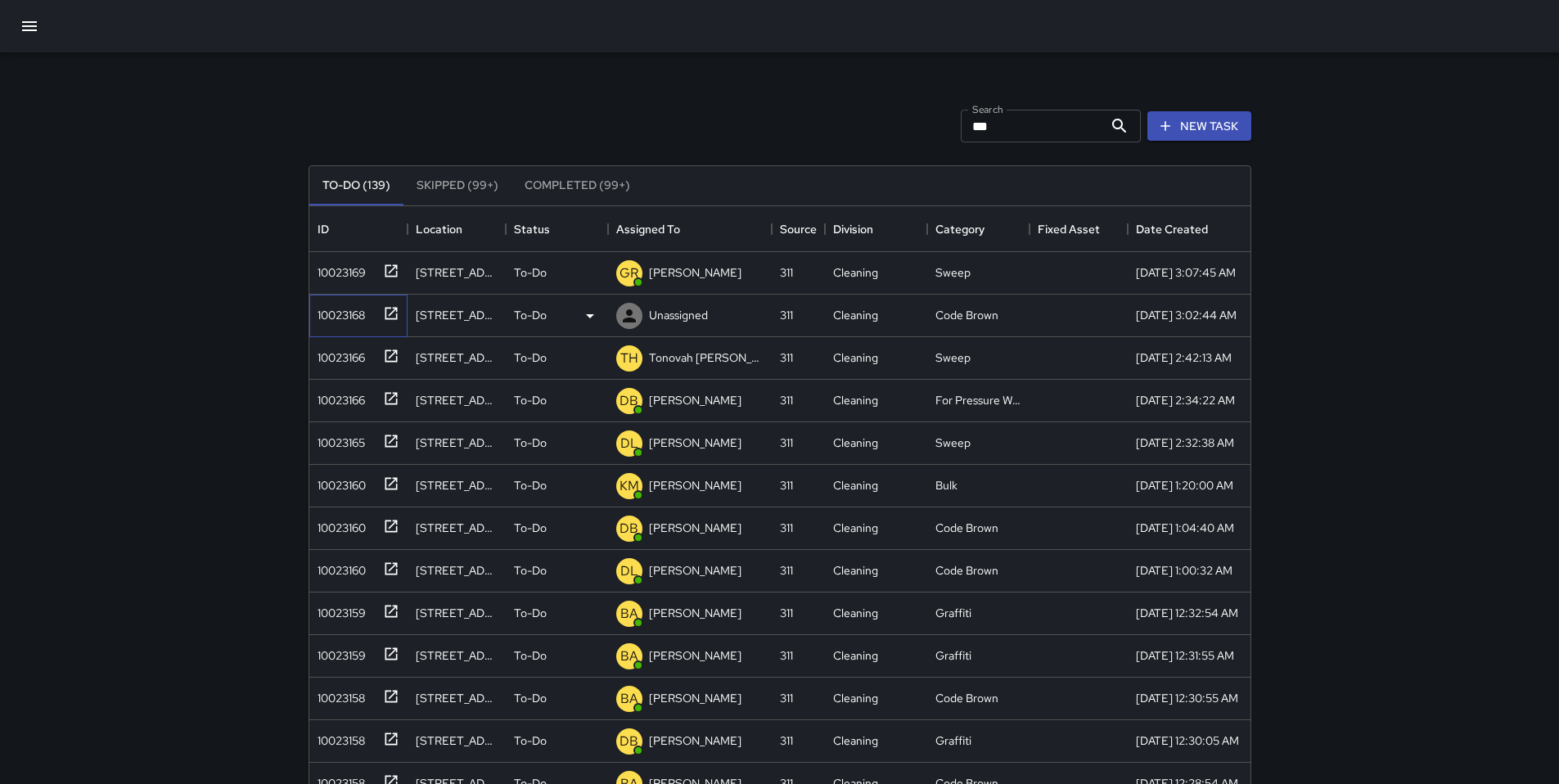click on "10023168" at bounding box center (338, 312) 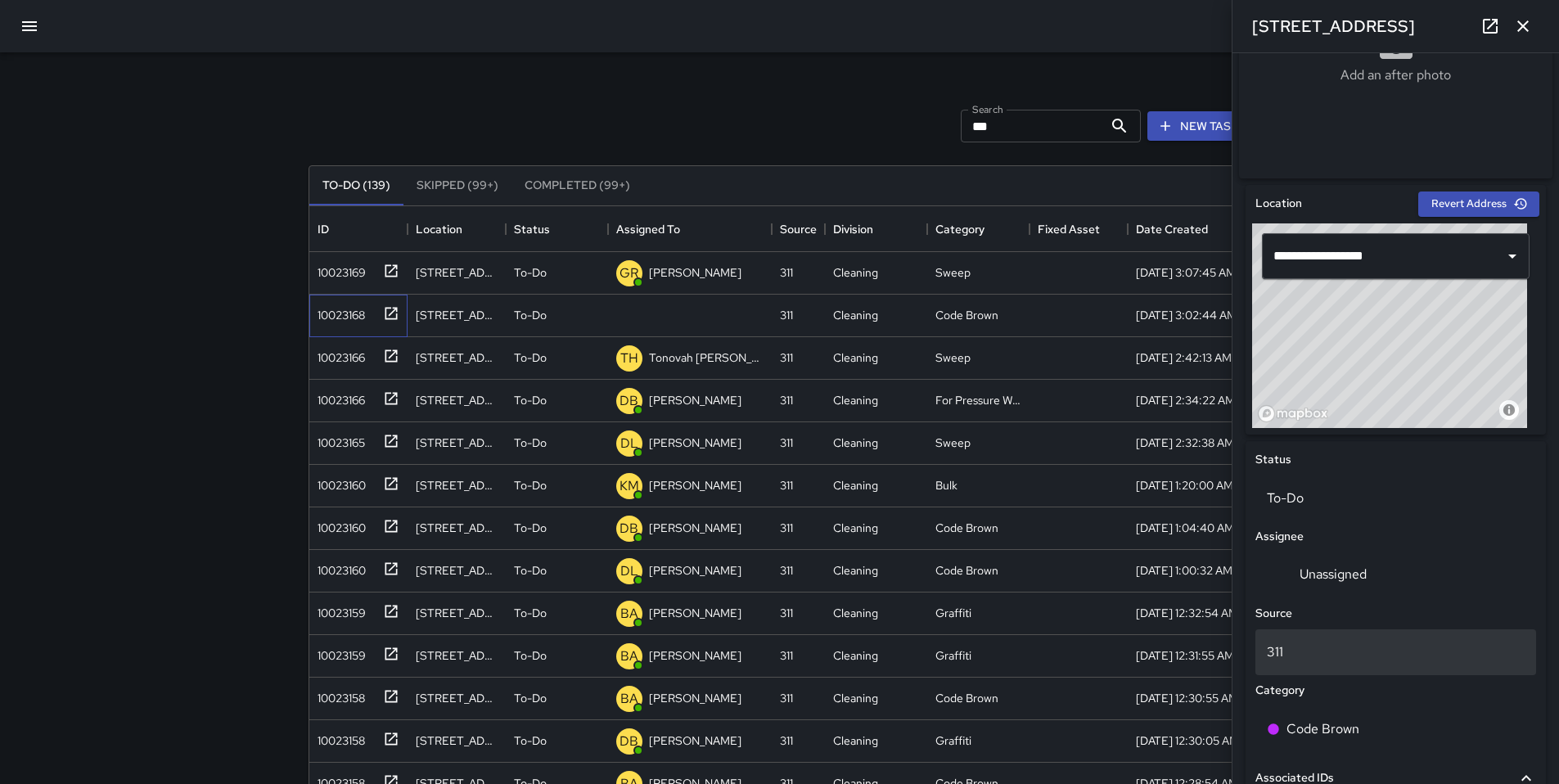 scroll, scrollTop: 456, scrollLeft: 0, axis: vertical 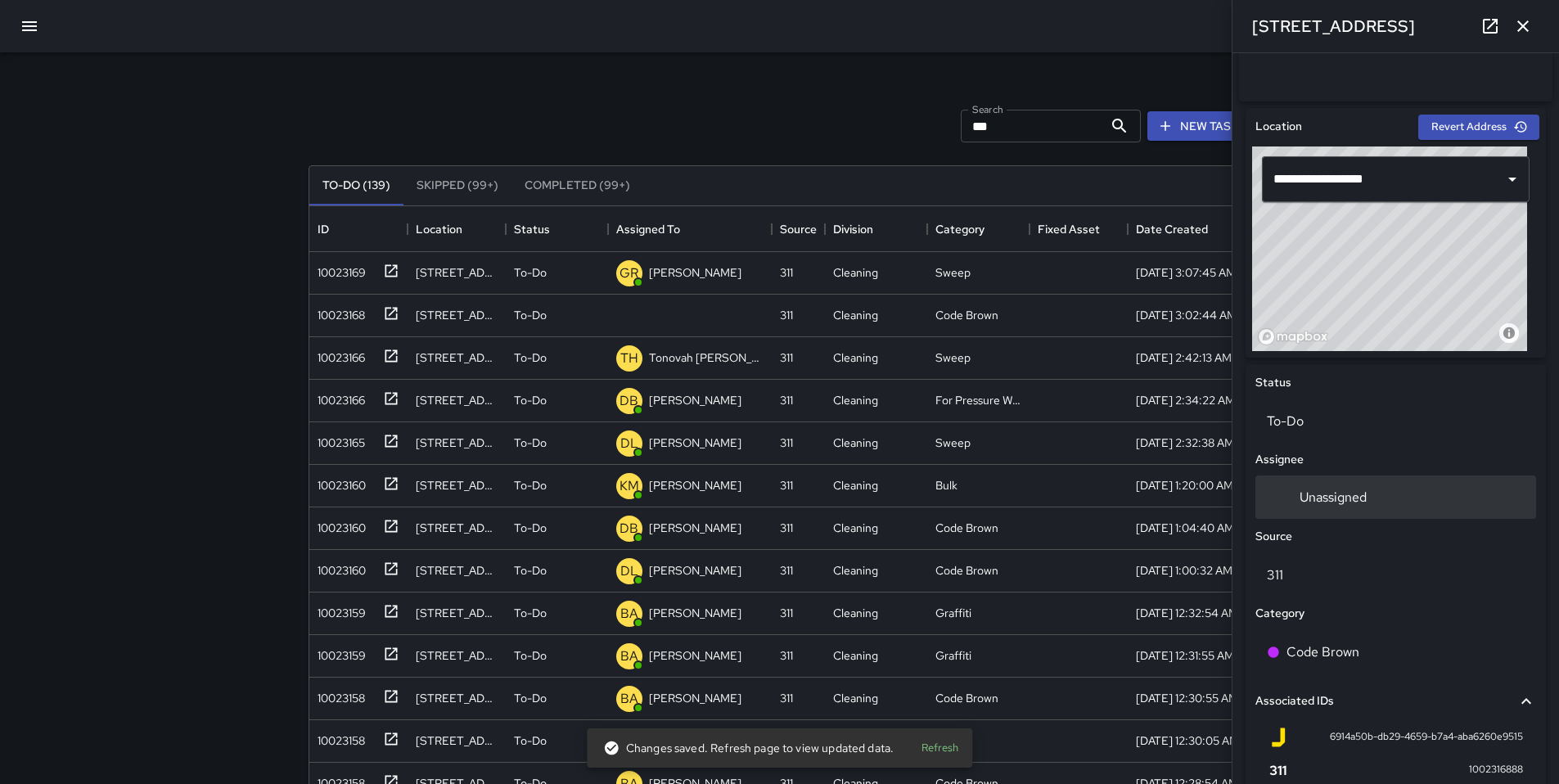 click on "Unassigned" at bounding box center [1333, 497] 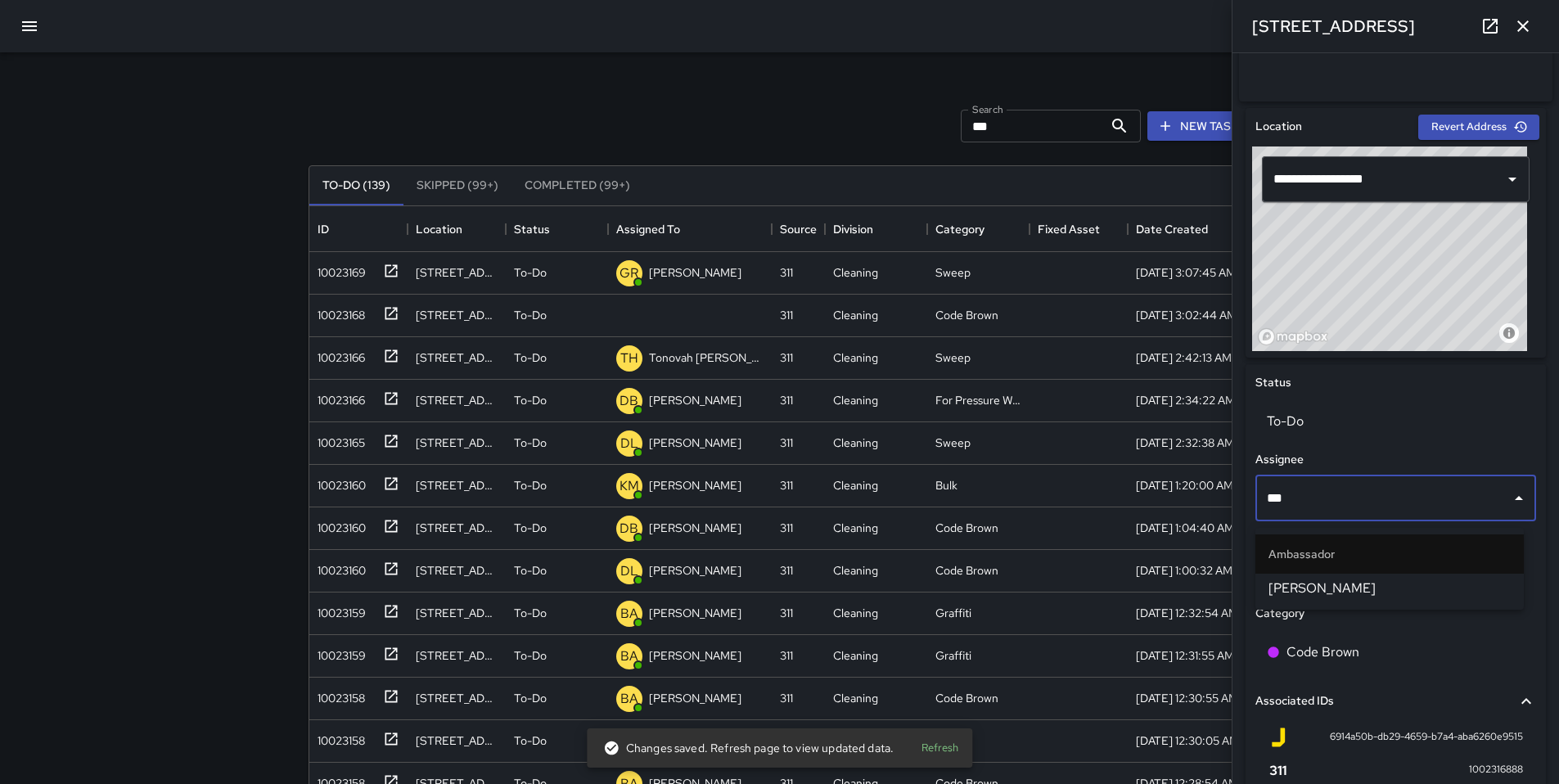 type on "****" 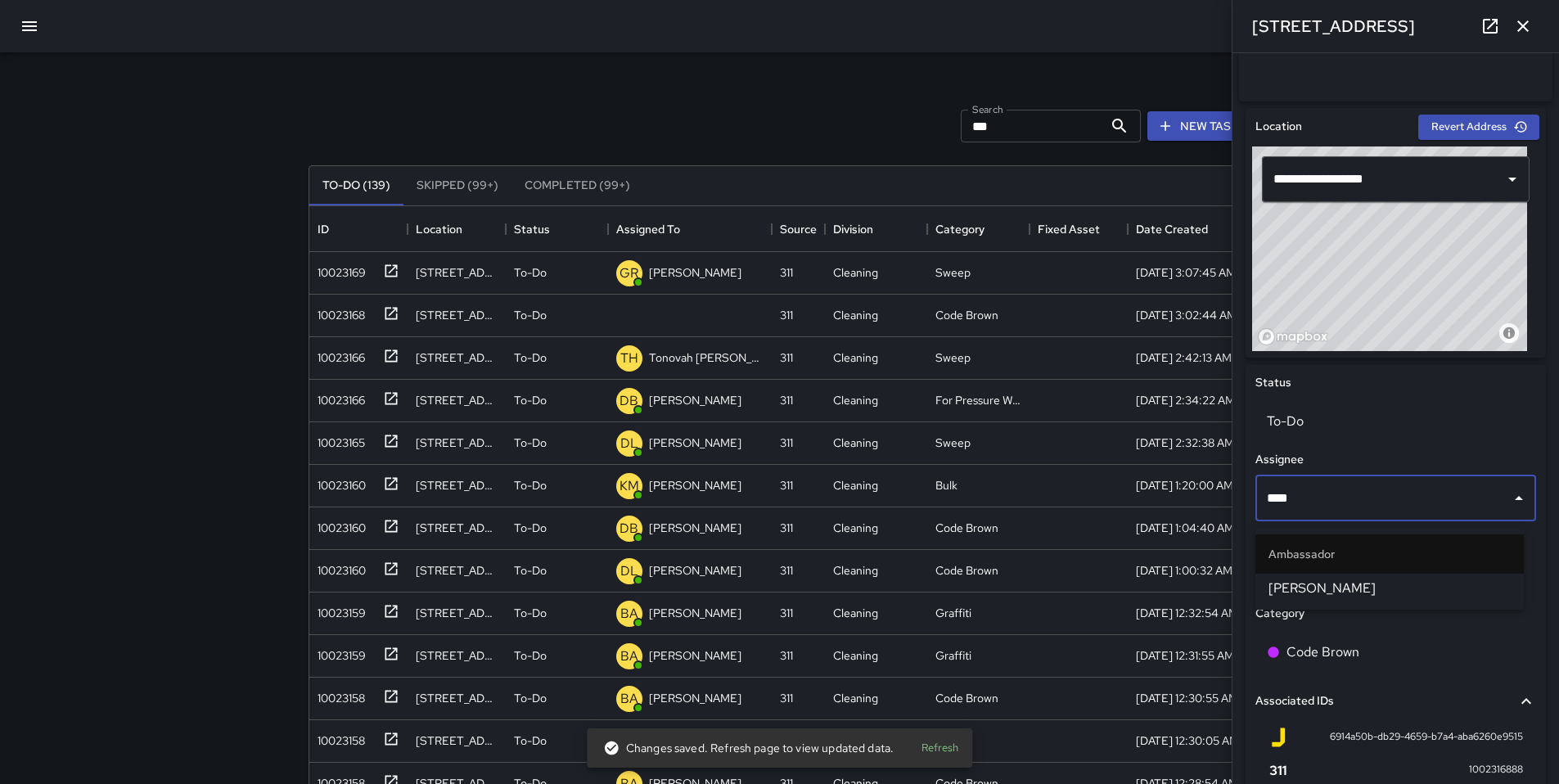 click on "[PERSON_NAME]" at bounding box center (1390, 588) 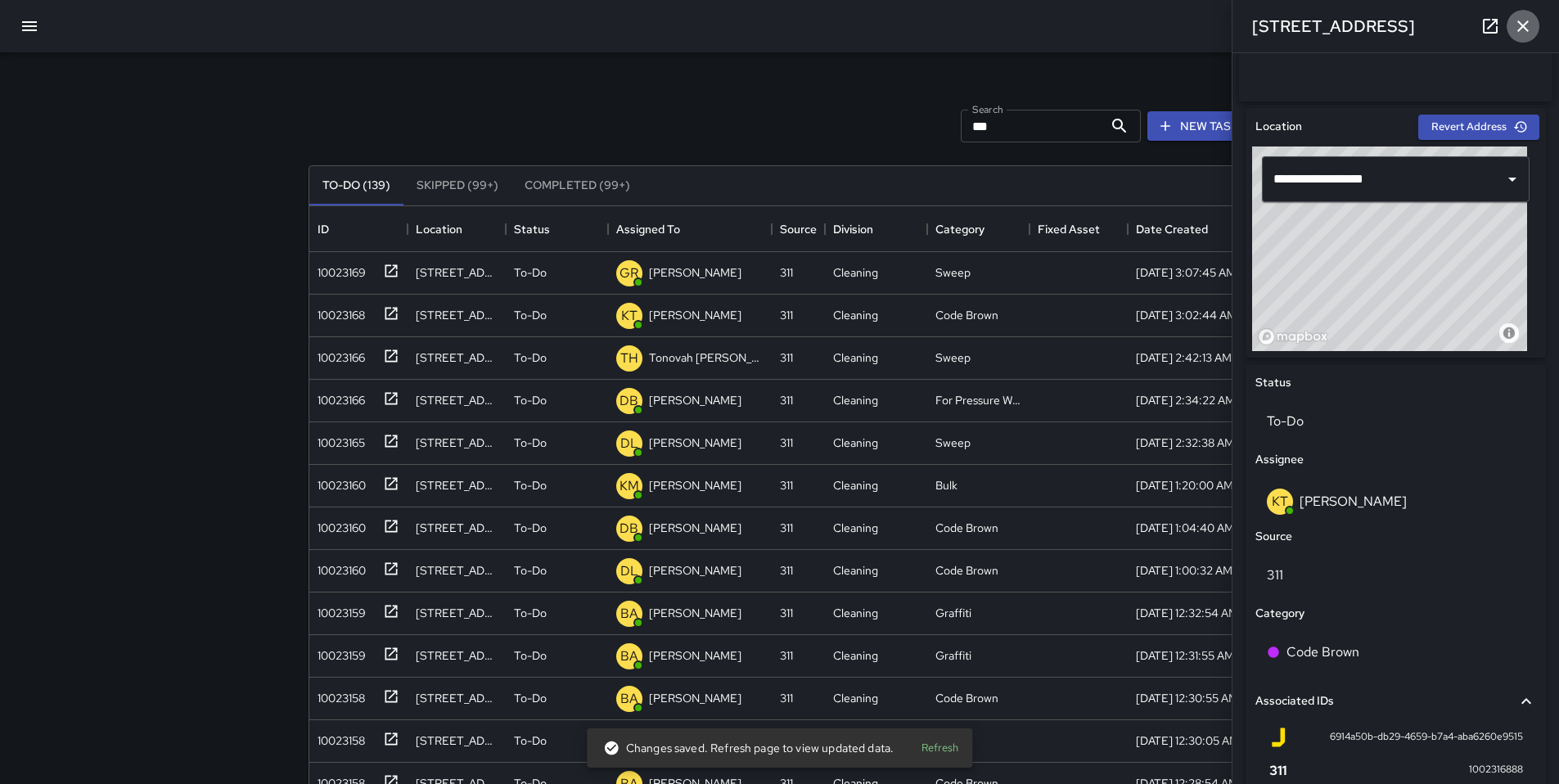 click at bounding box center [1523, 26] 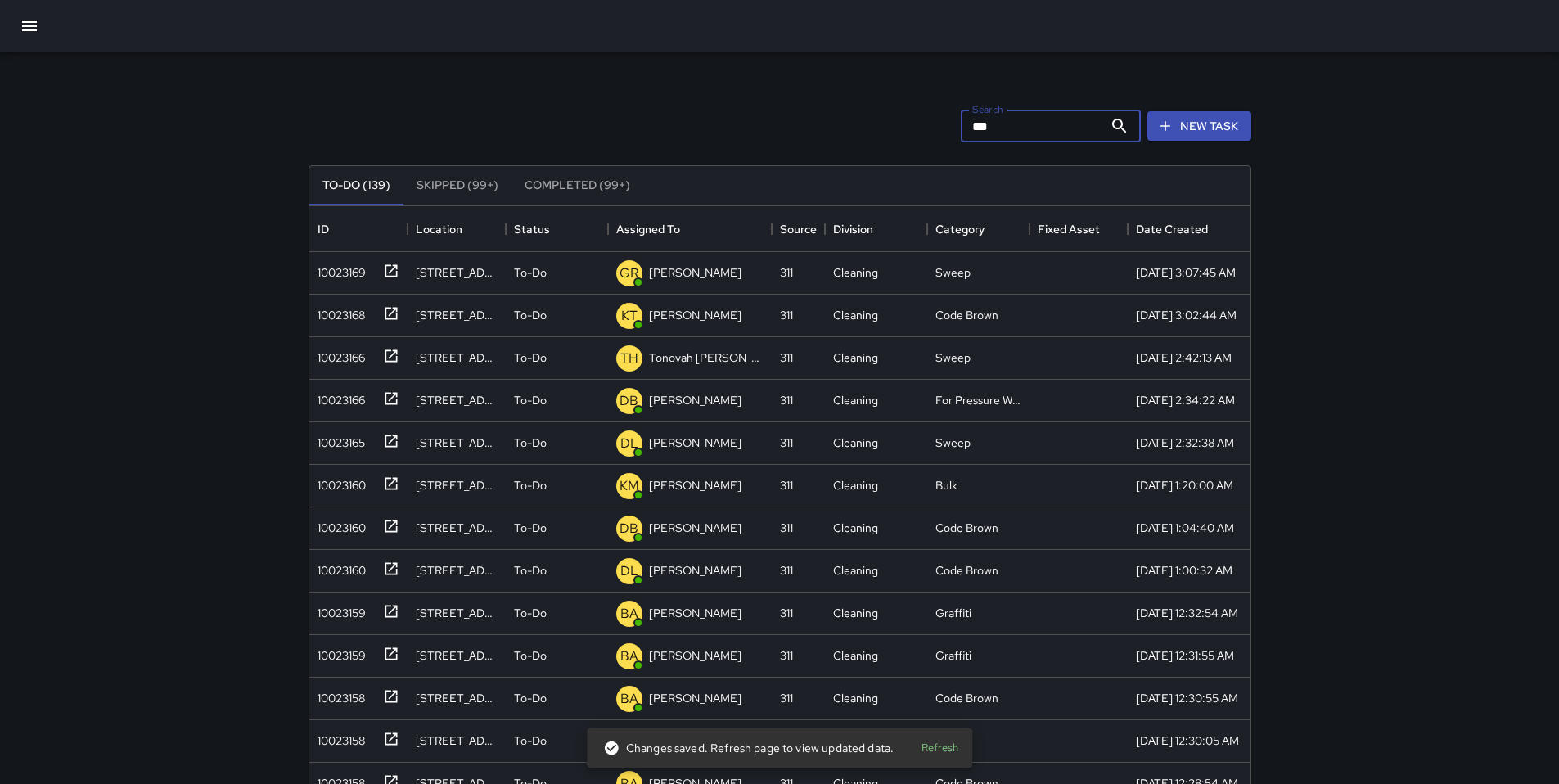 click on "***" at bounding box center (1032, 126) 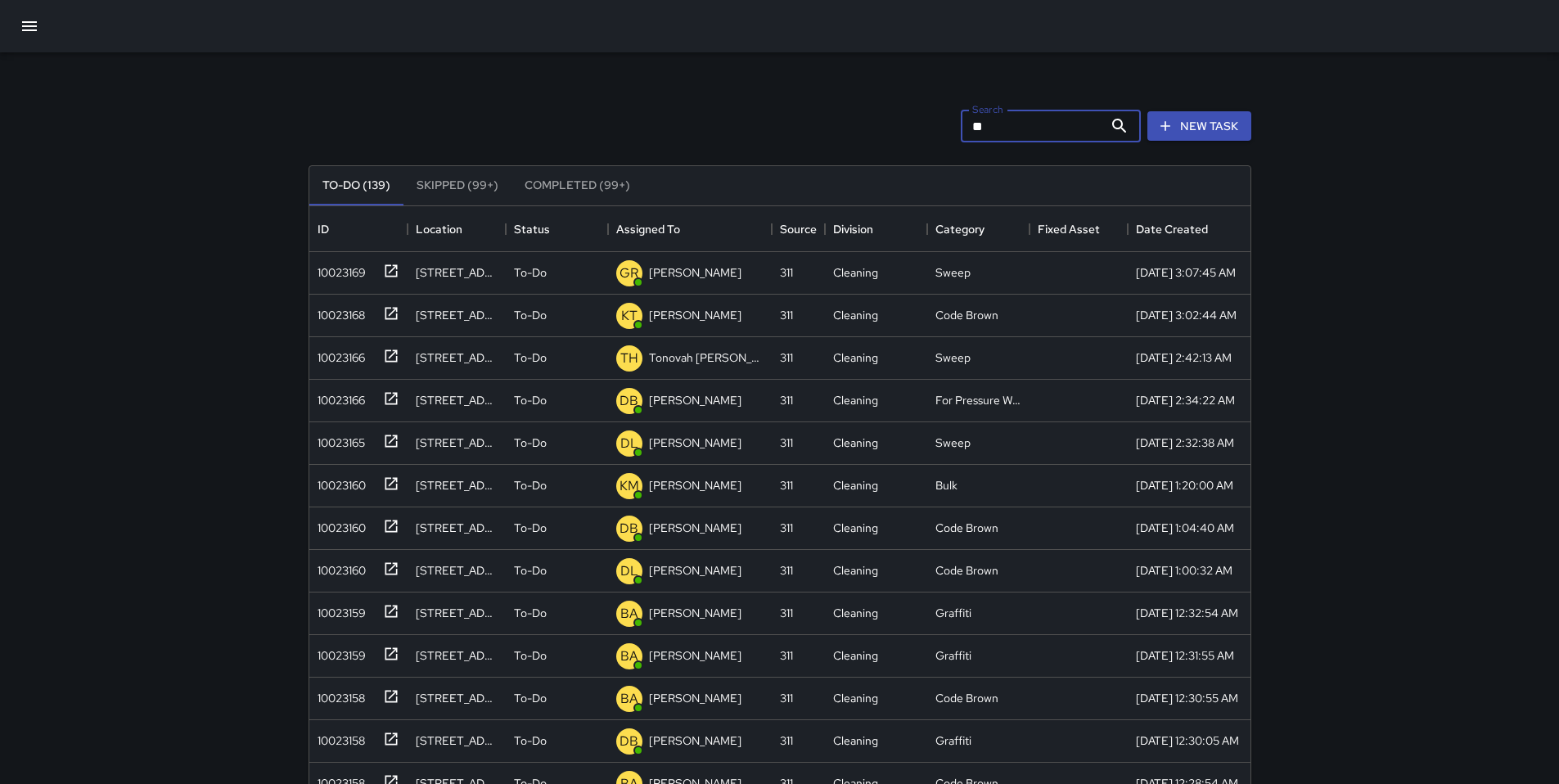 type on "*" 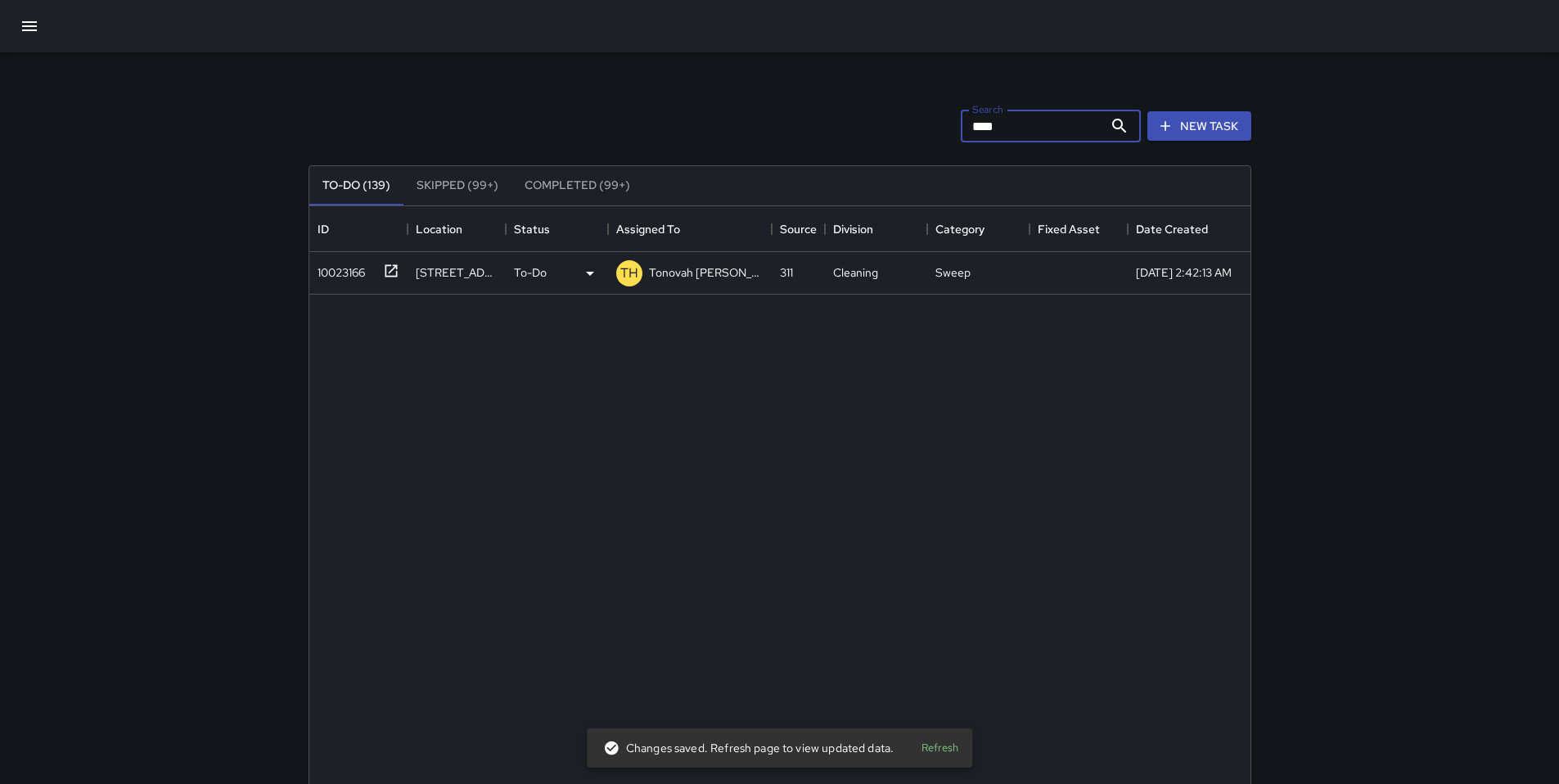 type on "****" 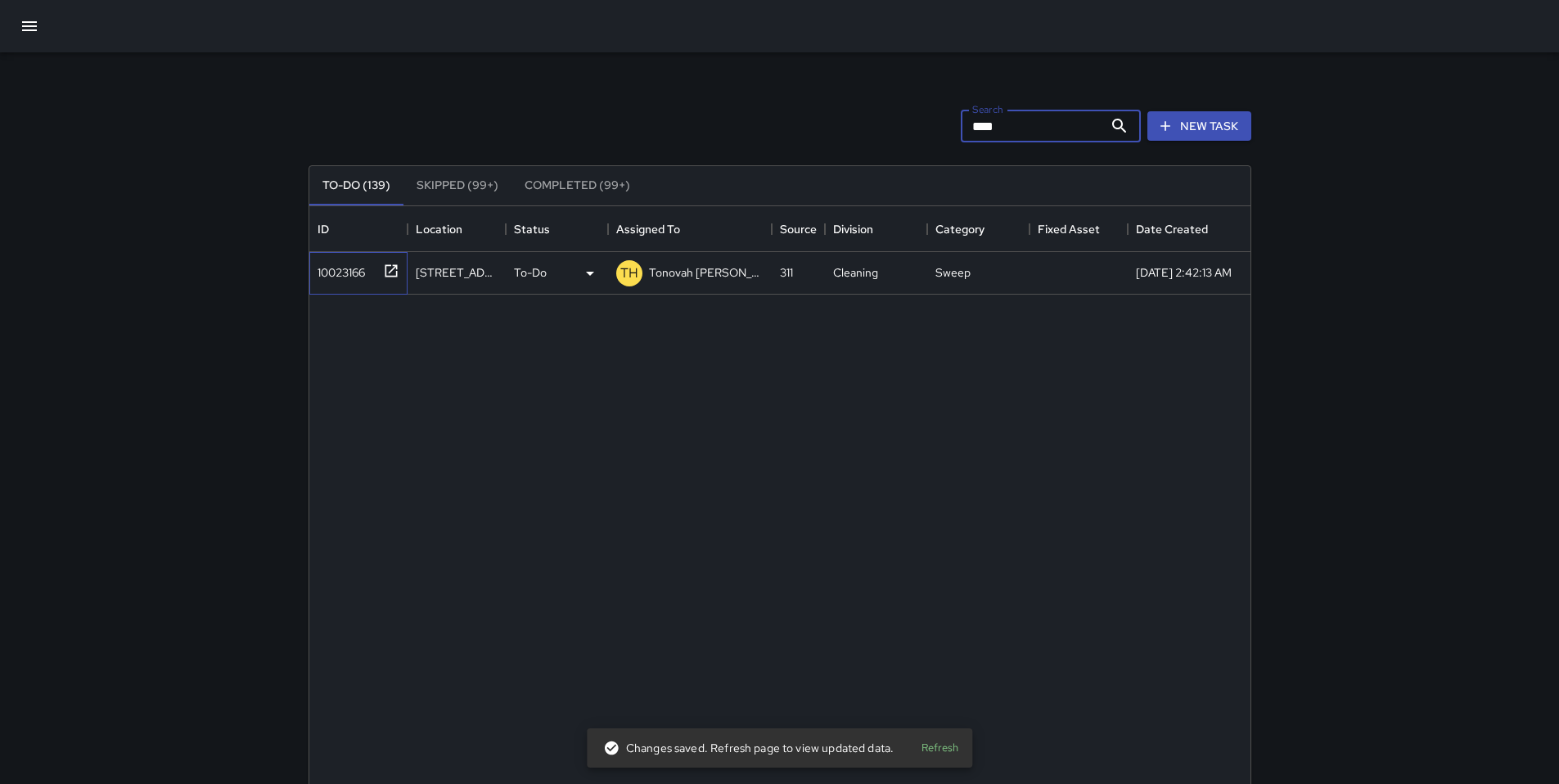 click on "10023166" at bounding box center (338, 269) 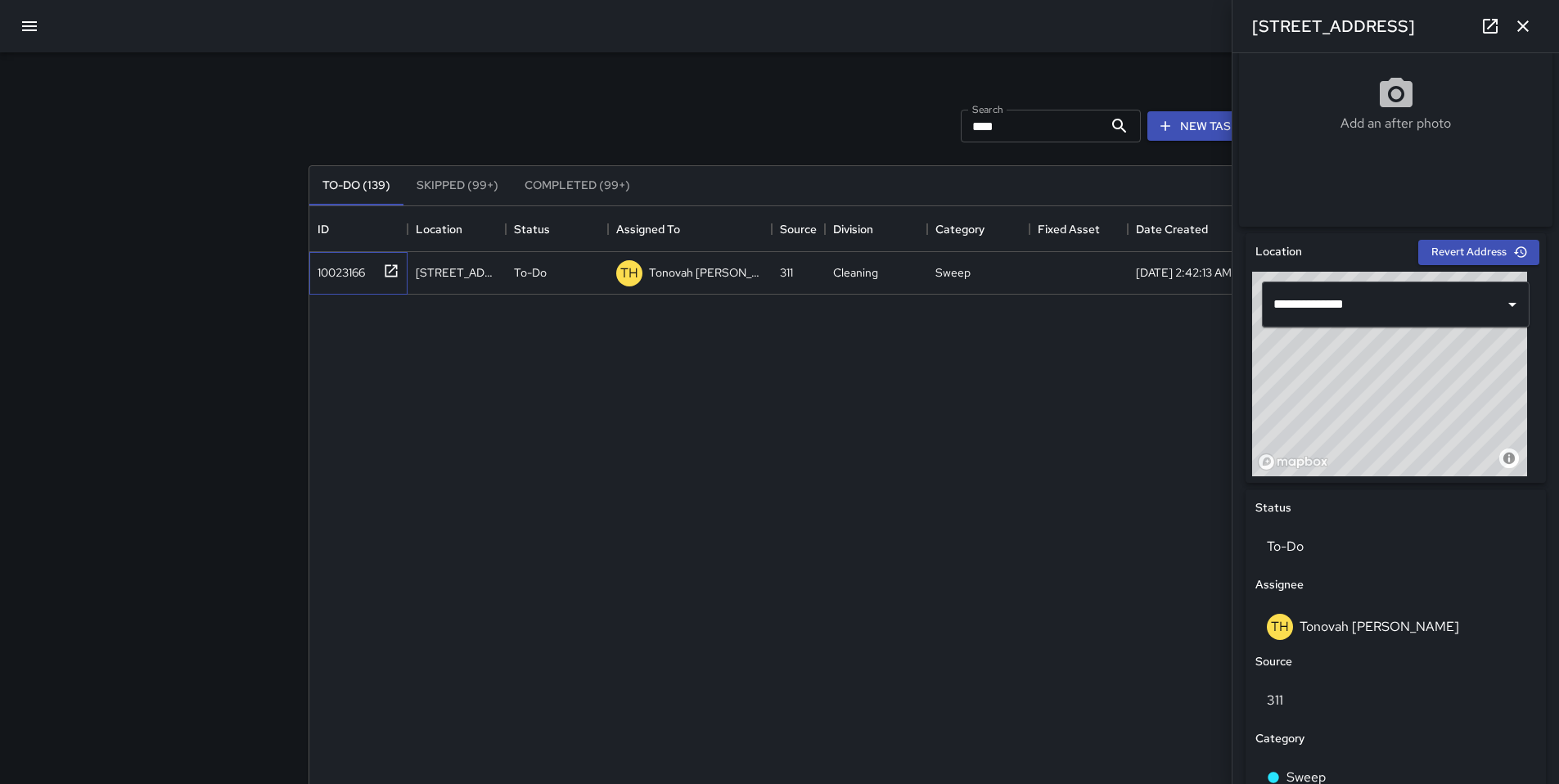scroll, scrollTop: 315, scrollLeft: 0, axis: vertical 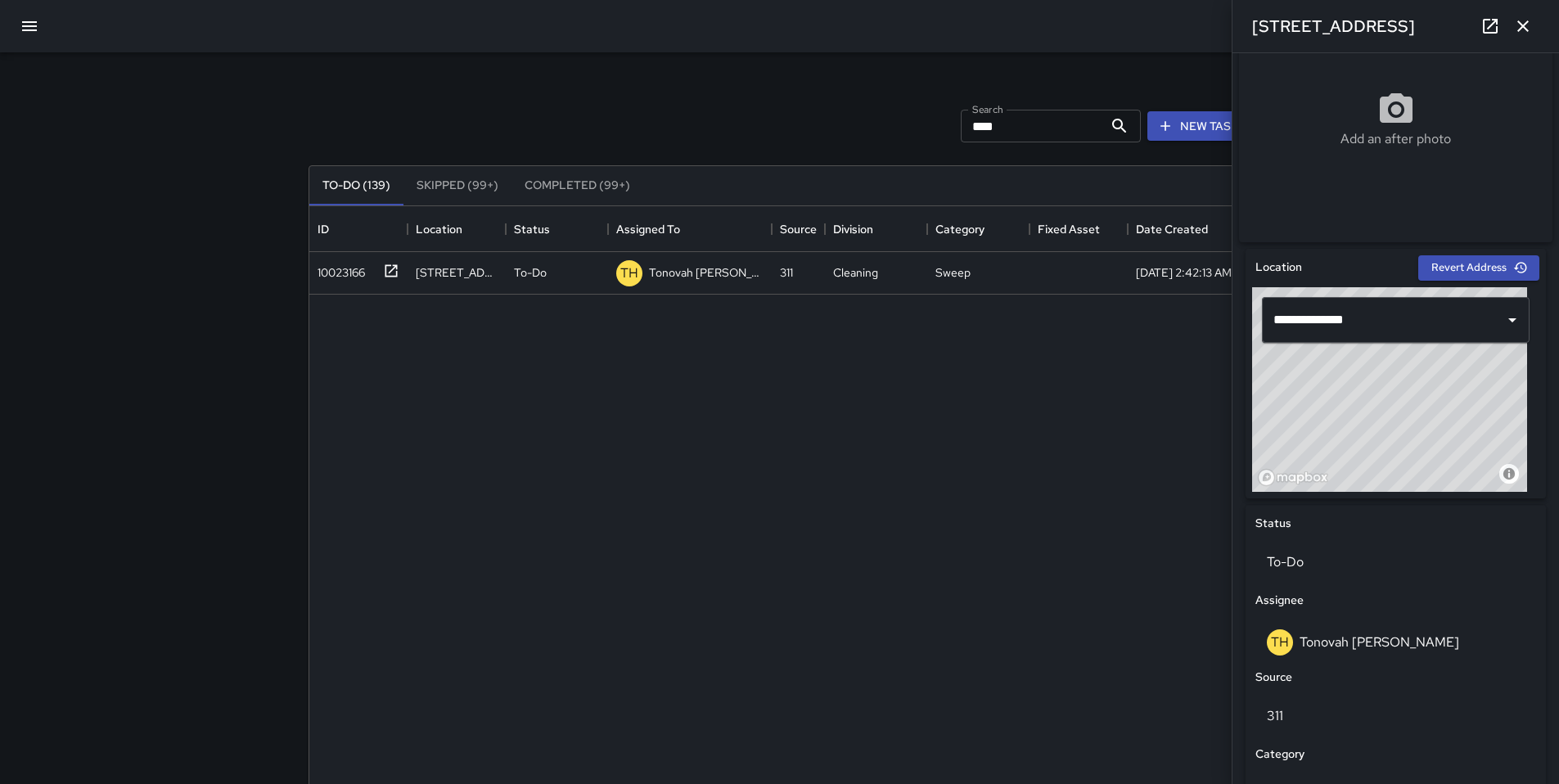click on "**********" at bounding box center [780, 509] 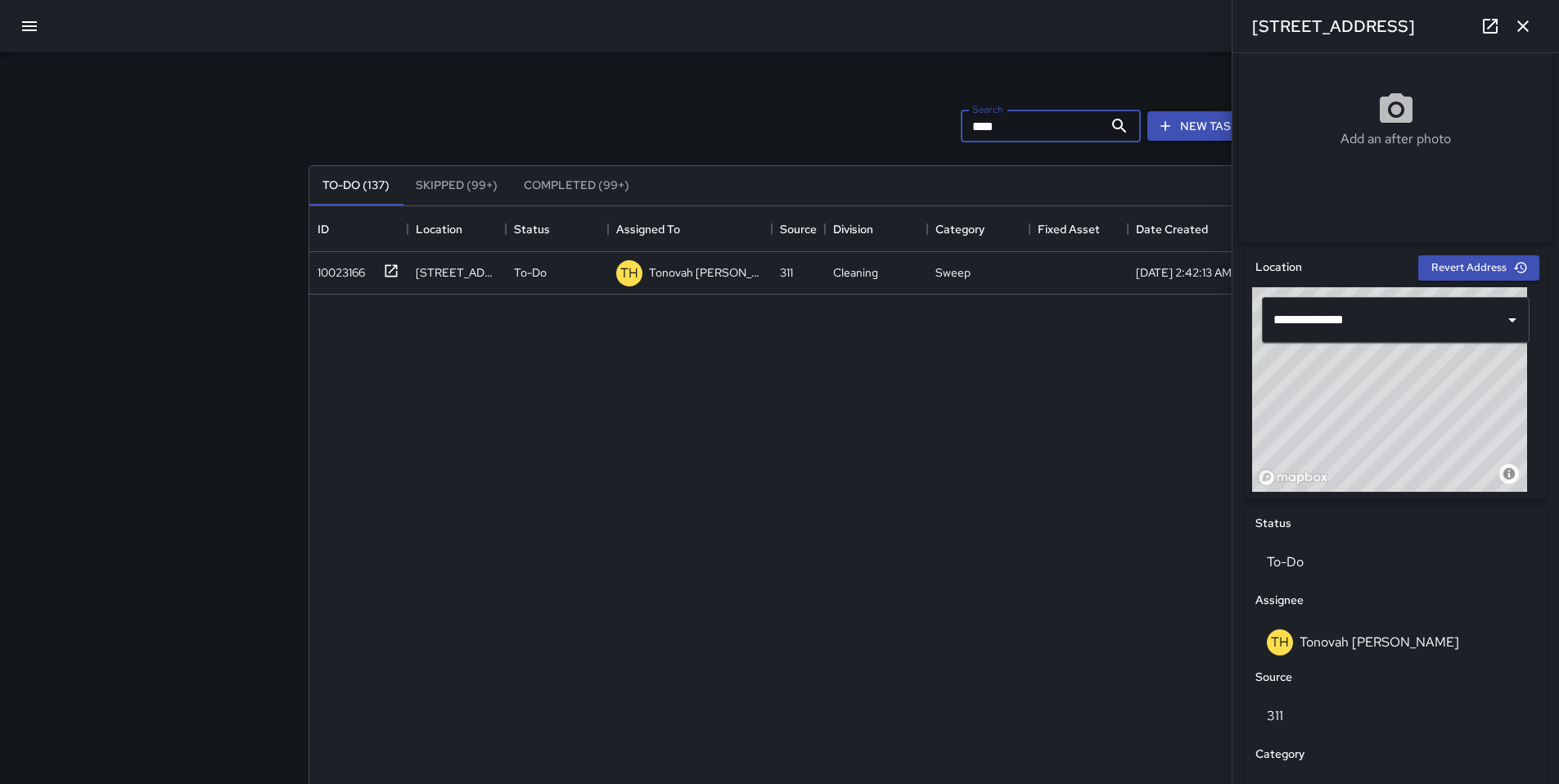 click on "****" at bounding box center (1032, 126) 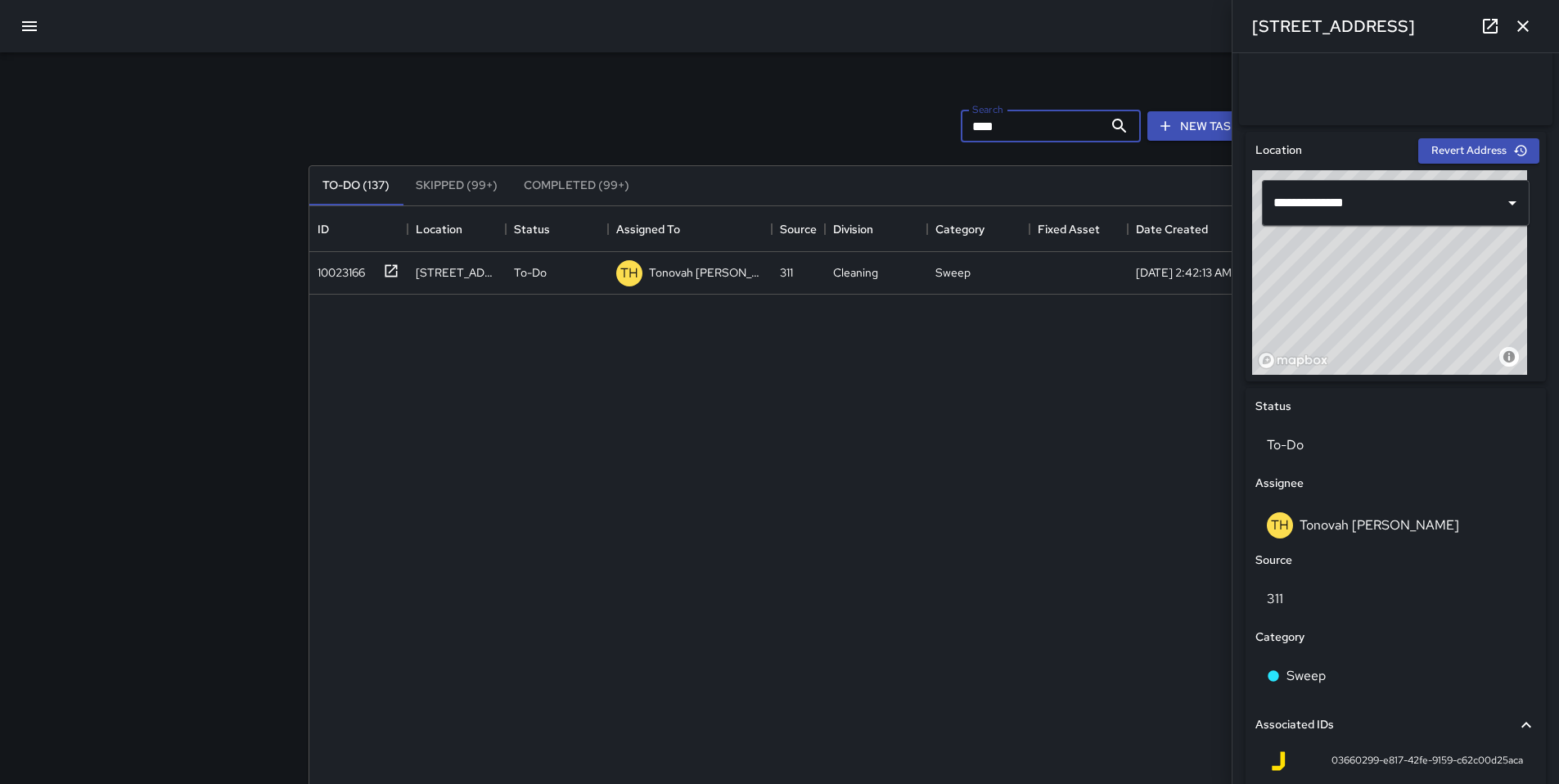 scroll, scrollTop: 638, scrollLeft: 0, axis: vertical 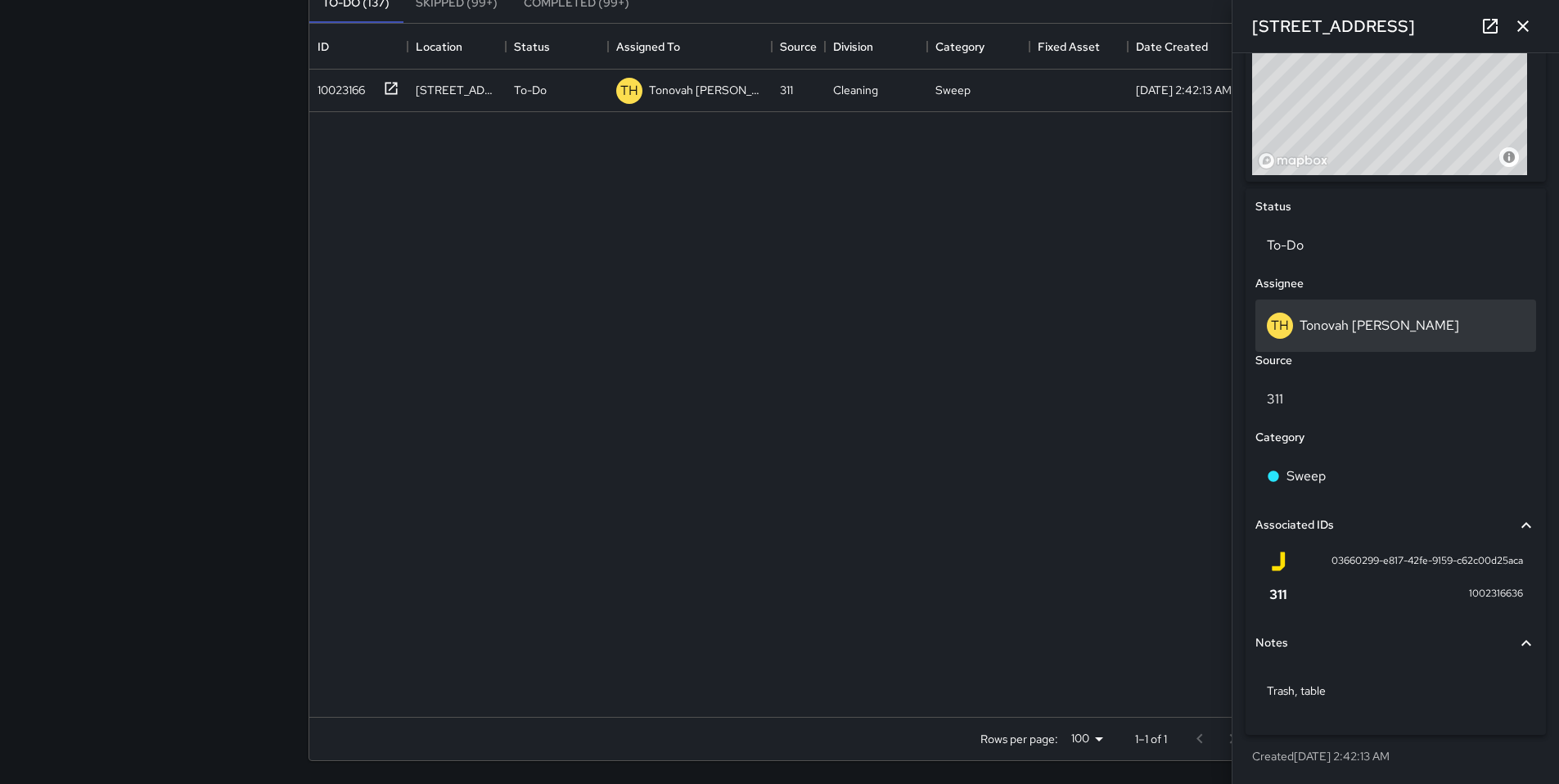 click on "TH Tonovah [PERSON_NAME]" at bounding box center [1395, 326] 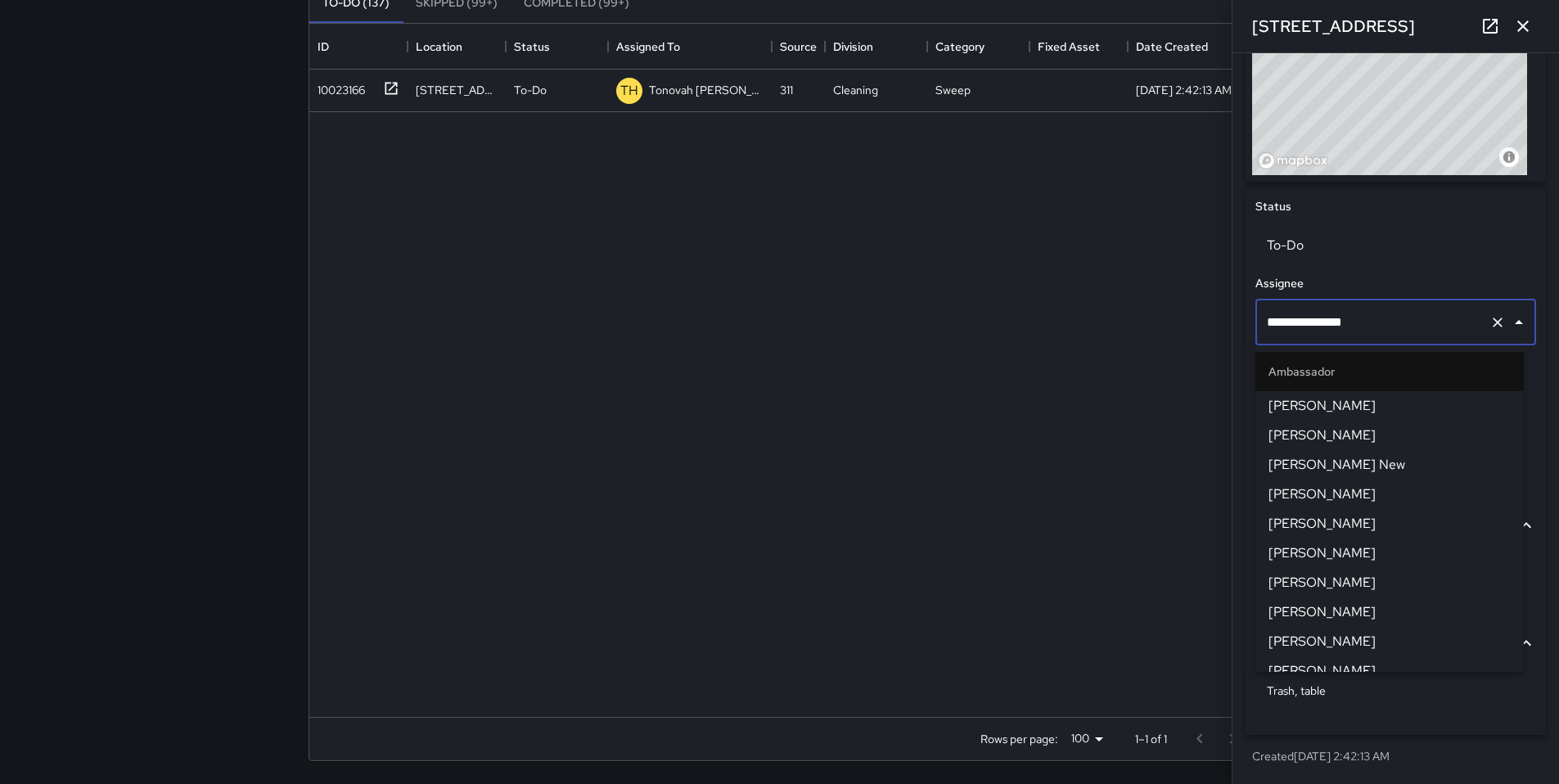 scroll, scrollTop: 1084, scrollLeft: 0, axis: vertical 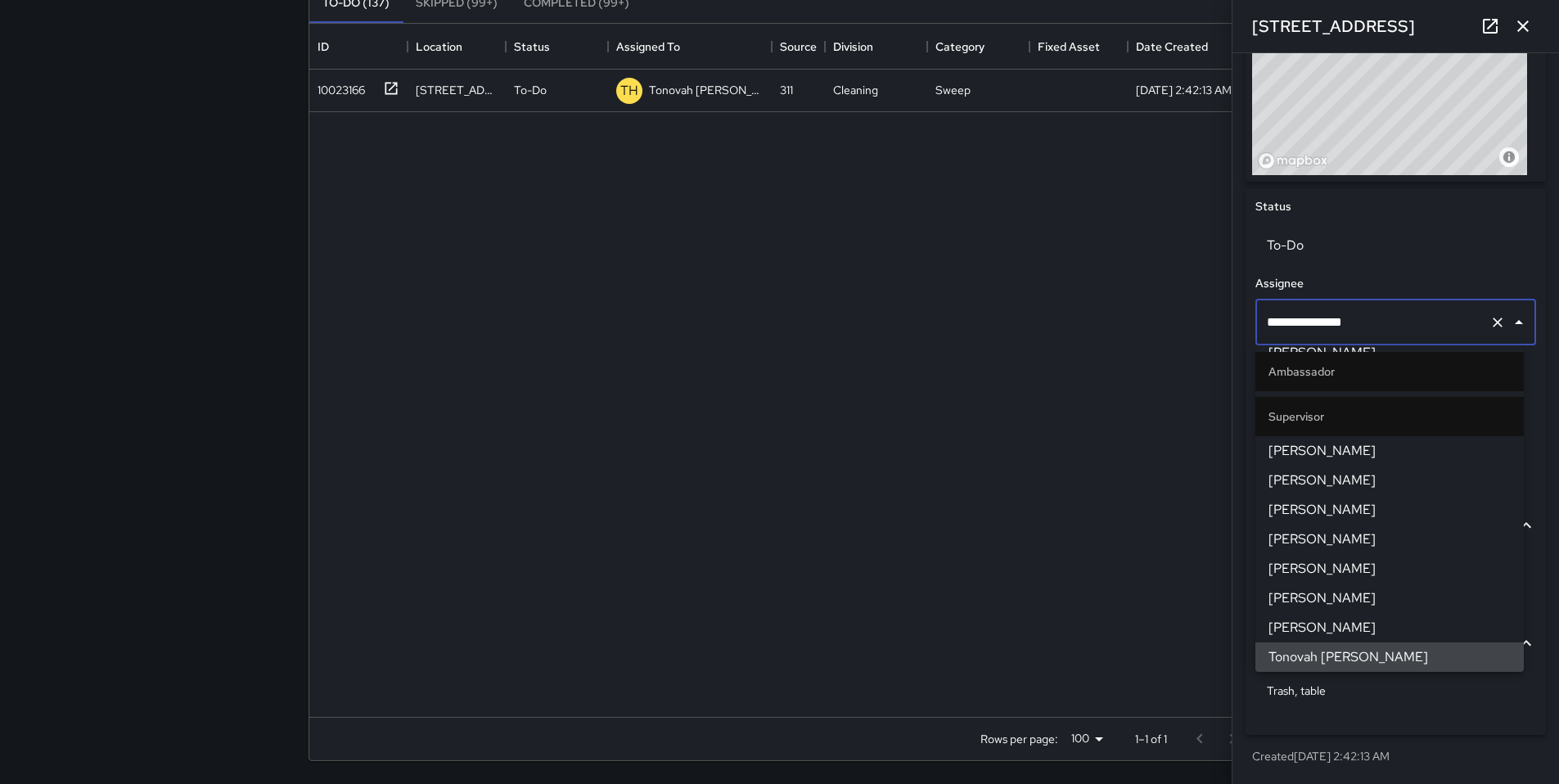 drag, startPoint x: 1358, startPoint y: 317, endPoint x: 1228, endPoint y: 325, distance: 130.2459 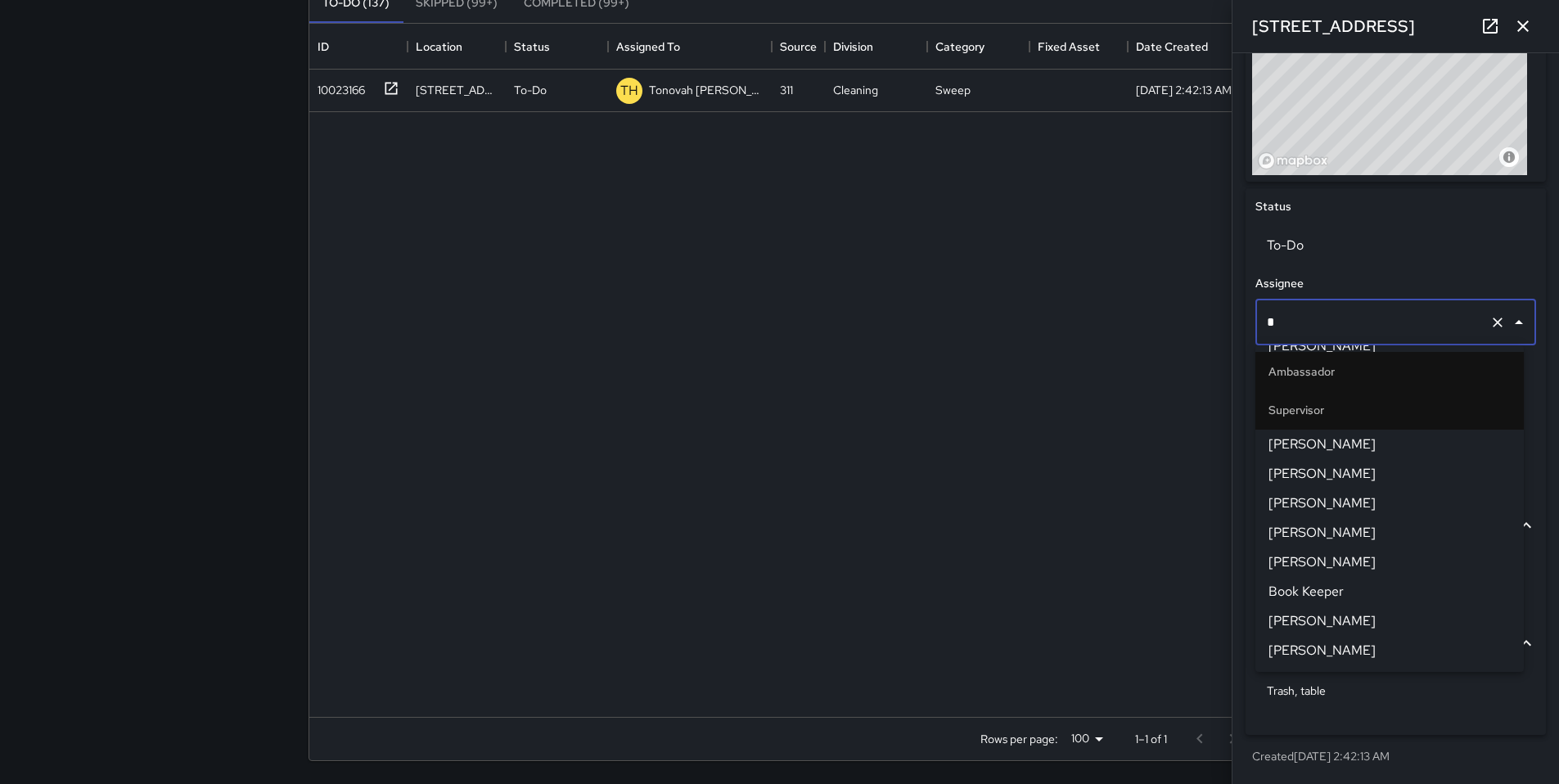 scroll, scrollTop: 0, scrollLeft: 0, axis: both 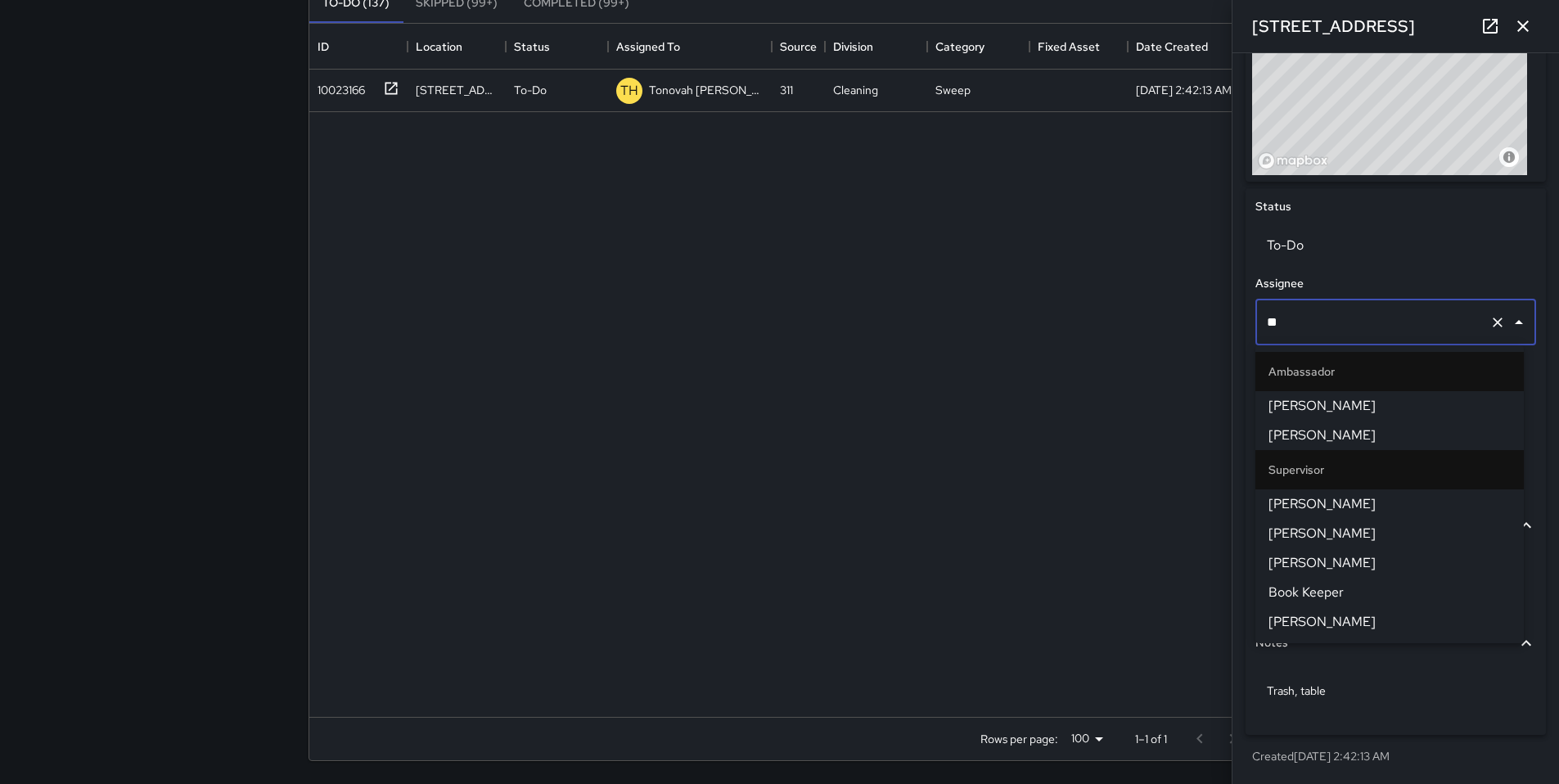 type on "***" 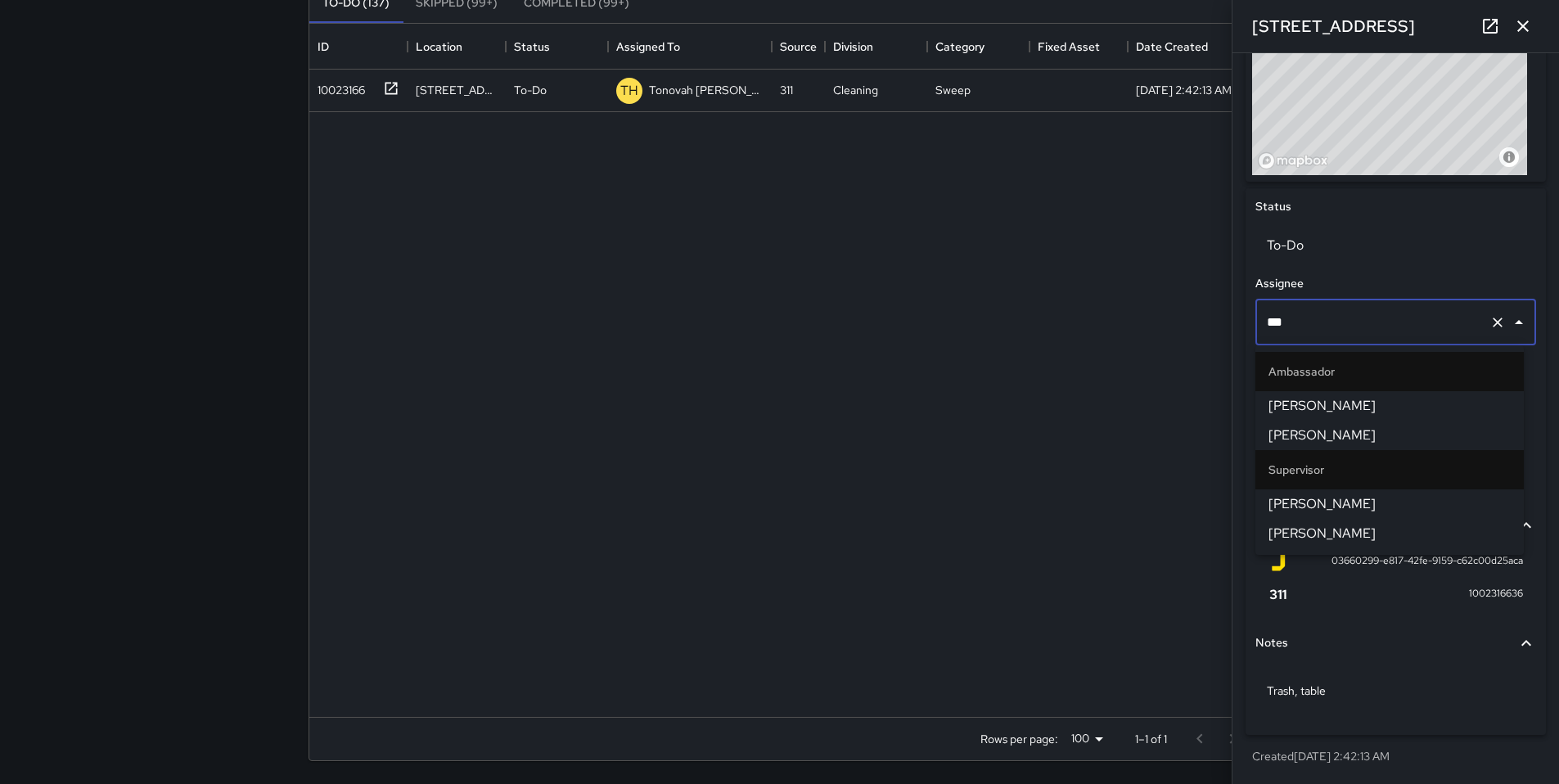 click on "[PERSON_NAME]" at bounding box center [1390, 534] 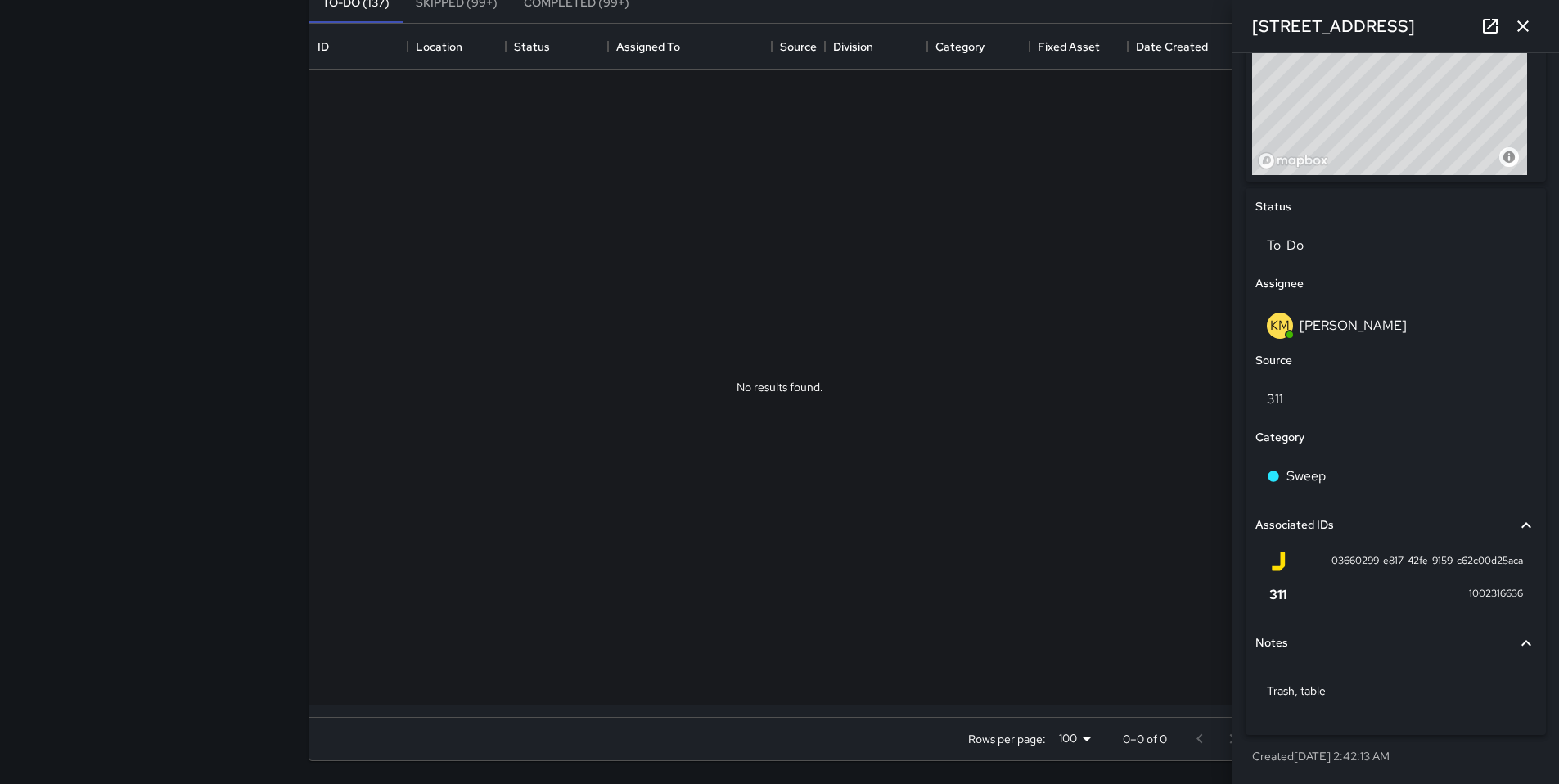 click at bounding box center (1523, 26) 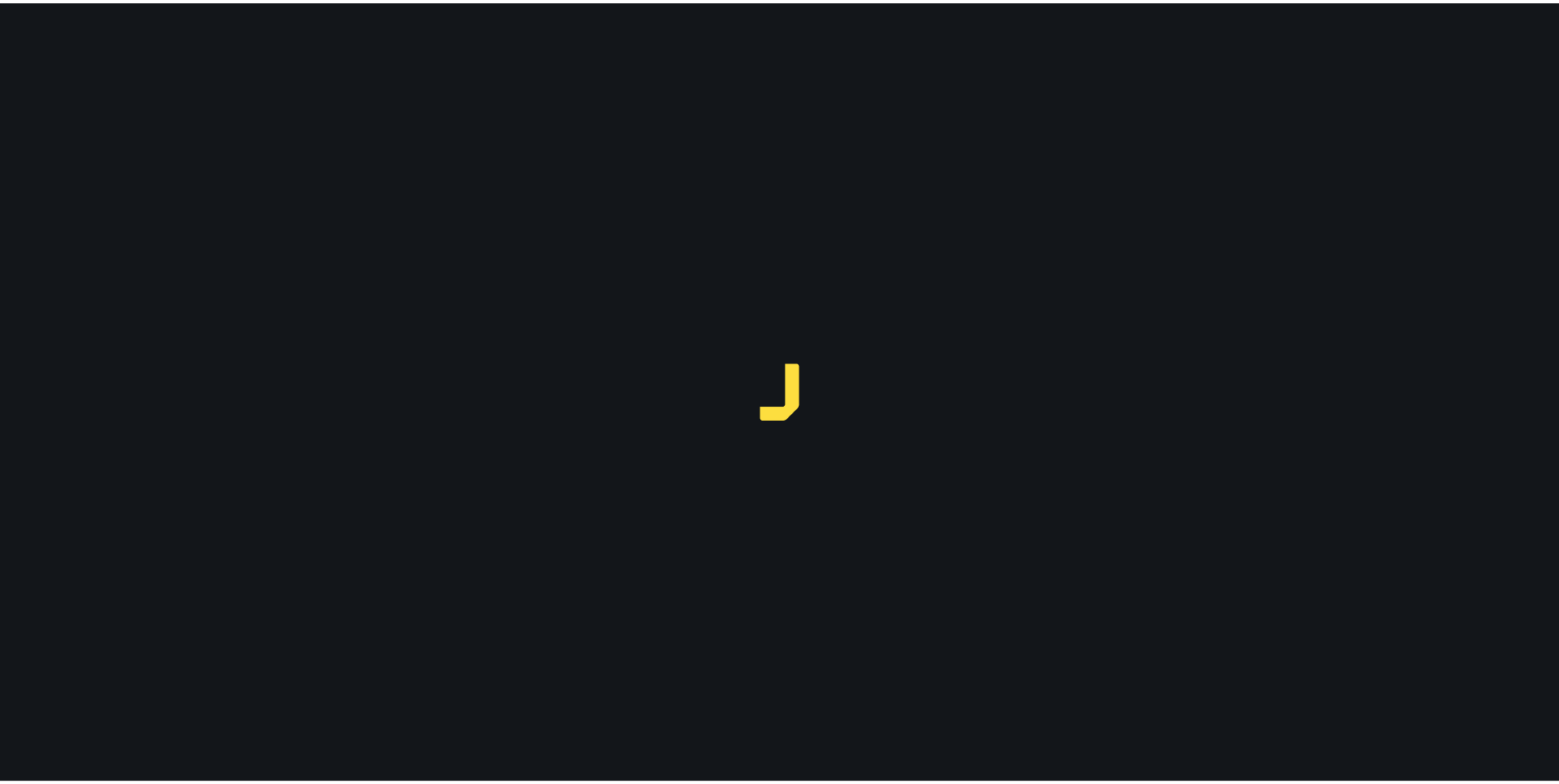 scroll, scrollTop: 0, scrollLeft: 0, axis: both 